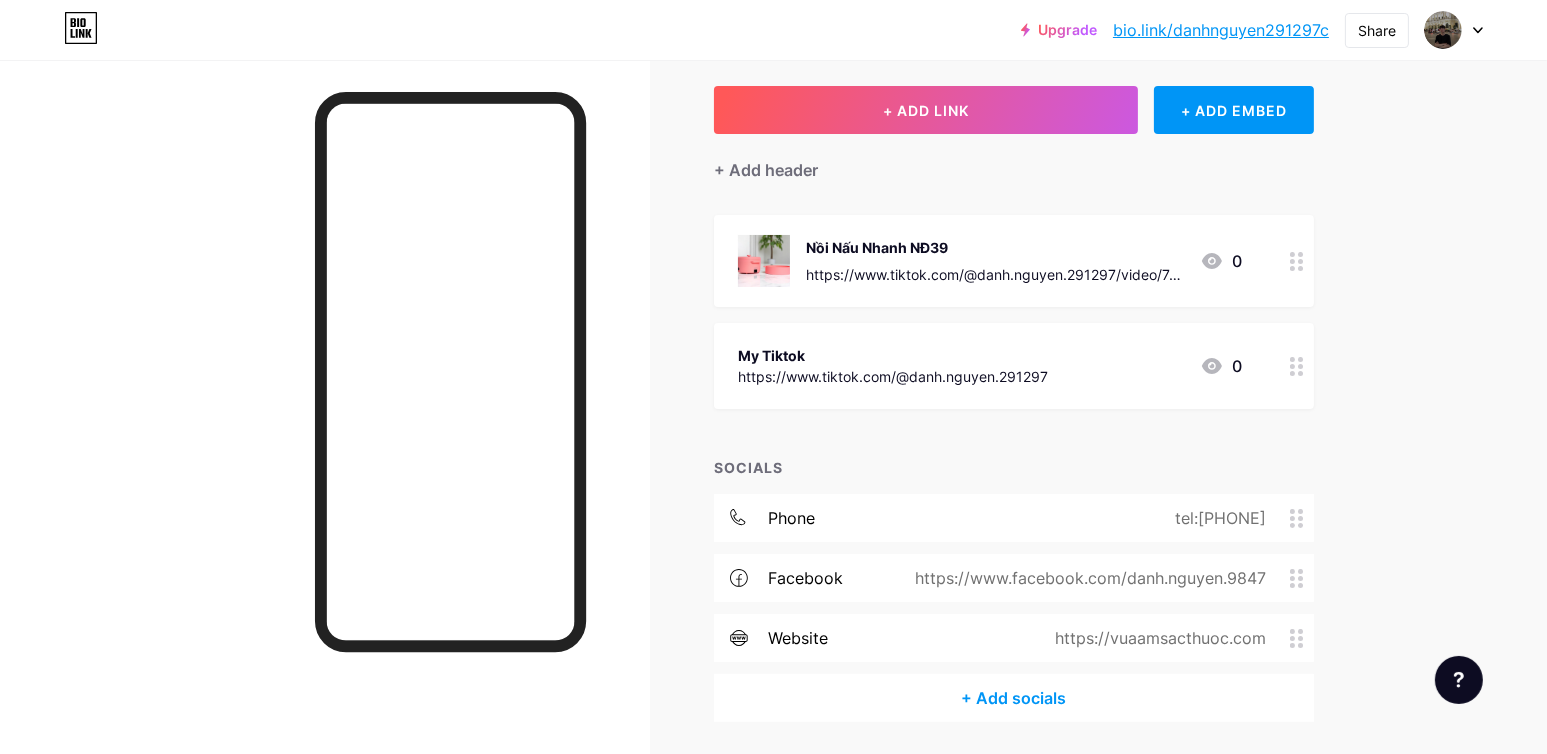 scroll, scrollTop: 0, scrollLeft: 0, axis: both 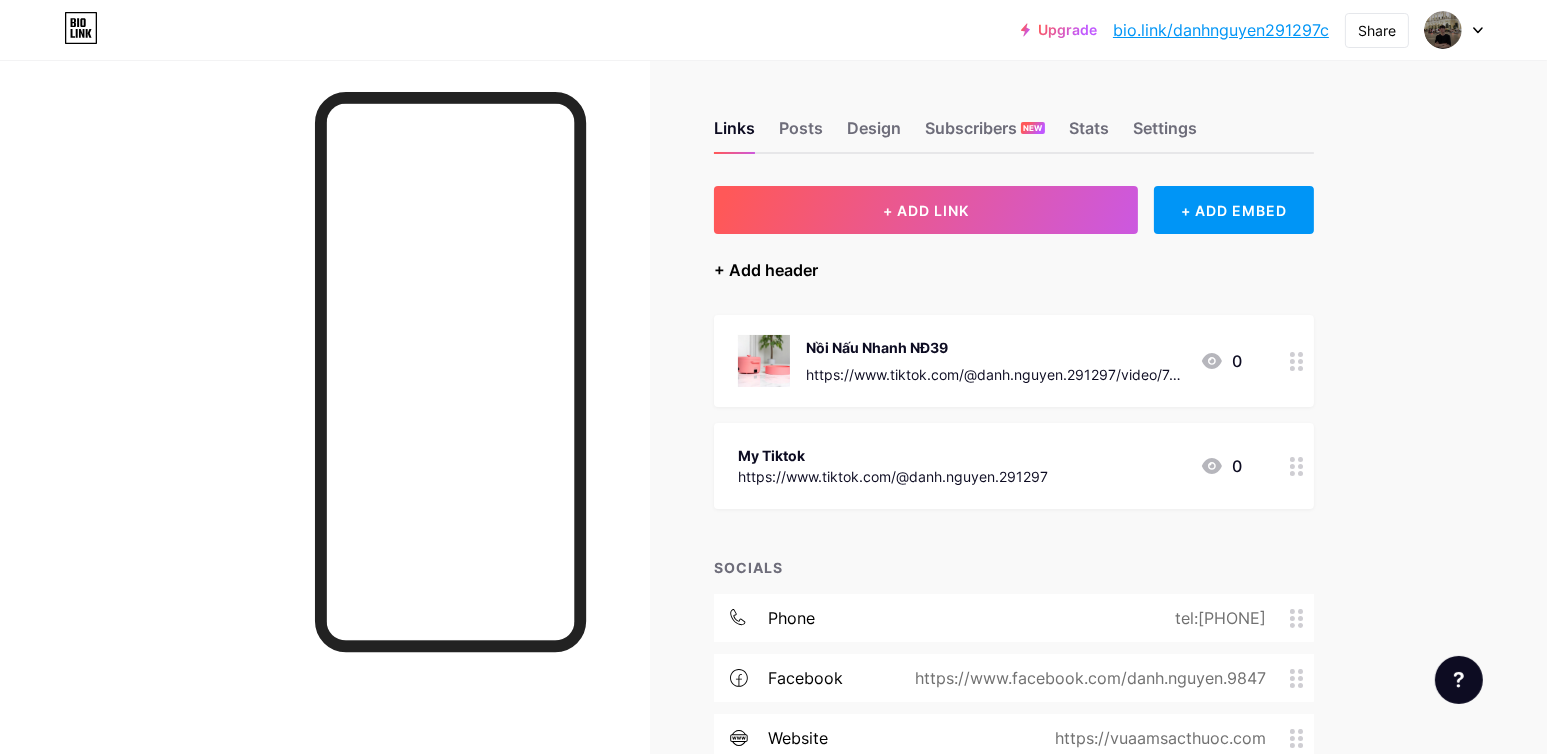 click on "+ Add header" at bounding box center [766, 270] 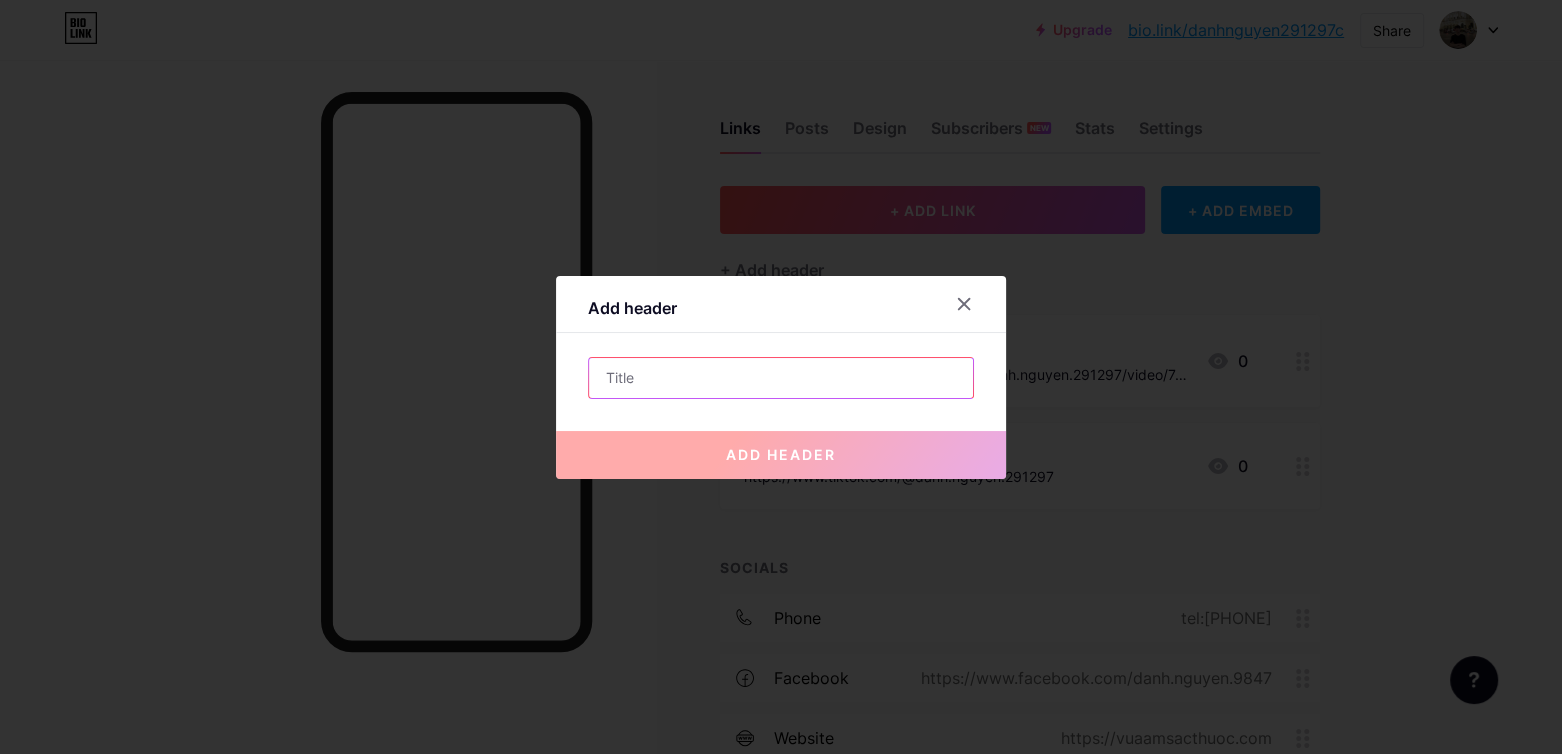 click at bounding box center (781, 378) 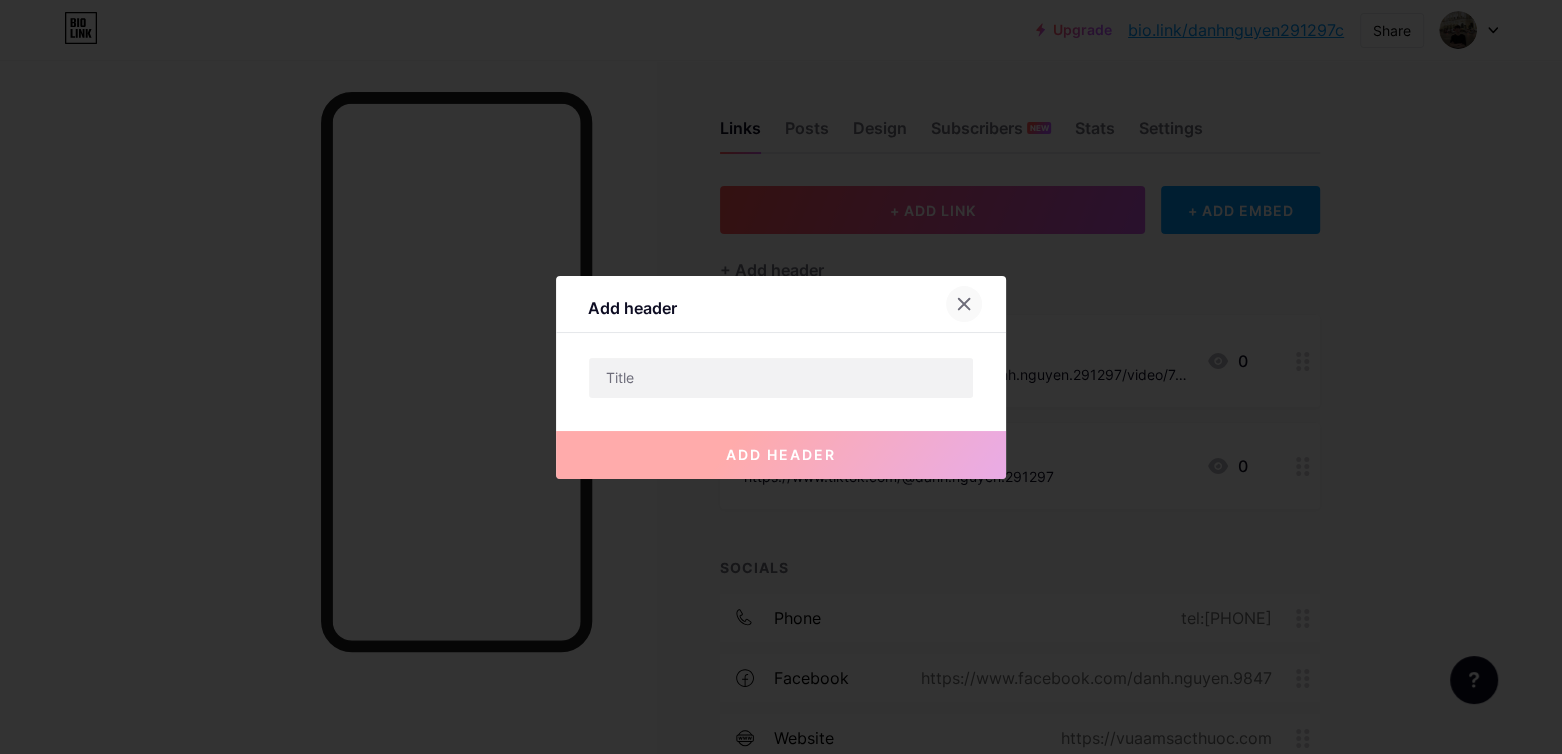 click 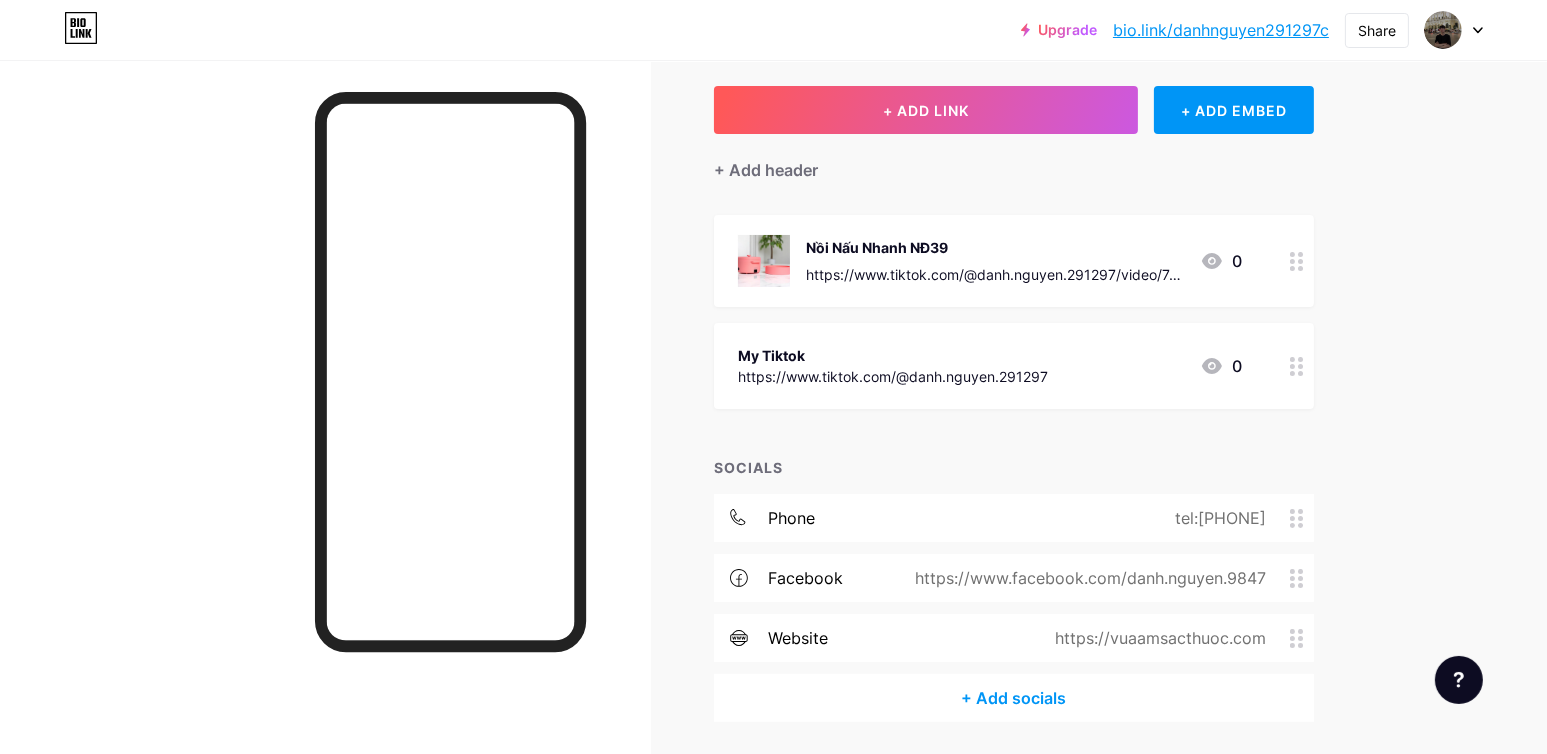 scroll, scrollTop: 166, scrollLeft: 0, axis: vertical 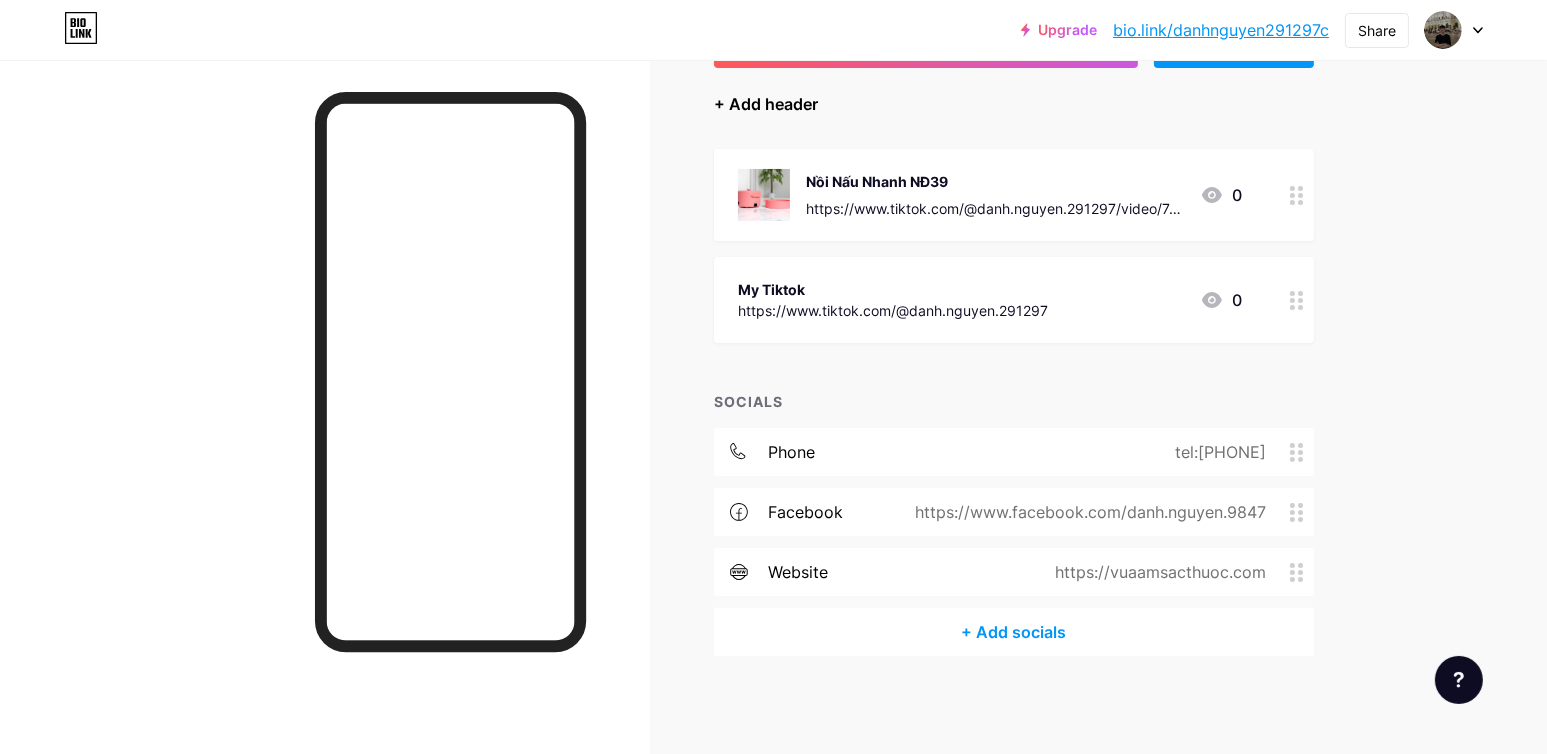 click on "+ Add header" at bounding box center (766, 104) 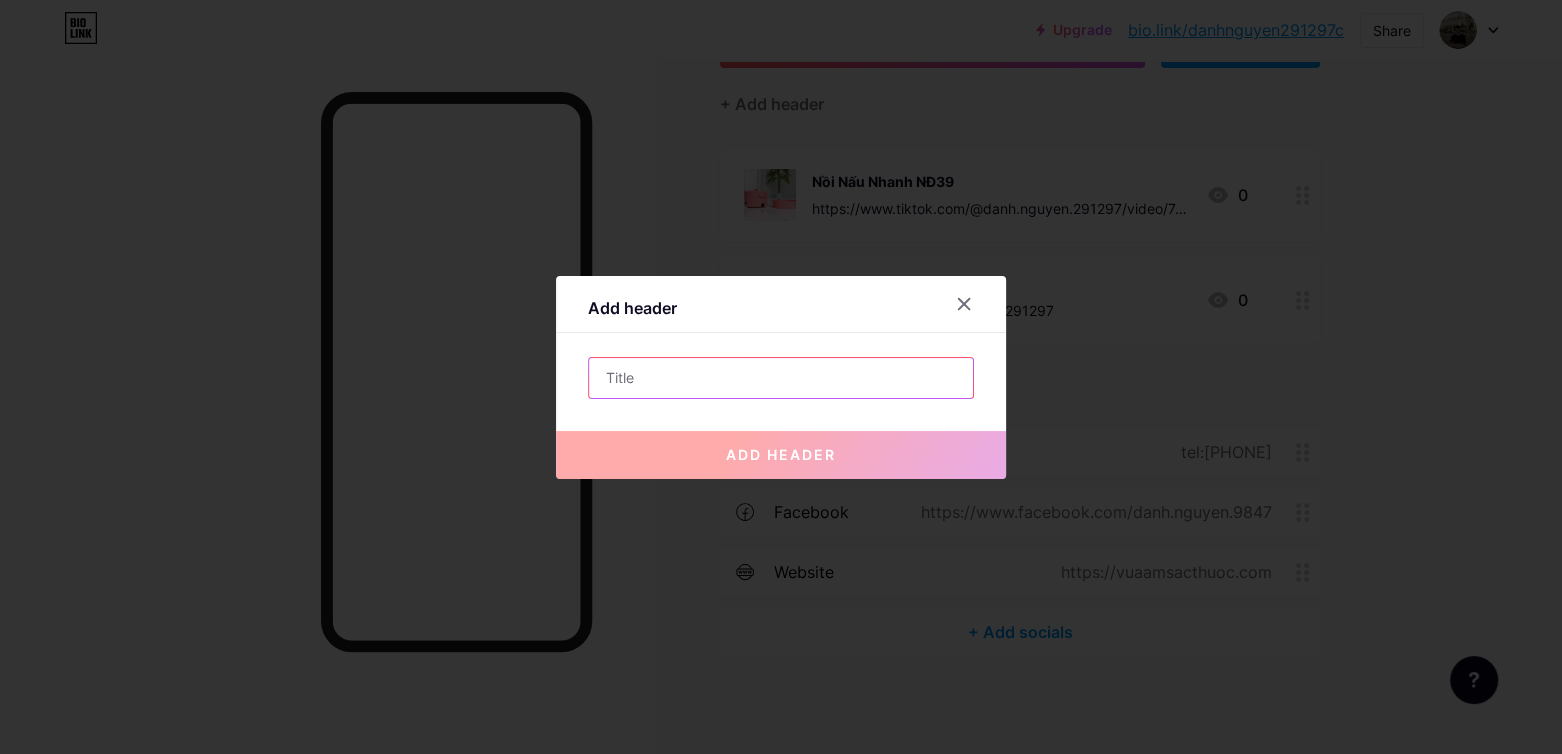 click at bounding box center (781, 378) 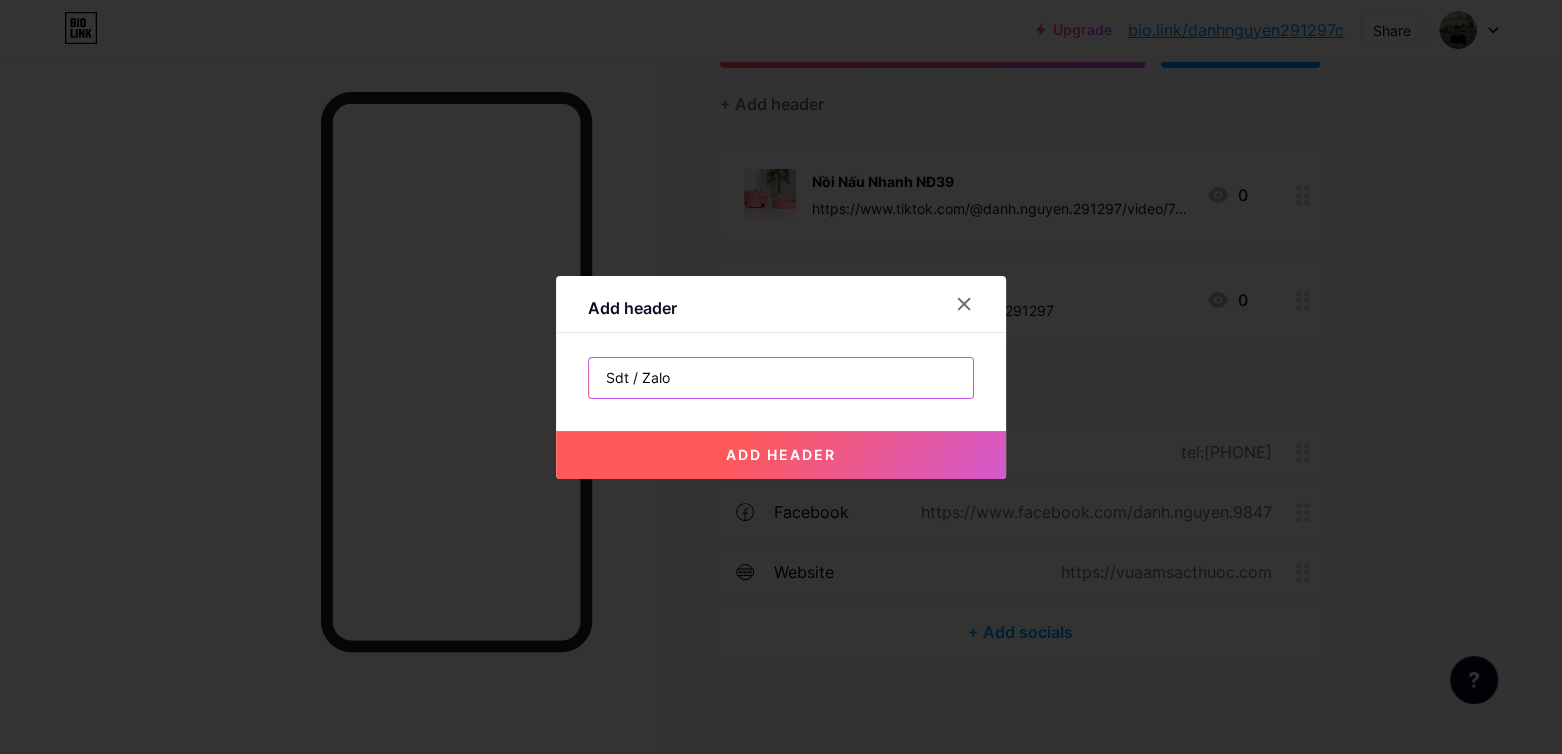 type on "Sdt / Zalo" 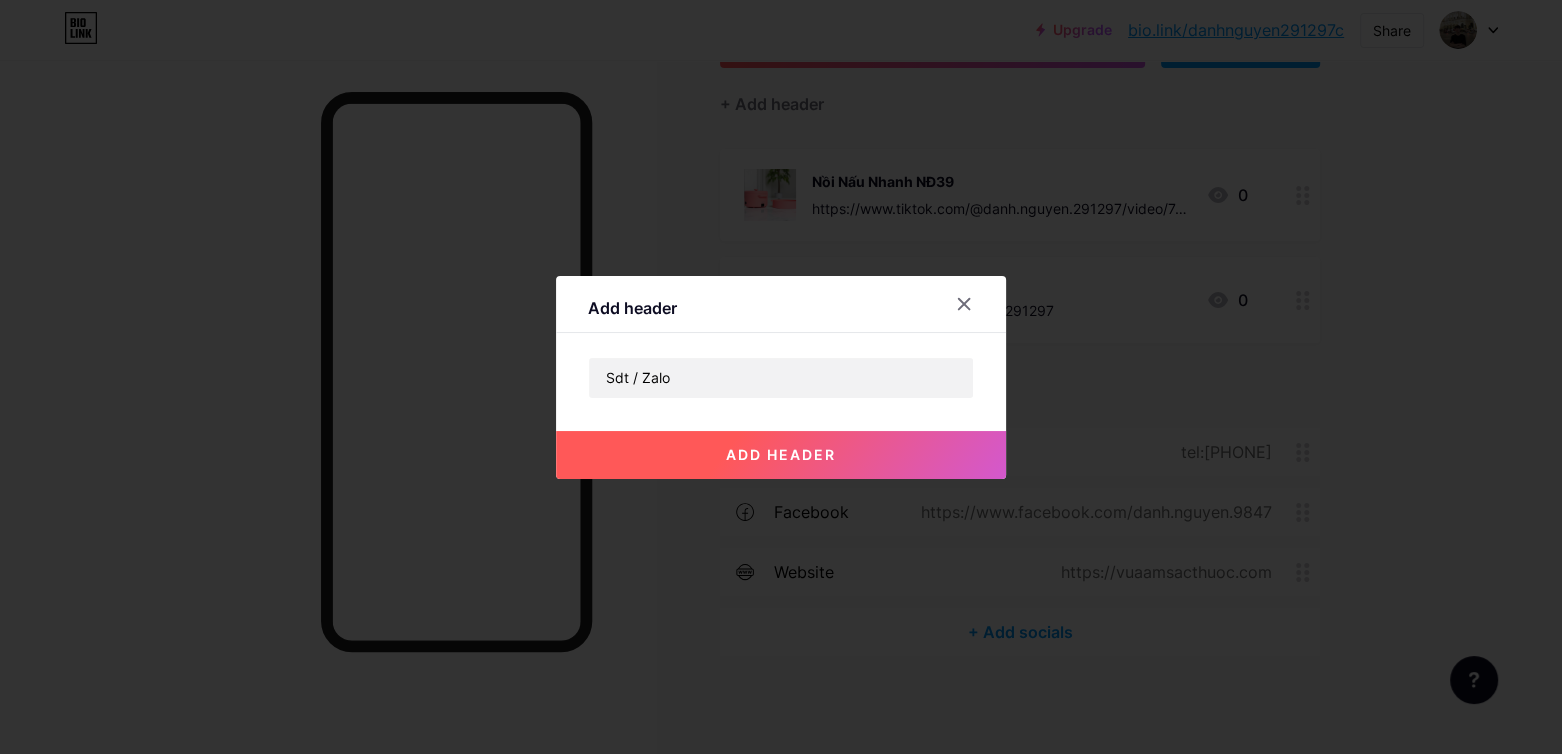 click on "add header" at bounding box center (781, 439) 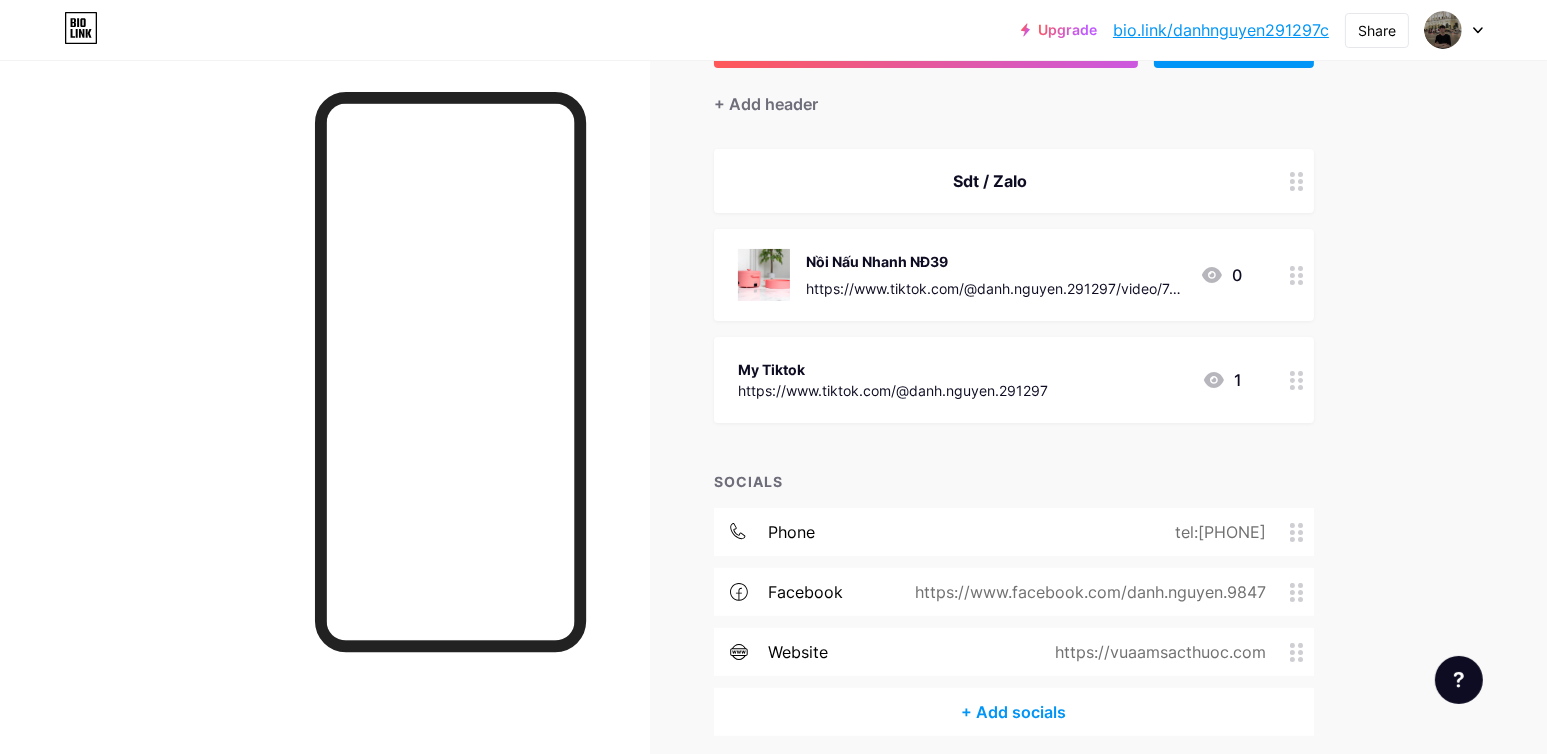 click at bounding box center [1297, 181] 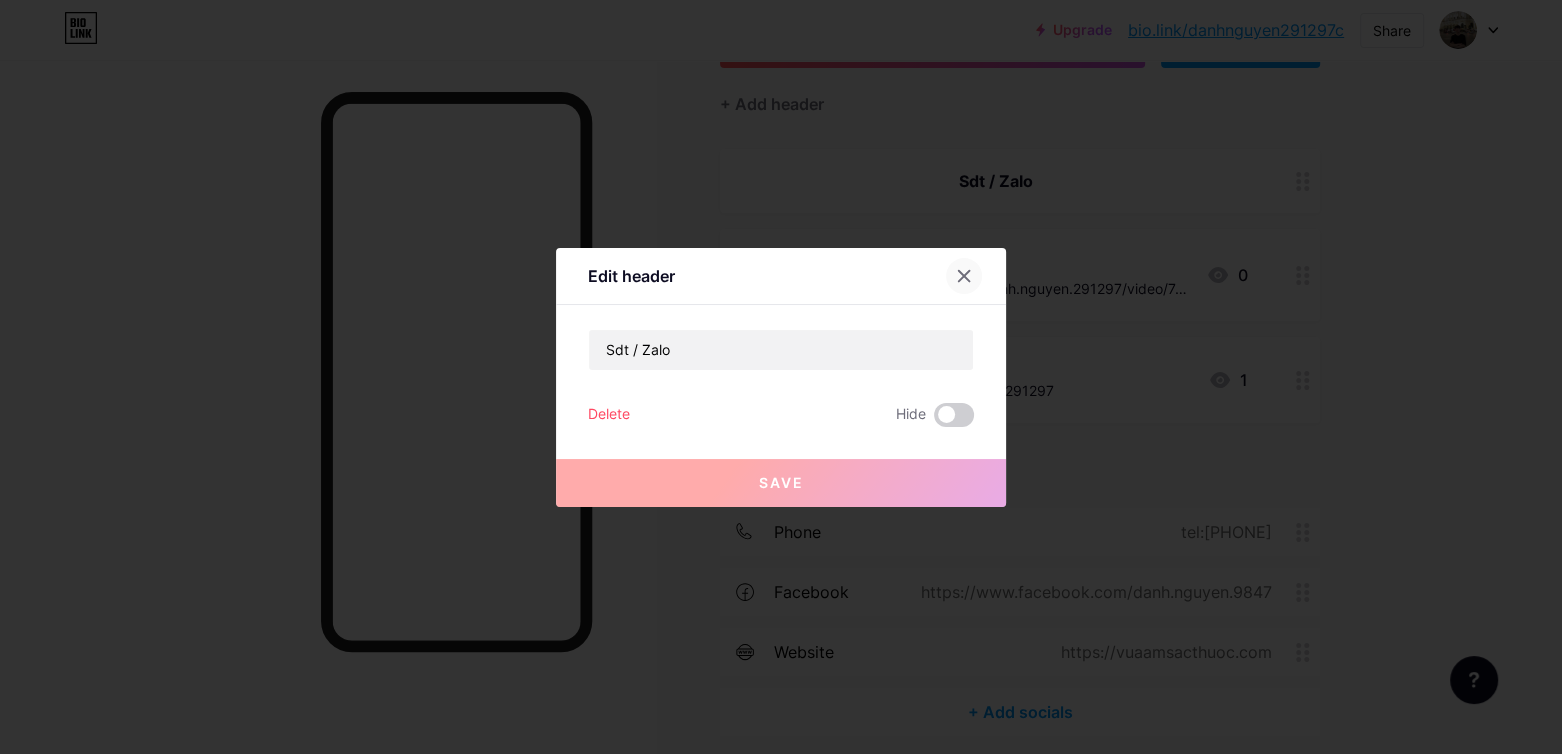 click 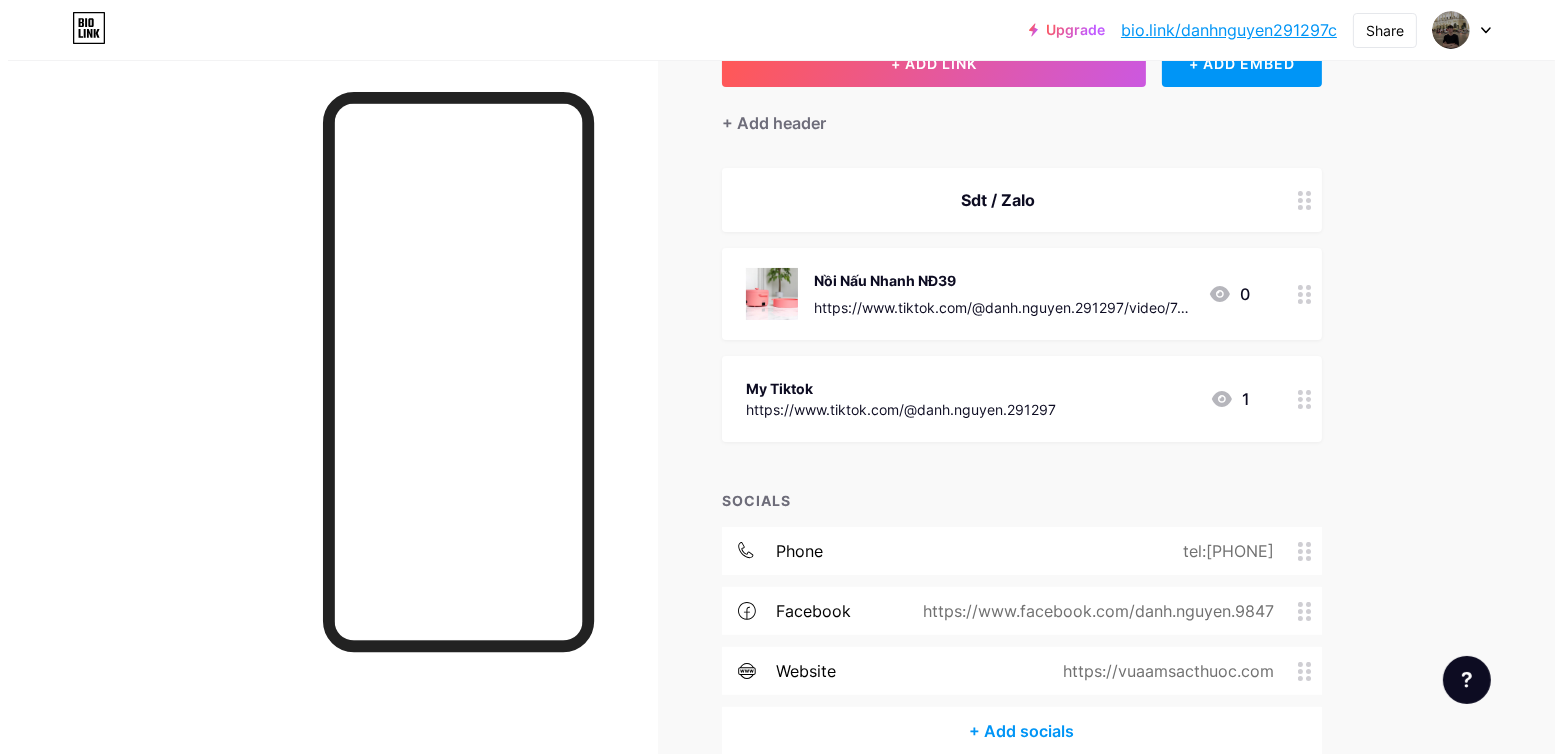 scroll, scrollTop: 47, scrollLeft: 0, axis: vertical 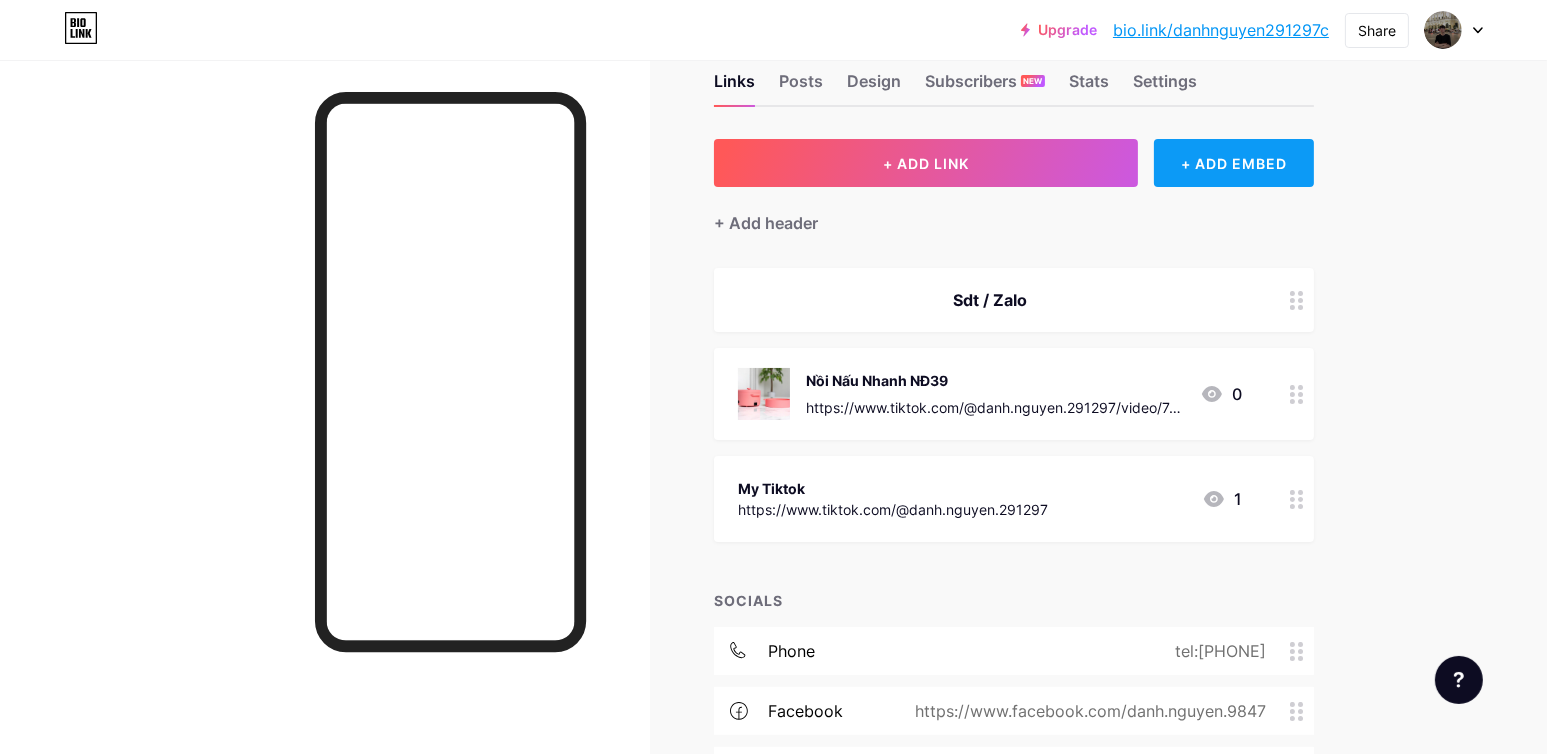 click on "+ ADD EMBED" at bounding box center (1233, 163) 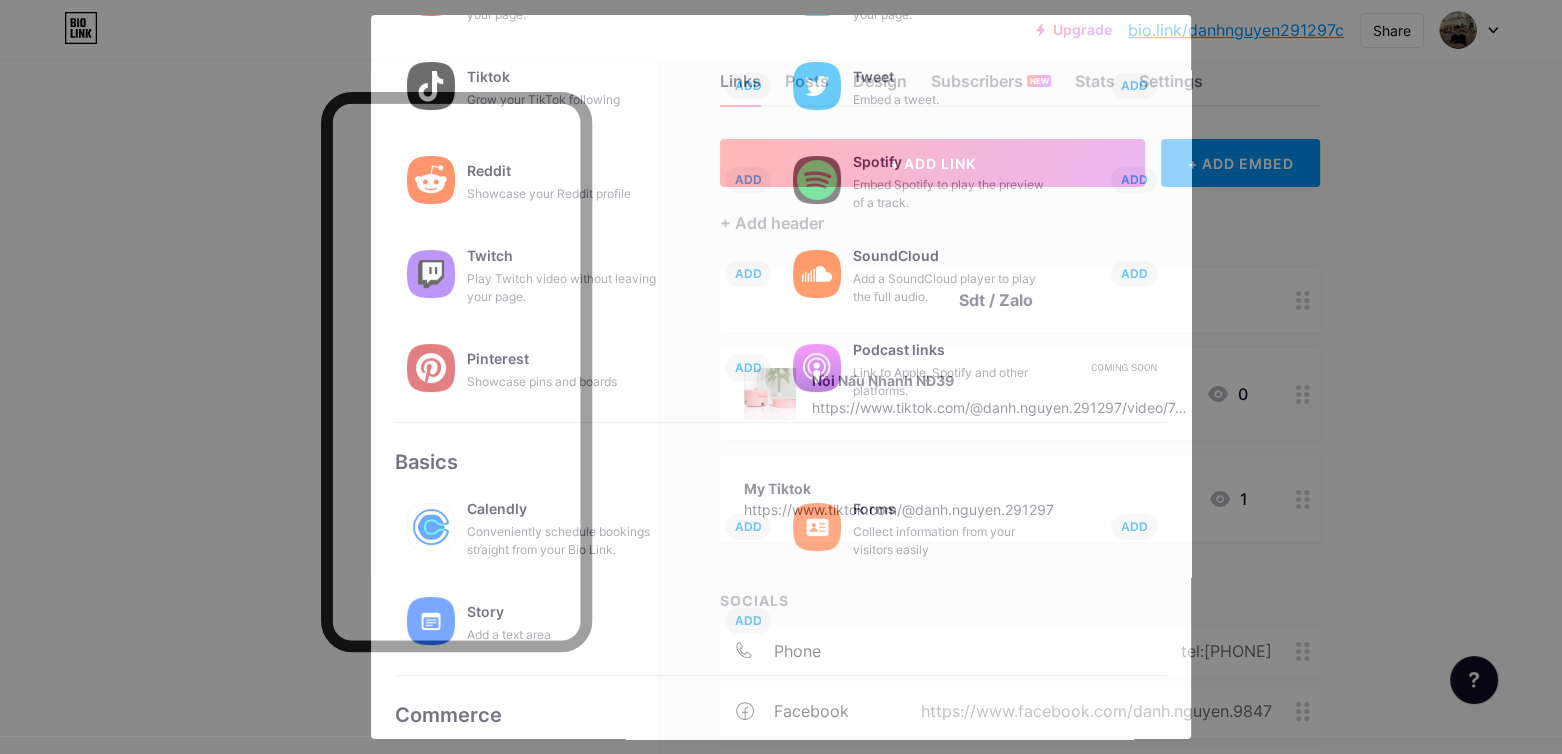 scroll, scrollTop: 294, scrollLeft: 0, axis: vertical 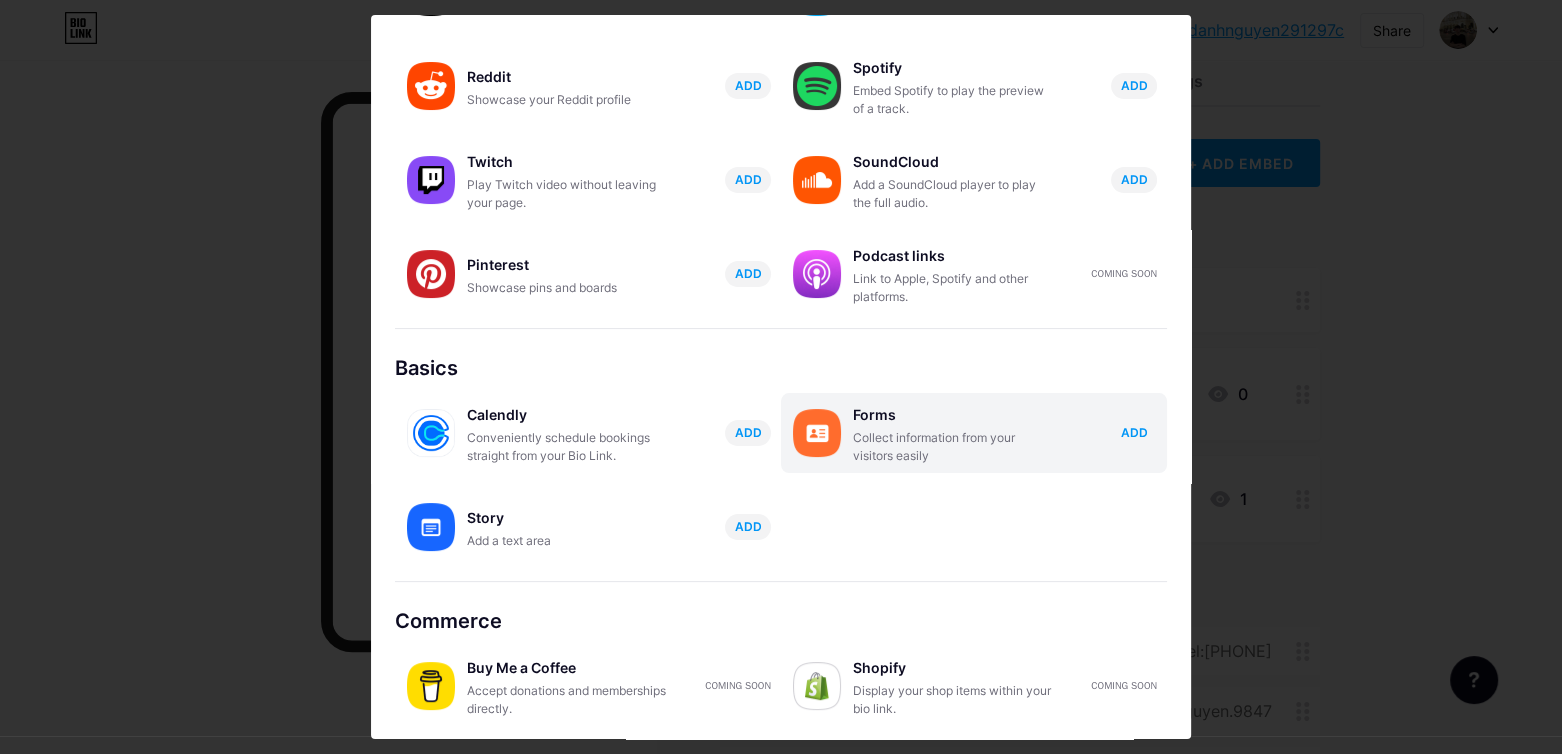 click on "ADD" at bounding box center [1134, 432] 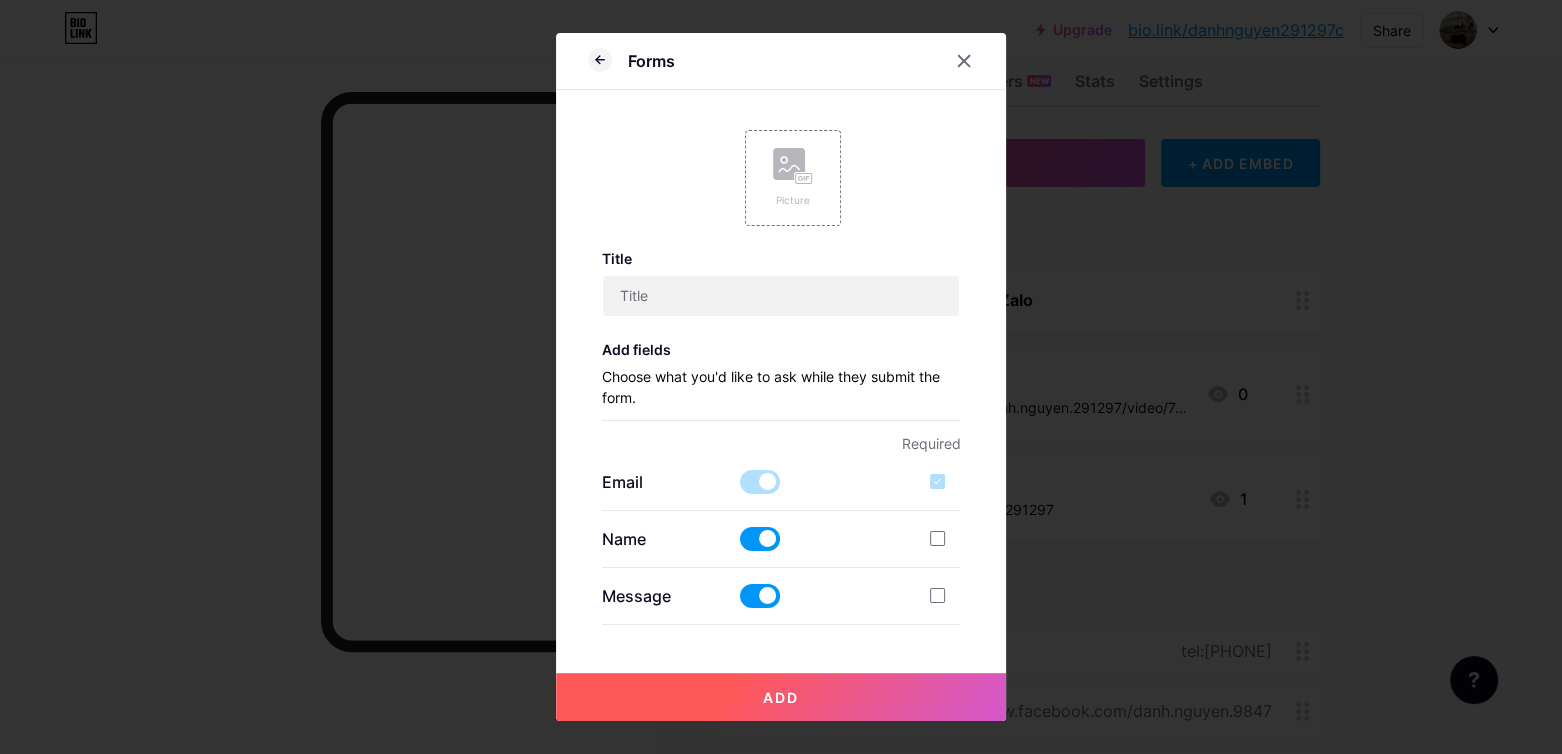 scroll, scrollTop: 0, scrollLeft: 0, axis: both 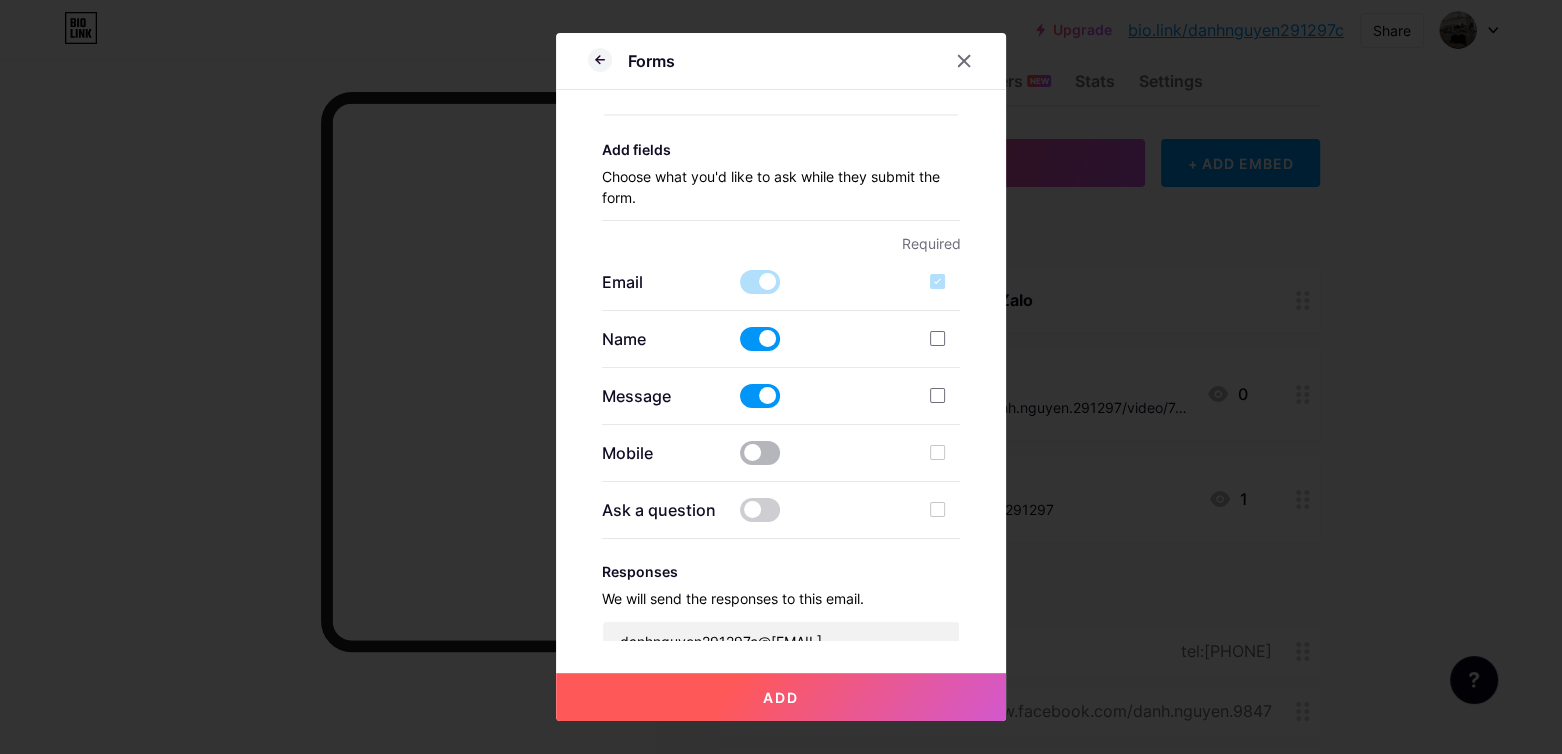 click at bounding box center (760, 453) 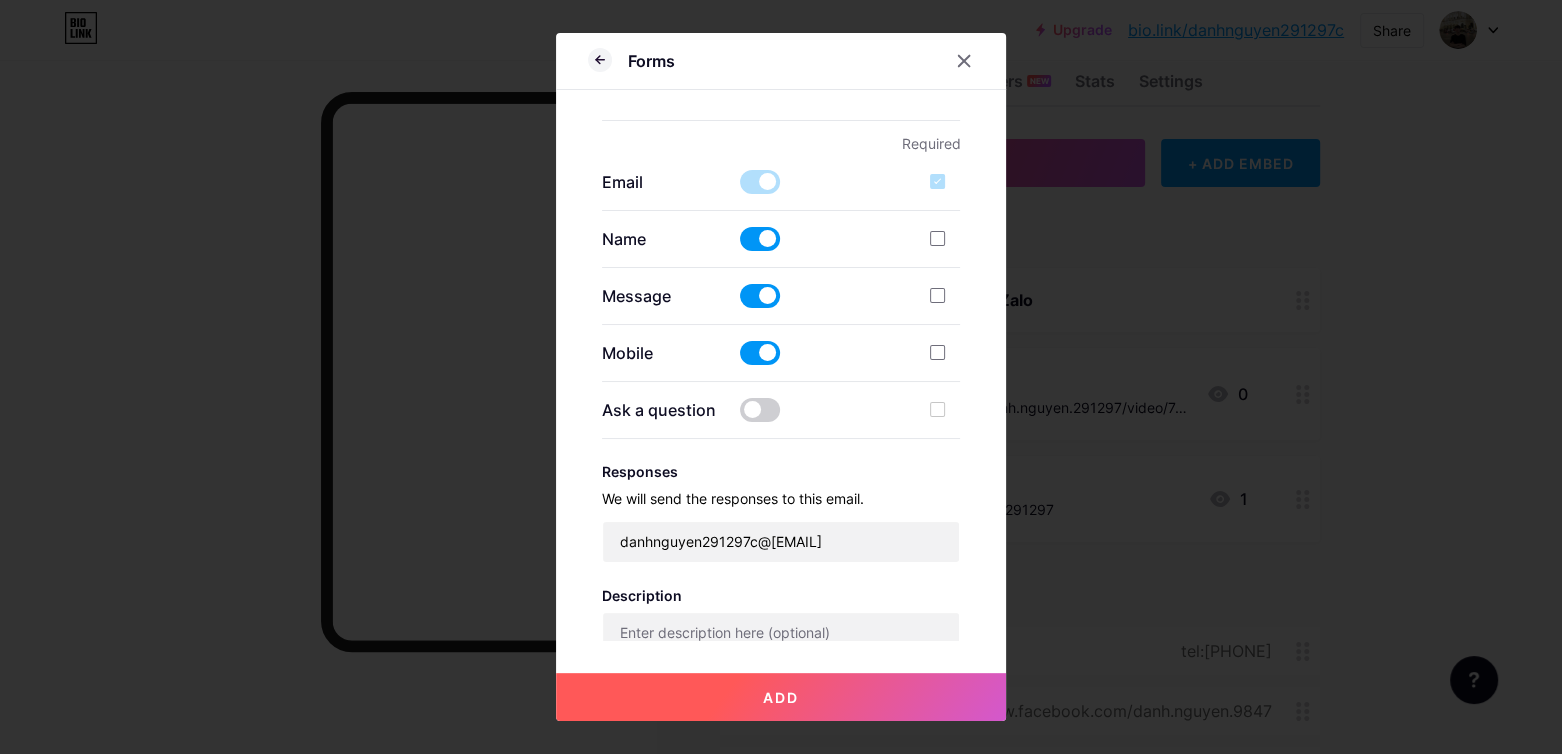 scroll, scrollTop: 495, scrollLeft: 0, axis: vertical 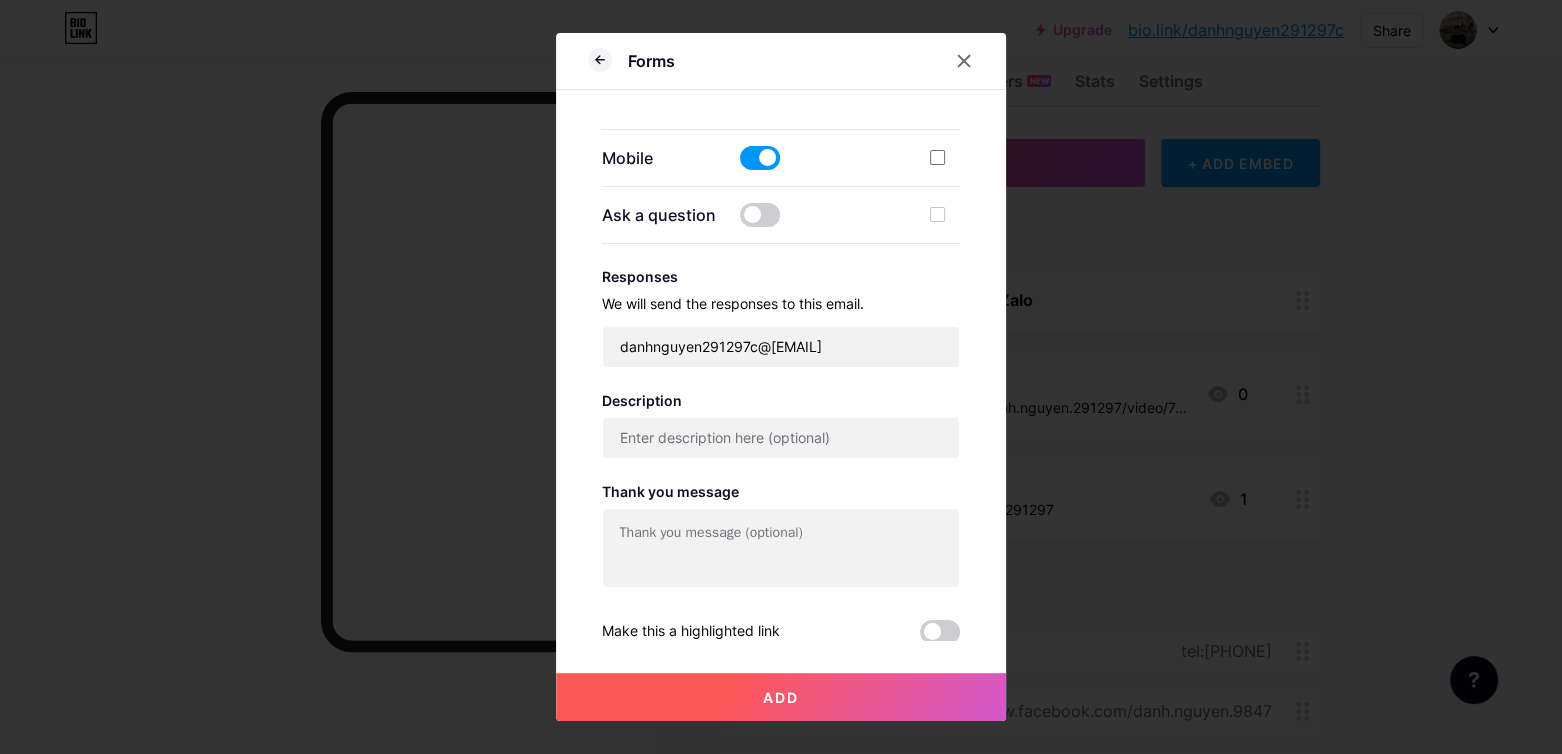 click on "Add" at bounding box center (781, 697) 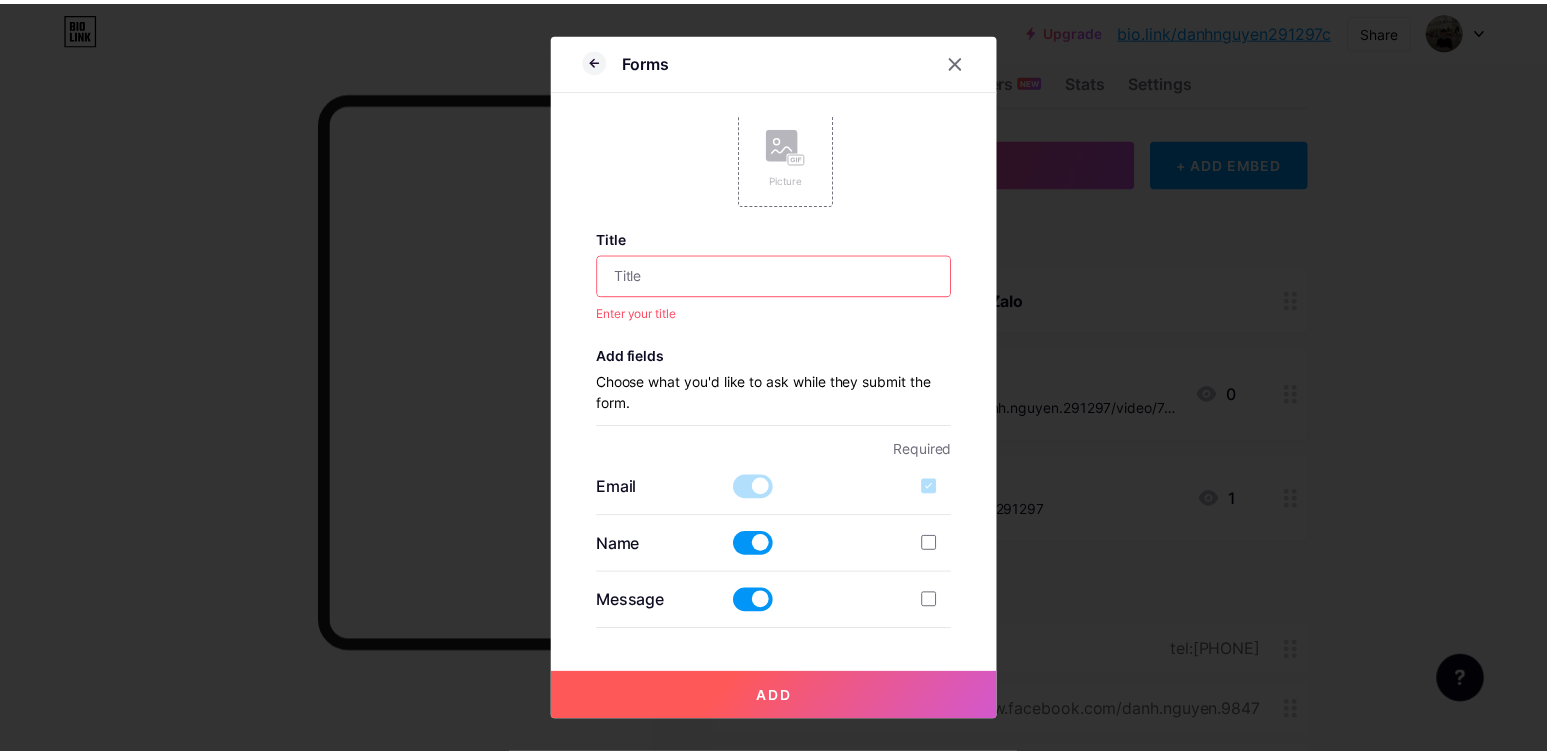 scroll, scrollTop: 0, scrollLeft: 0, axis: both 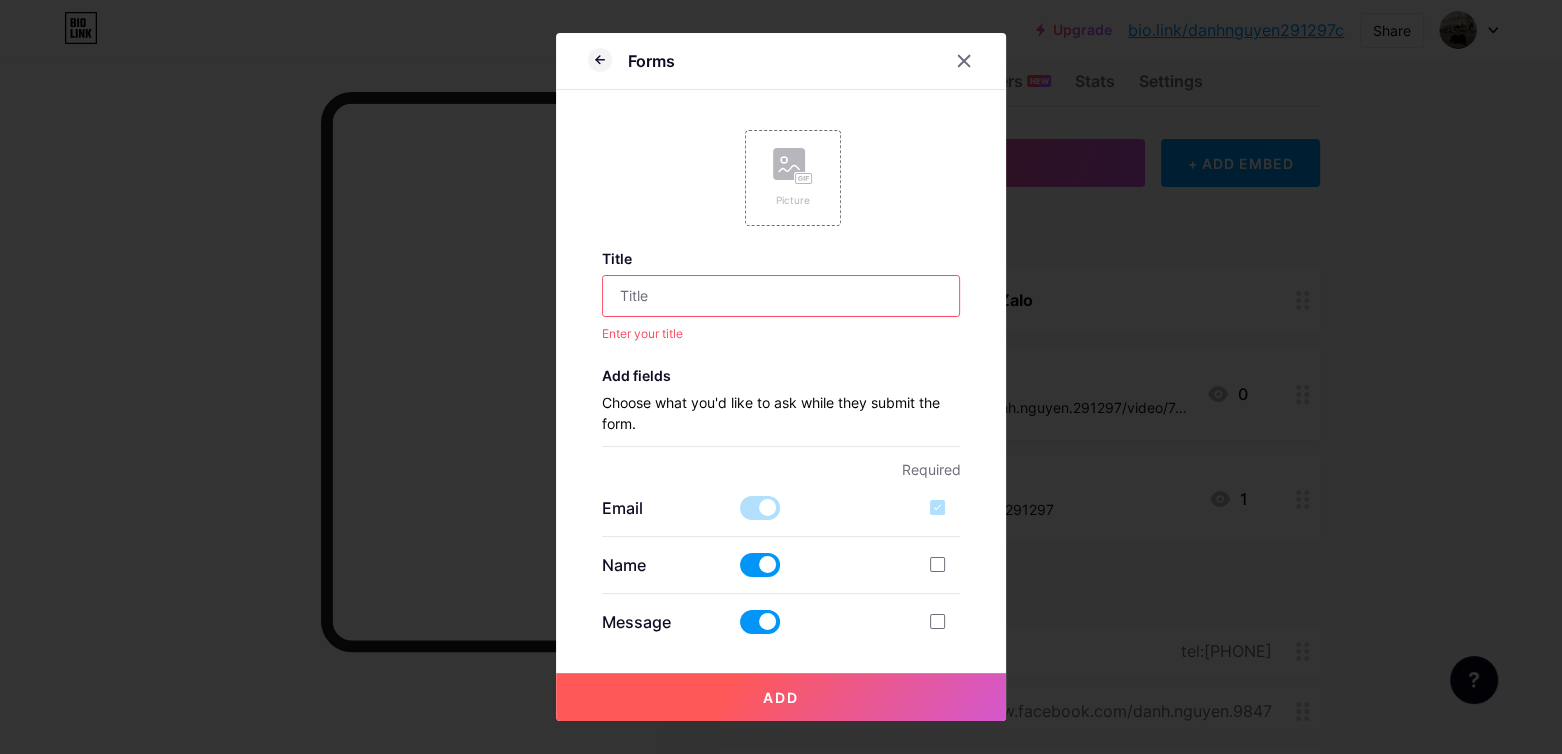 click at bounding box center (781, 296) 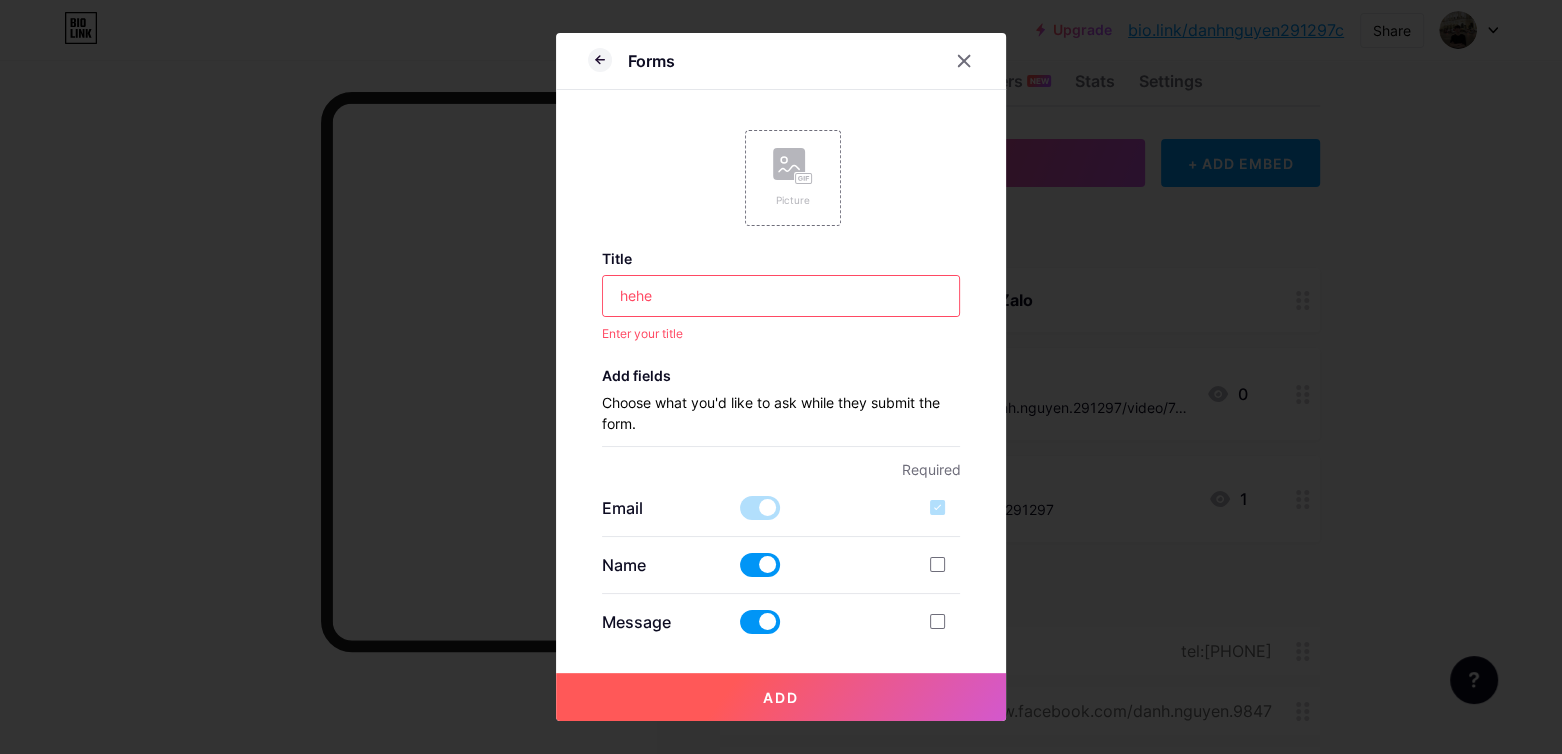 type on "hehe" 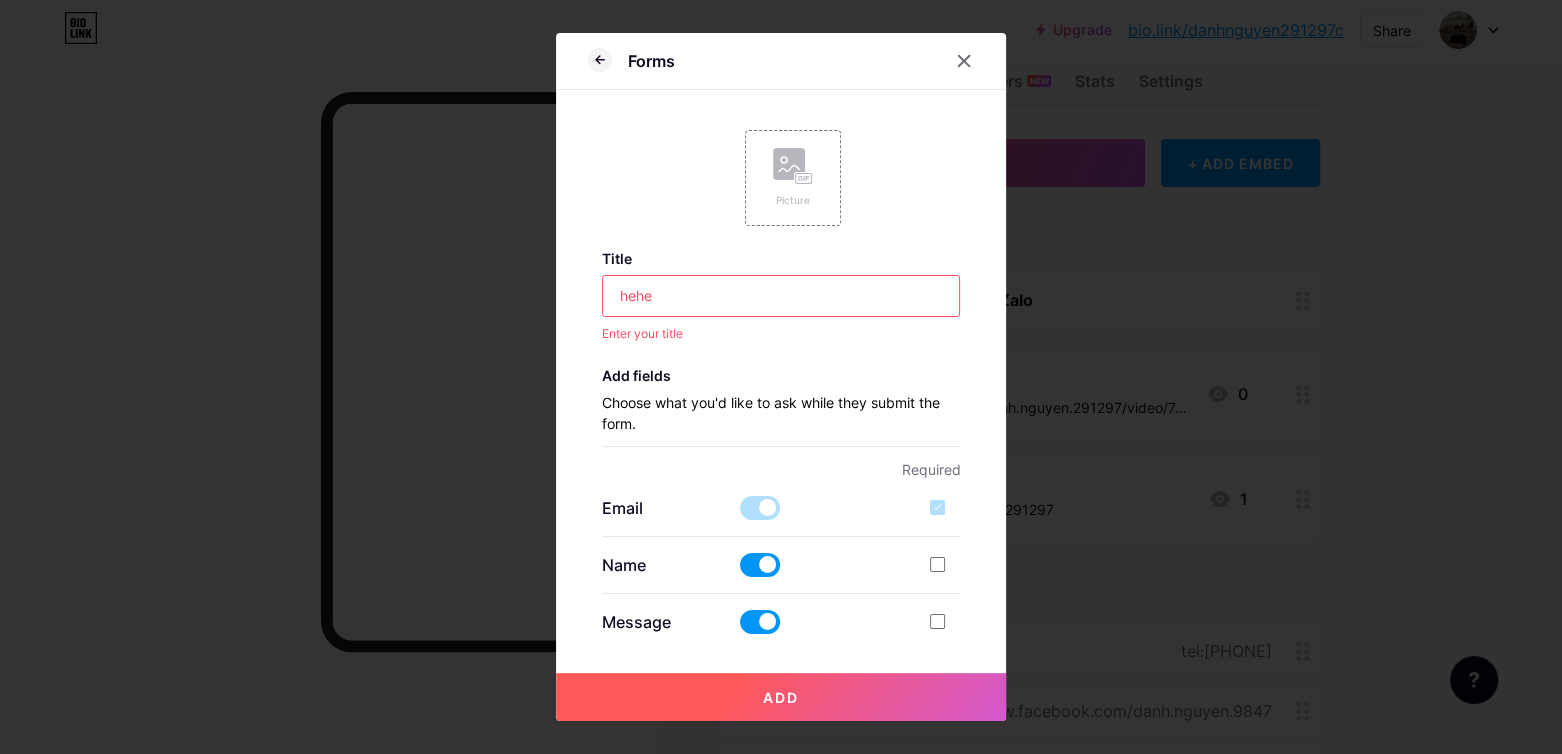 click on "Add" at bounding box center [781, 697] 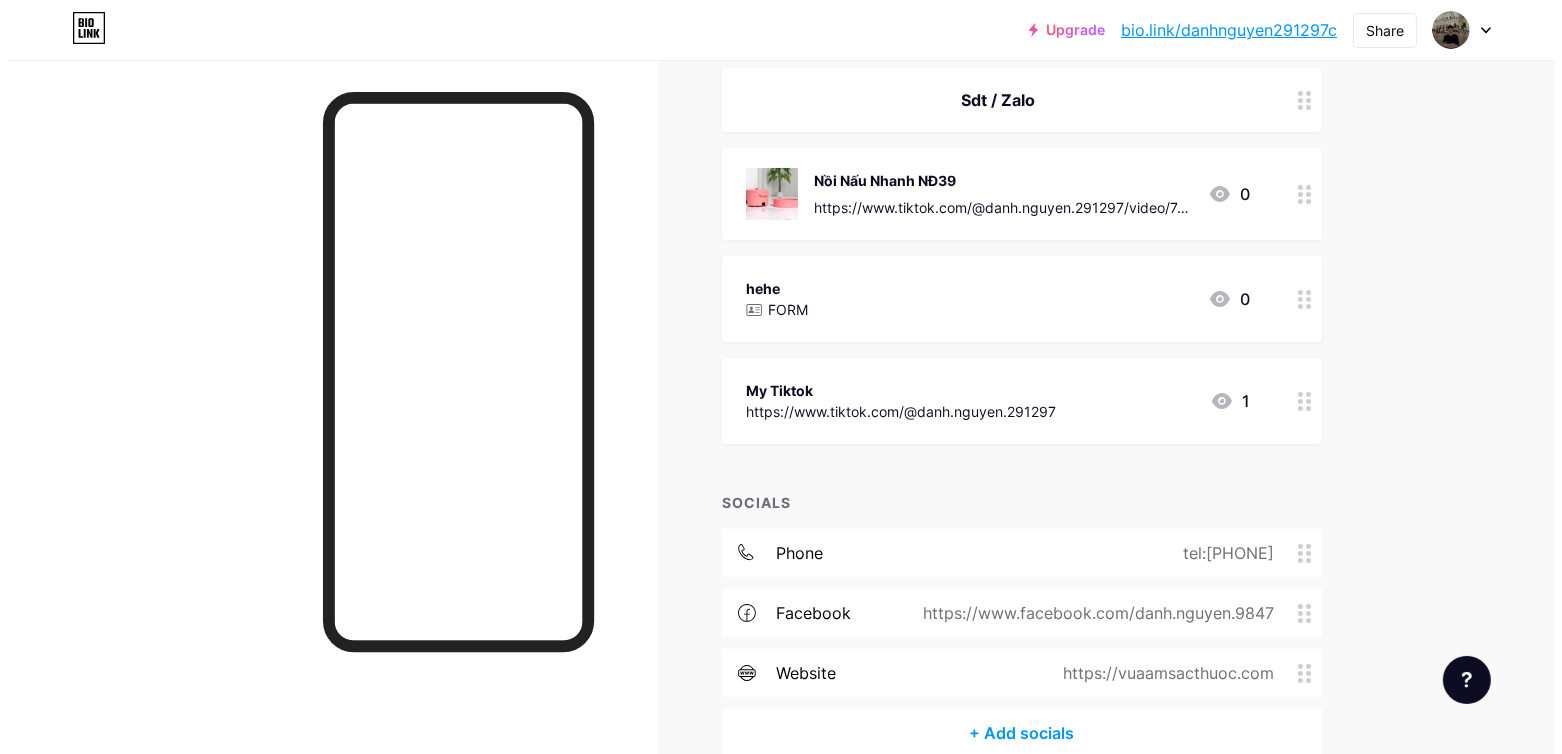 scroll, scrollTop: 147, scrollLeft: 0, axis: vertical 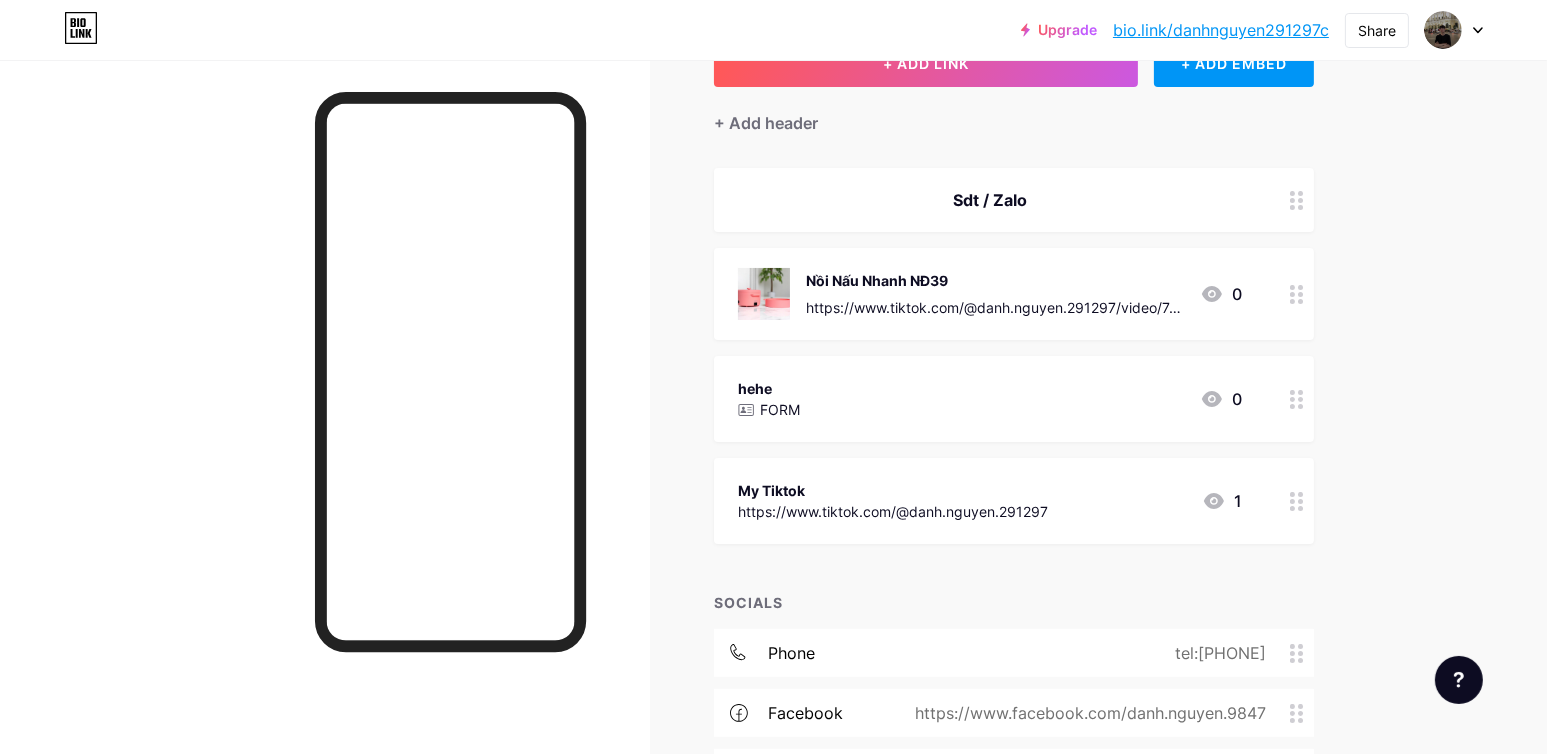 click on "hehe
FORM
0" at bounding box center [1014, 399] 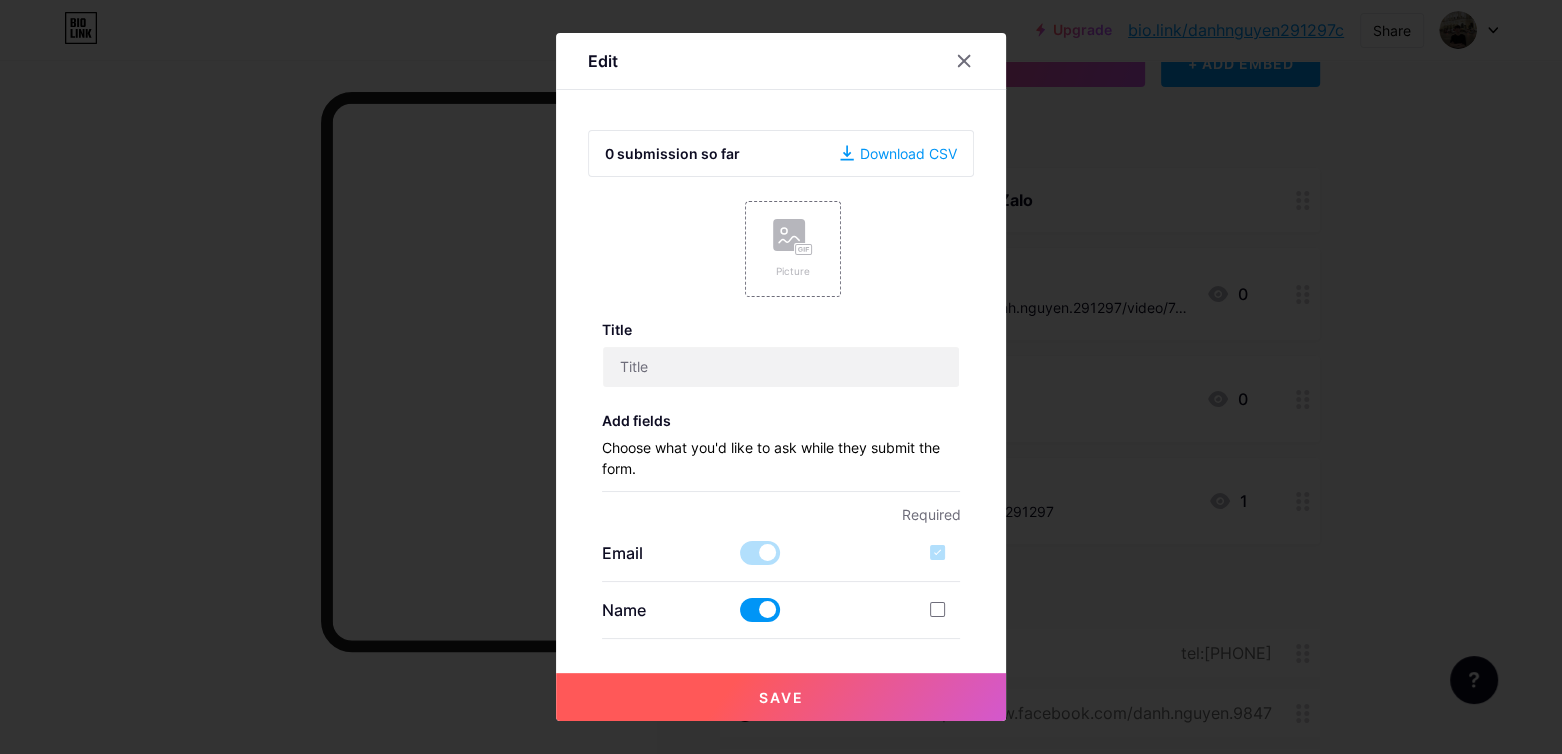 type on "hehe" 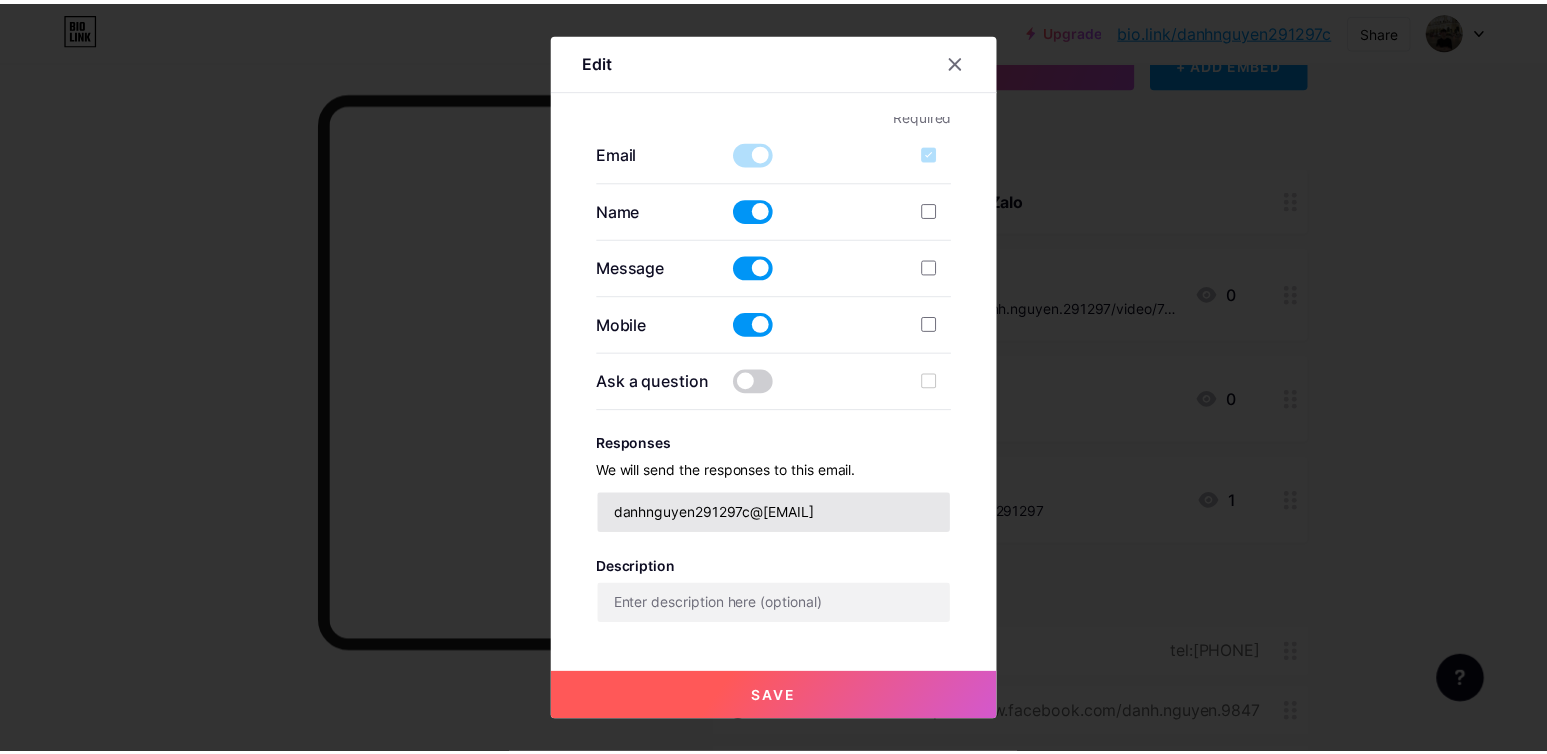scroll, scrollTop: 621, scrollLeft: 0, axis: vertical 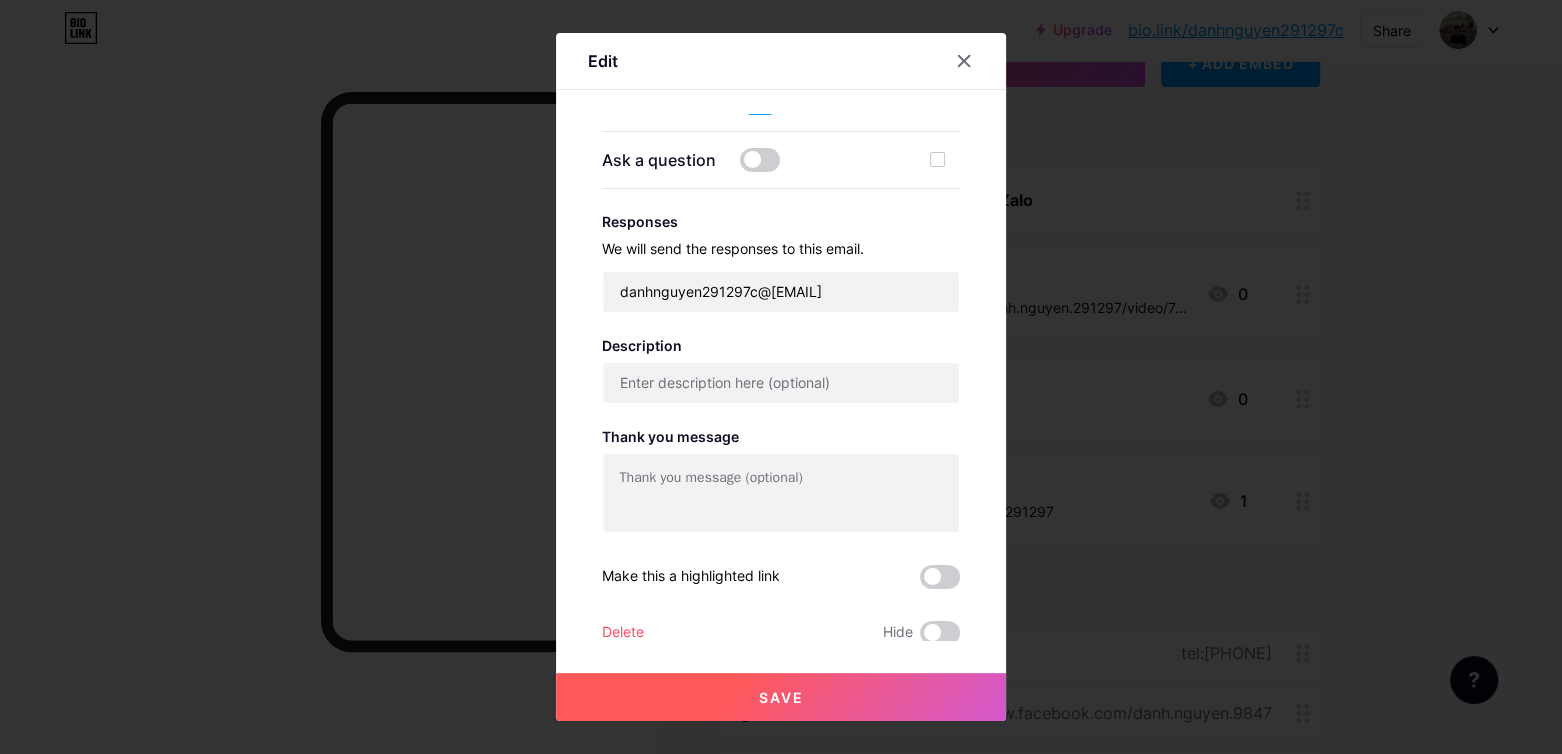 click on "Delete
Hide" at bounding box center (781, 633) 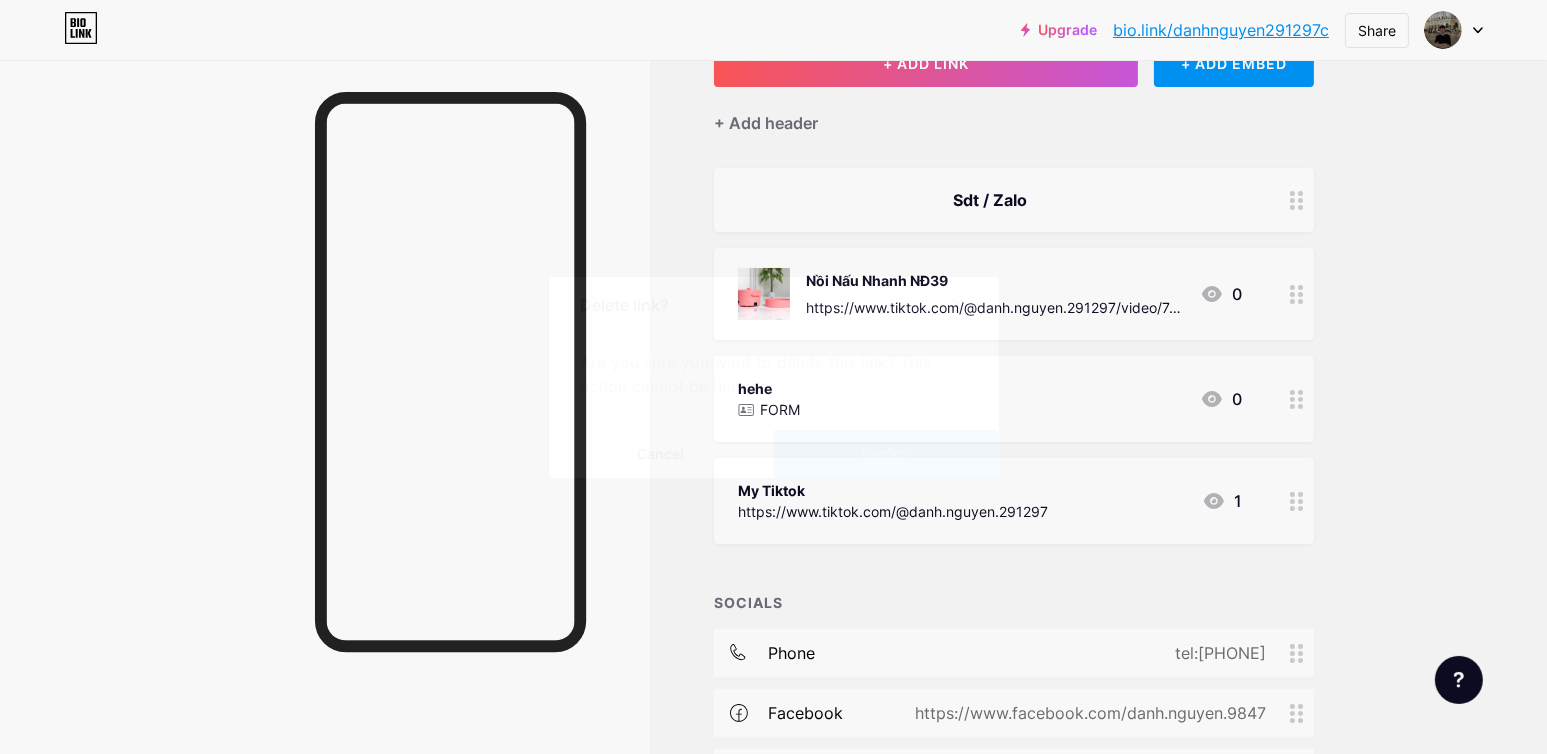 click on "Confirm" at bounding box center [886, 454] 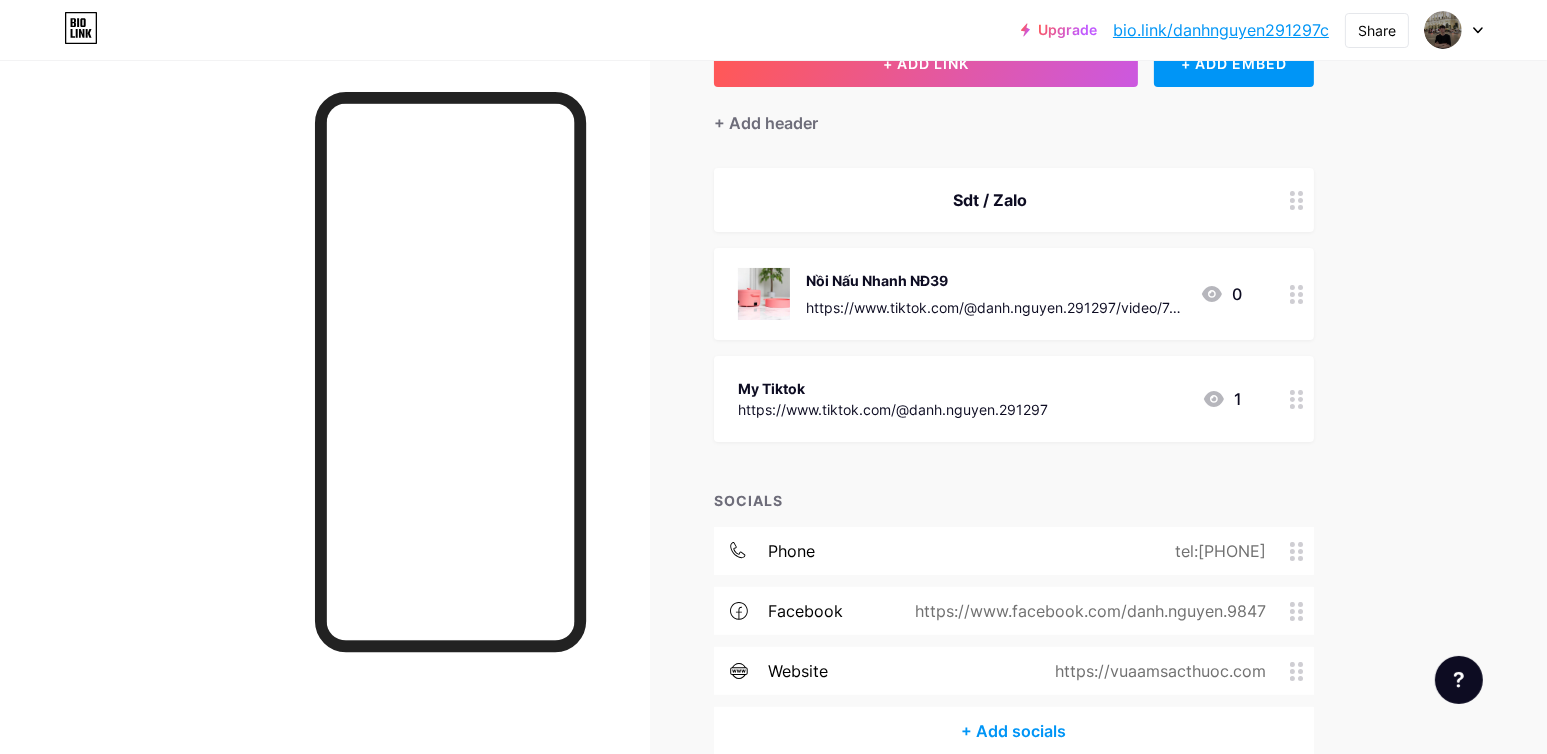 click on "https://www.tiktok.com/@danh.nguyen.291297" at bounding box center [893, 409] 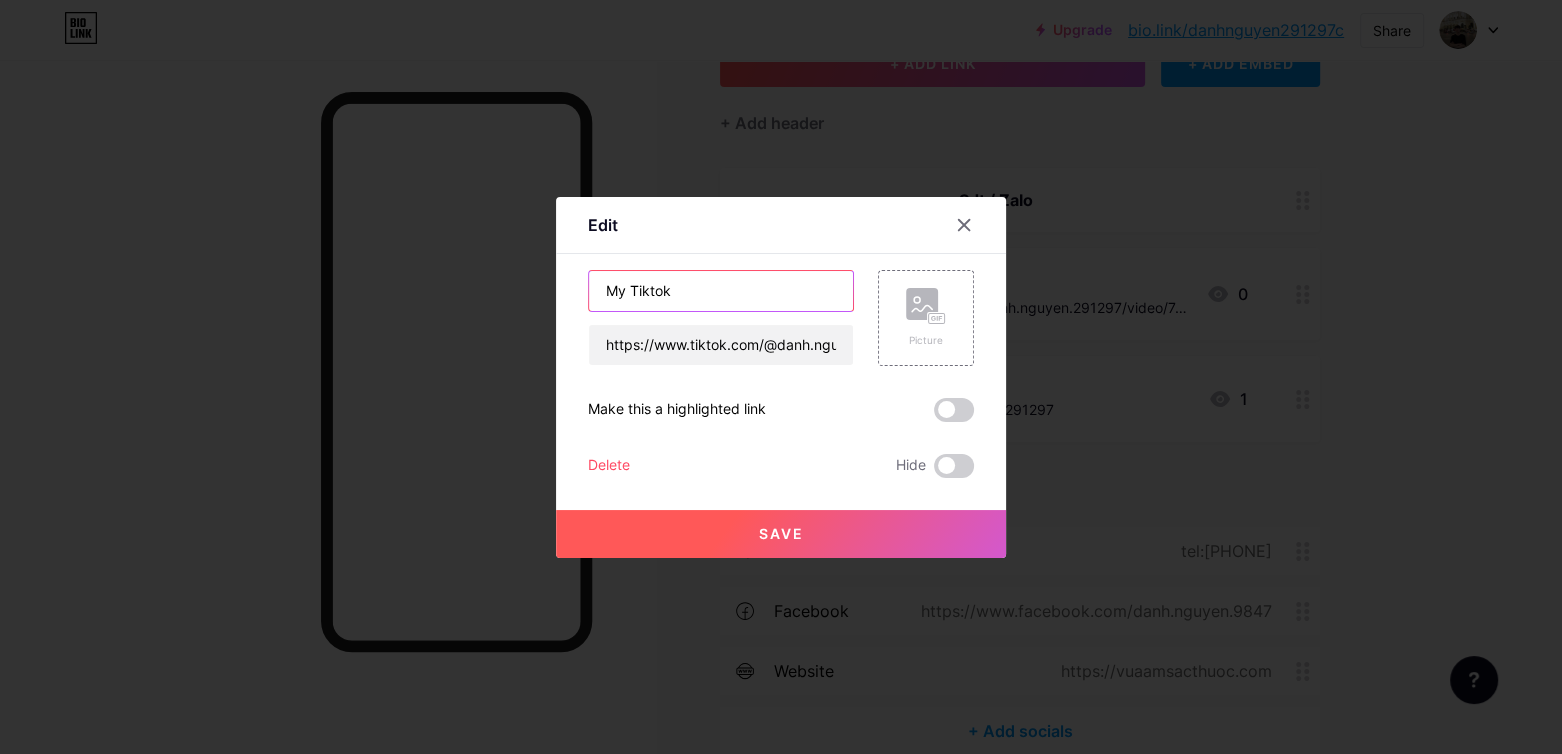 click on "My Tiktok" at bounding box center [721, 291] 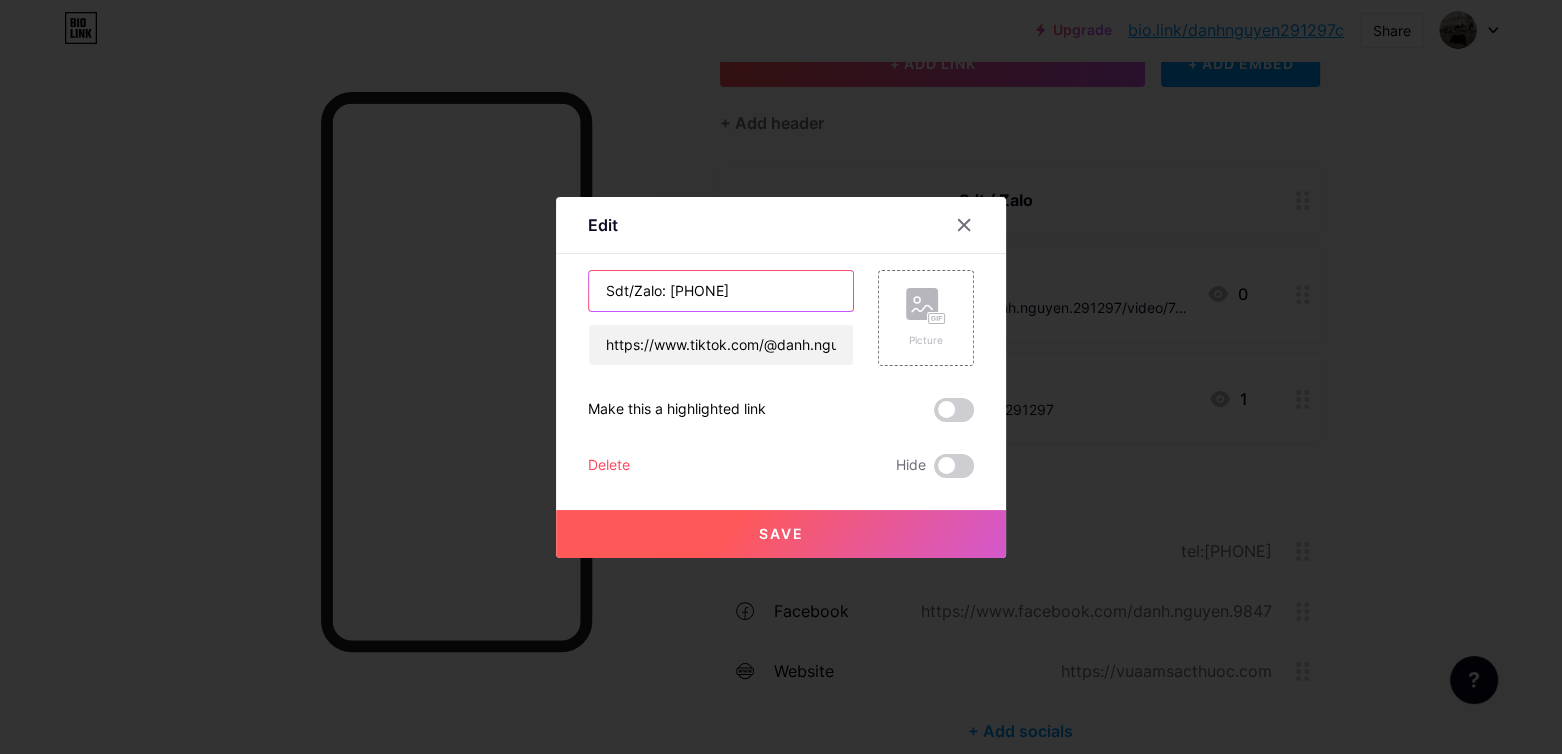 type on "Sdt/Zalo: [PHONE]" 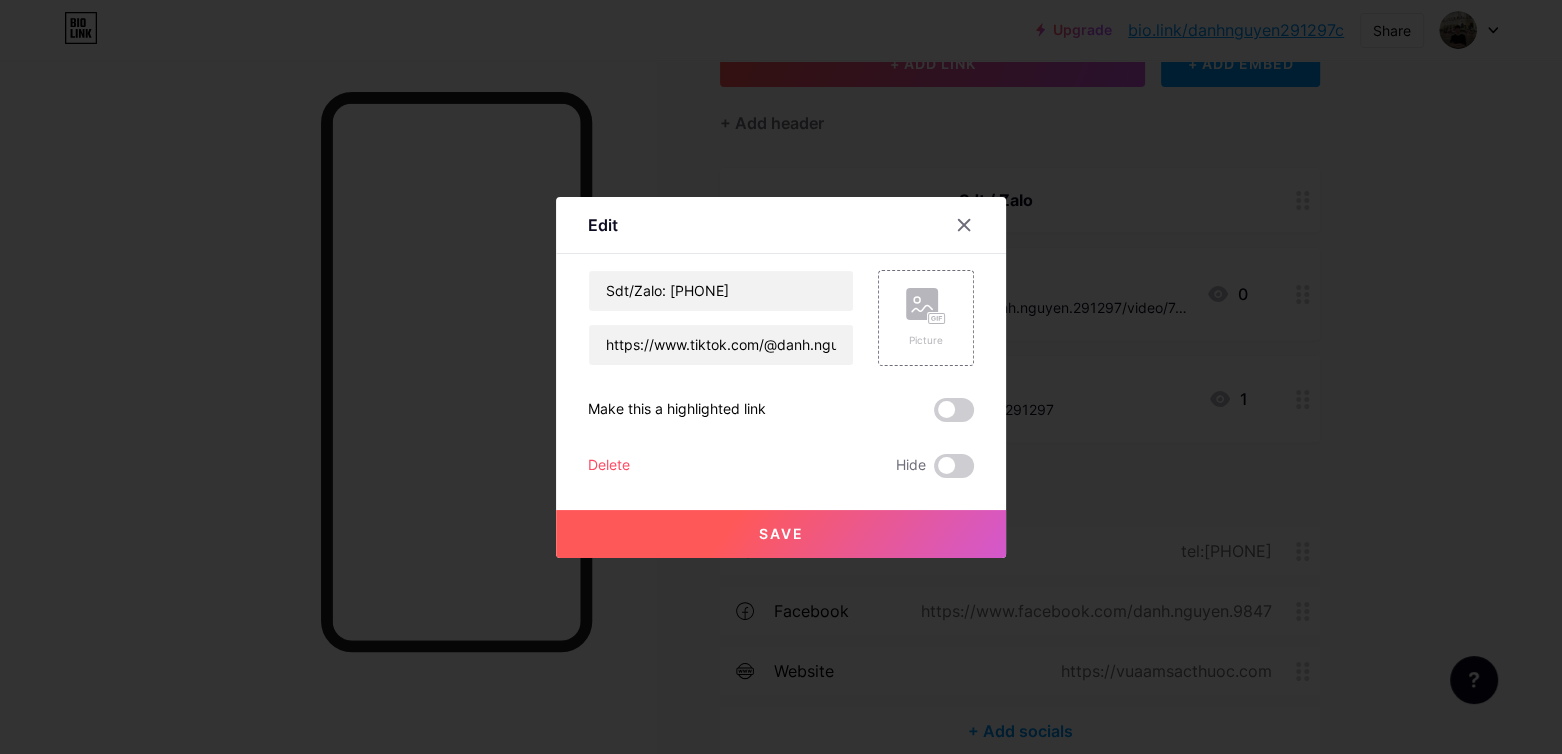 click on "Save" at bounding box center (781, 534) 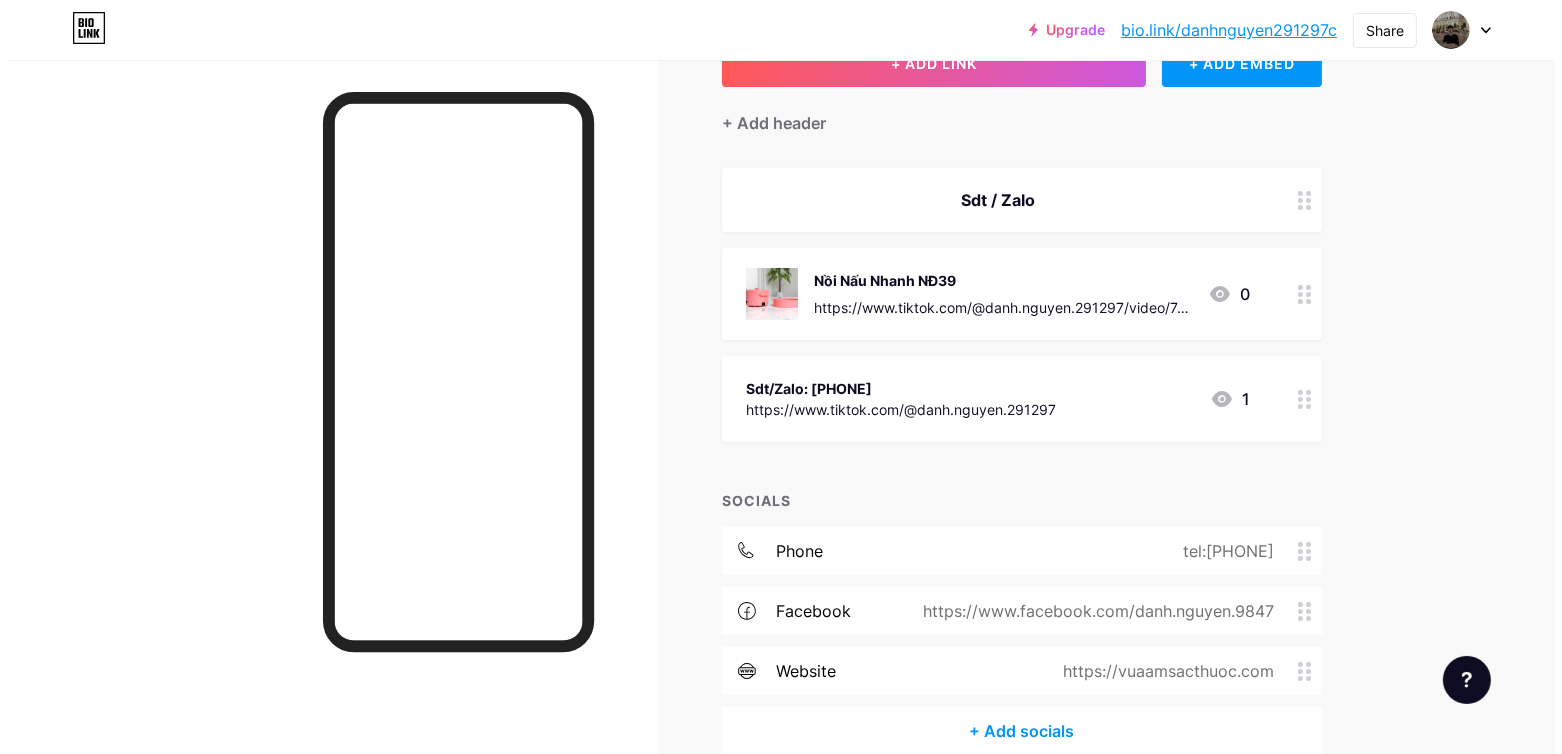 scroll, scrollTop: 47, scrollLeft: 0, axis: vertical 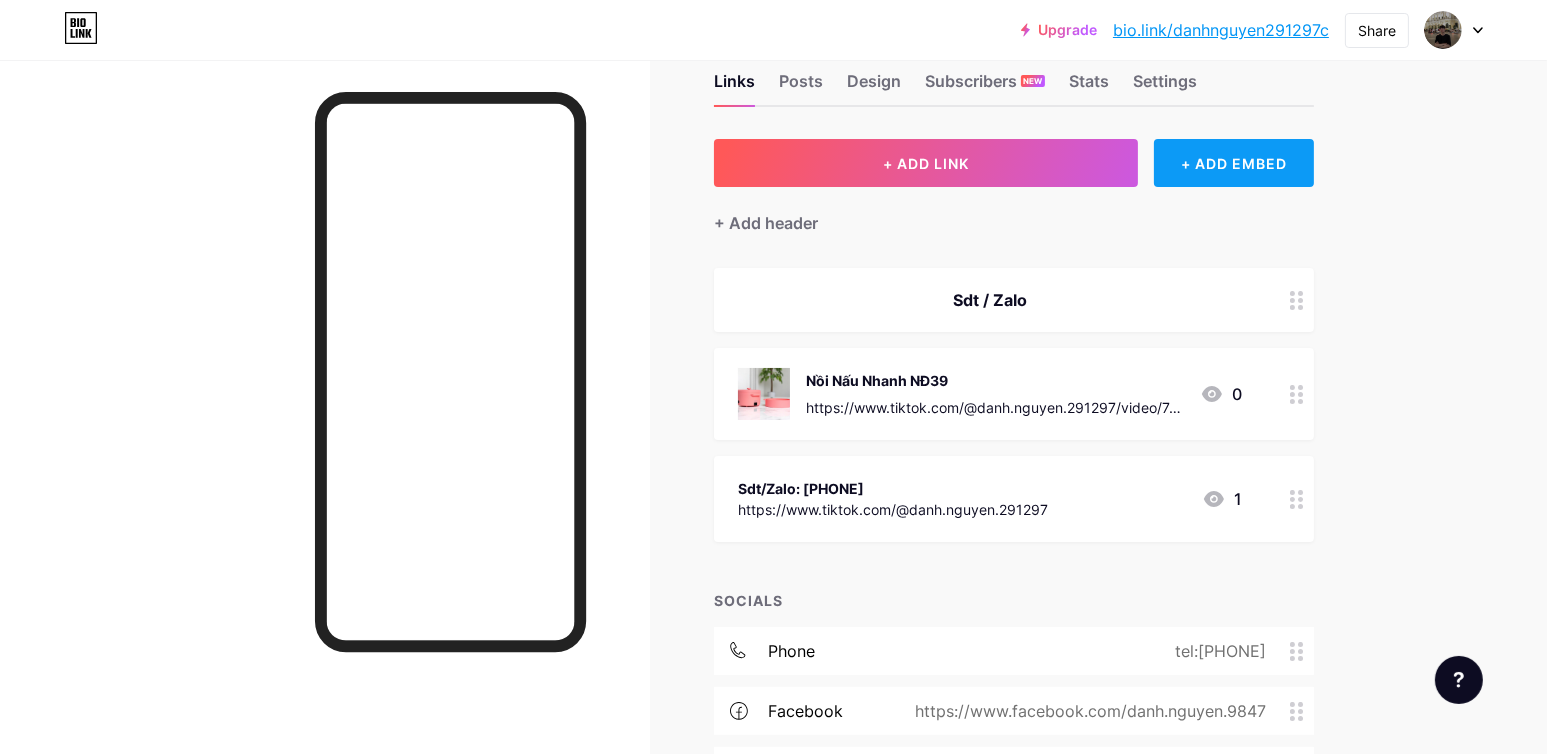 click on "+ ADD EMBED" at bounding box center (1233, 163) 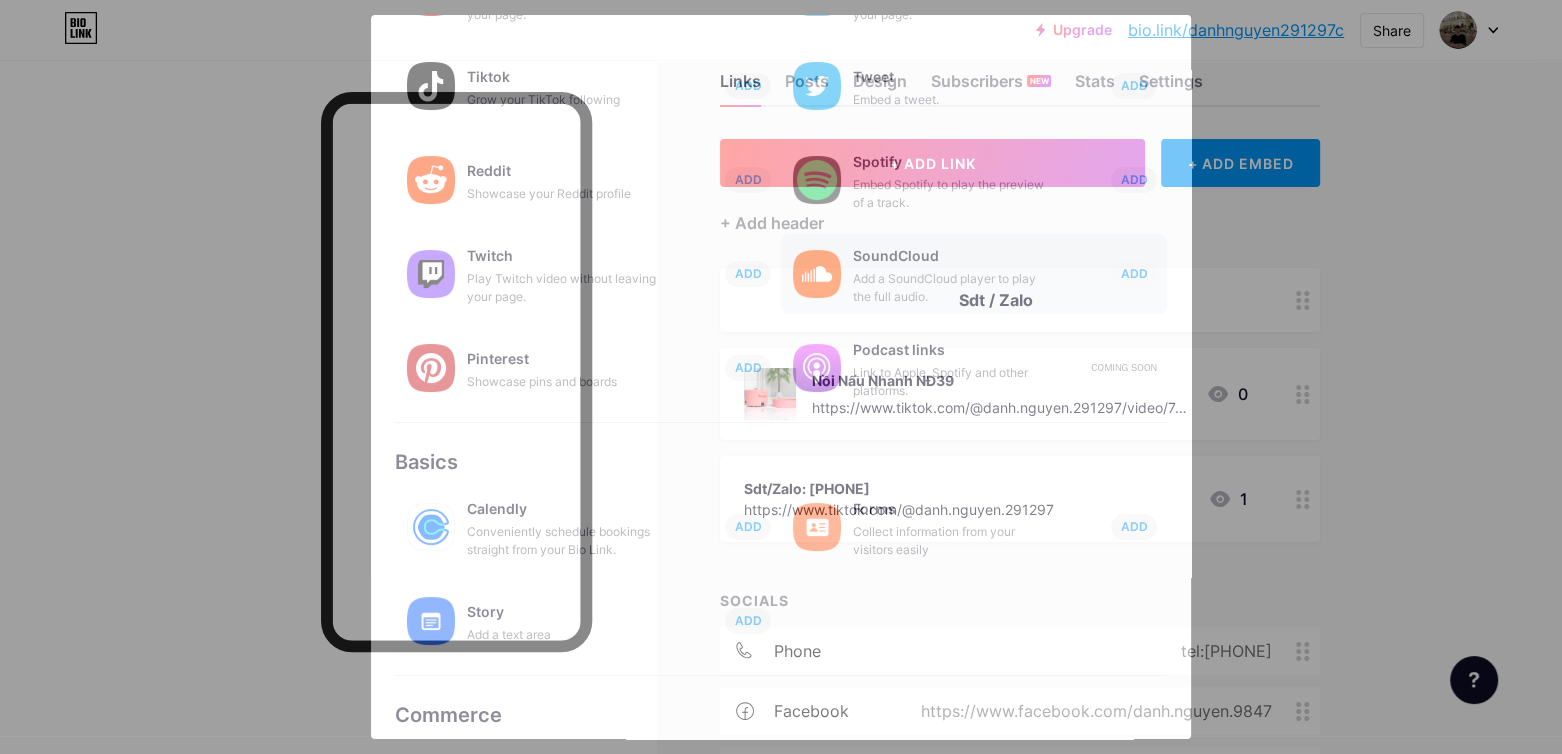 scroll, scrollTop: 294, scrollLeft: 0, axis: vertical 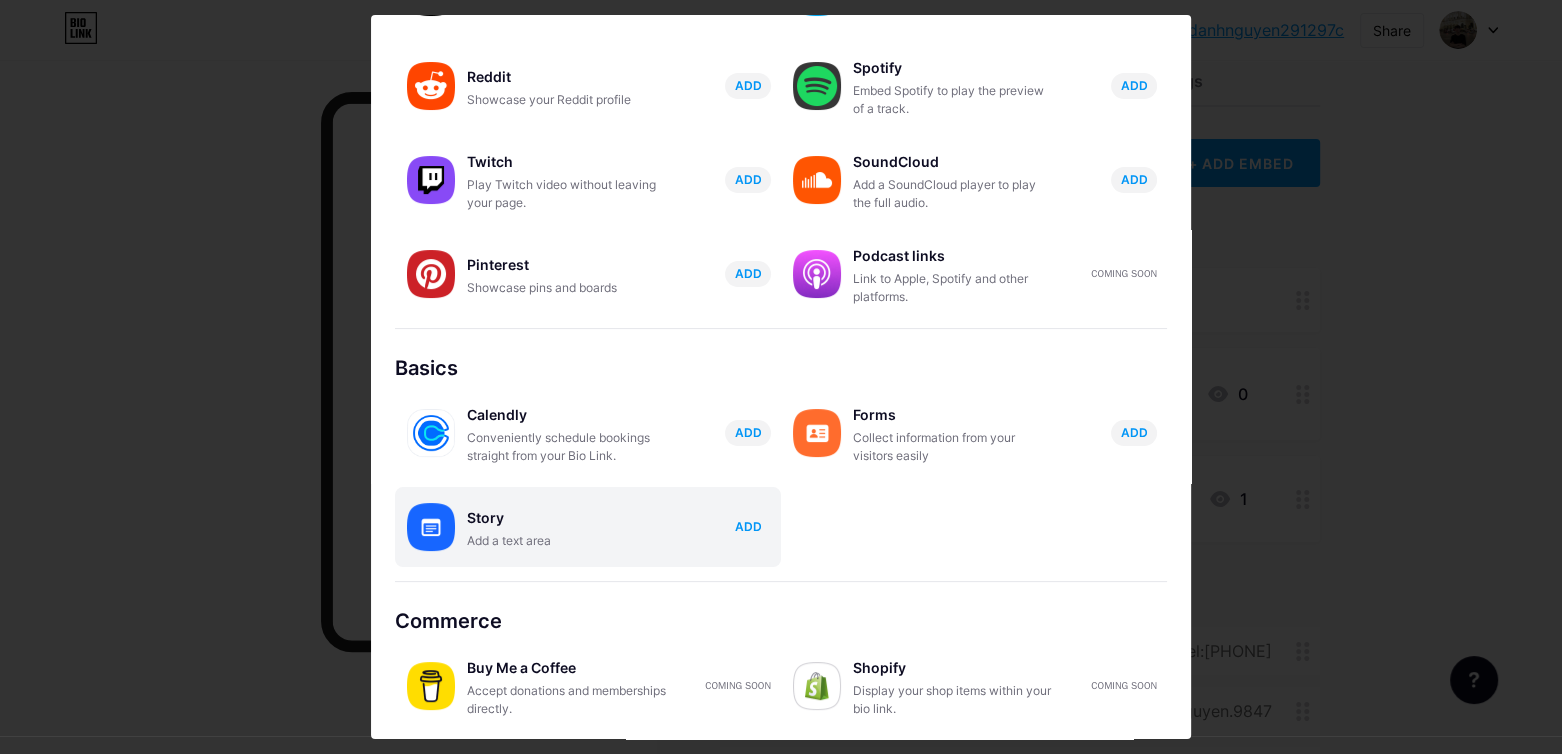 click on "ADD" at bounding box center [748, 527] 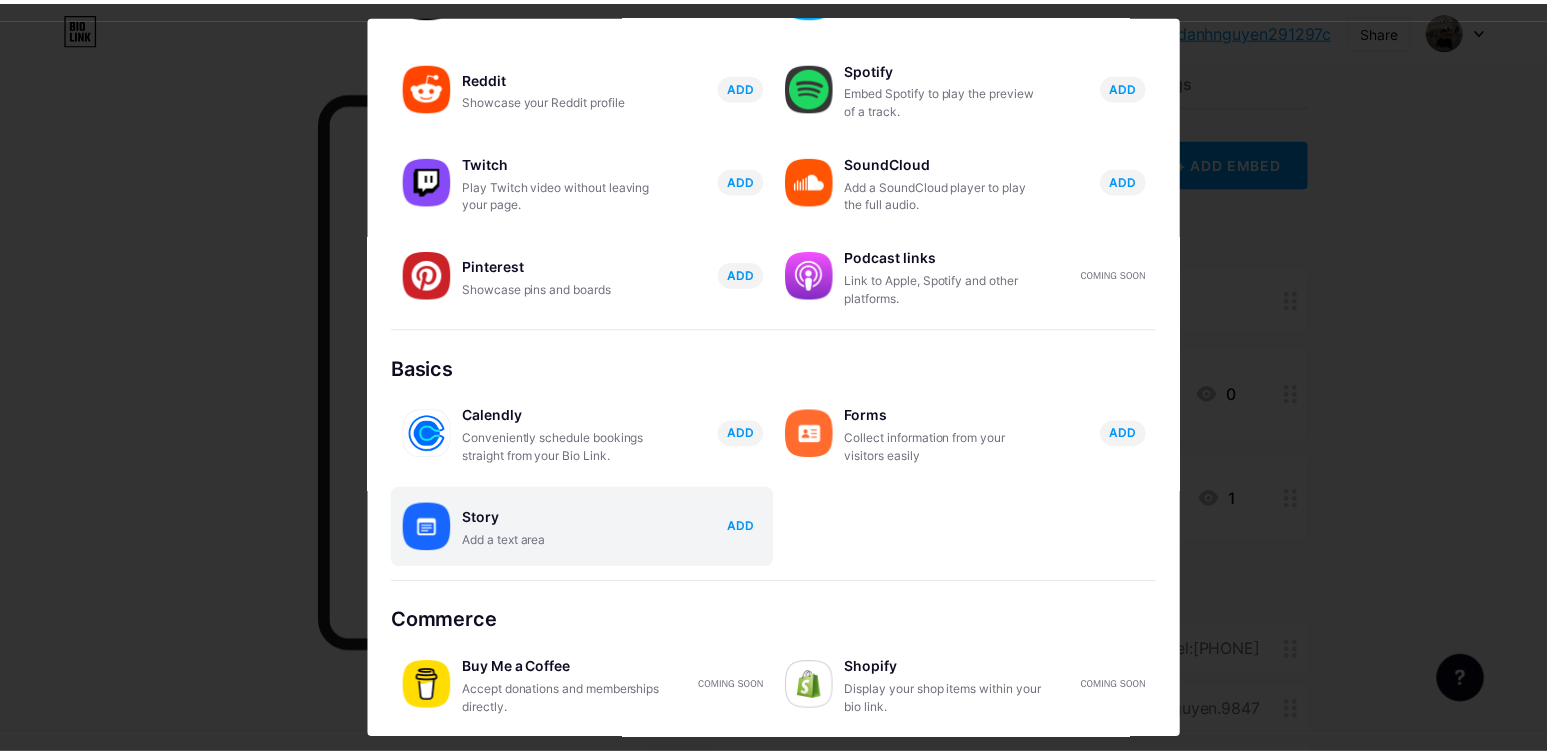 scroll, scrollTop: 0, scrollLeft: 0, axis: both 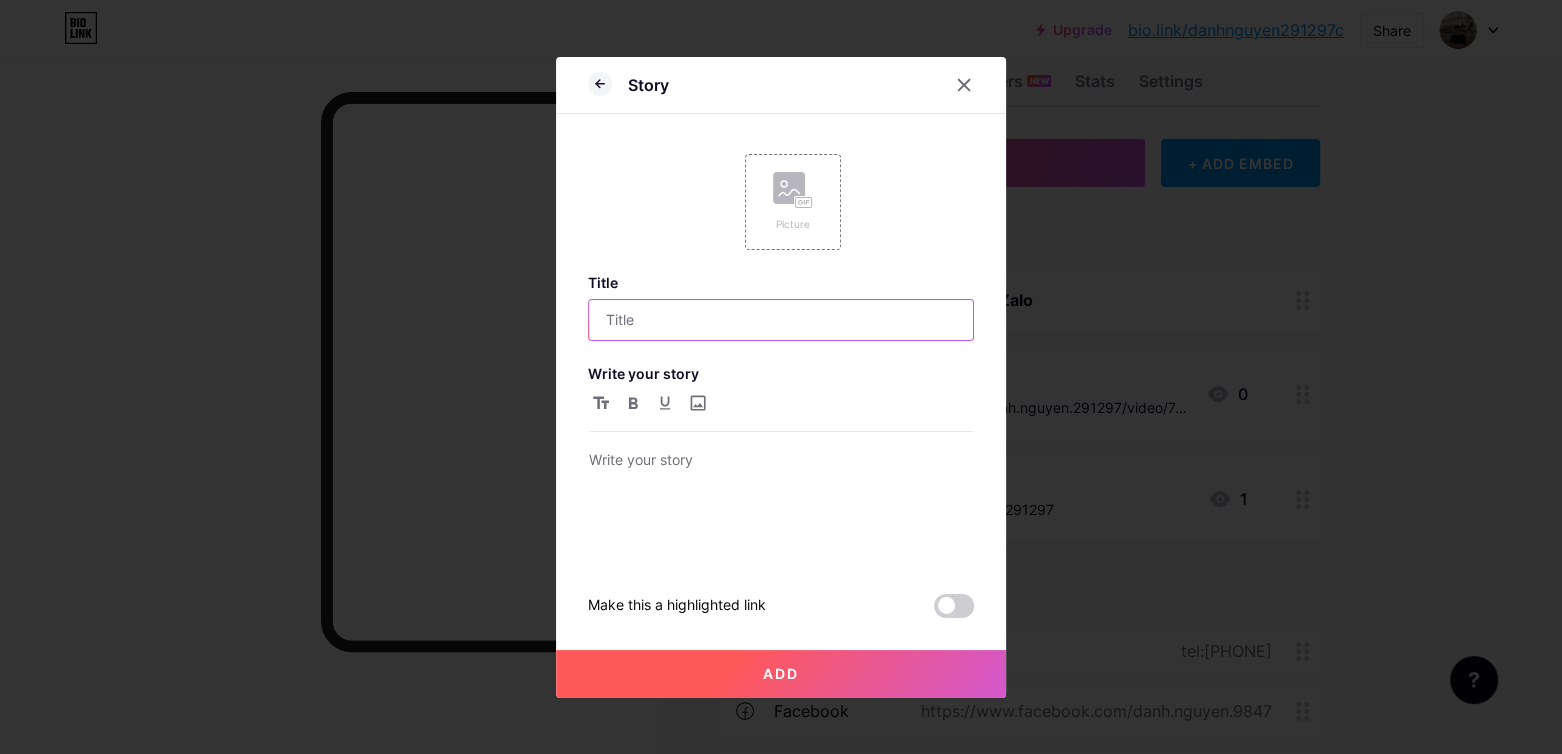 click at bounding box center [781, 320] 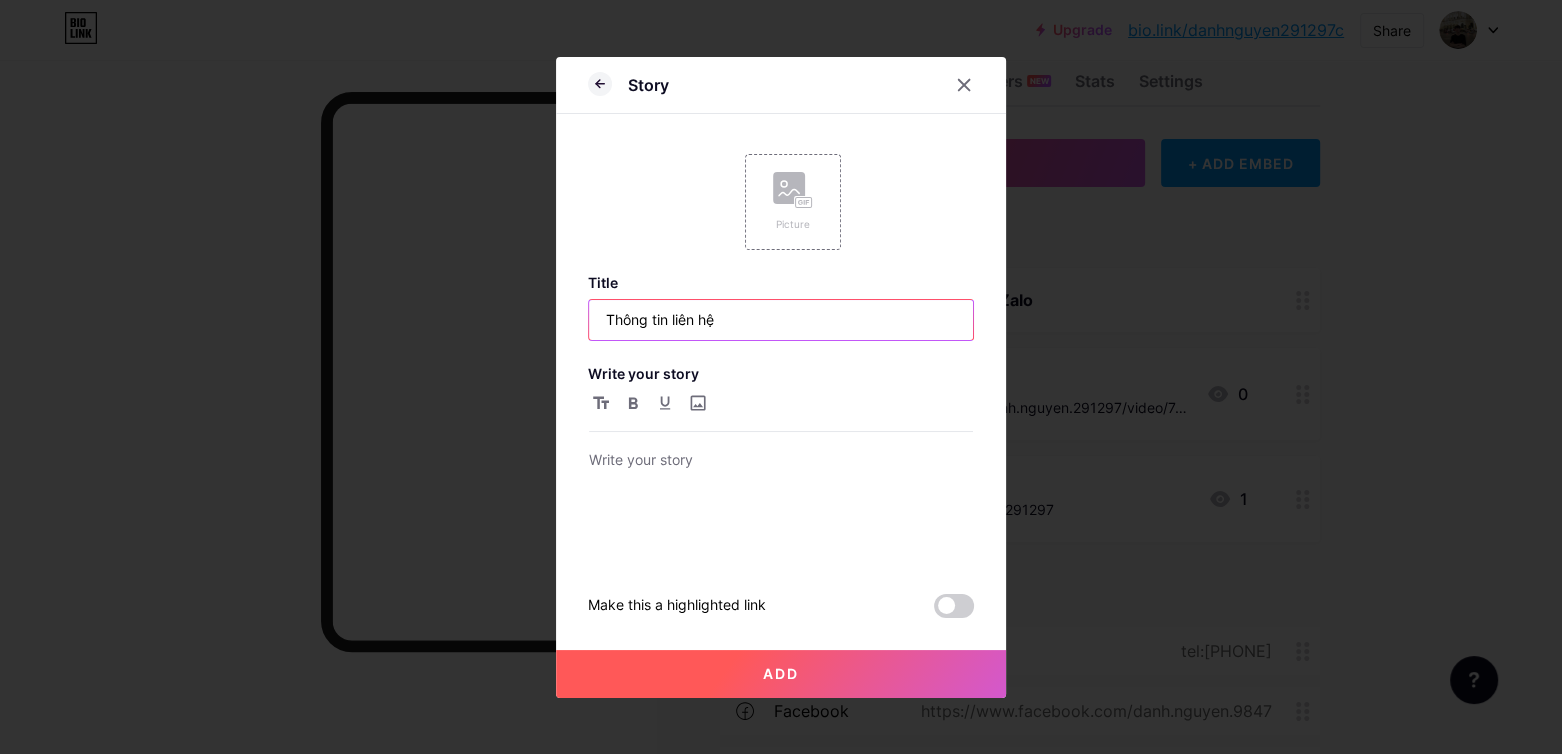 type on "Thông tin liên hệ" 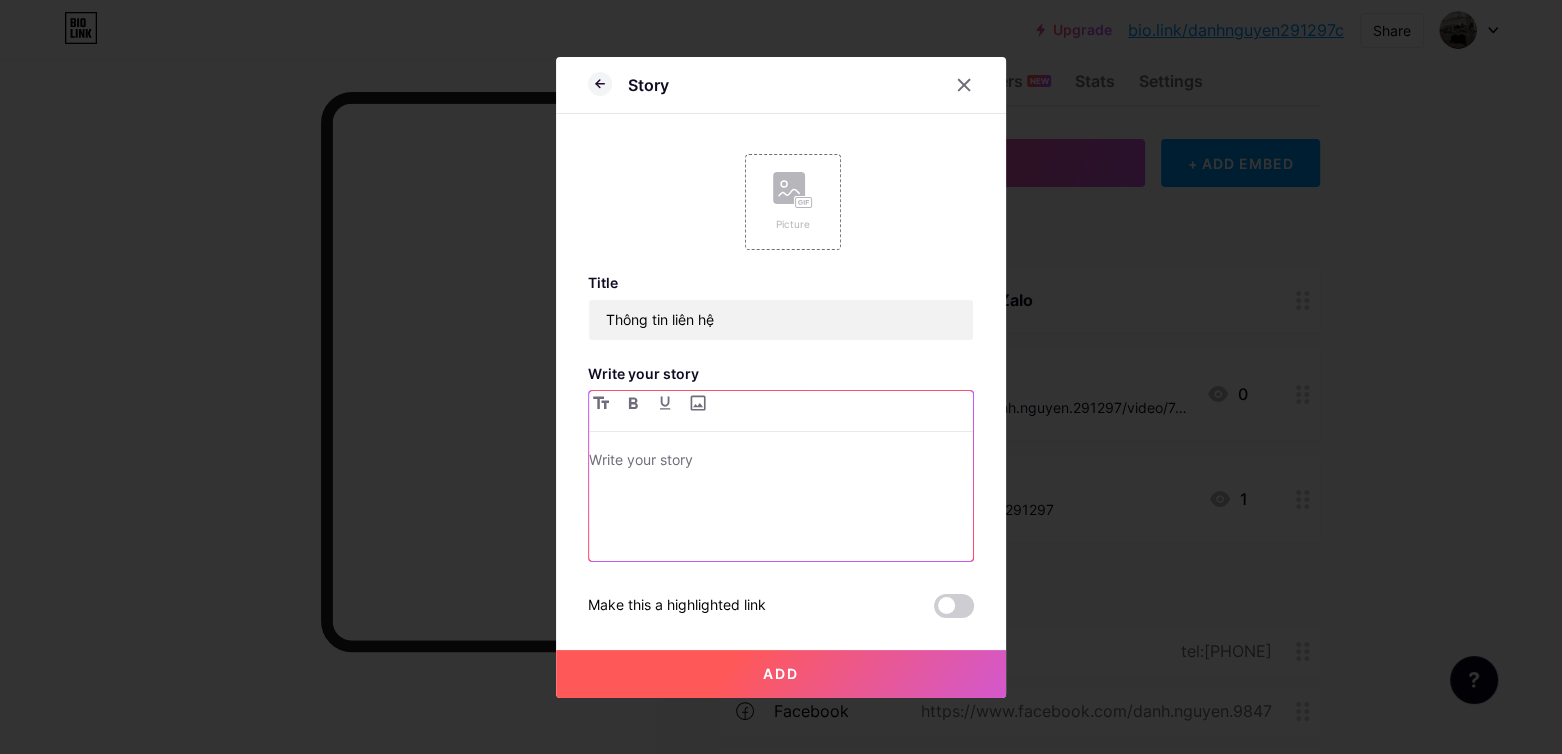 click at bounding box center [781, 504] 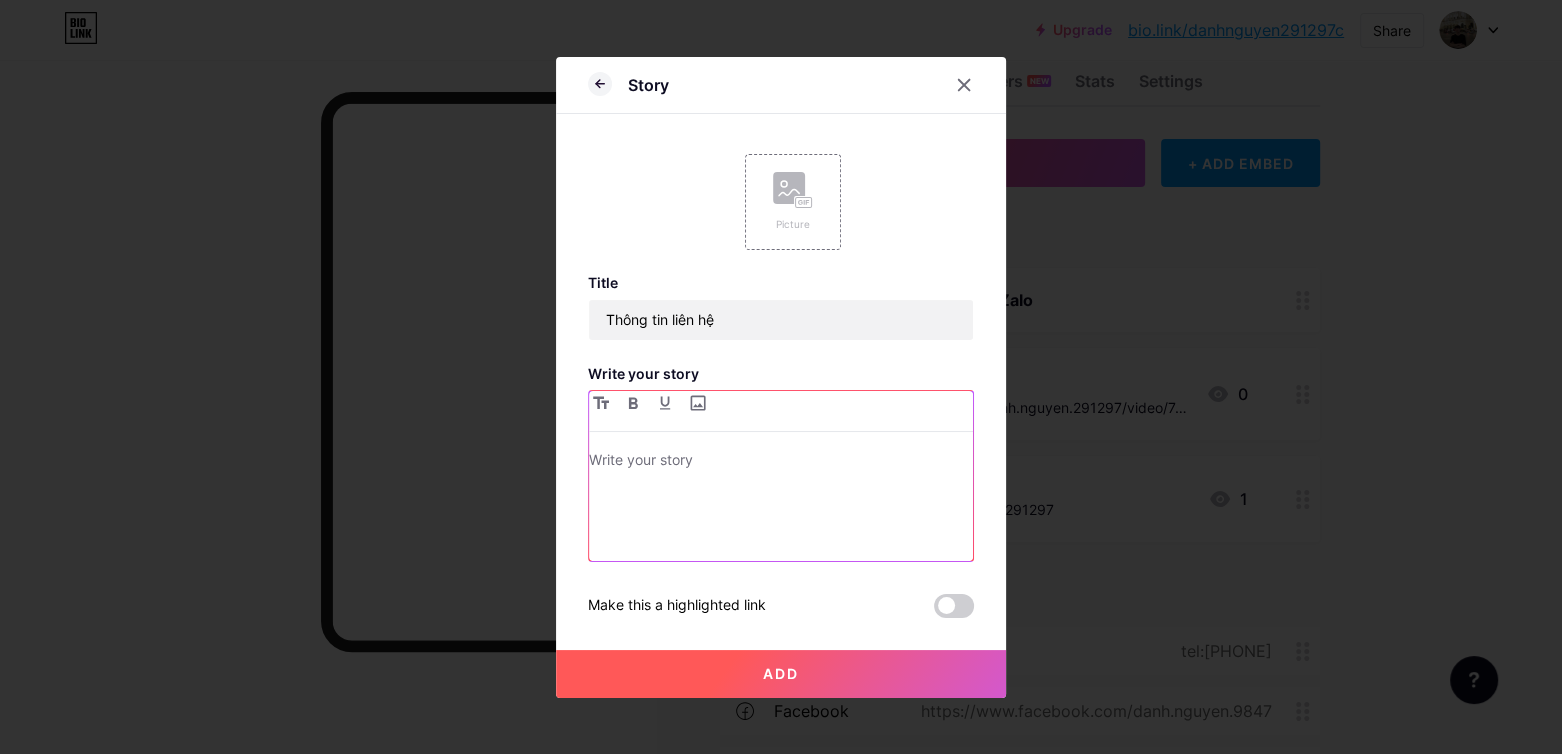type 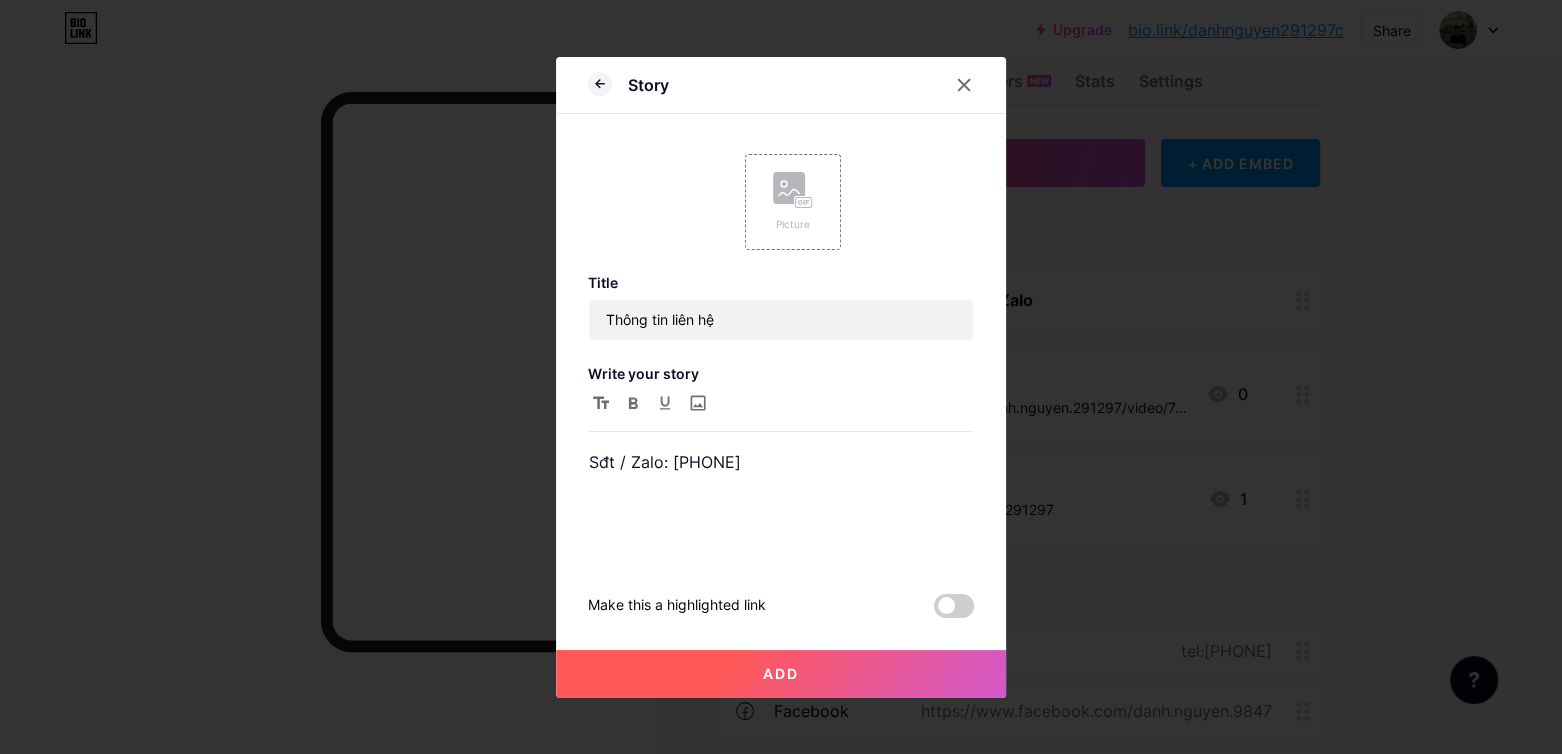 click on "Add" at bounding box center (781, 674) 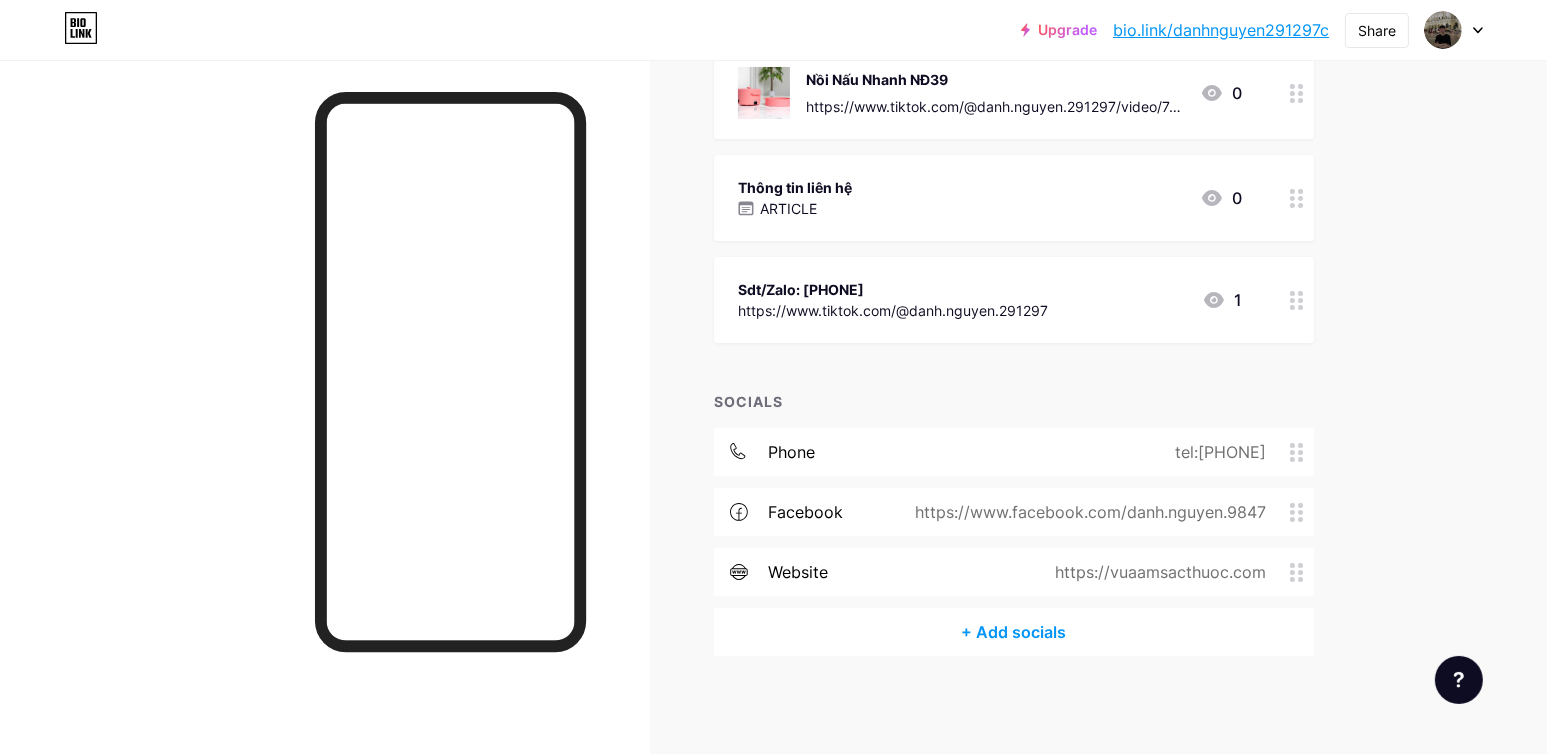 scroll, scrollTop: 248, scrollLeft: 0, axis: vertical 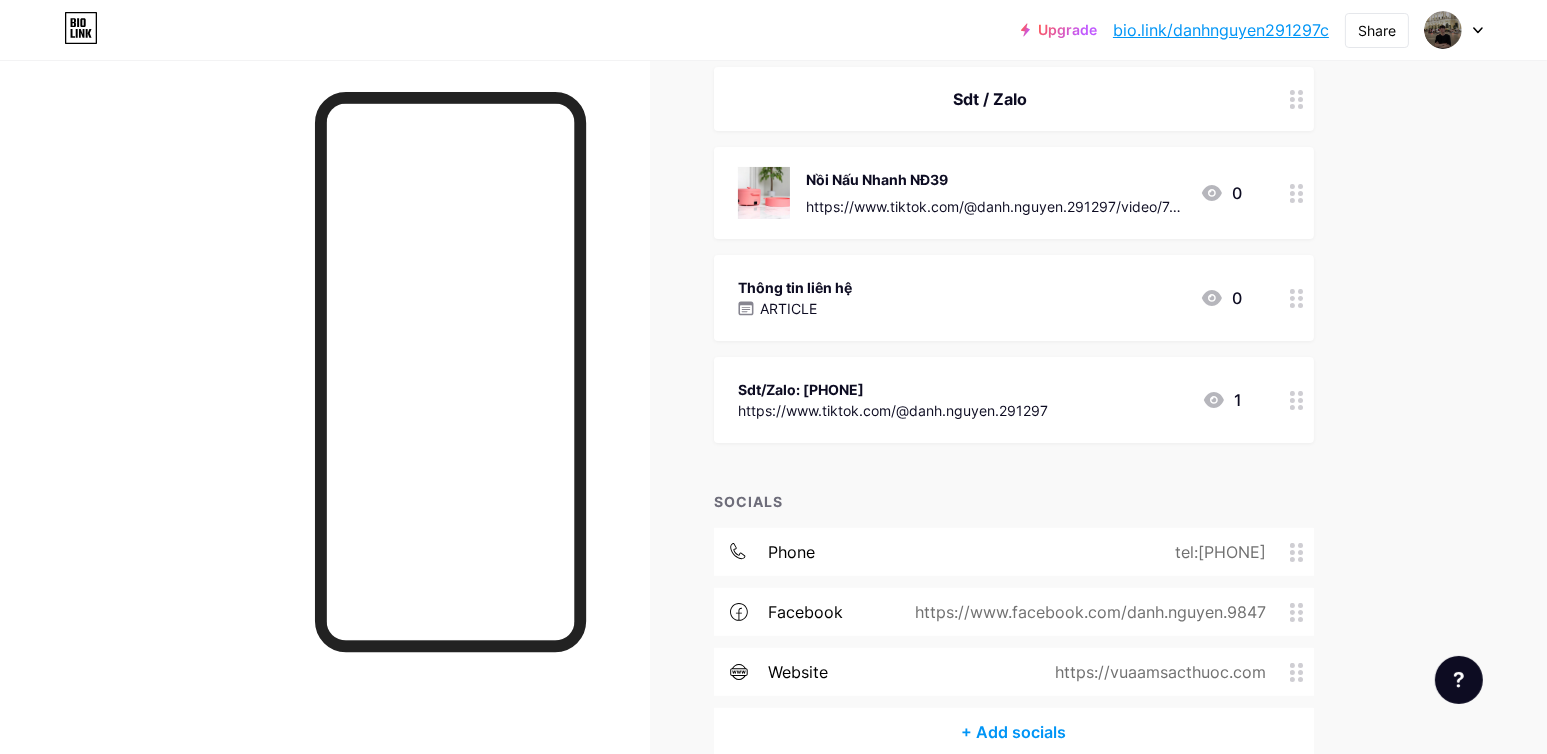 click on "Sdt/Zalo: [PHONE]
https://www.tiktok.com/@danh.nguyen.291297
1" at bounding box center [1014, 400] 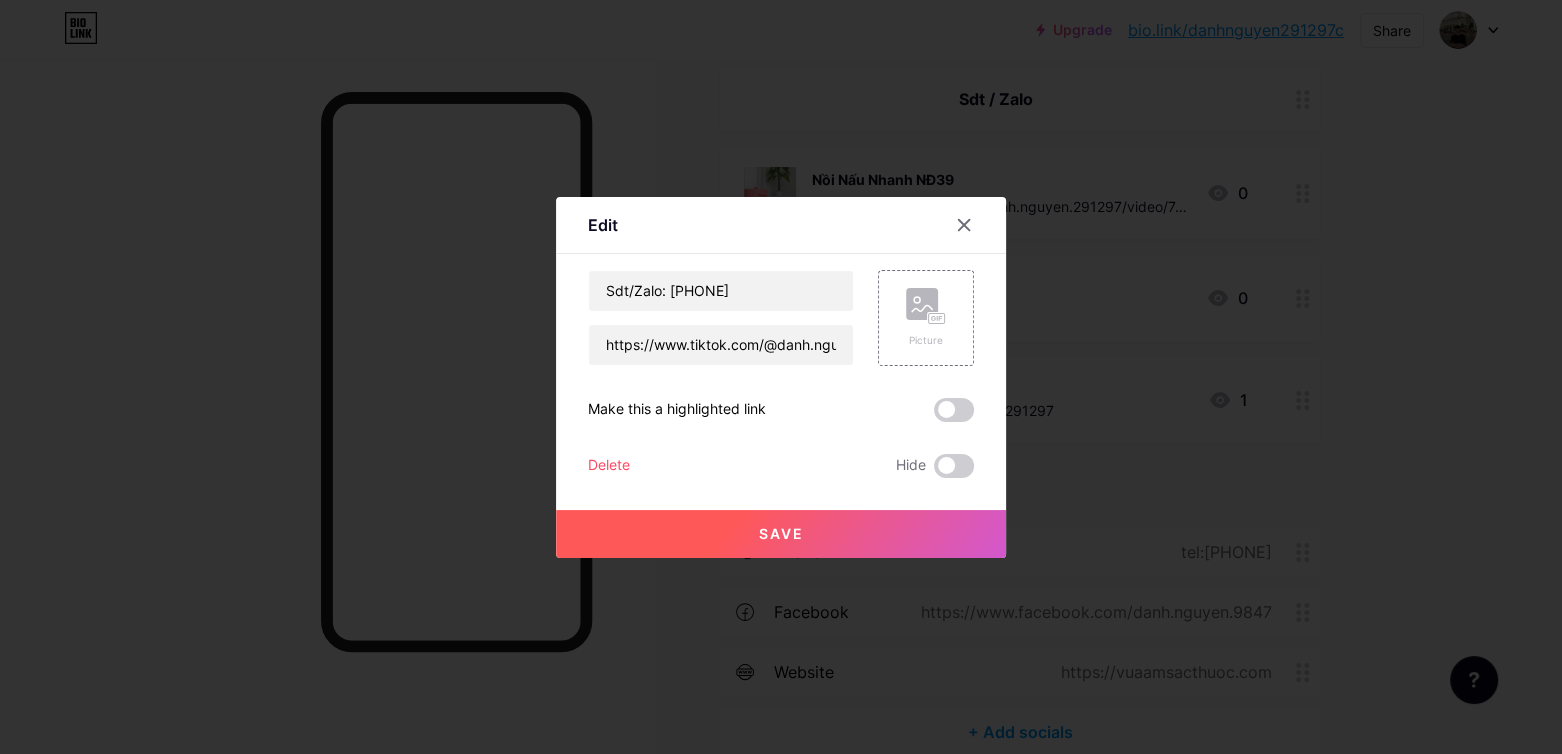 click on "Sdt/Zalo: [PHONE]" at bounding box center (721, 291) 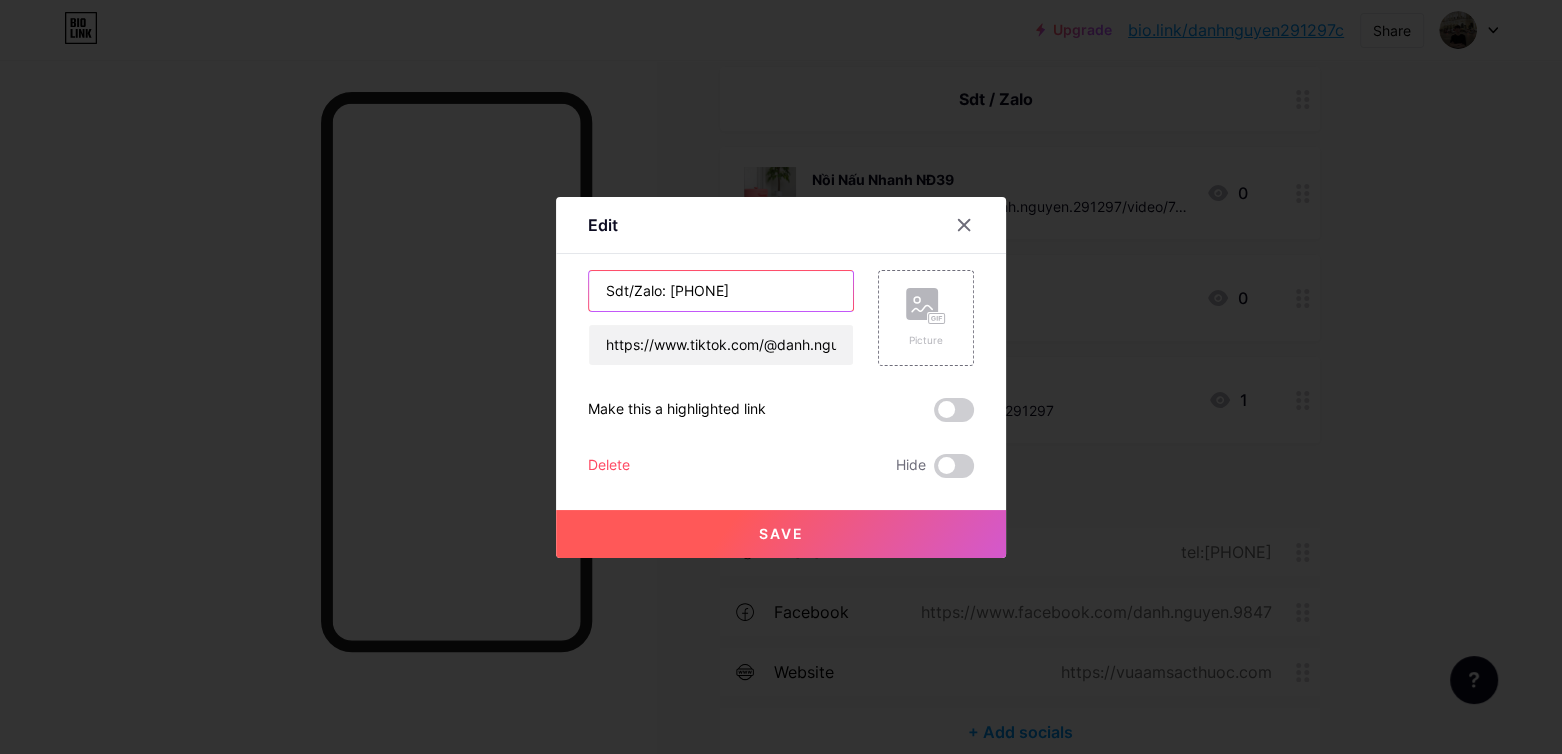 click on "Sdt/Zalo: [PHONE]" at bounding box center [721, 291] 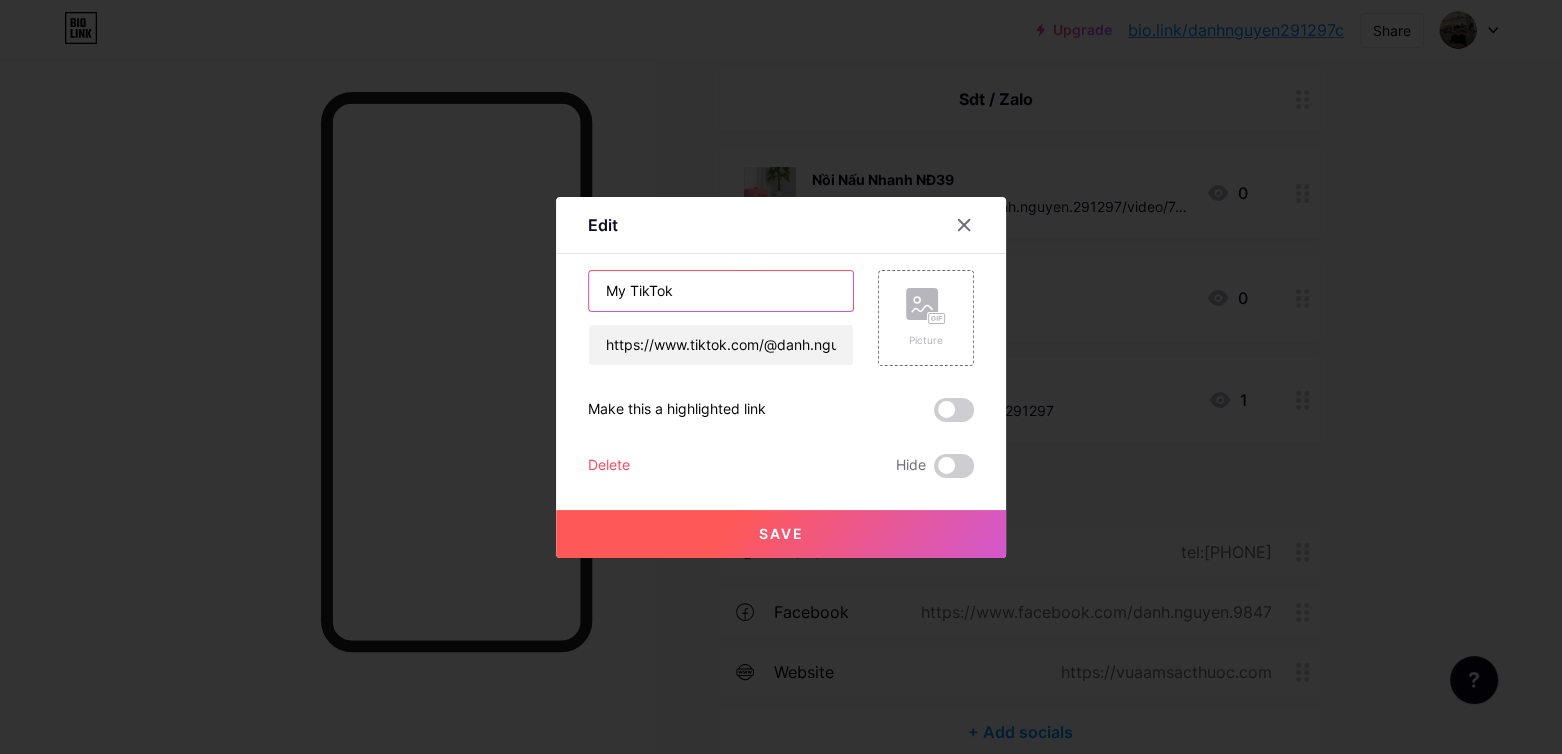 type on "My TikTok" 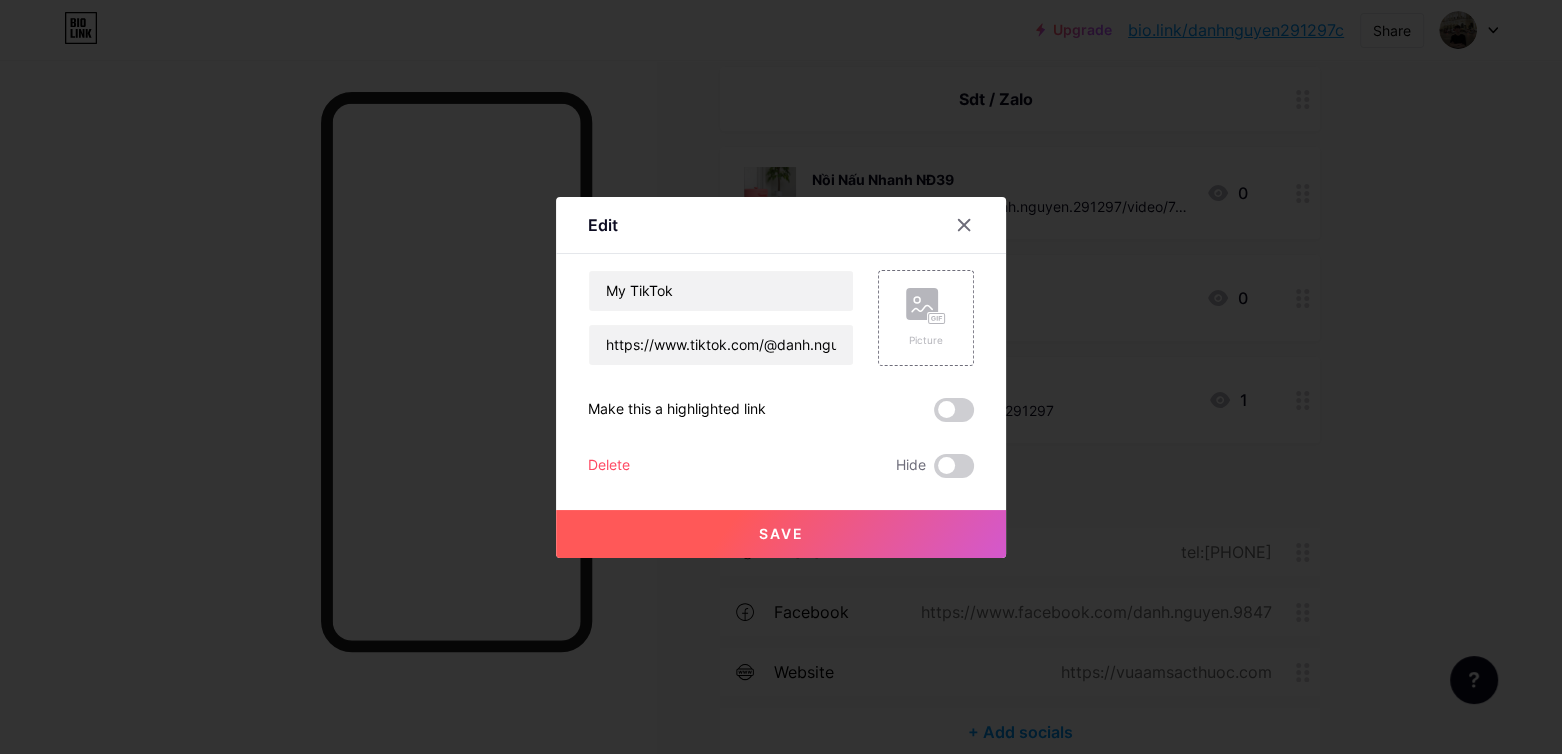 click on "Save" at bounding box center [781, 534] 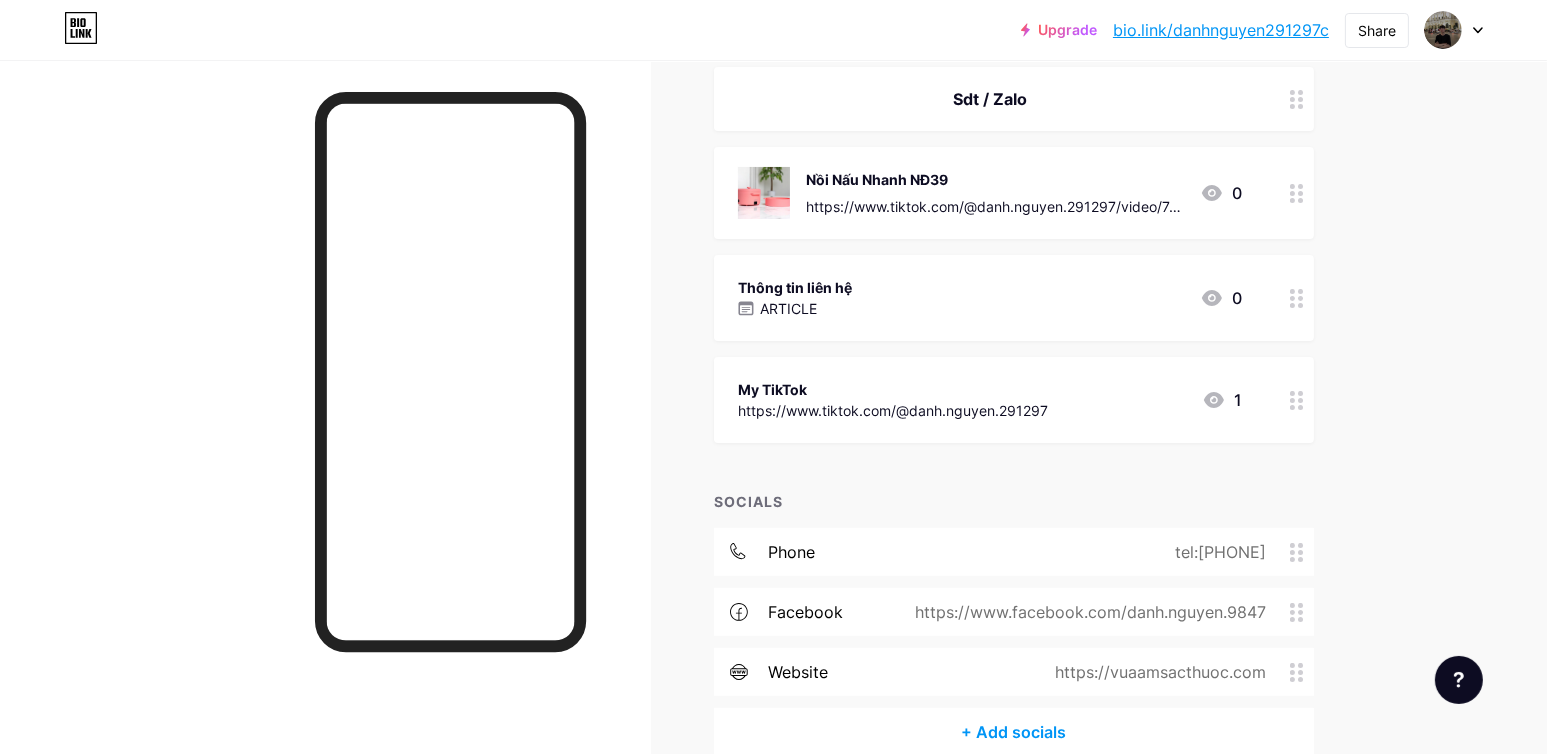 scroll, scrollTop: 348, scrollLeft: 0, axis: vertical 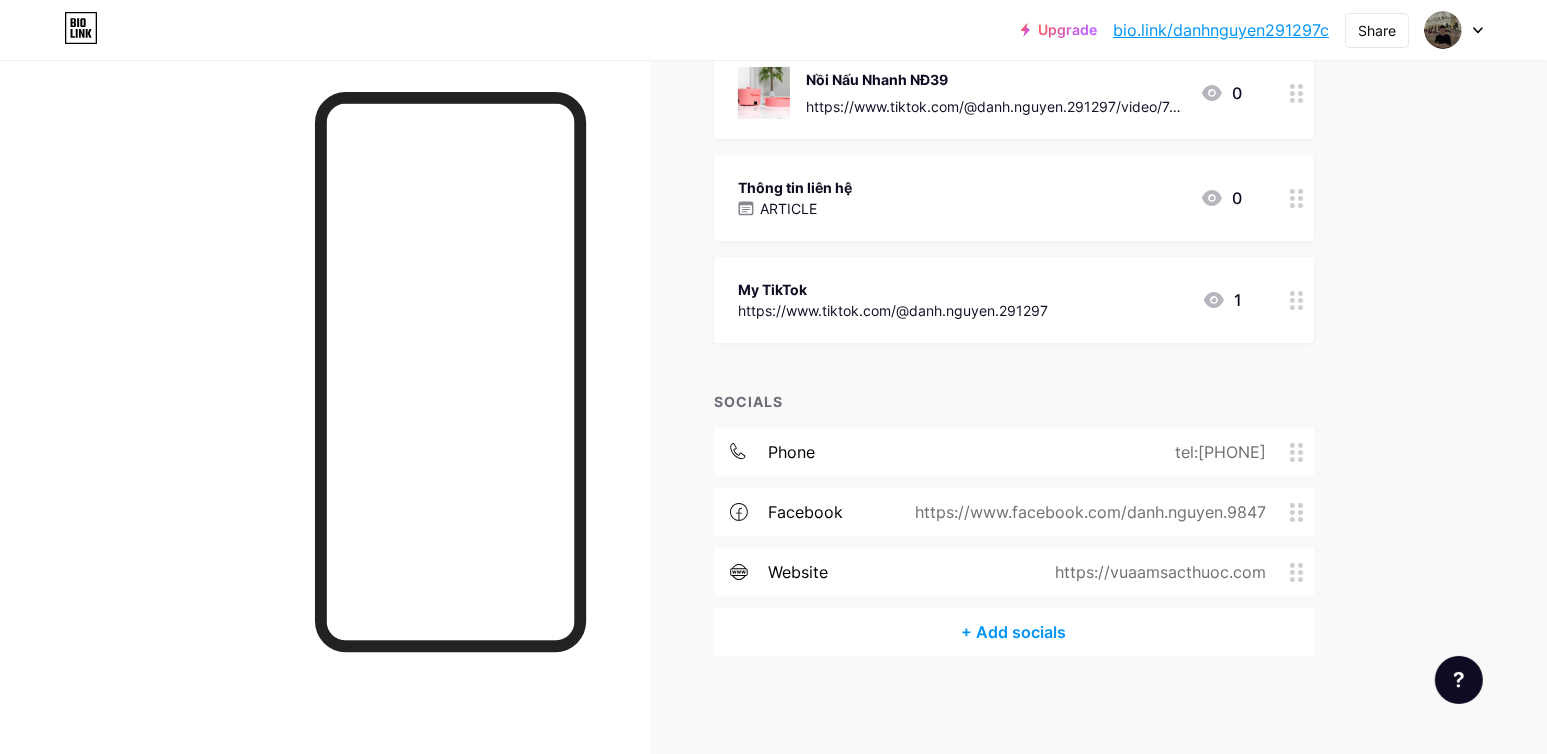 click on "Upgrade   bio.link/danhng...   bio.link/danhnguyen291297c   Share               Switch accounts     Danh Nguyễn   bio.link/danhnguyen291297c       + Add a new page        Account settings   Logout   Link Copied
Links
Posts
Design
Subscribers
NEW
Stats
Settings       + ADD LINK     + ADD EMBED
+ Add header
Sdt / Zalo
Nồi Nấu Nhanh NĐ39
https://www.tiktok.com/@danh.nguyen.291297/video/7498553924023094546
0
Thông tin liên hệ
ARTICLE
0
My TikTok
https://www.tiktok.com/@danh.nguyen.291297
1
SOCIALS     phone
tel:+84366212811
facebook" at bounding box center (773, 204) 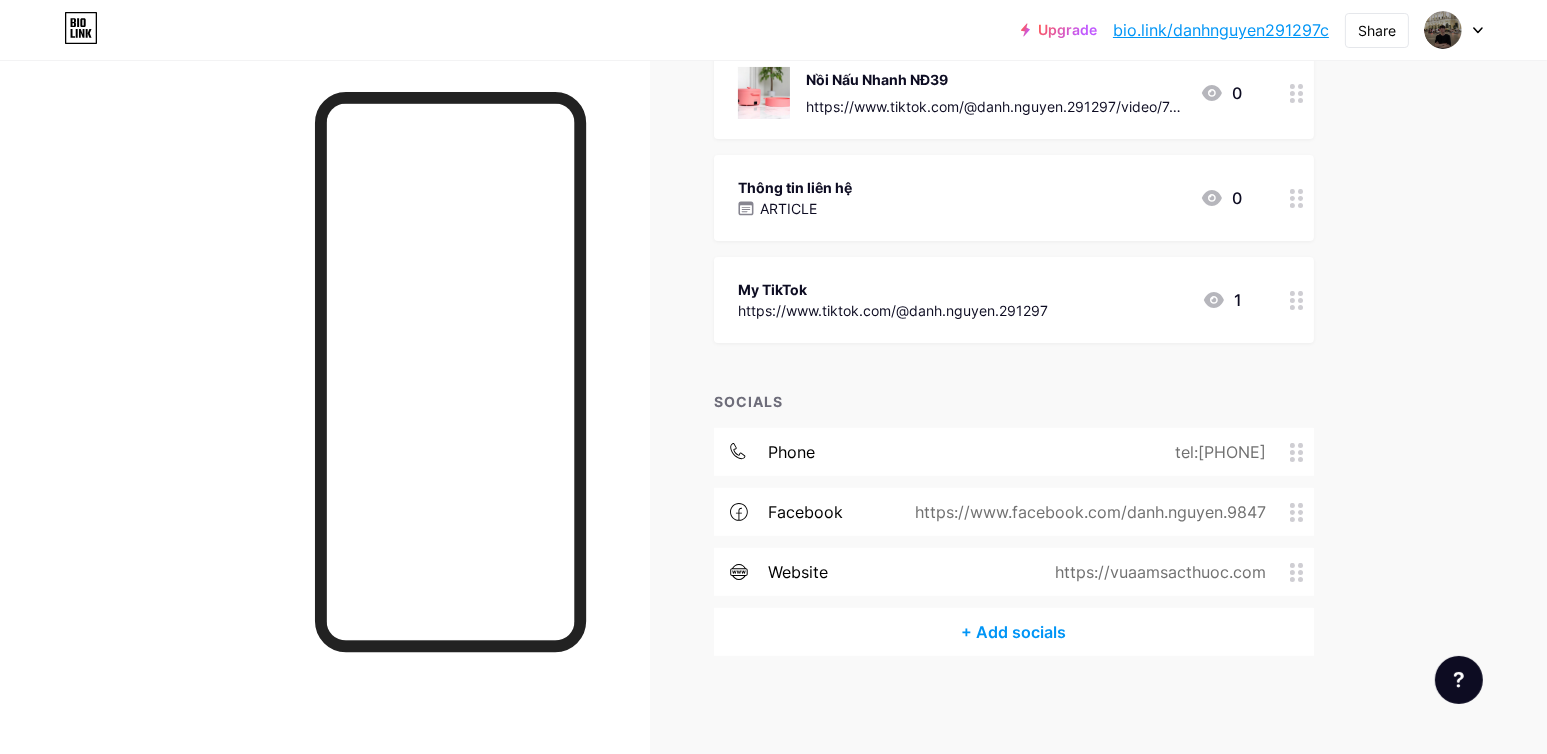 scroll, scrollTop: 148, scrollLeft: 0, axis: vertical 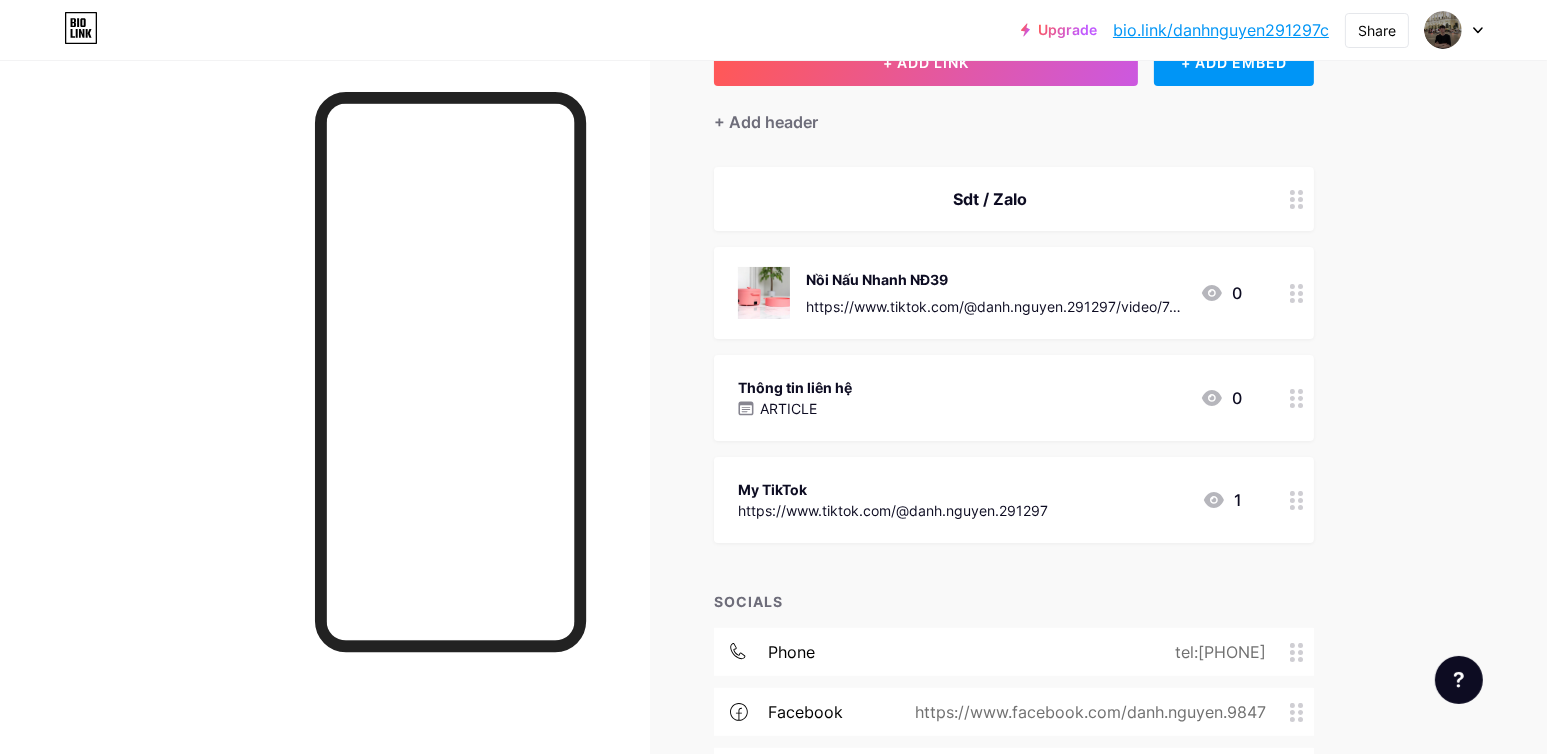 drag, startPoint x: 956, startPoint y: 389, endPoint x: 930, endPoint y: 265, distance: 126.69649 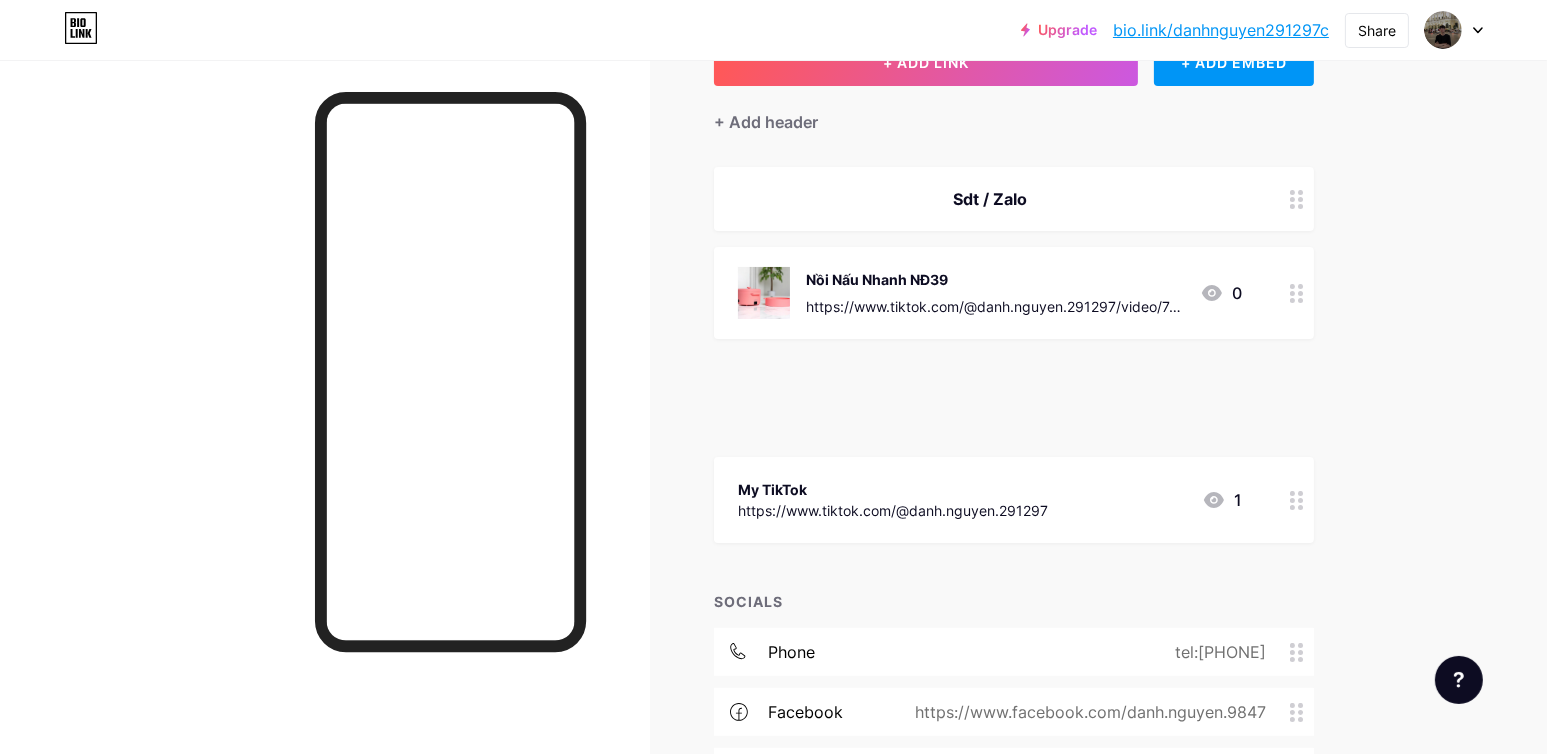 type 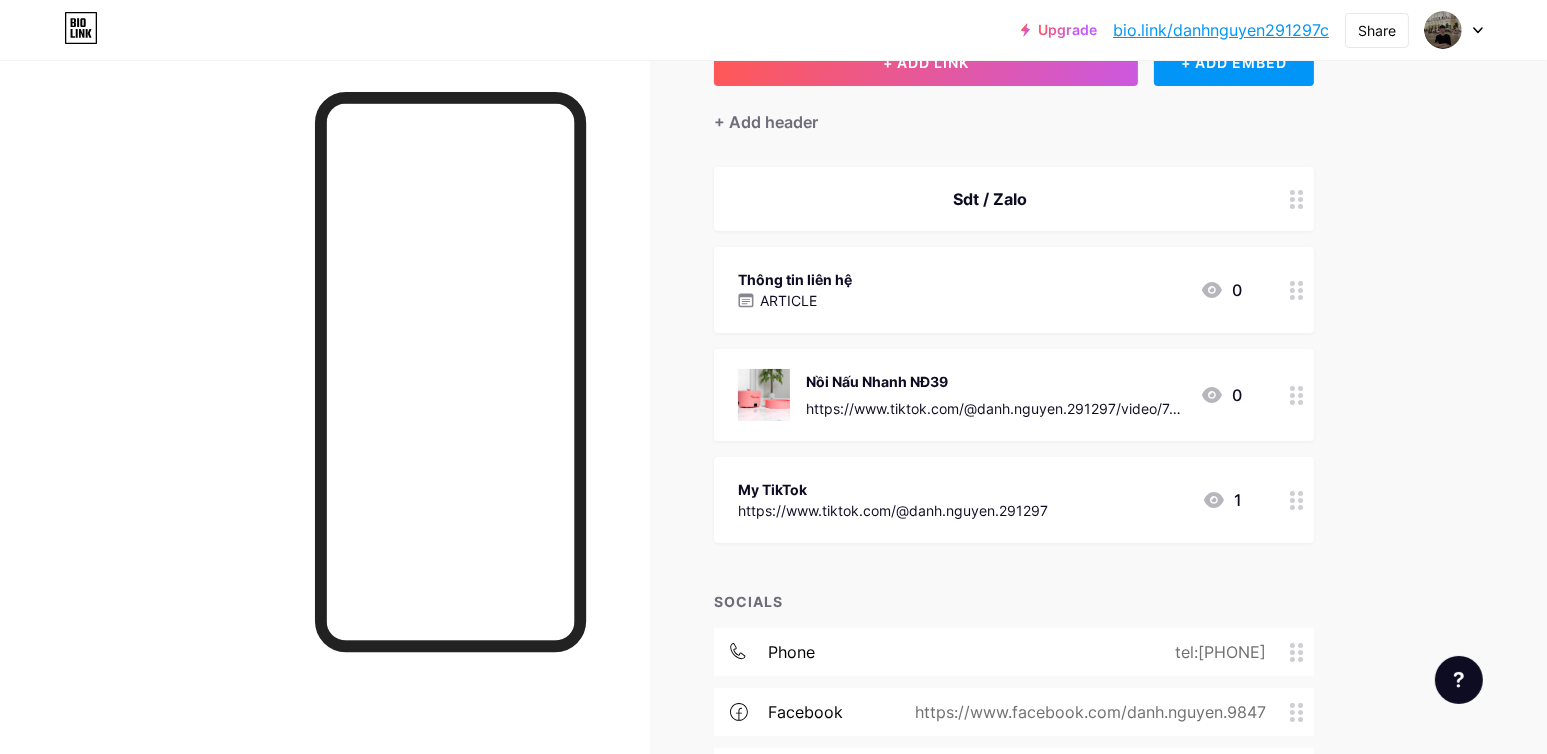 click on "Upgrade   bio.link/danhng...   bio.link/danhnguyen291297c   Share               Switch accounts     Danh Nguyễn   bio.link/danhnguyen291297c       + Add a new page        Account settings   Logout   Link Copied
Links
Posts
Design
Subscribers
NEW
Stats
Settings       + ADD LINK     + ADD EMBED
+ Add header
Sdt / Zalo
Thông tin liên hệ
ARTICLE
0
Nồi Nấu Nhanh NĐ39
https://www.tiktok.com/@danh.nguyen.291297/video/7498553924023094546
0
My TikTok
https://www.tiktok.com/@danh.nguyen.291297
1
SOCIALS     phone
tel:+84366212811
facebook" at bounding box center [773, 404] 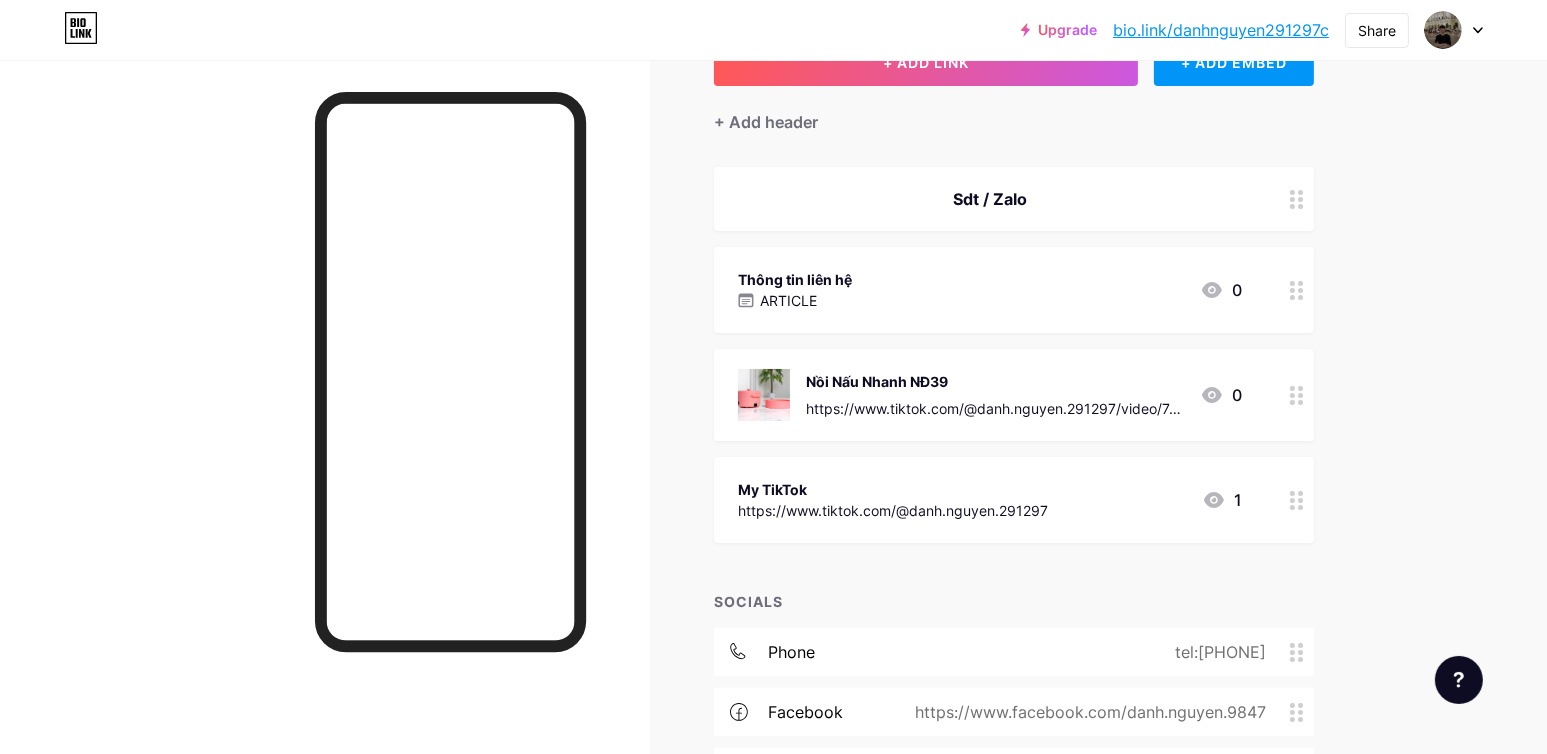 scroll, scrollTop: 48, scrollLeft: 0, axis: vertical 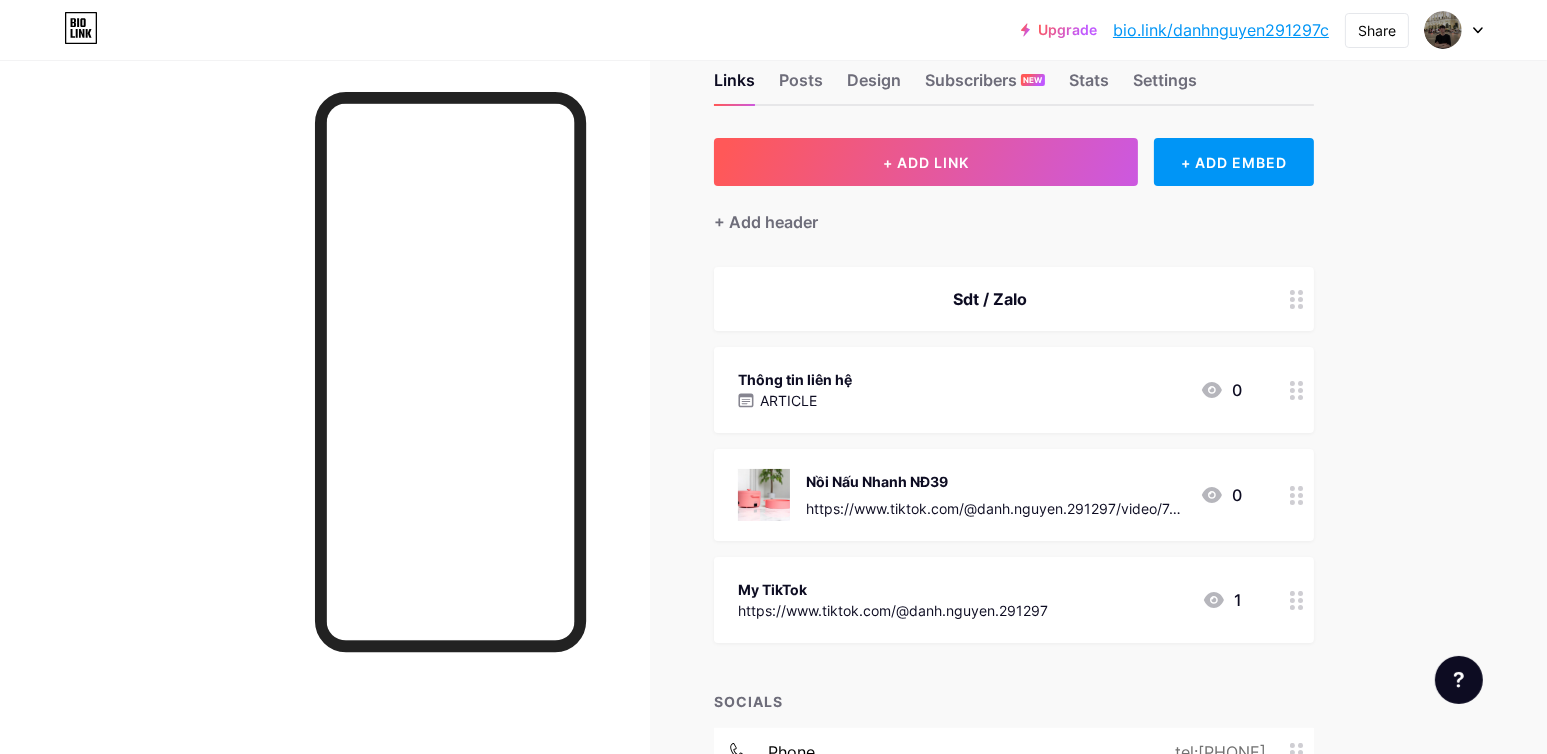 click on "Sdt / Zalo" at bounding box center (990, 299) 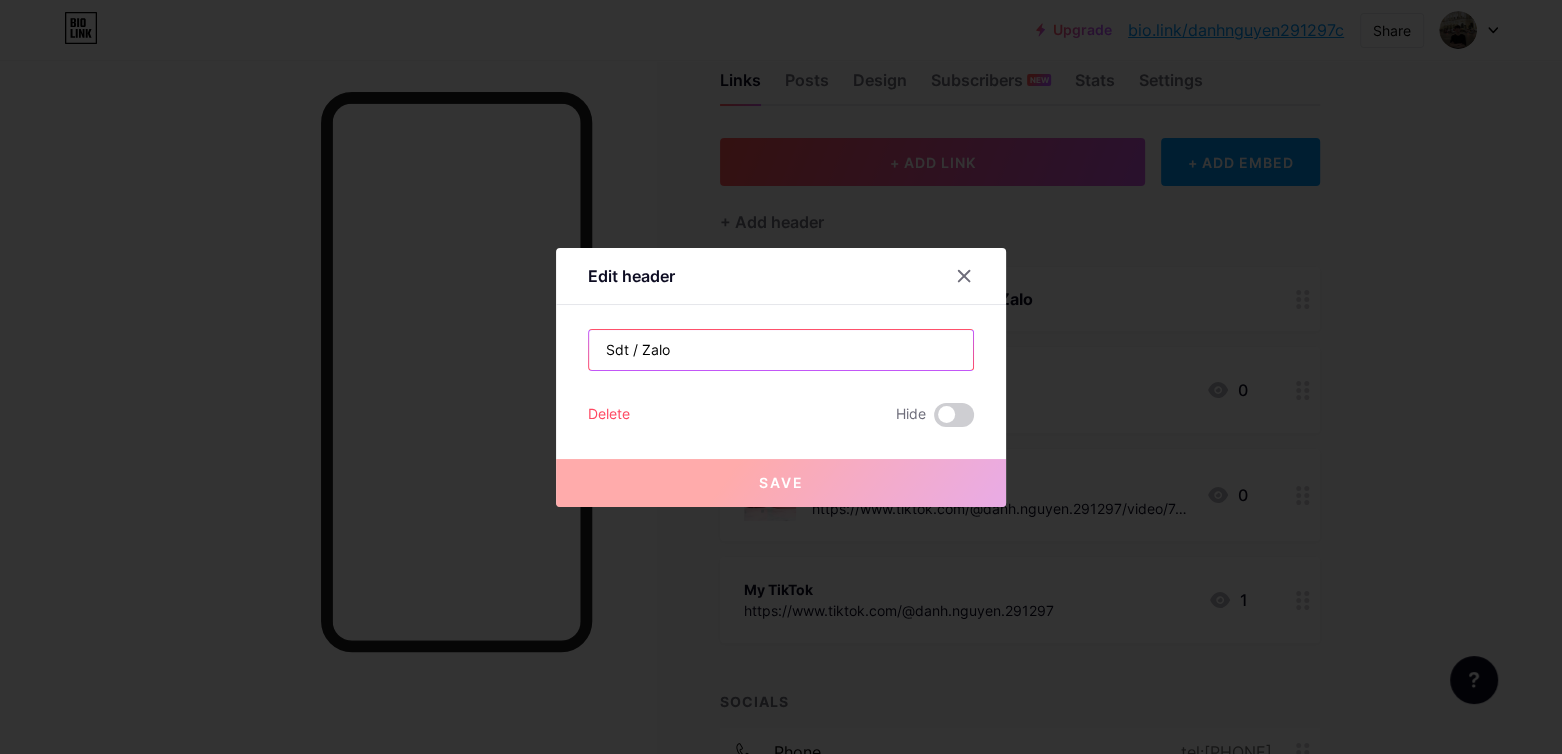 click on "Sdt / Zalo" at bounding box center (781, 350) 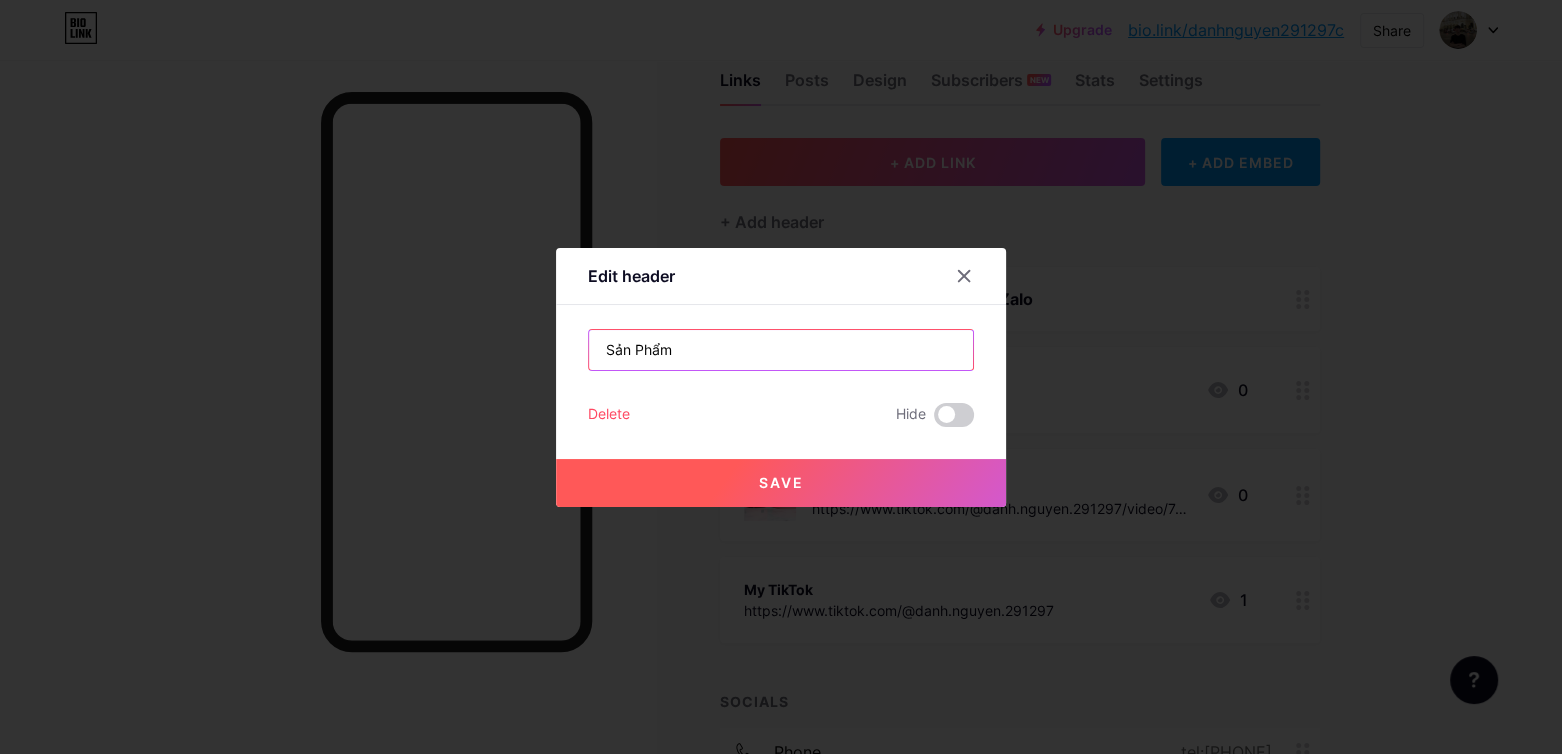 type on "Sản Phẩm" 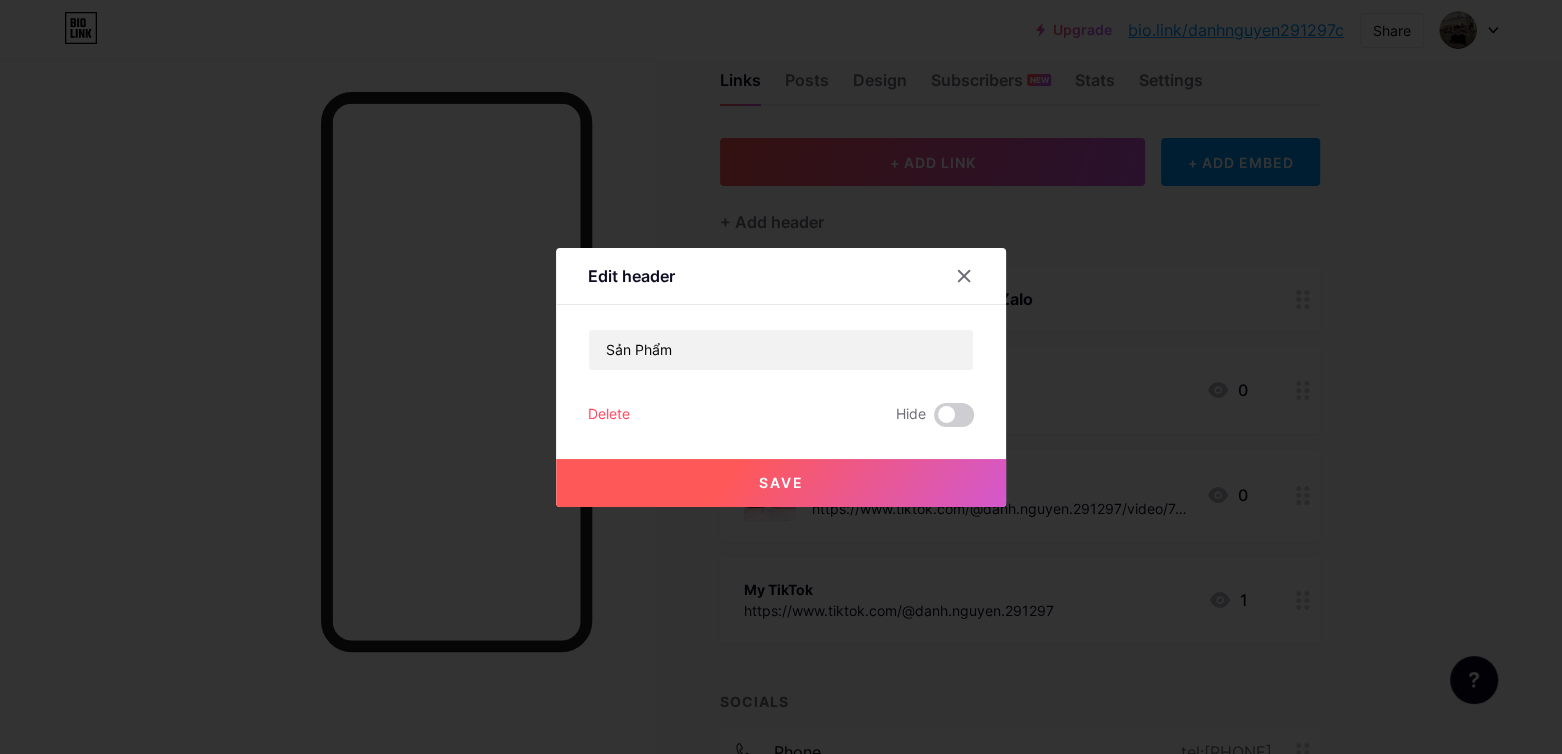 click on "Save" at bounding box center [781, 483] 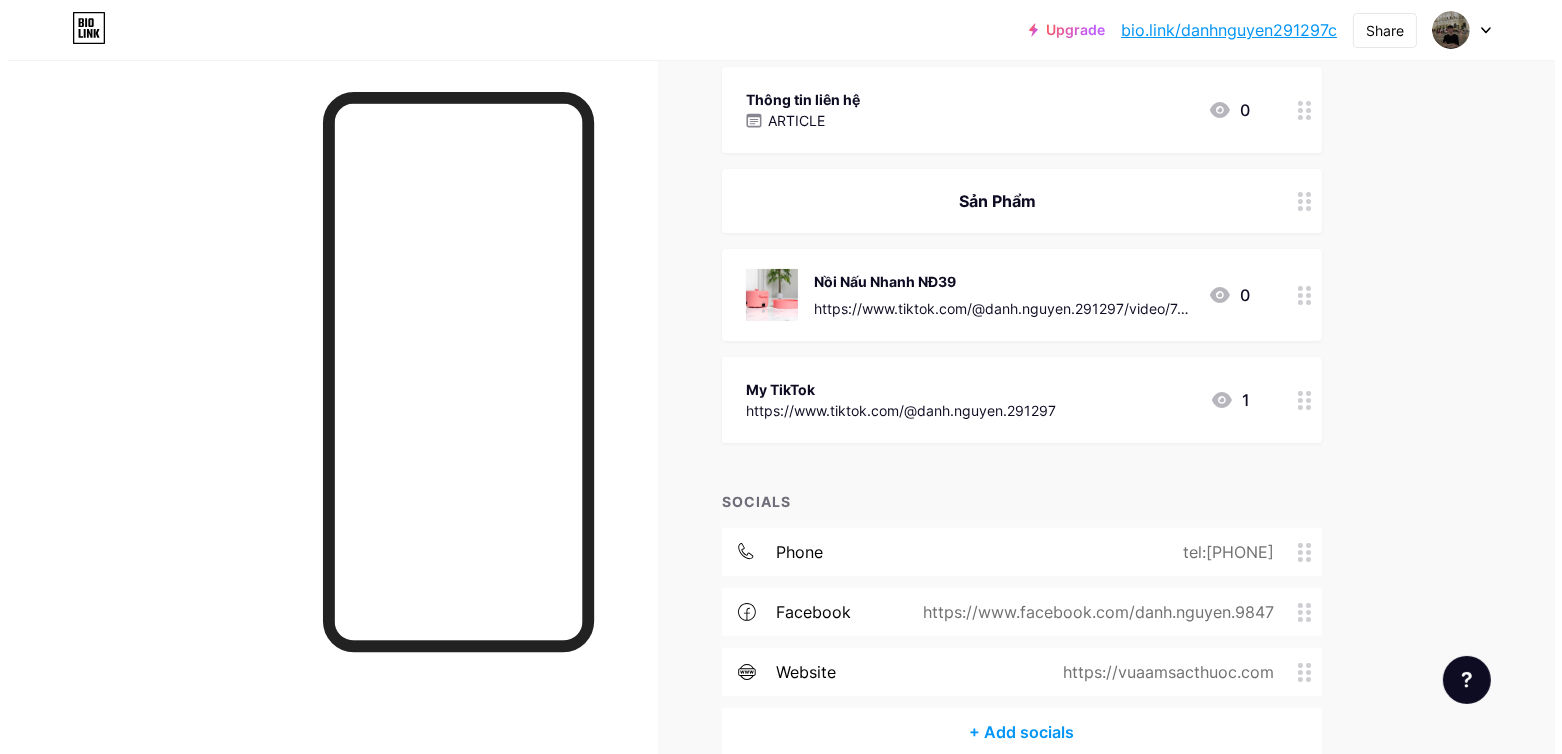 scroll, scrollTop: 48, scrollLeft: 0, axis: vertical 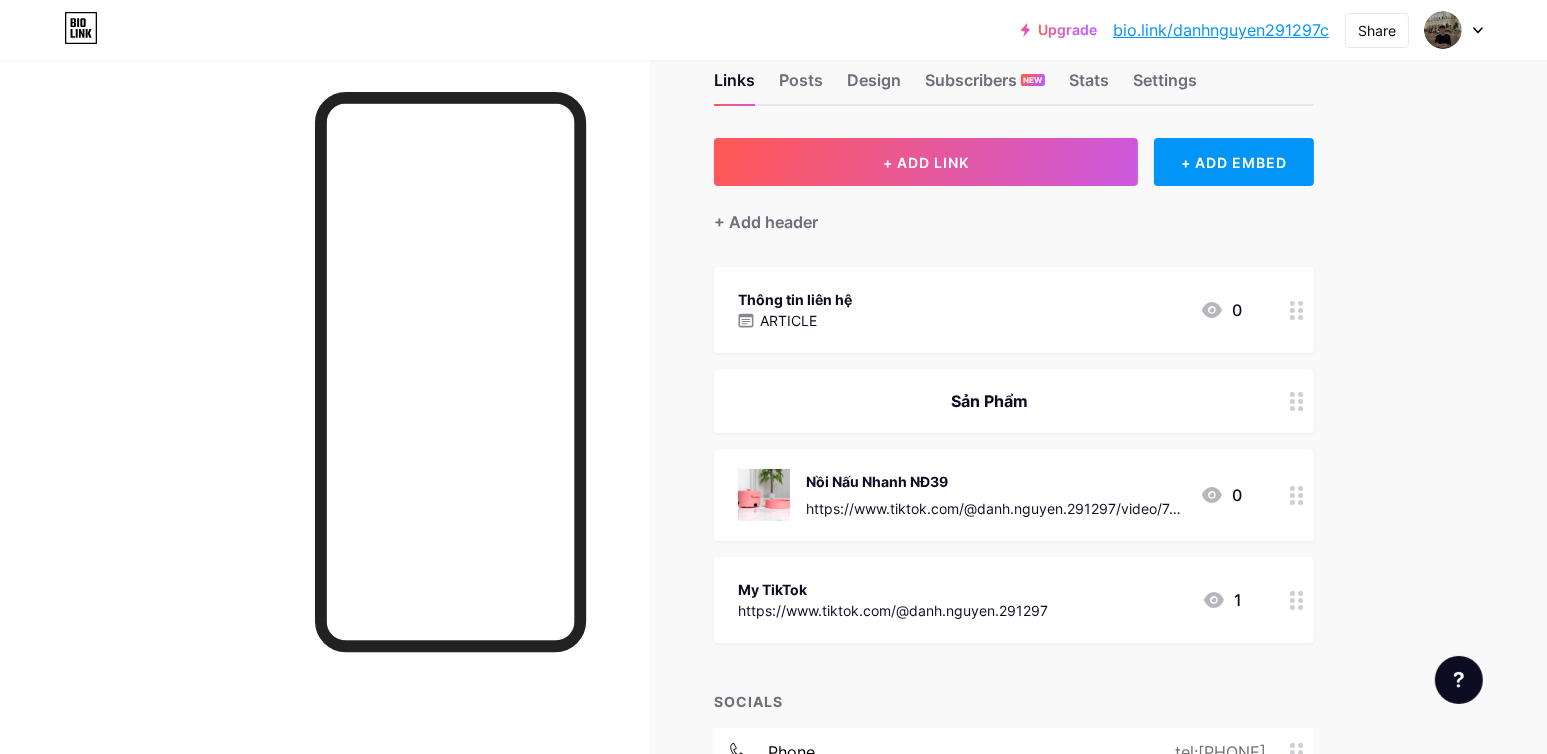 click on "My TikTok
https://www.tiktok.com/@danh.nguyen.291297
1" at bounding box center [990, 600] 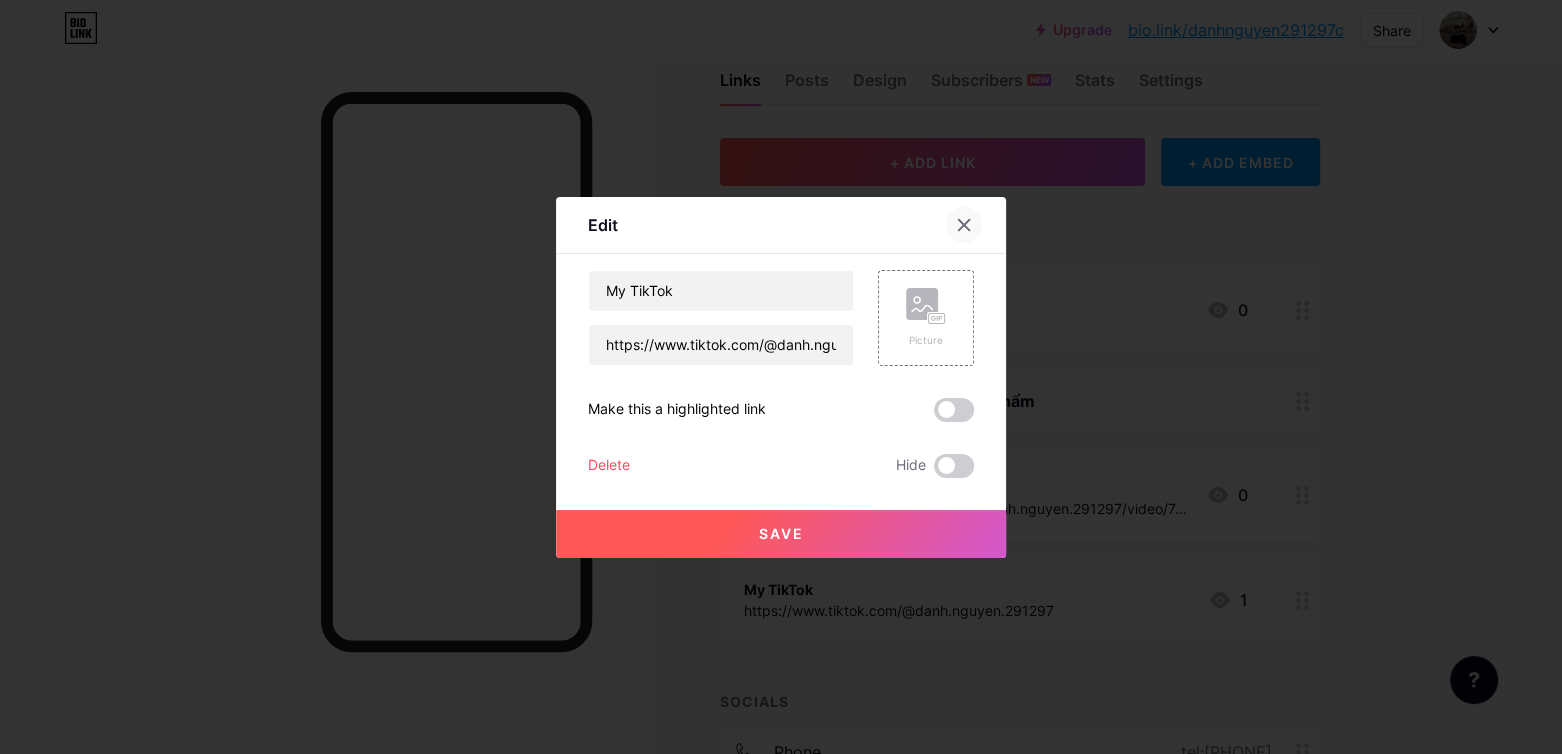 click at bounding box center [964, 225] 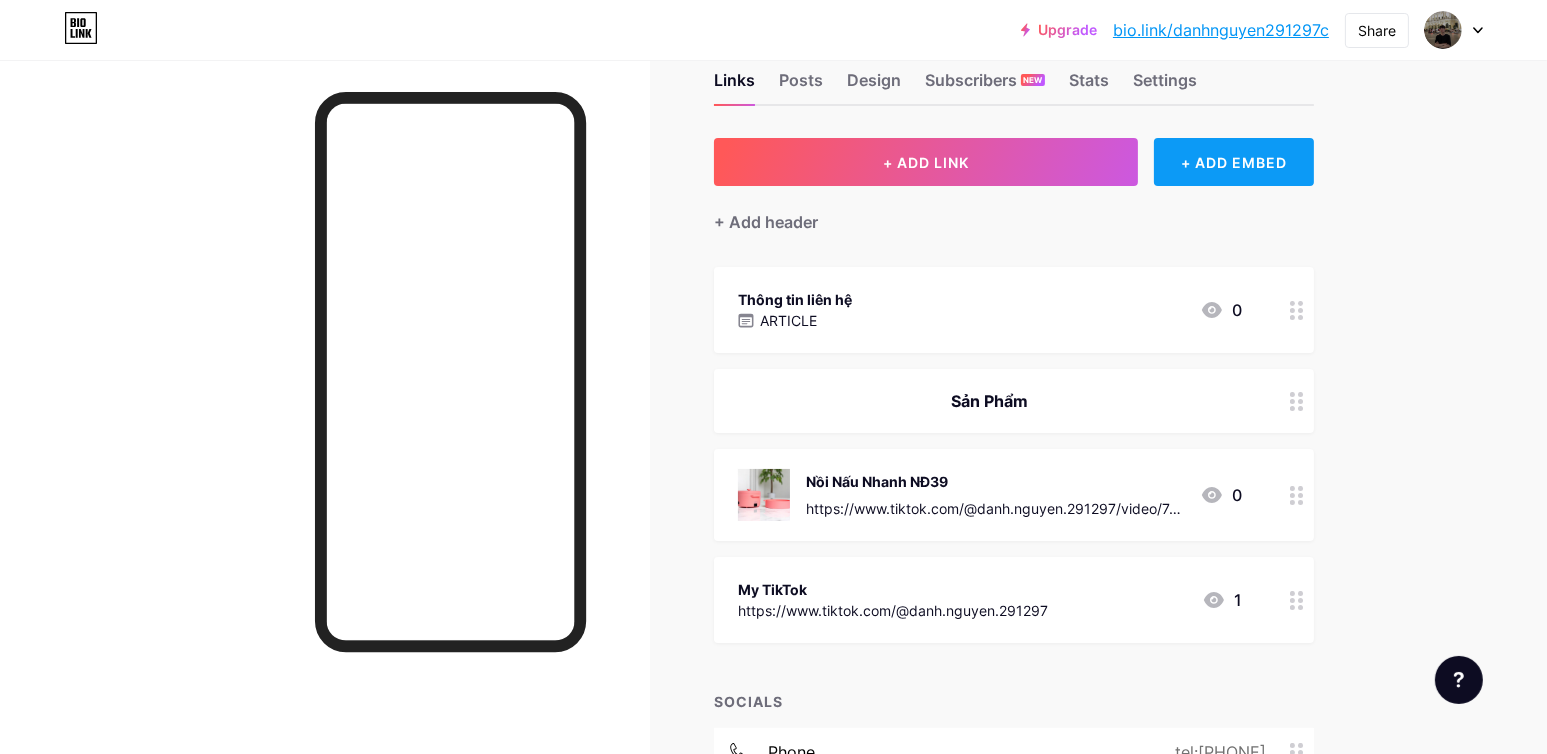 click on "+ ADD EMBED" at bounding box center (1233, 162) 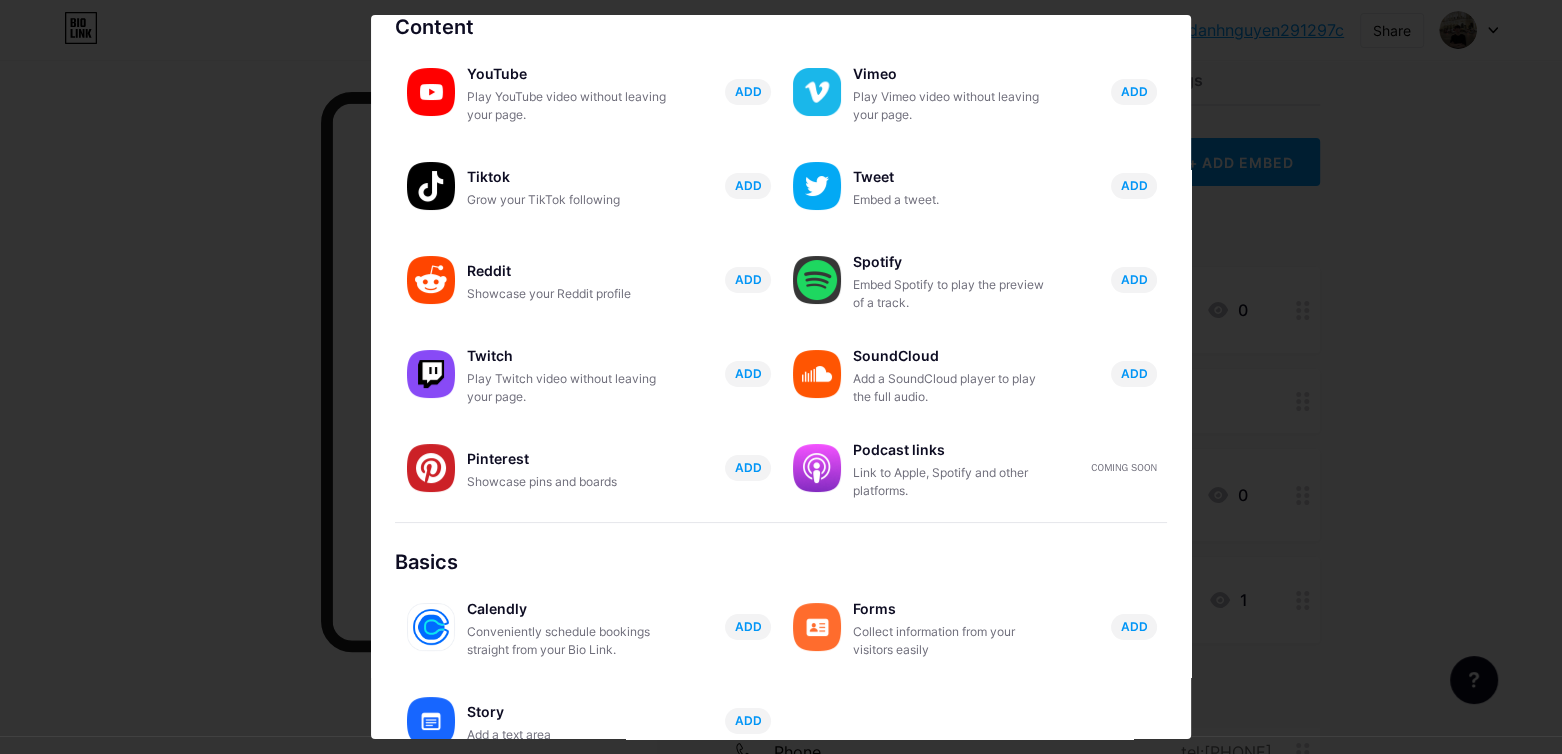 scroll, scrollTop: 294, scrollLeft: 0, axis: vertical 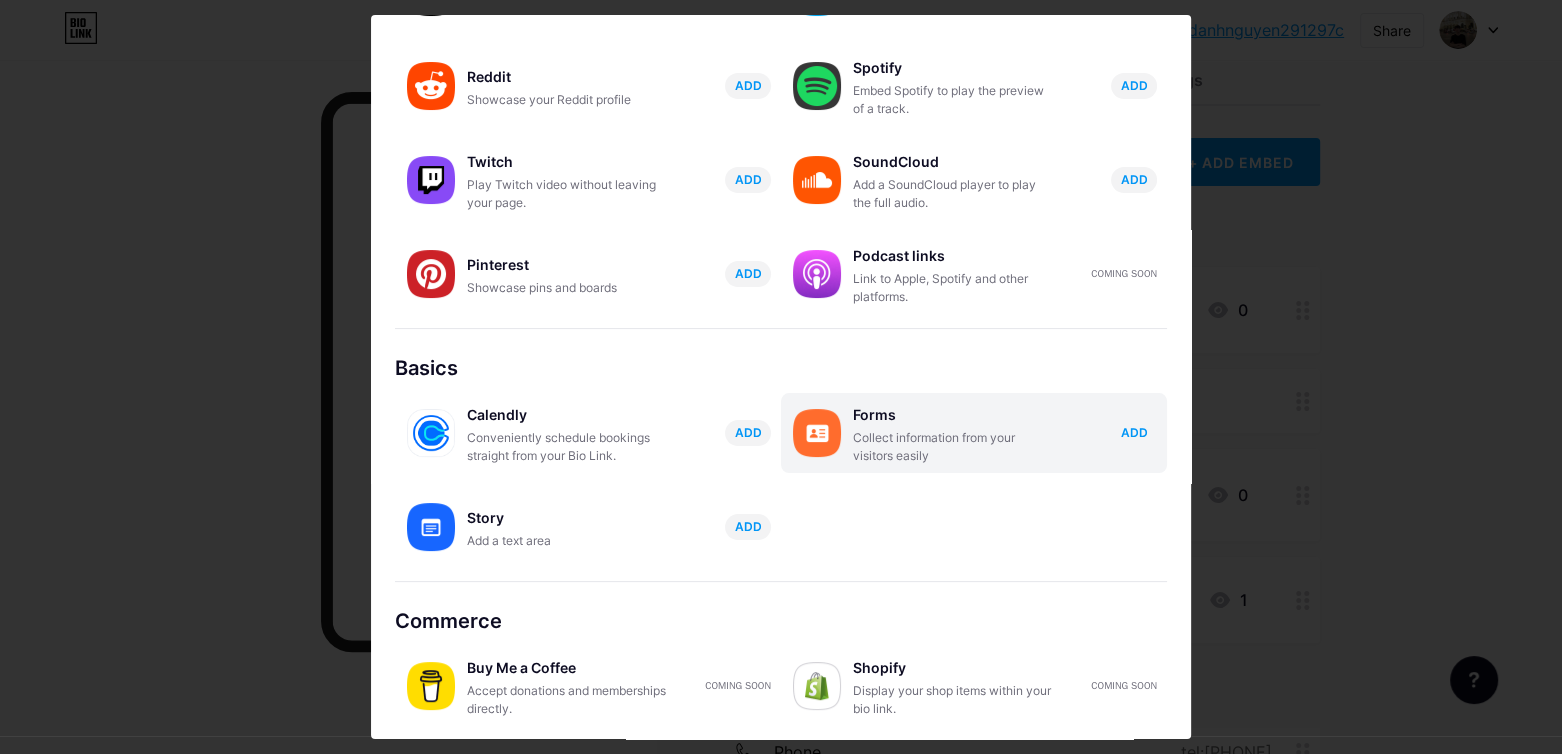 click on "ADD" at bounding box center (1134, 432) 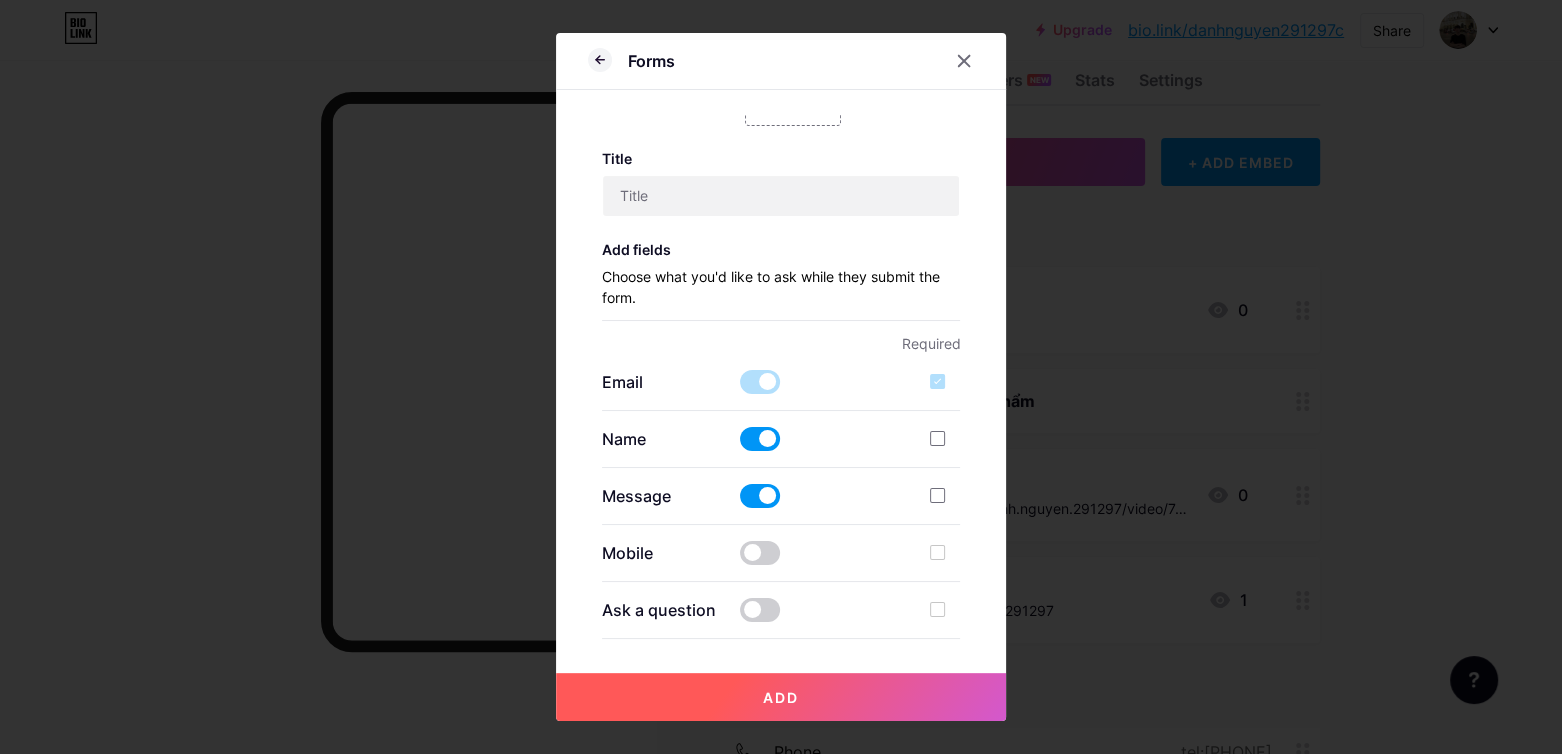 scroll, scrollTop: 0, scrollLeft: 0, axis: both 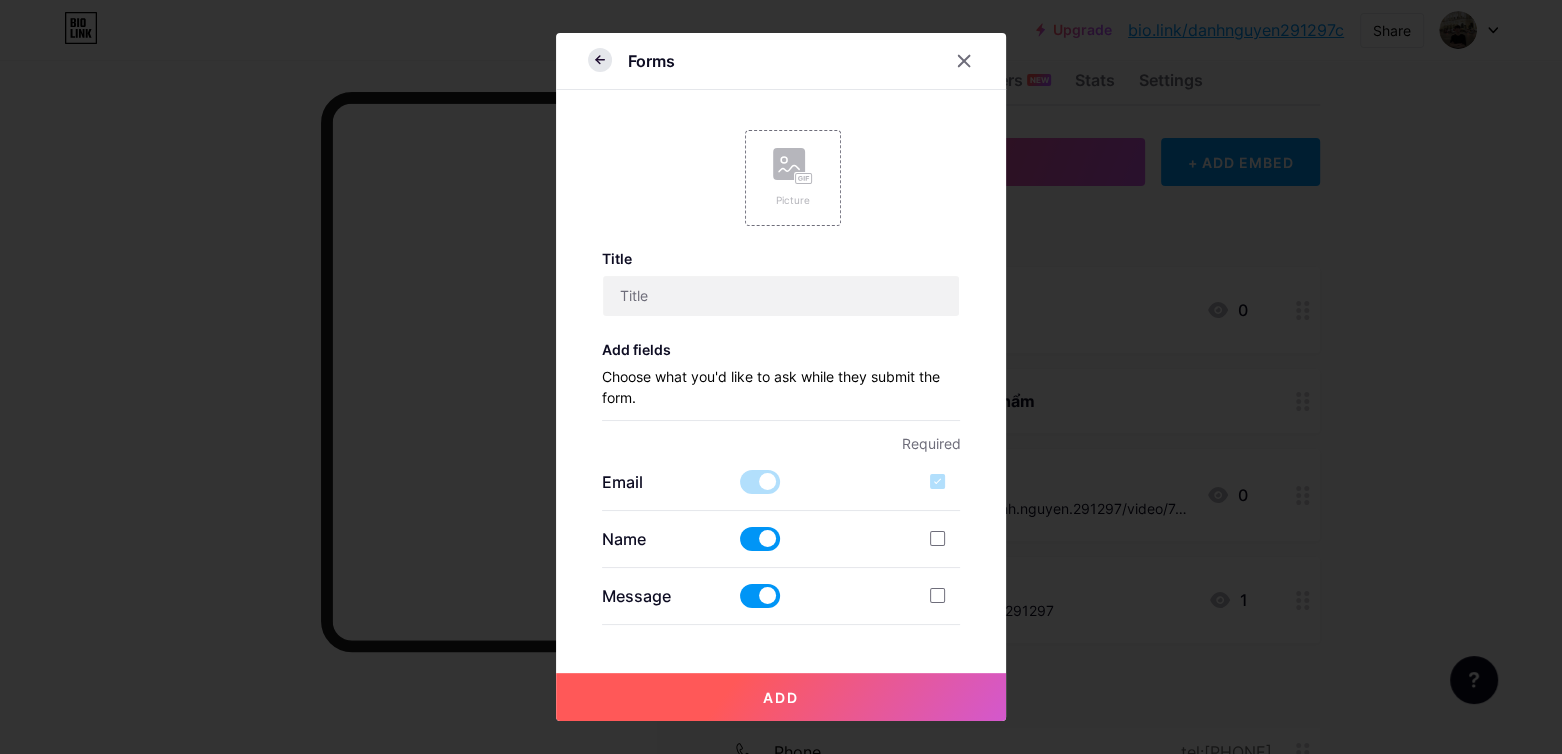 click 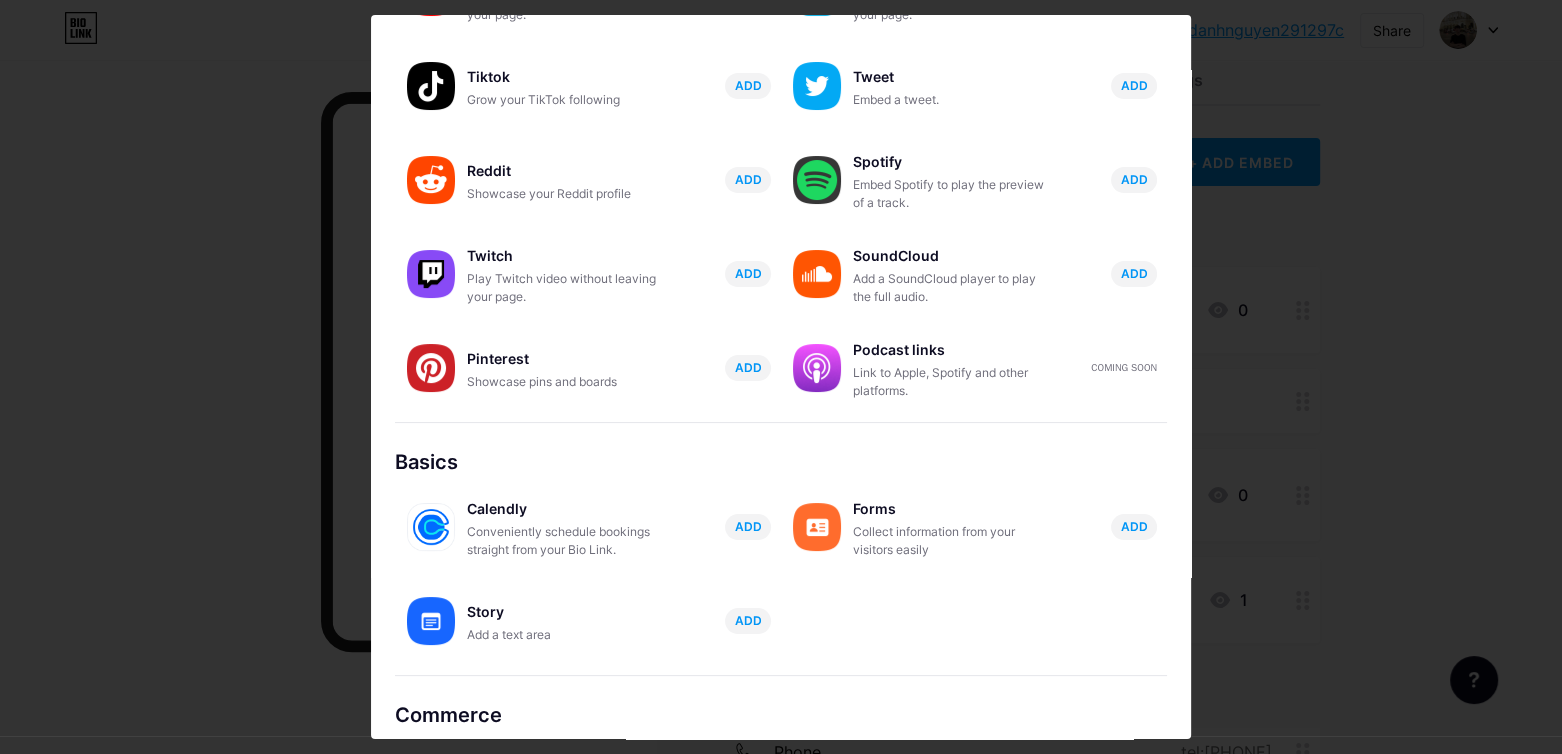 scroll, scrollTop: 294, scrollLeft: 0, axis: vertical 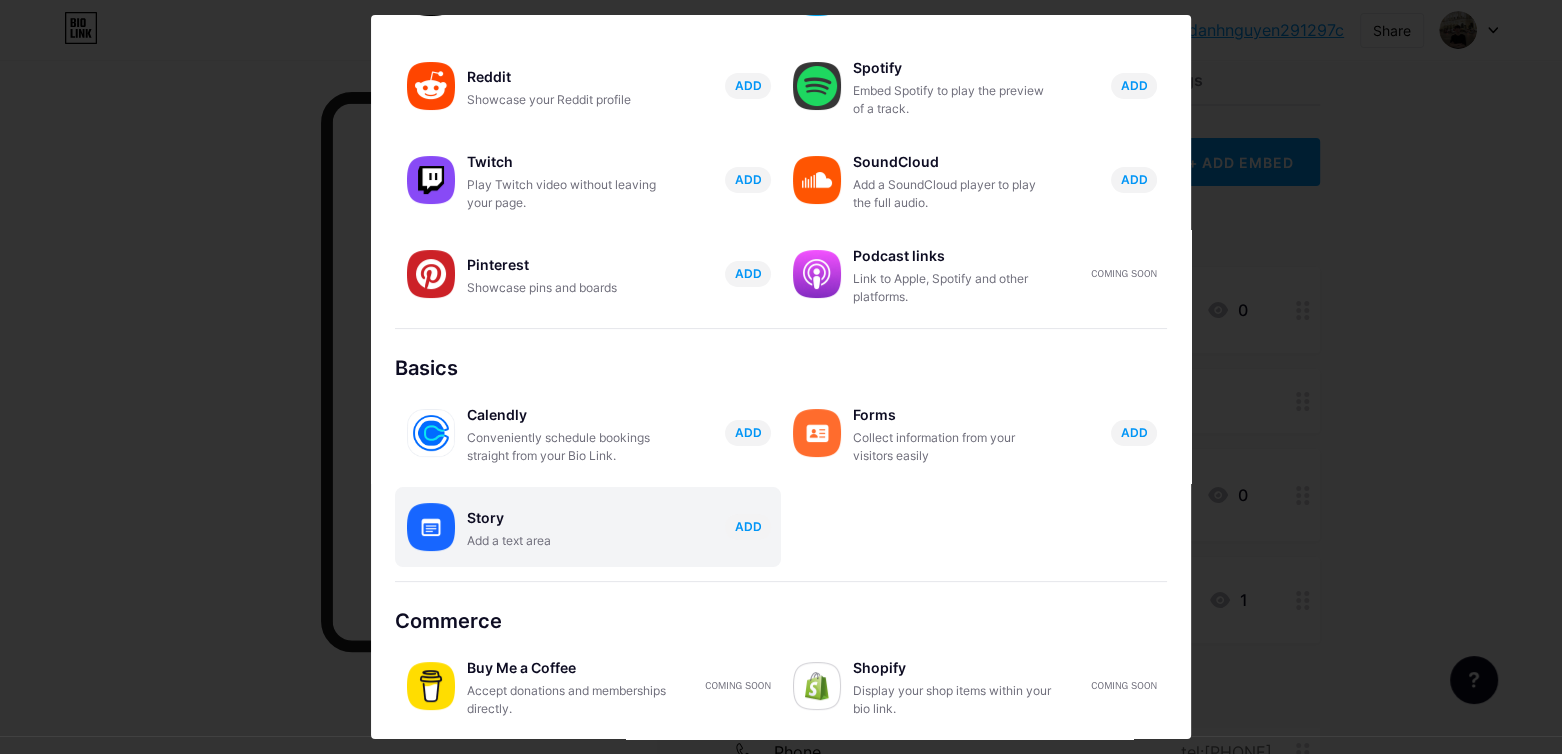 click on "Story" at bounding box center (567, 518) 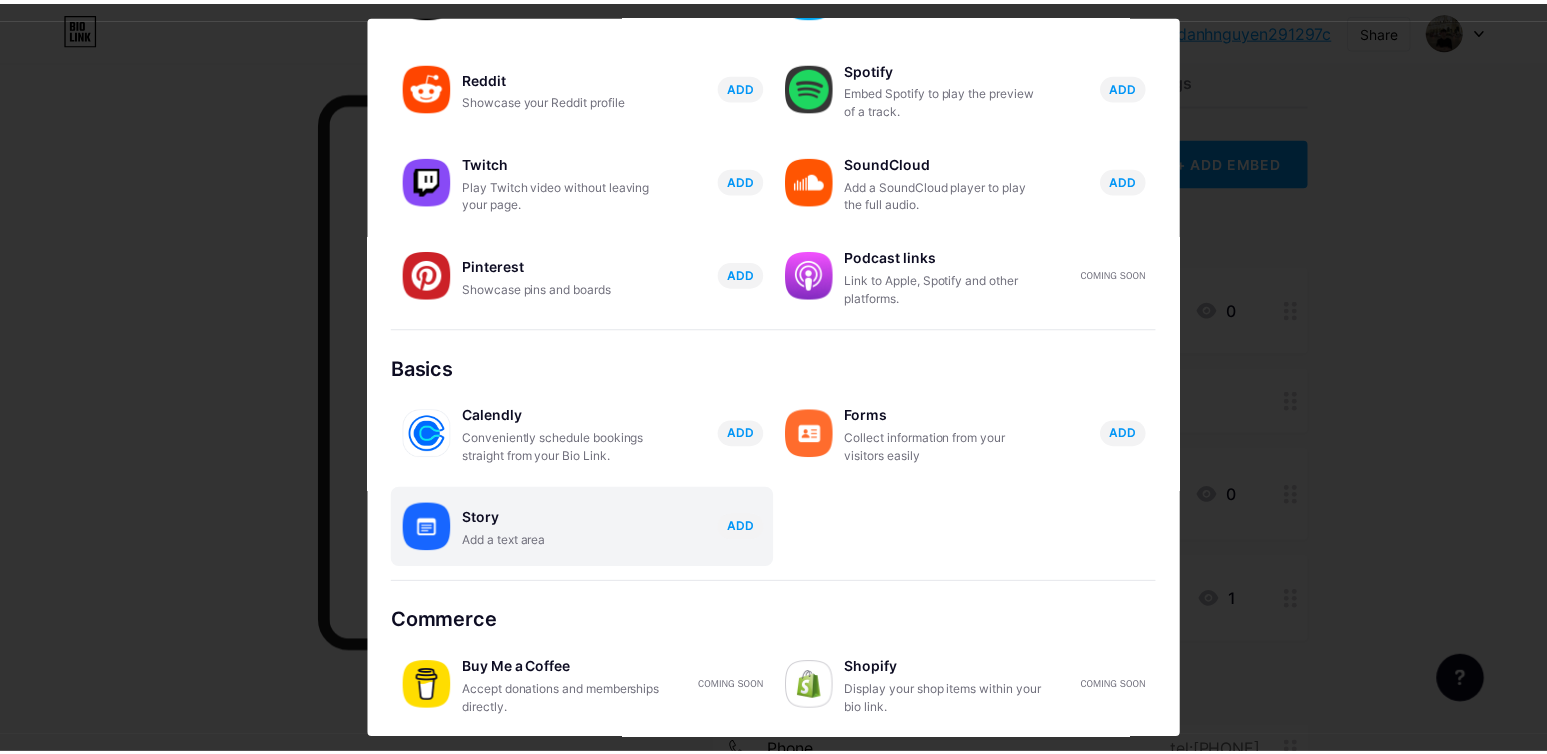 scroll, scrollTop: 0, scrollLeft: 0, axis: both 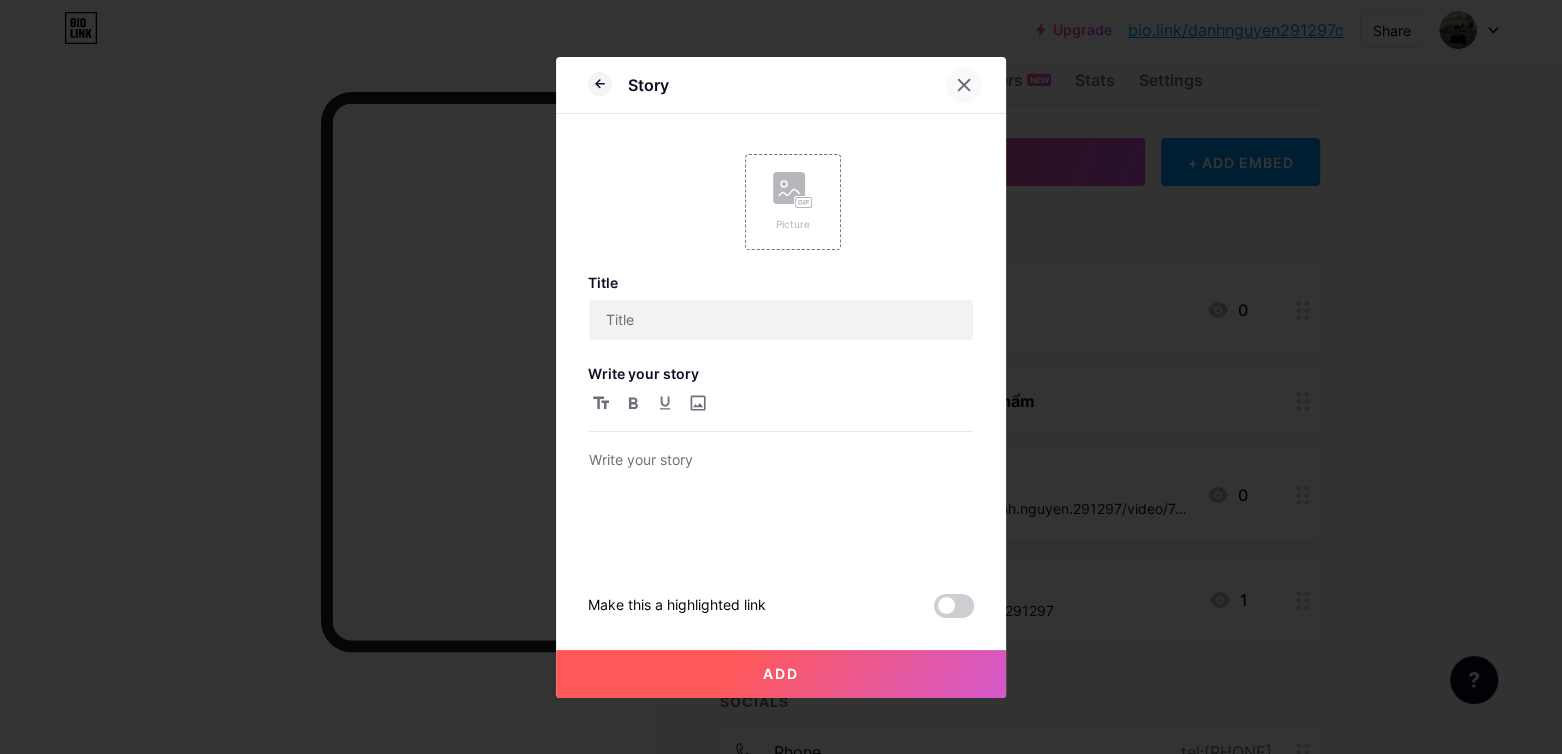 click 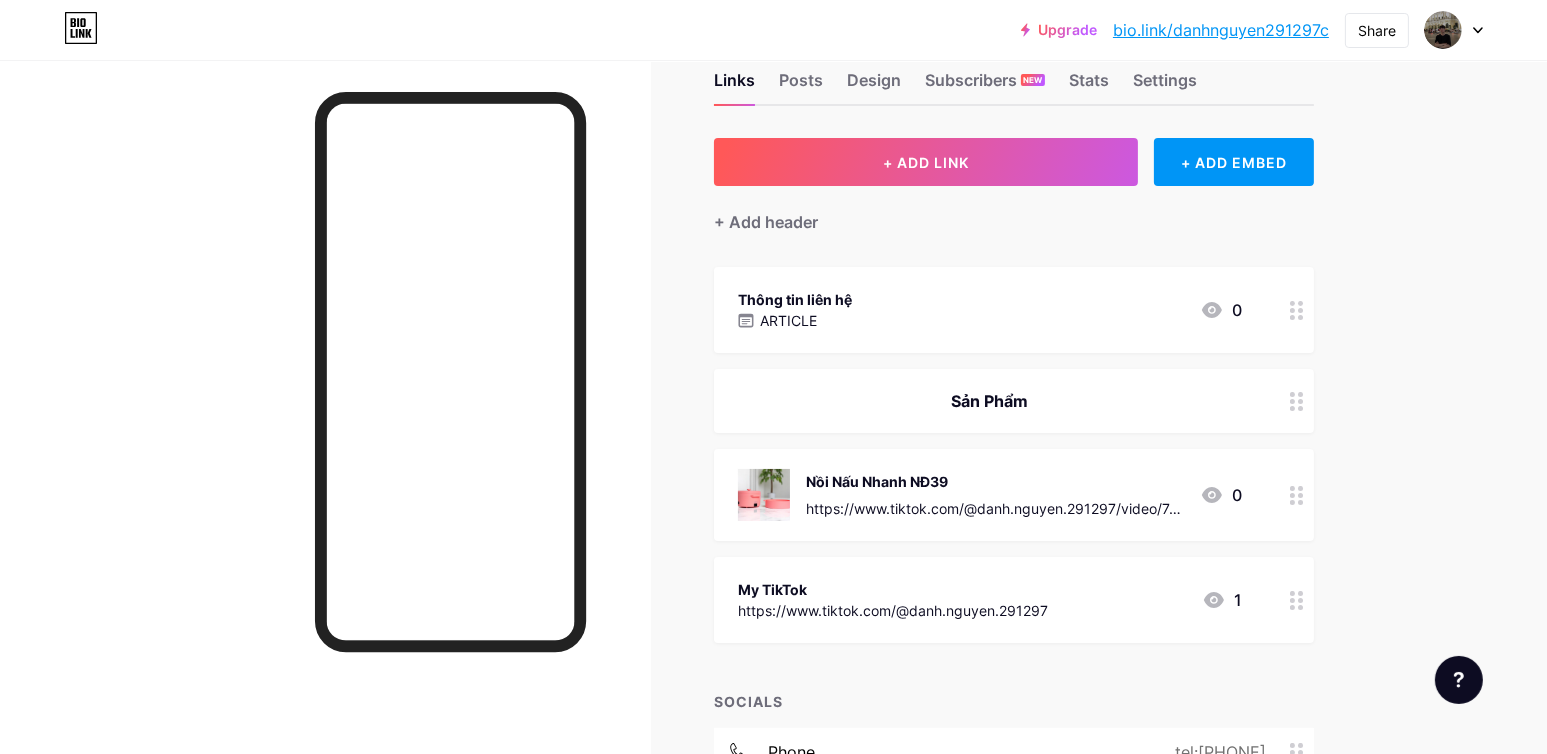 scroll, scrollTop: 0, scrollLeft: 0, axis: both 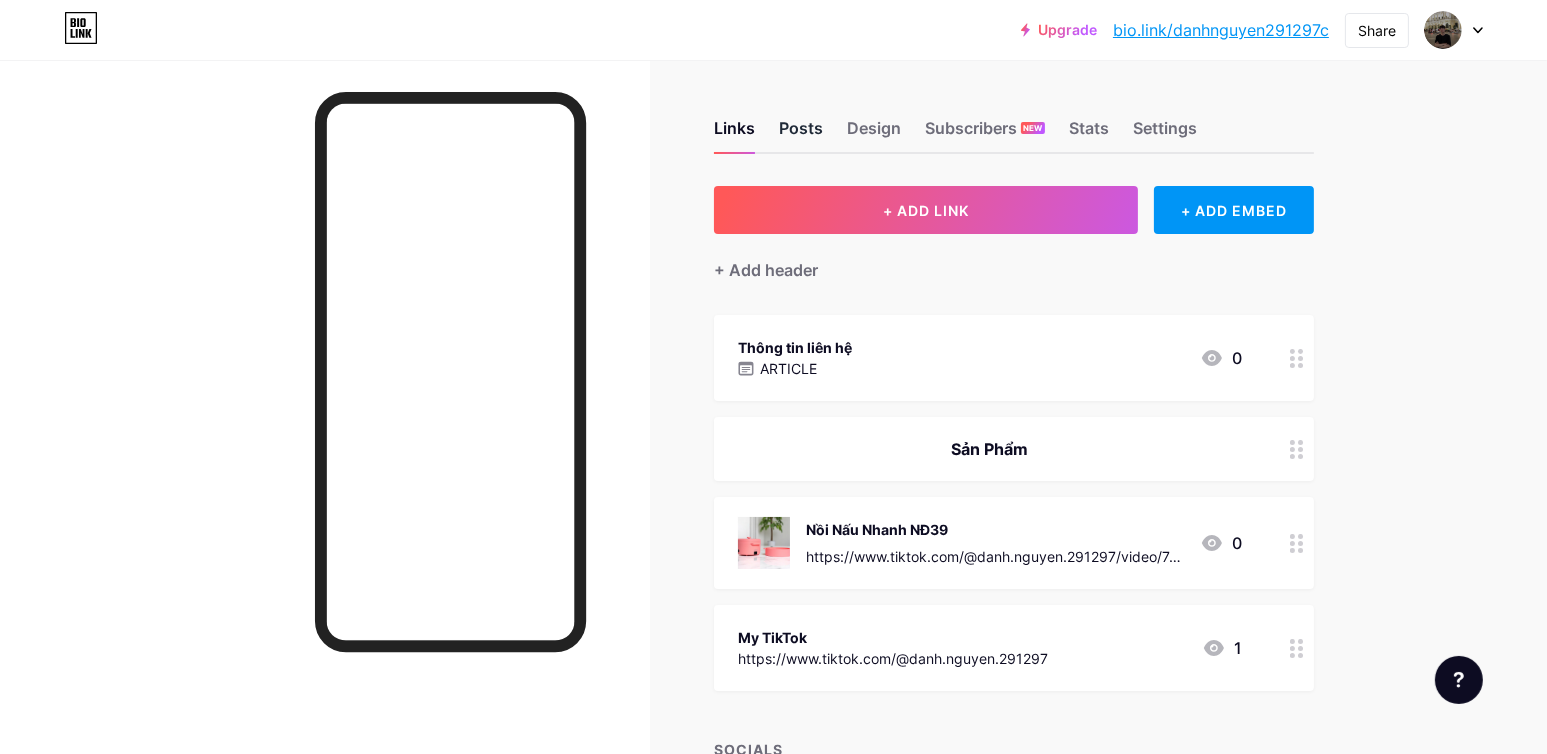 click on "Posts" at bounding box center [801, 134] 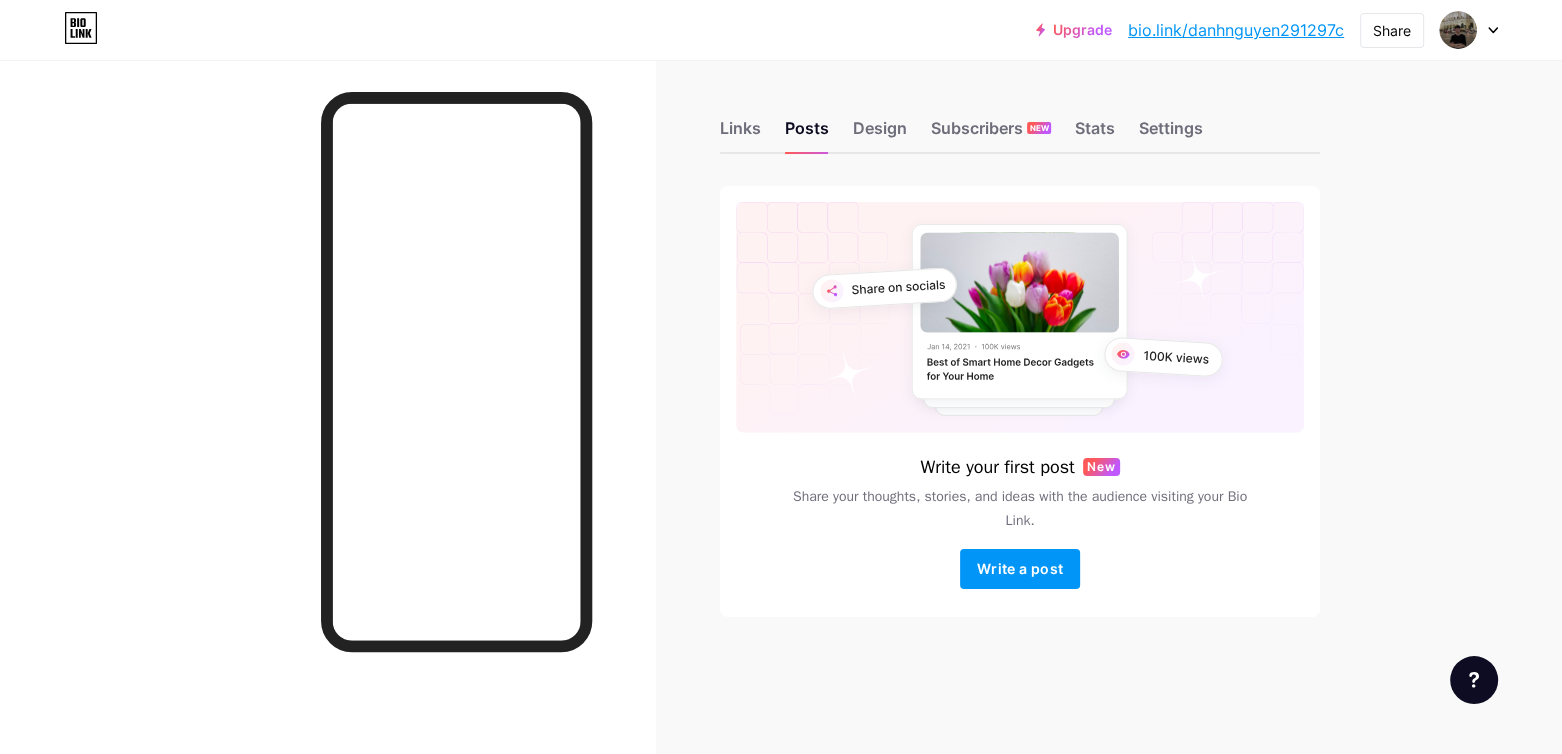 click on "Links
Posts
Design
Subscribers
NEW
Stats
Settings" at bounding box center (1020, 119) 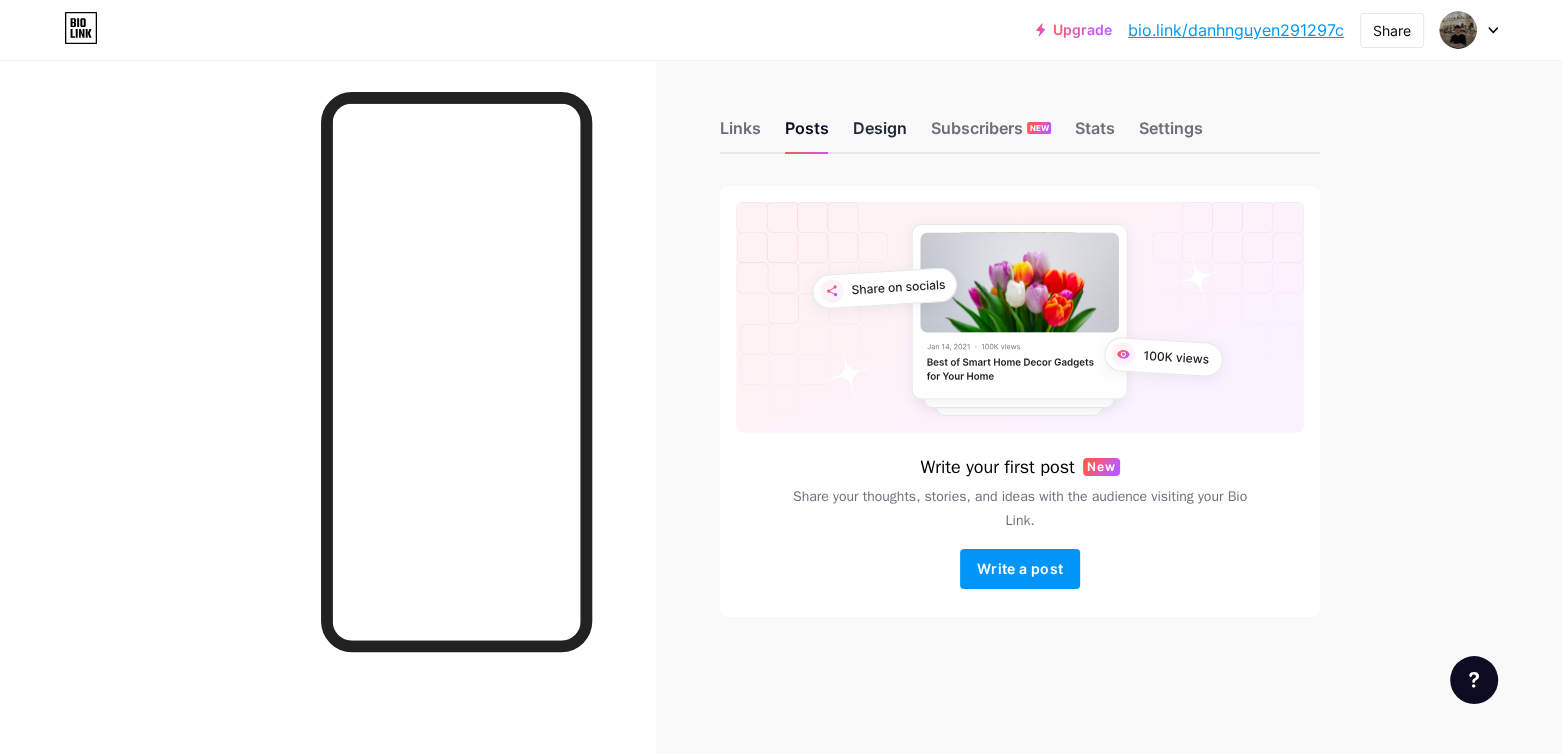 click on "Design" at bounding box center (880, 134) 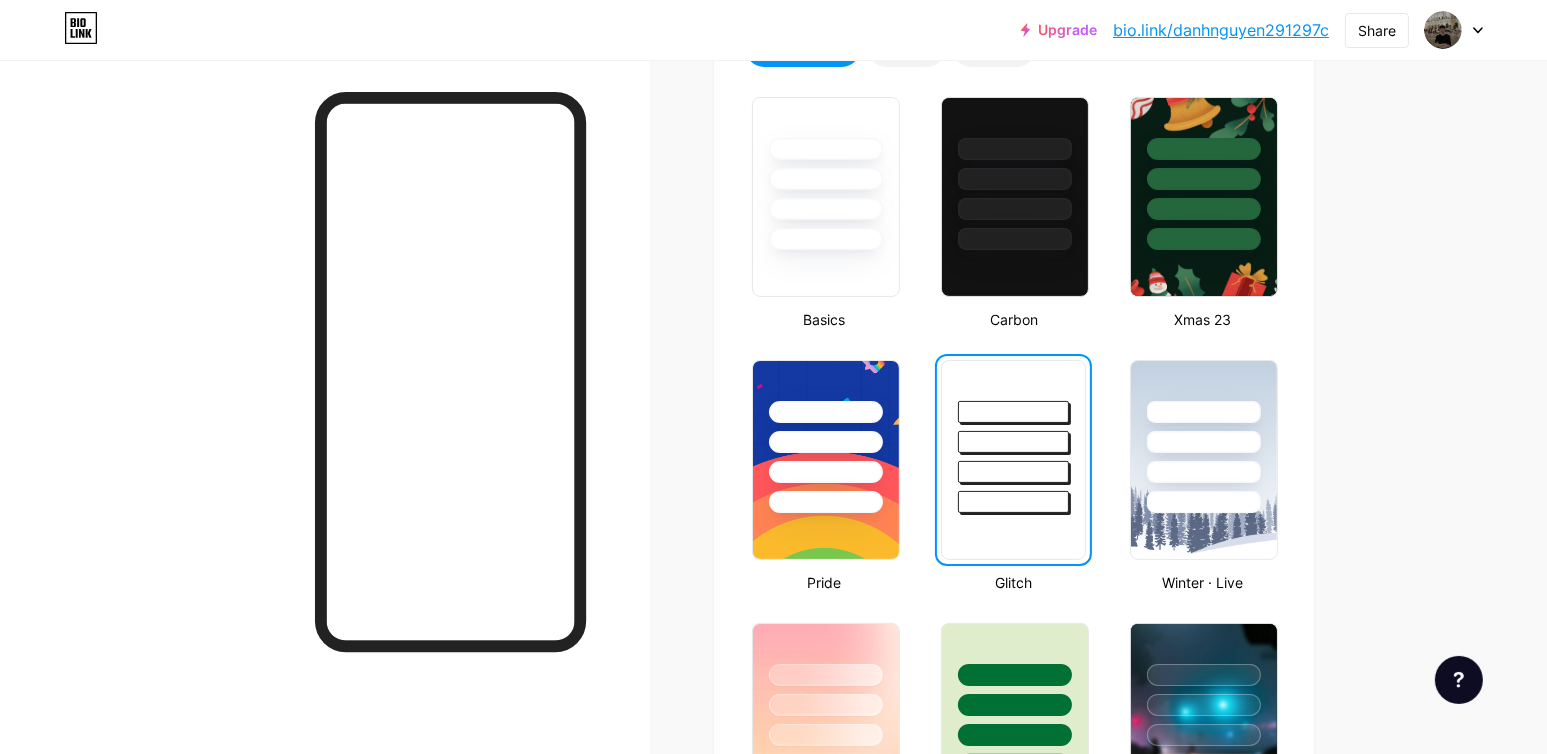 scroll, scrollTop: 200, scrollLeft: 0, axis: vertical 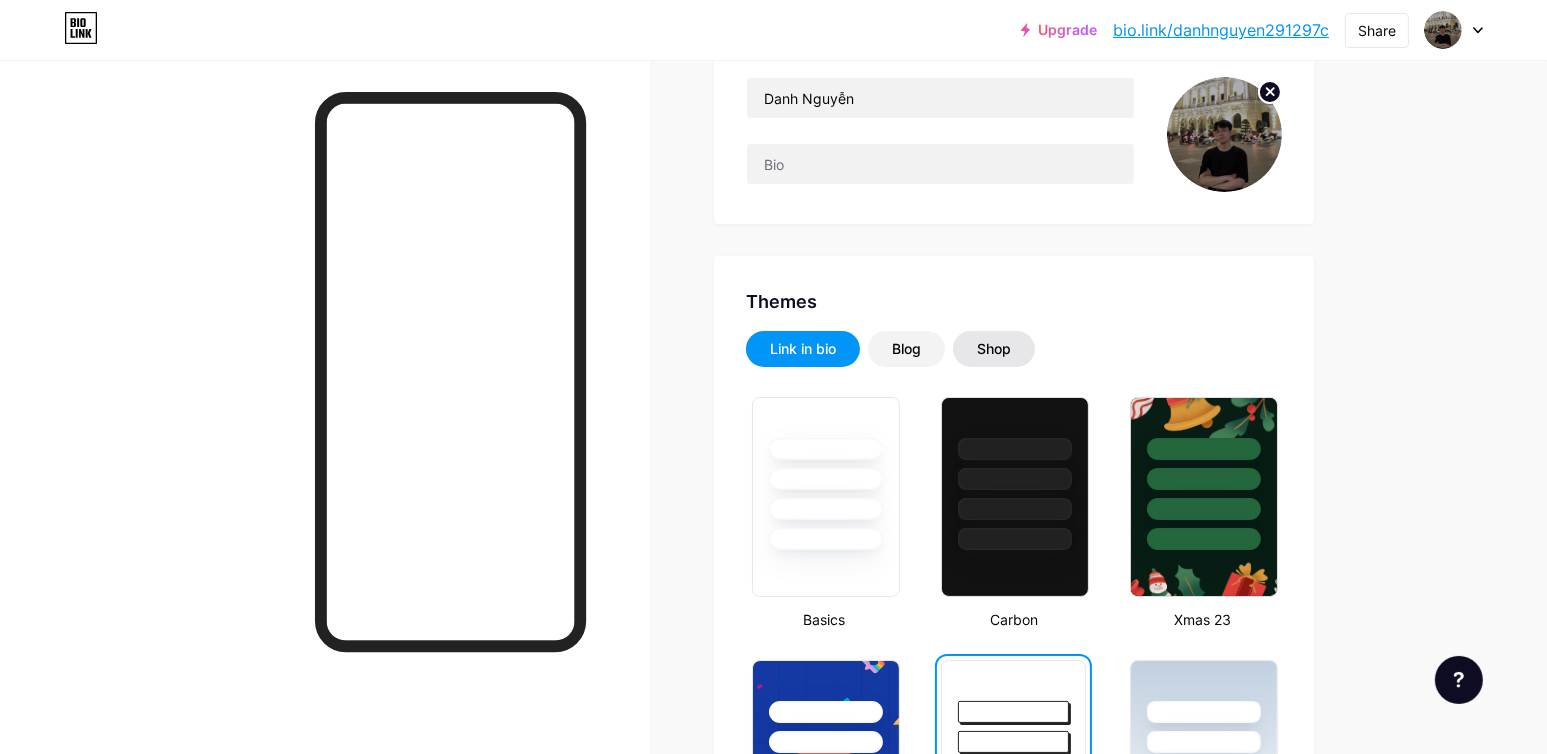 click on "Shop" at bounding box center (994, 349) 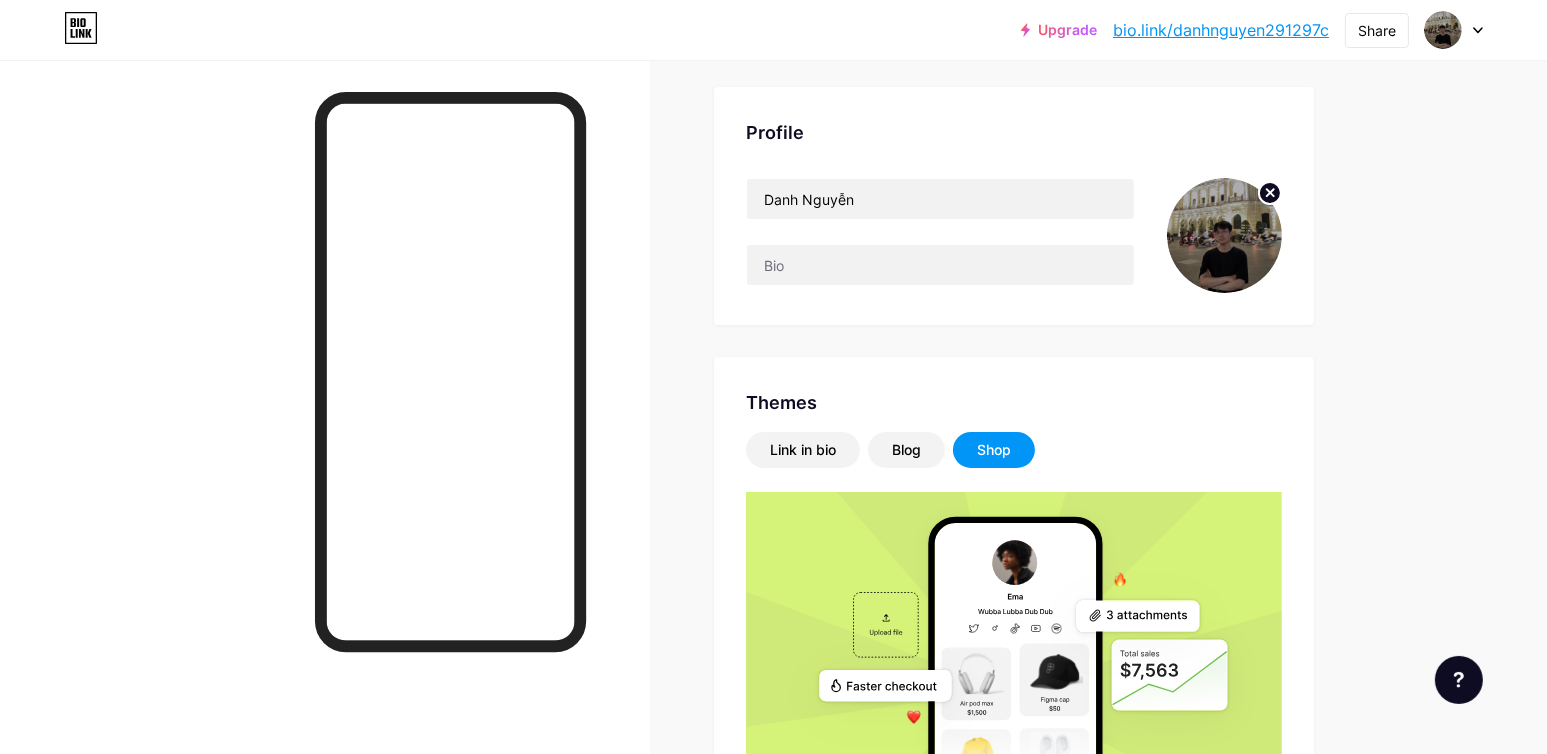 scroll, scrollTop: 0, scrollLeft: 0, axis: both 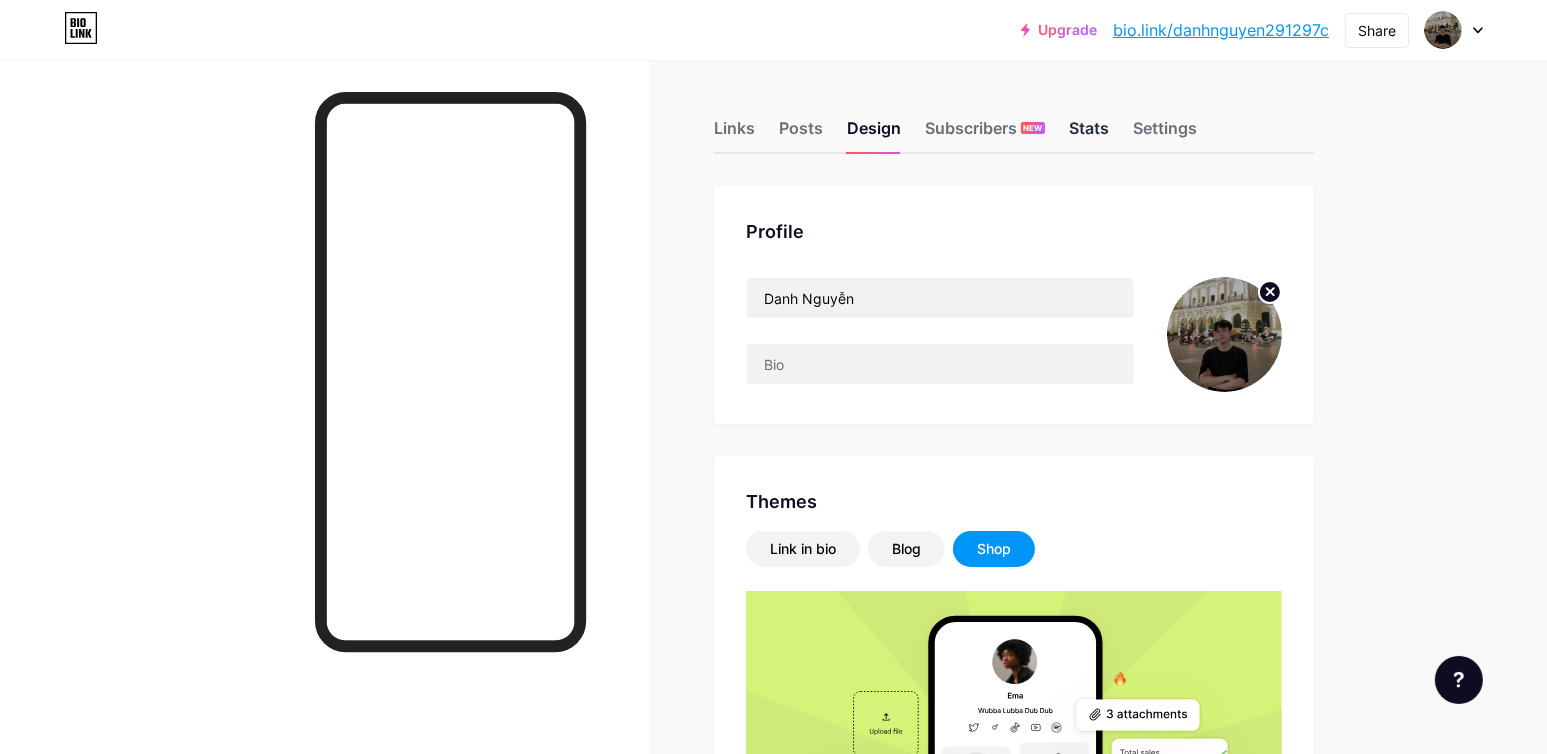 click on "Stats" at bounding box center (1089, 134) 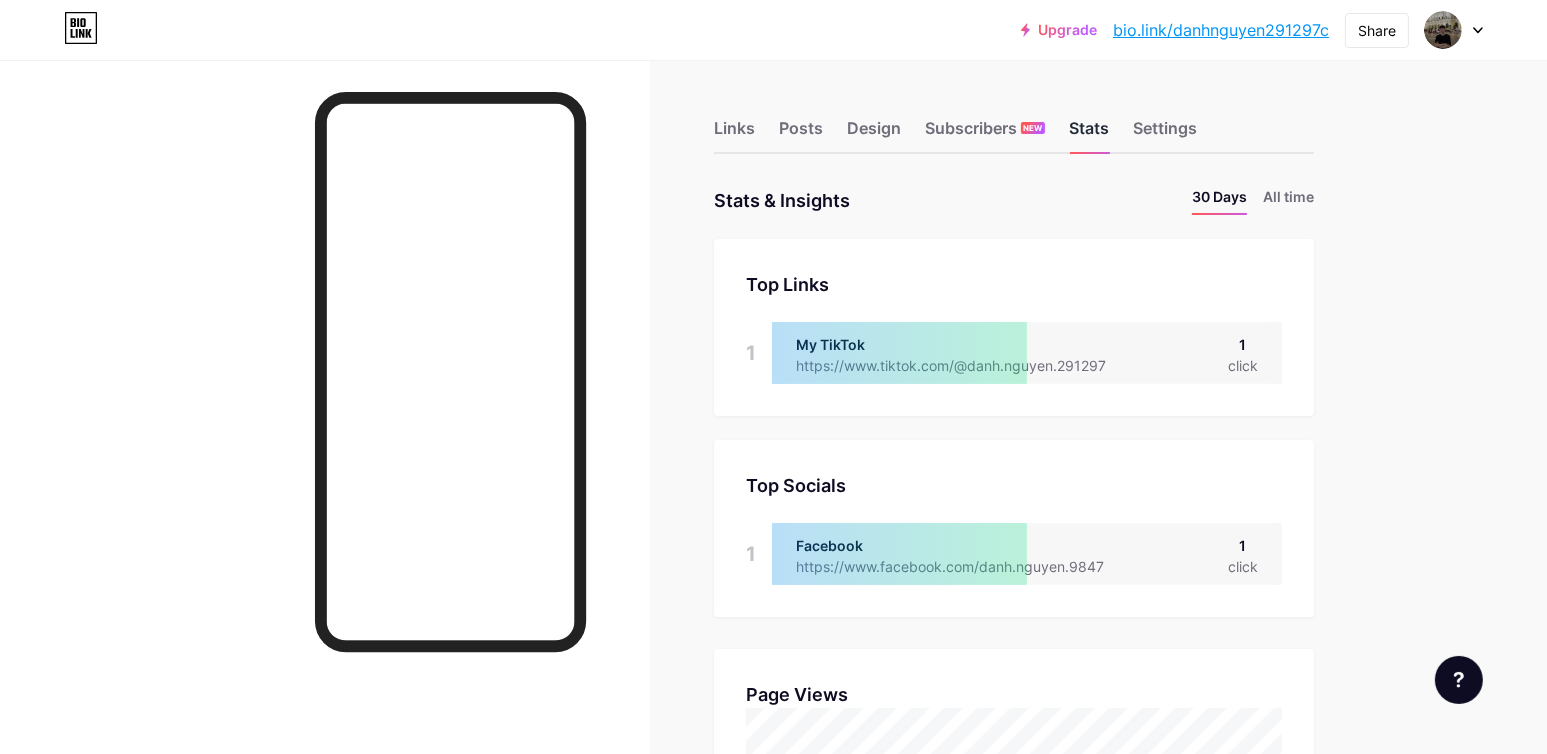 scroll, scrollTop: 999246, scrollLeft: 998452, axis: both 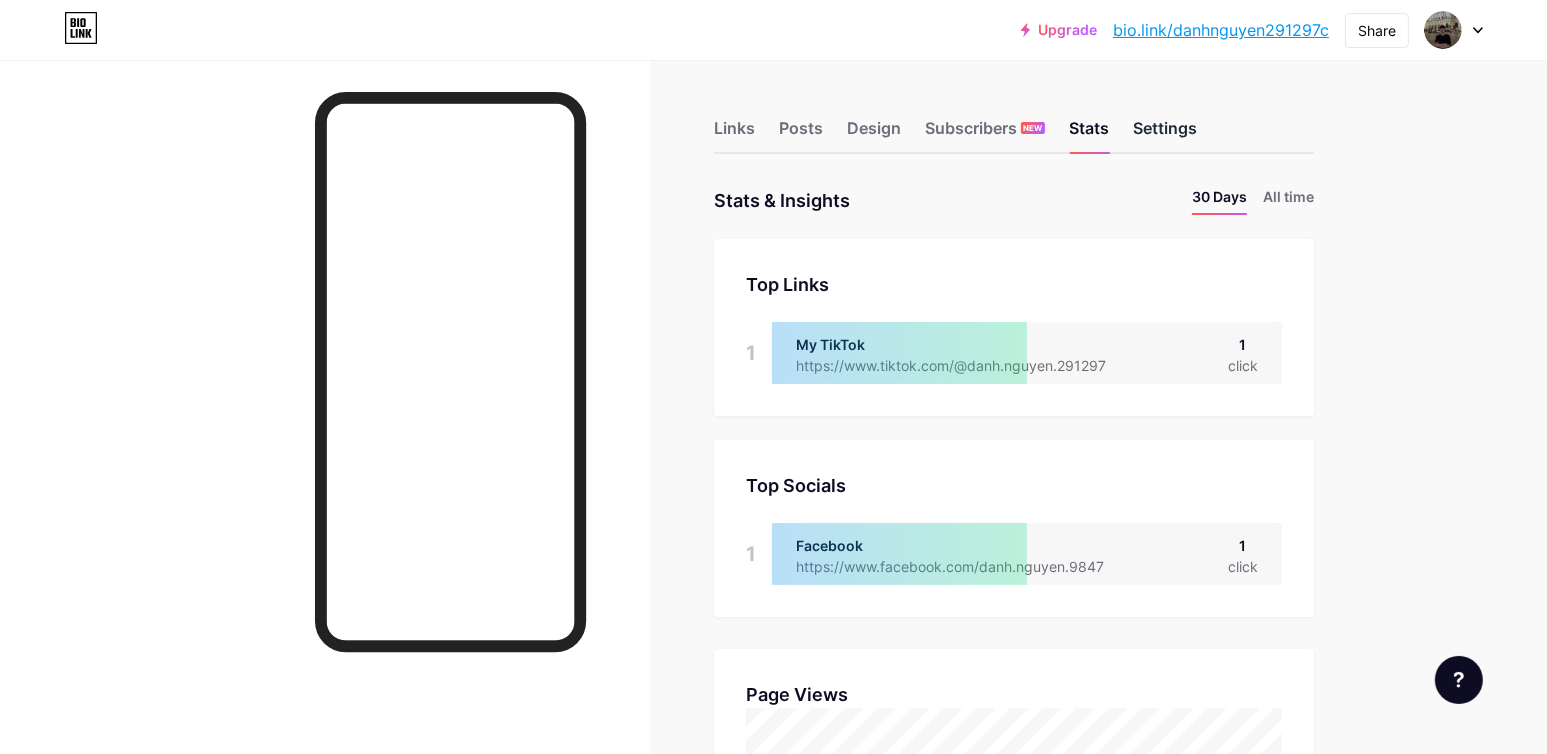 click on "Settings" at bounding box center [1165, 134] 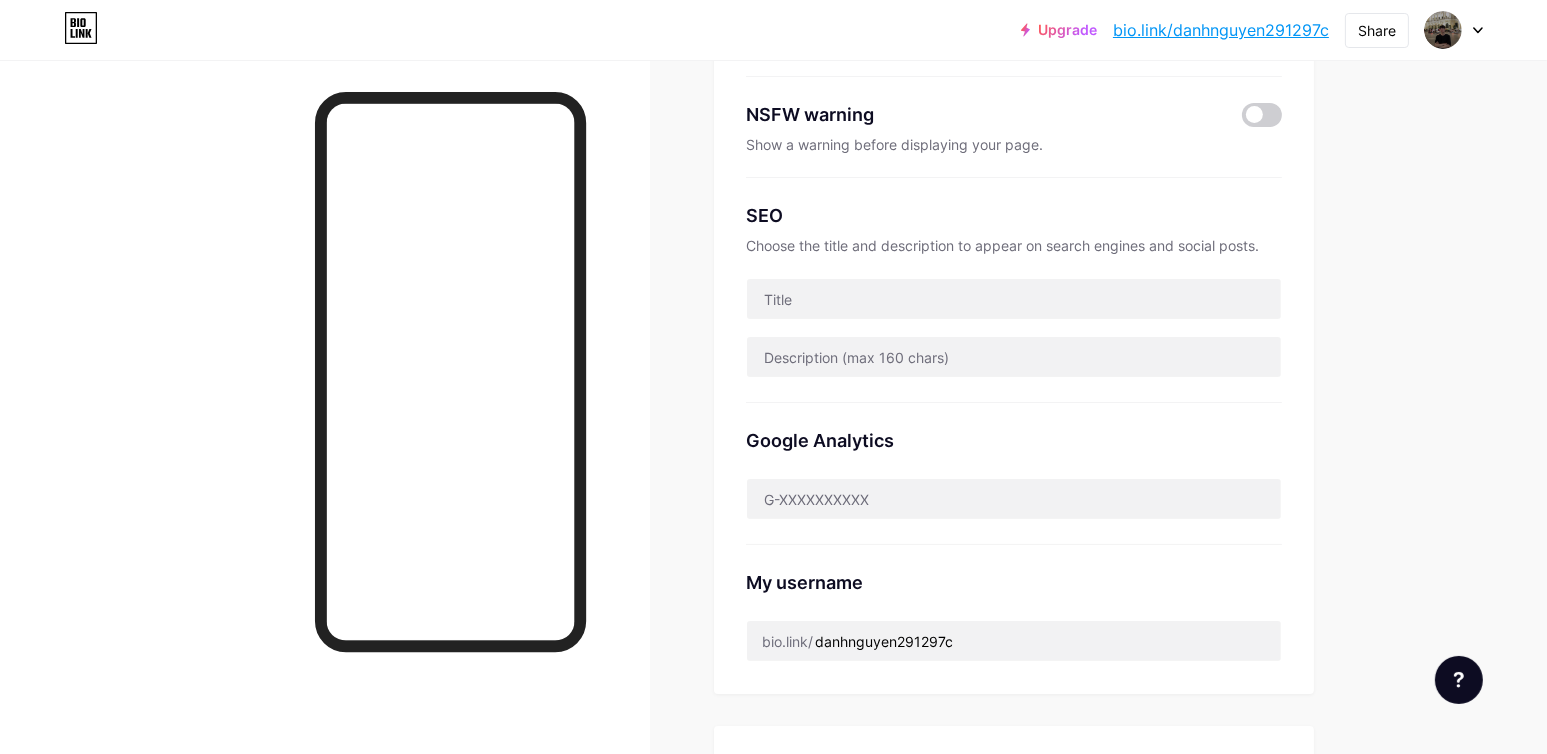 scroll, scrollTop: 0, scrollLeft: 0, axis: both 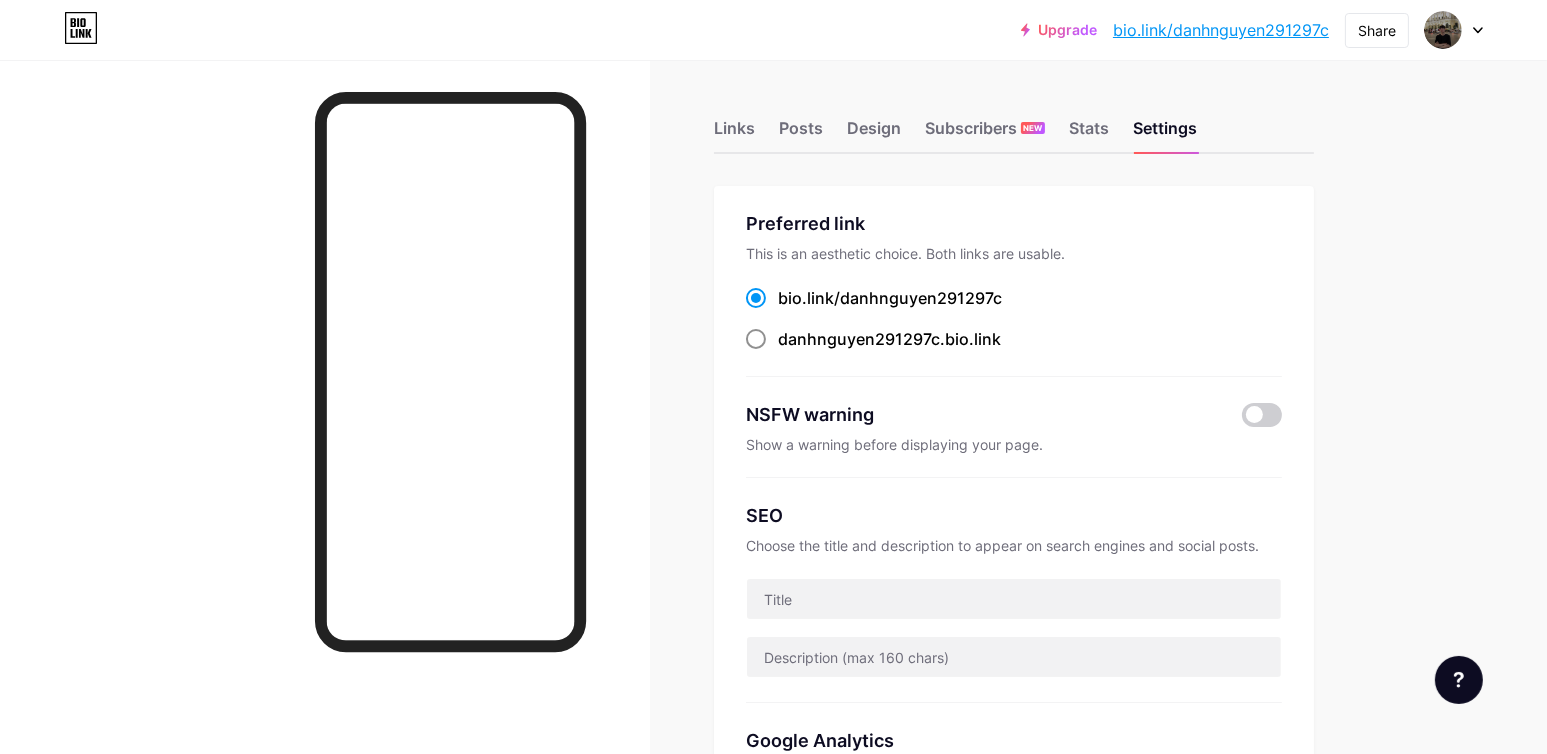 click on "danhnguyen291297c .bio.link" at bounding box center [889, 339] 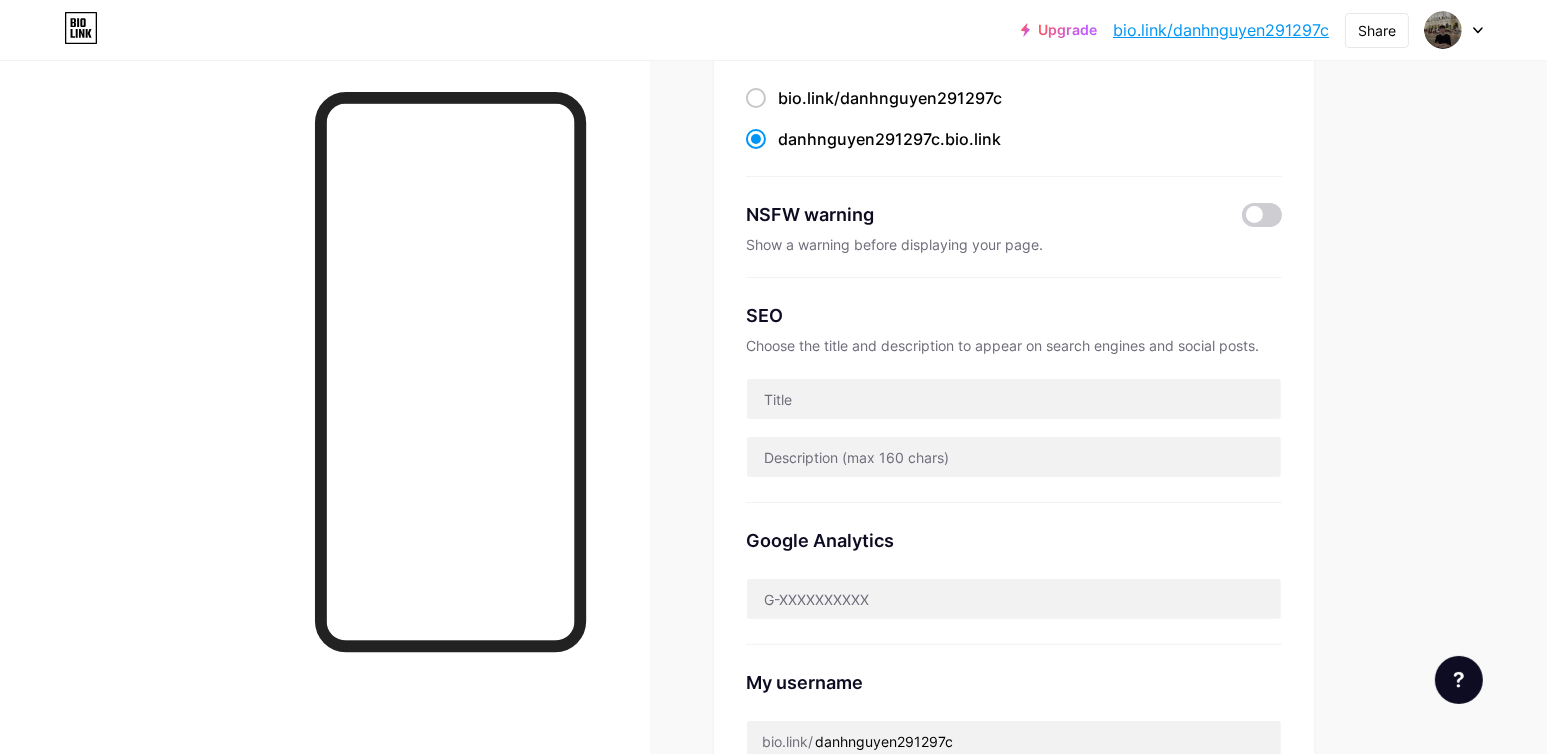 scroll, scrollTop: 0, scrollLeft: 0, axis: both 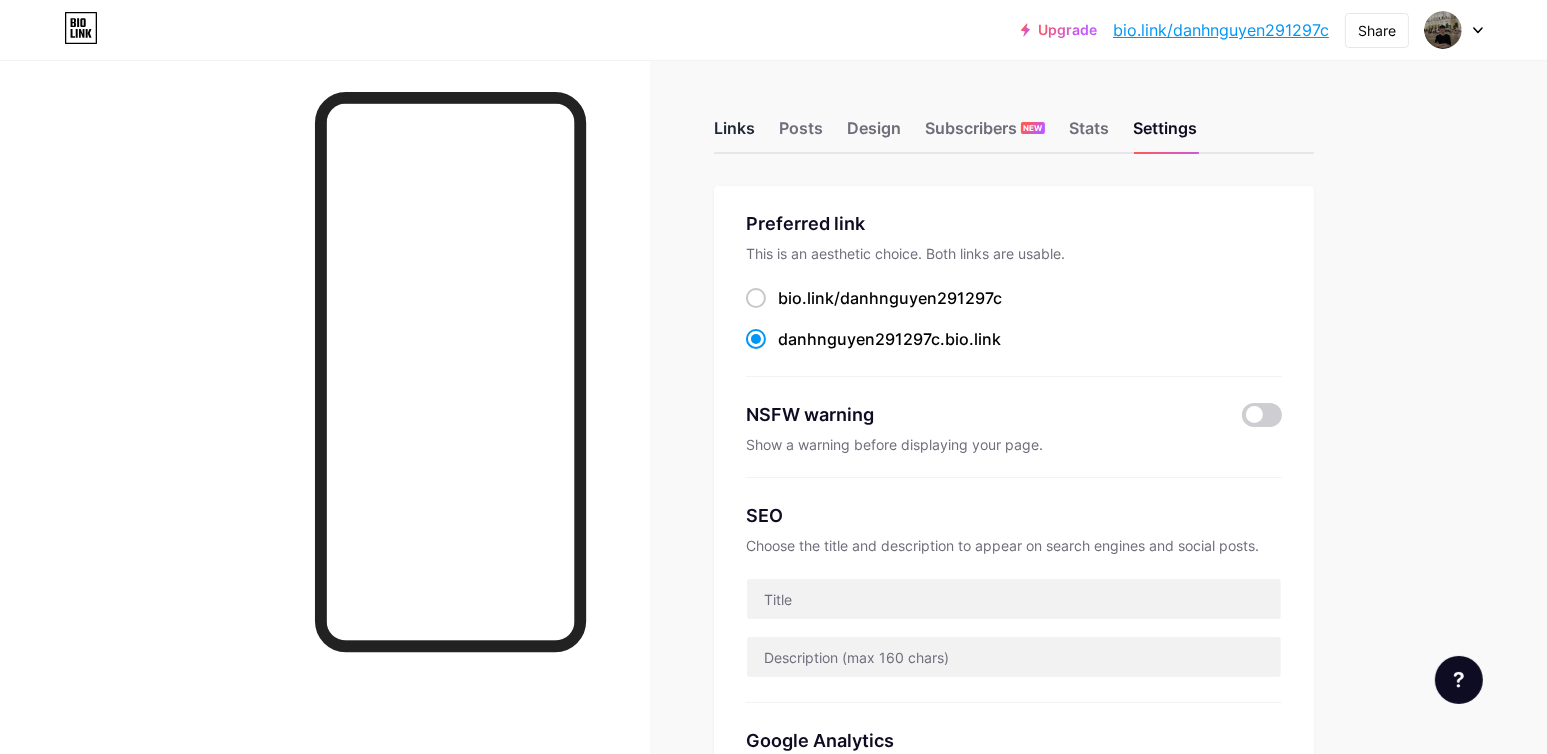 click on "Links" at bounding box center [734, 134] 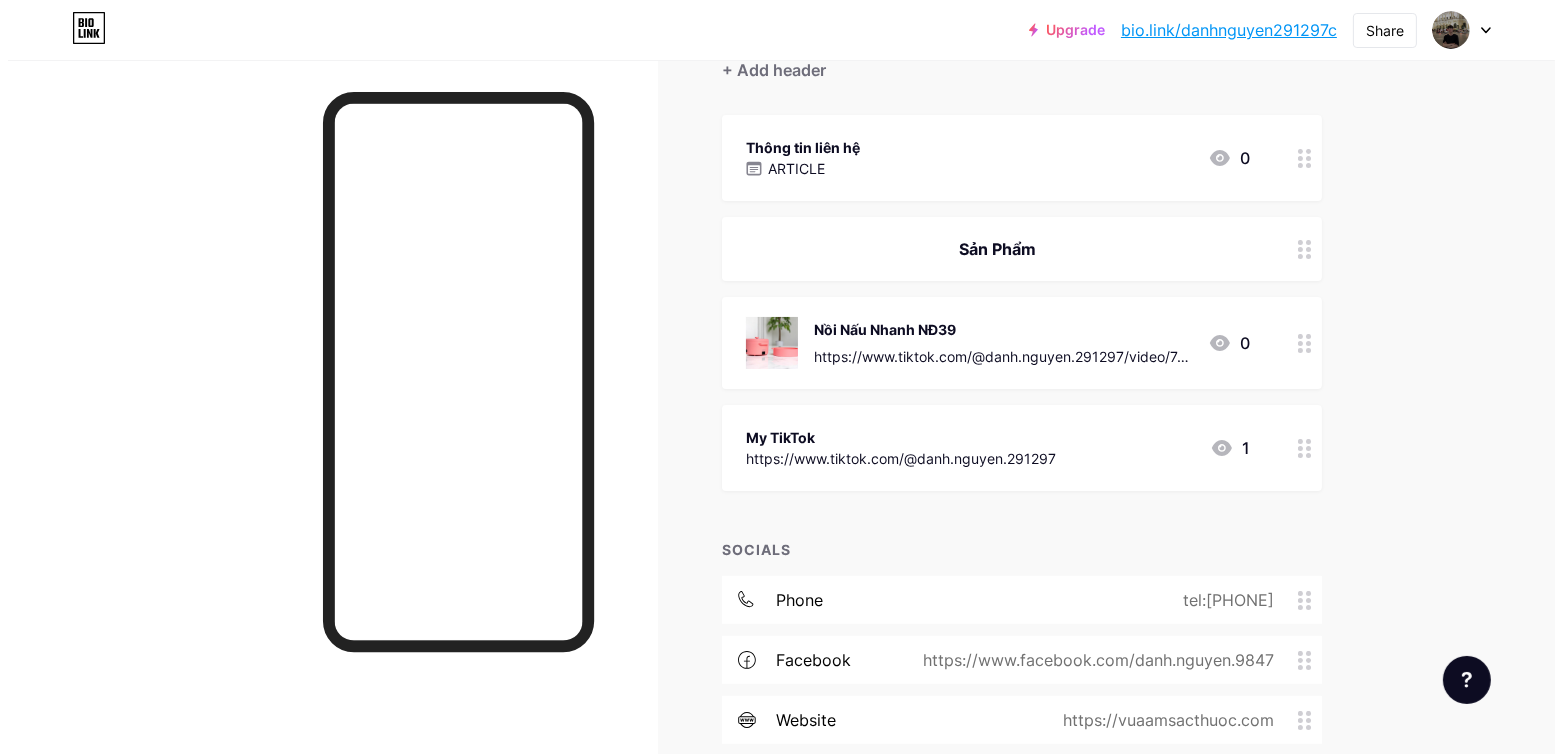 scroll, scrollTop: 0, scrollLeft: 0, axis: both 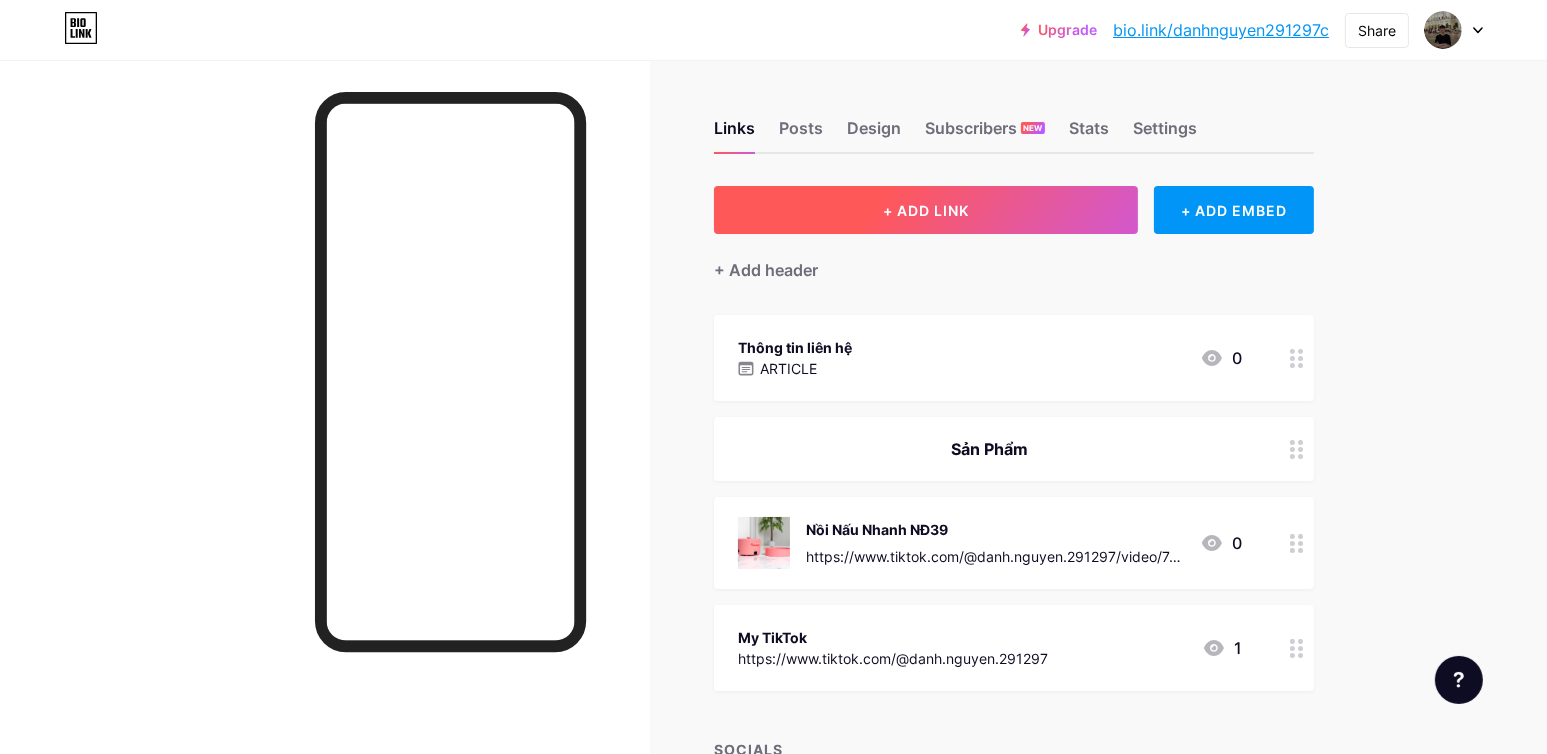 click on "+ ADD LINK" at bounding box center [926, 210] 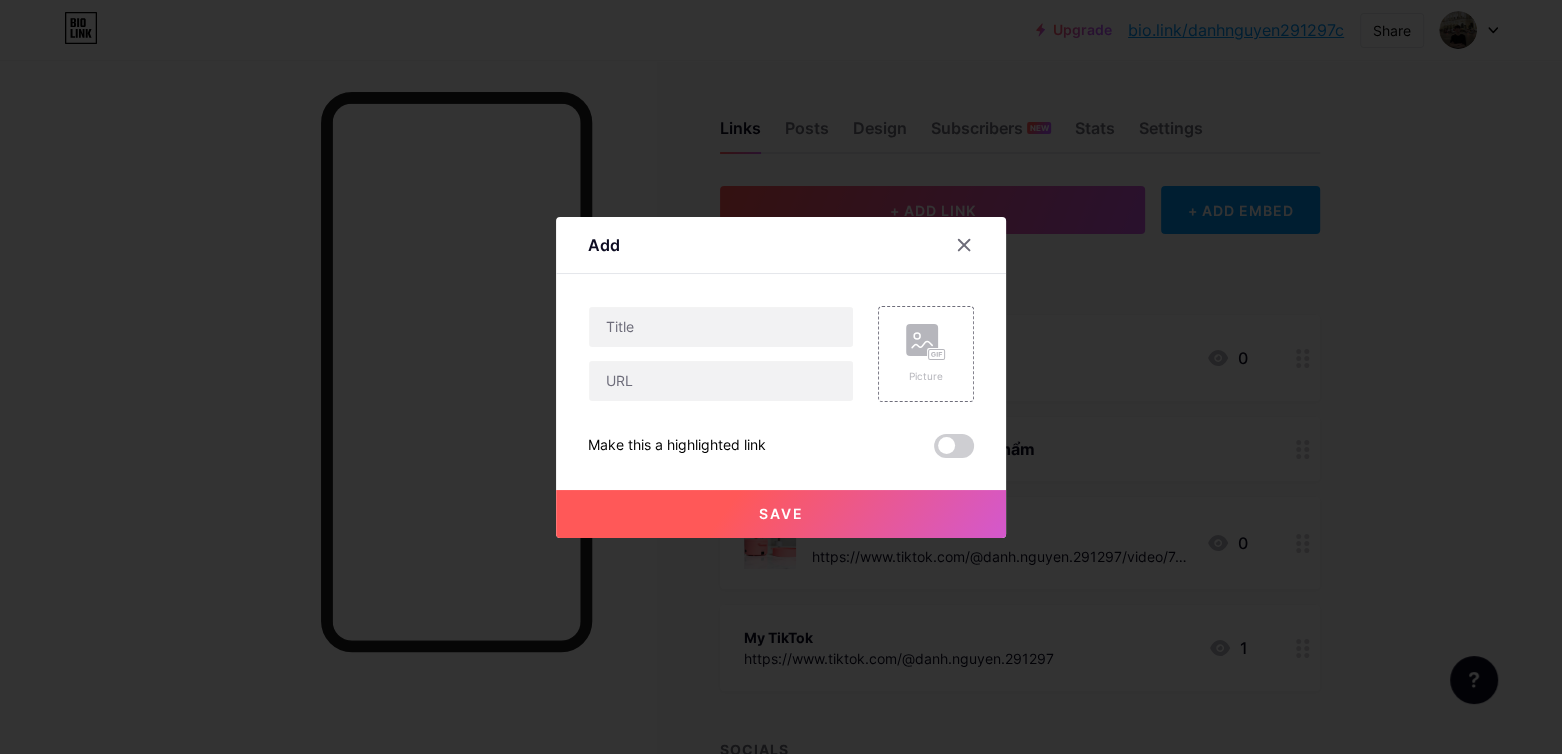 click on "Add" at bounding box center [781, 250] 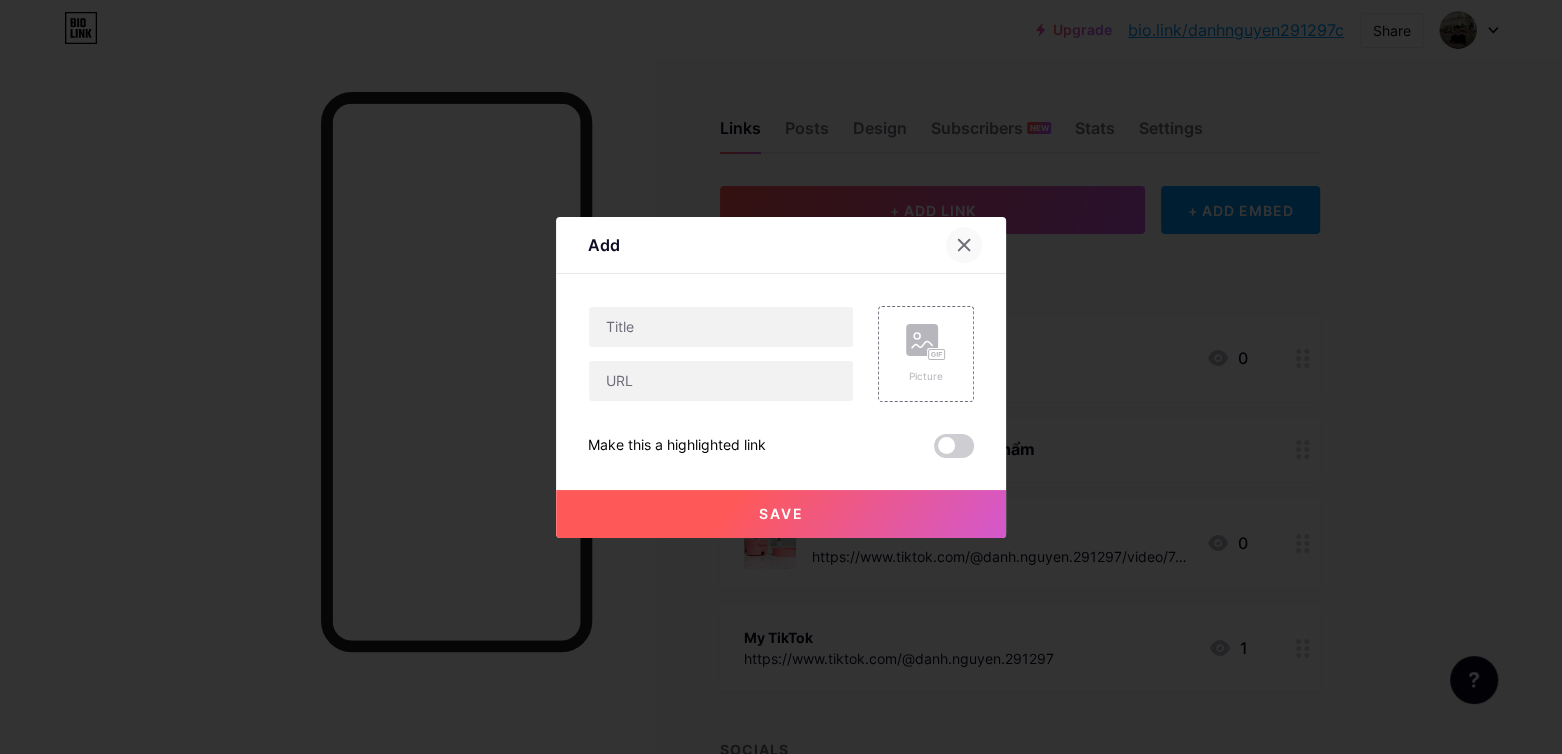 click 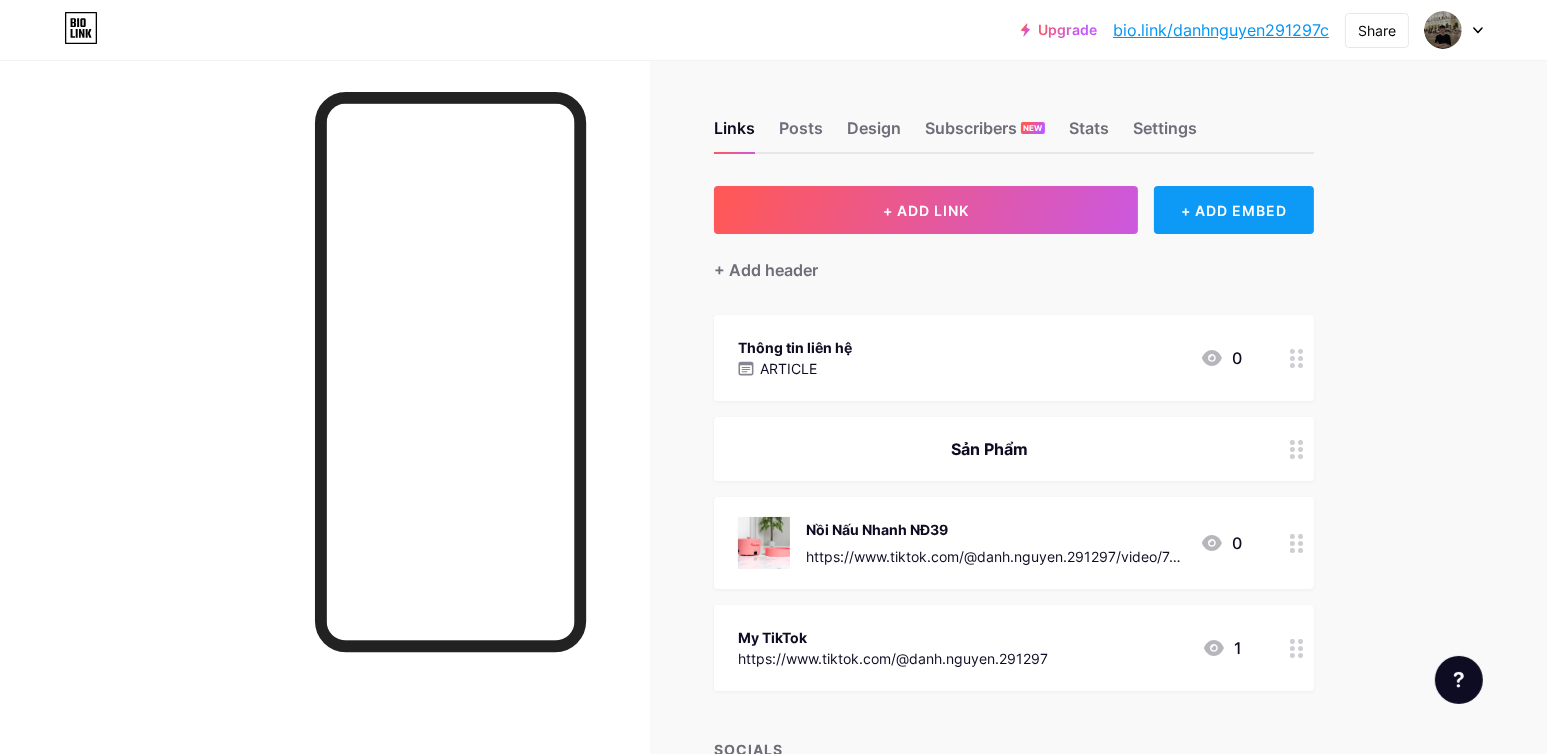 click on "+ ADD EMBED" at bounding box center (1233, 210) 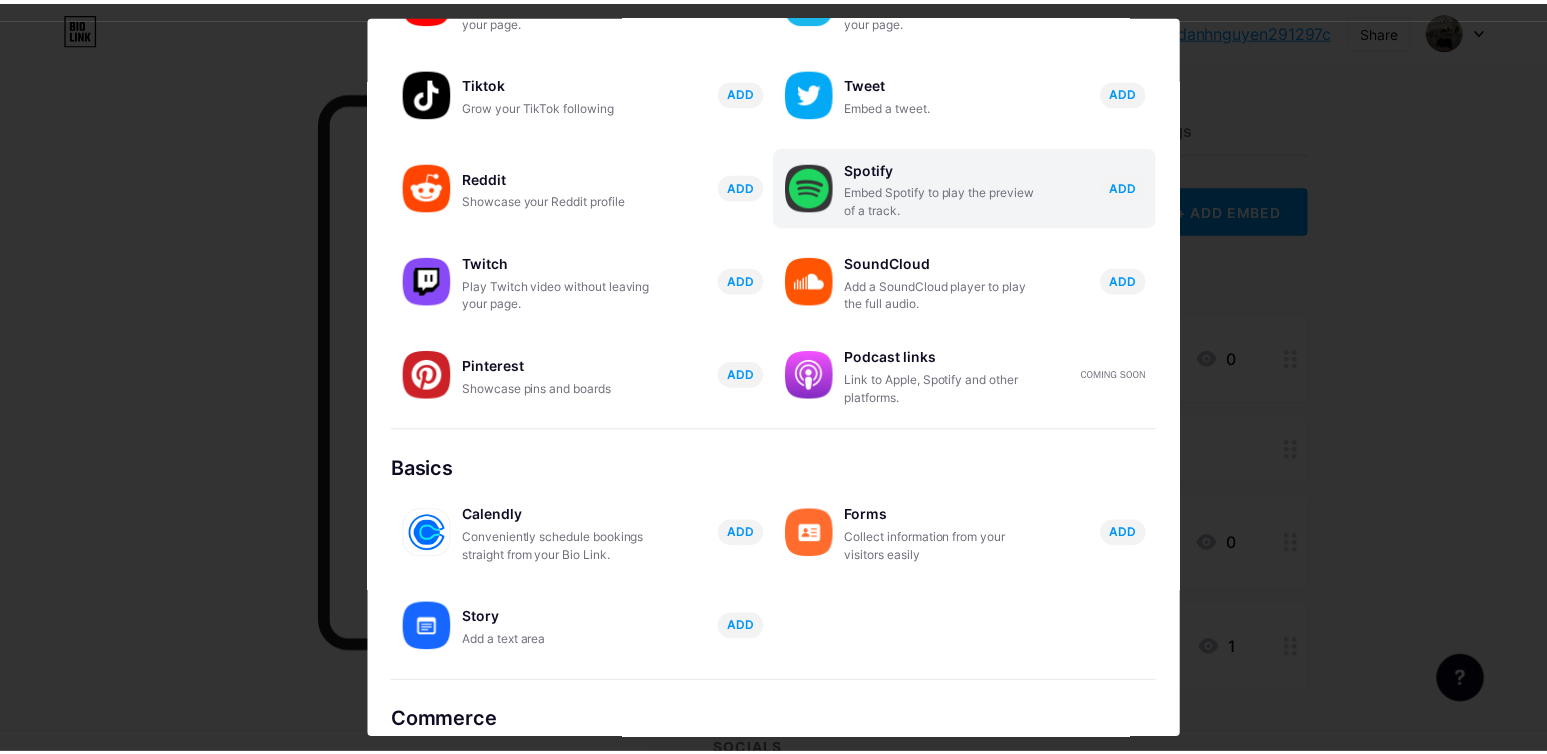 scroll, scrollTop: 0, scrollLeft: 0, axis: both 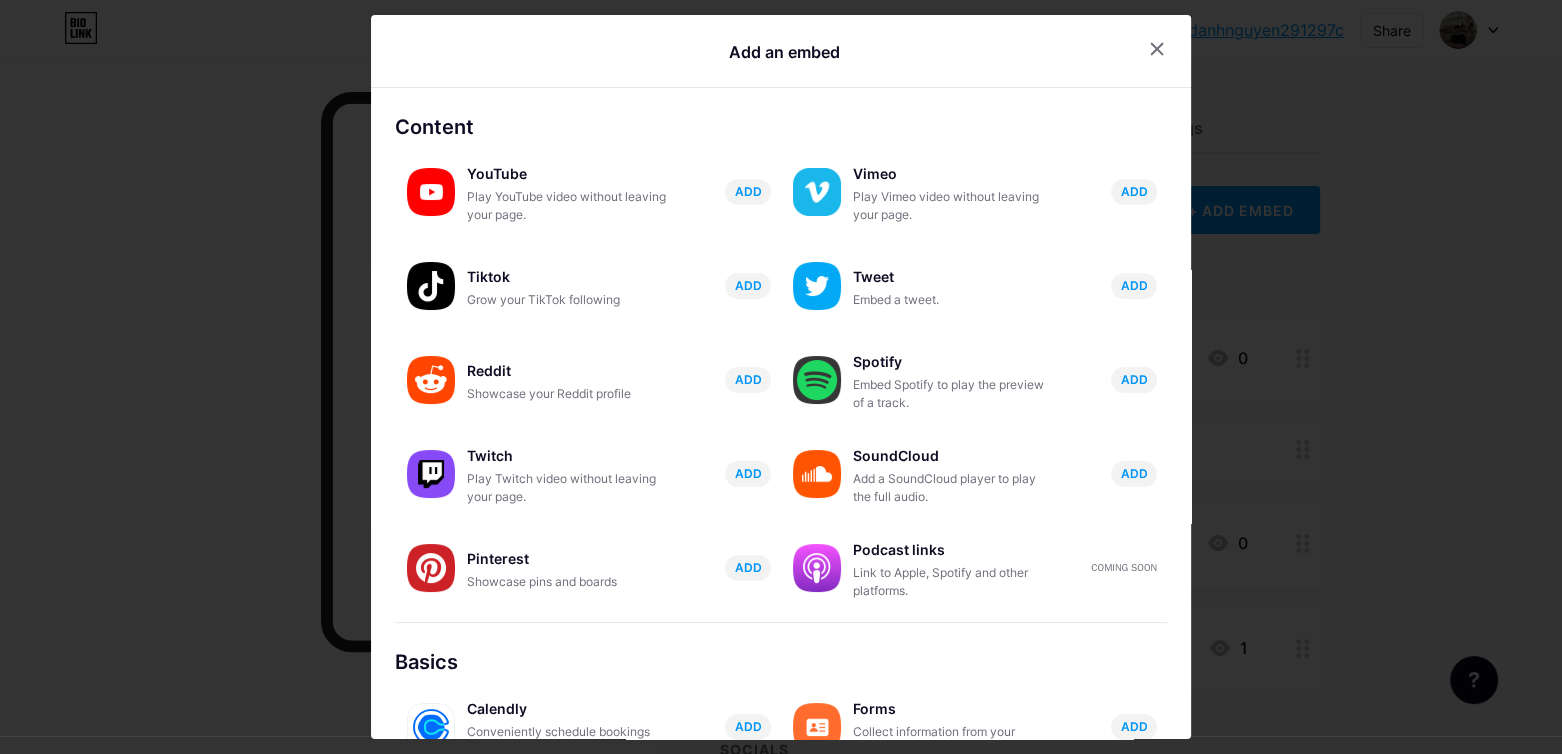 drag, startPoint x: 1150, startPoint y: 47, endPoint x: 1145, endPoint y: 67, distance: 20.615528 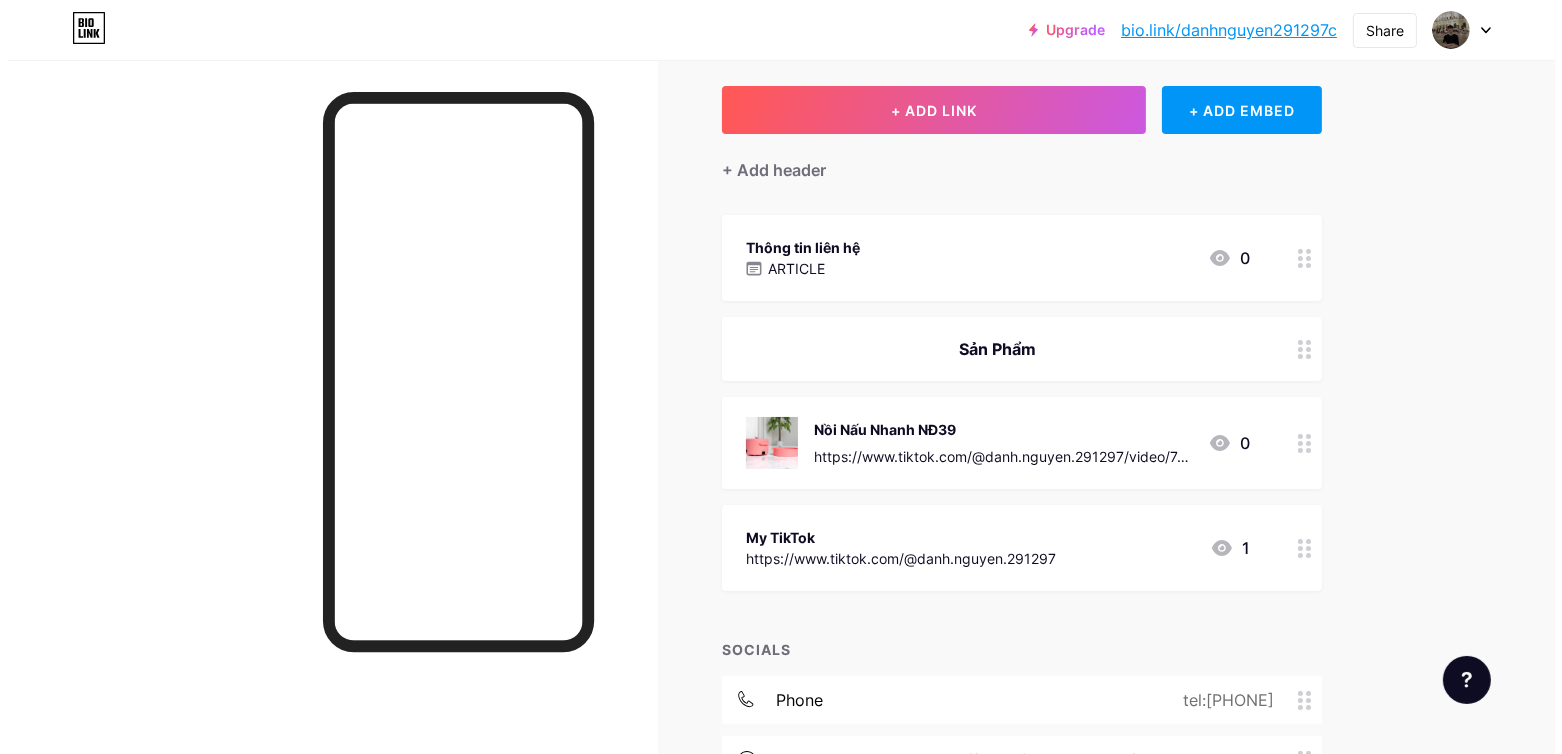 scroll, scrollTop: 200, scrollLeft: 0, axis: vertical 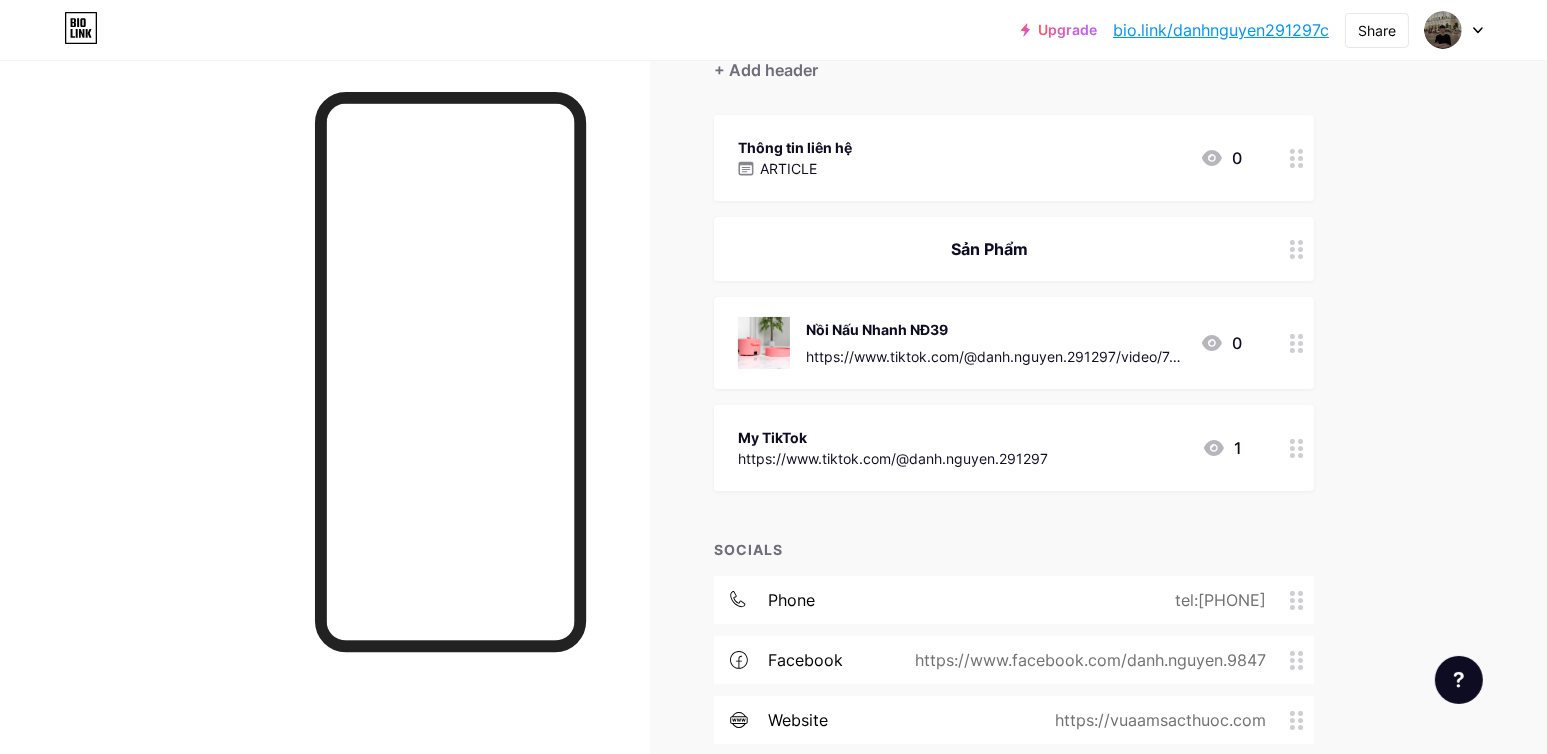 click on "Nồi Nấu Nhanh NĐ39
https://www.tiktok.com/@danh.nguyen.291297/video/7498553924023094546
0" at bounding box center [1014, 343] 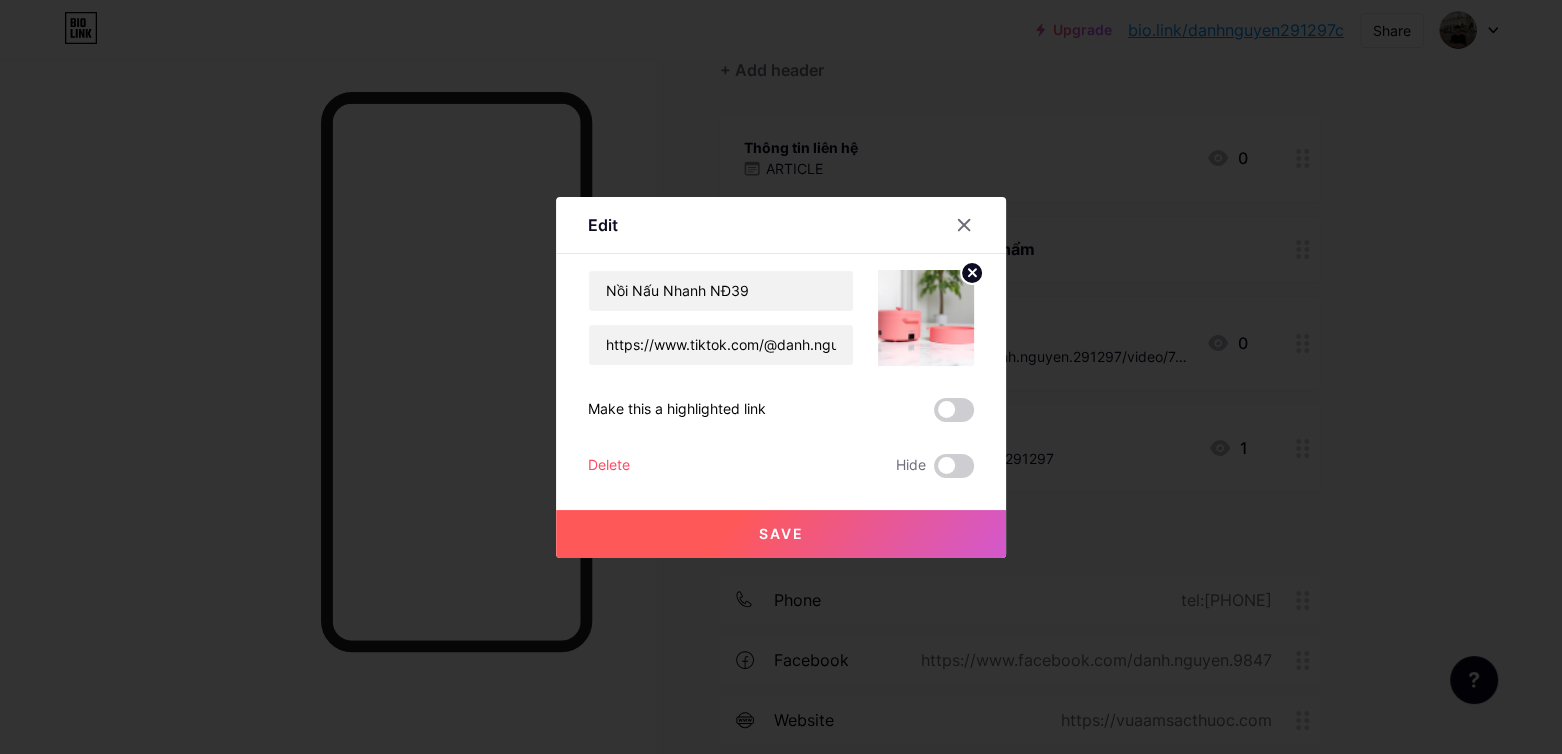 click on "Nồi Nấu Nhanh NĐ39     https://www.tiktok.com/@danh.nguyen.291297/video/7498553924023094546
Make this a highlighted link
Delete
Hide         Save" at bounding box center [781, 374] 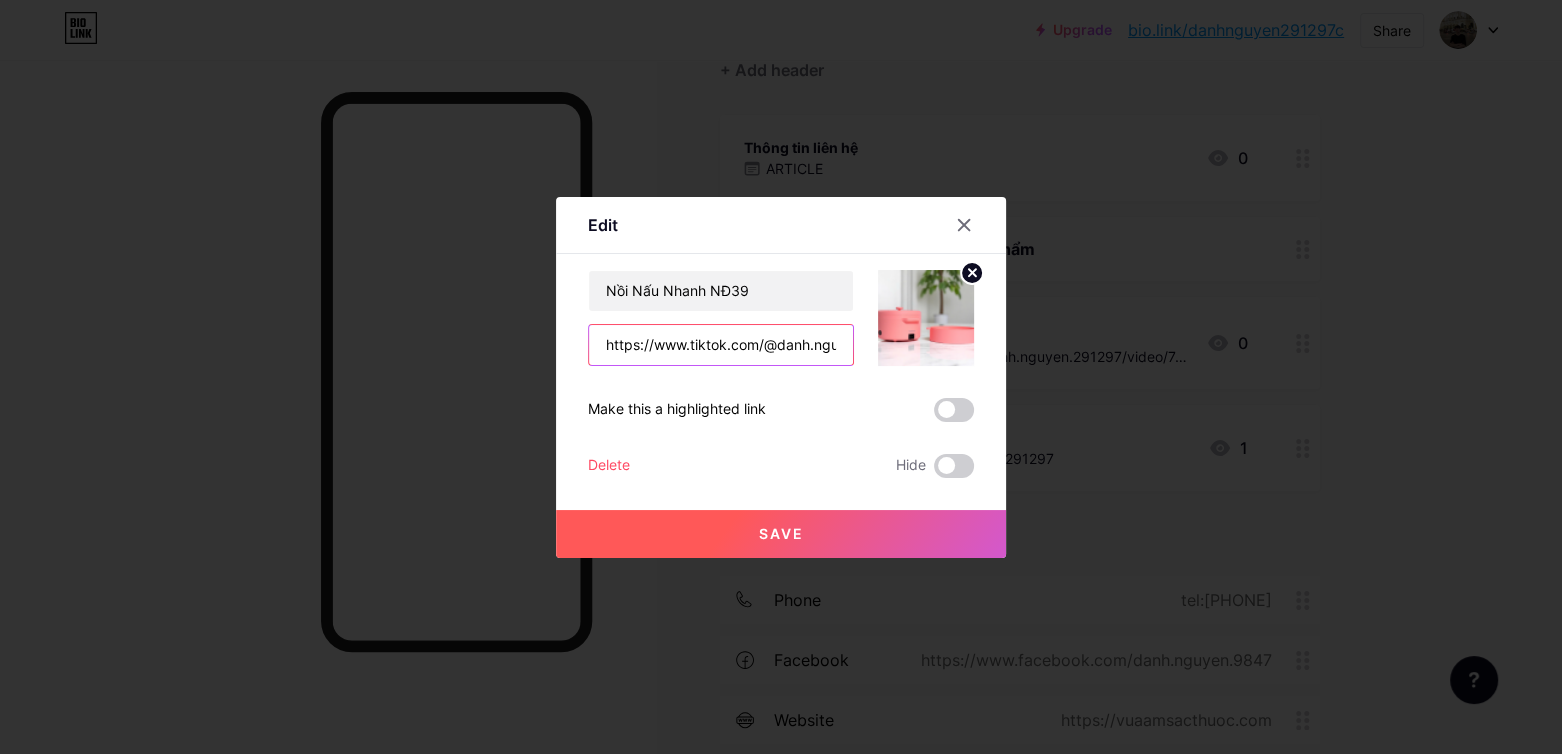 click on "https://www.tiktok.com/@danh.nguyen.291297/video/7498553924023094546" at bounding box center (721, 345) 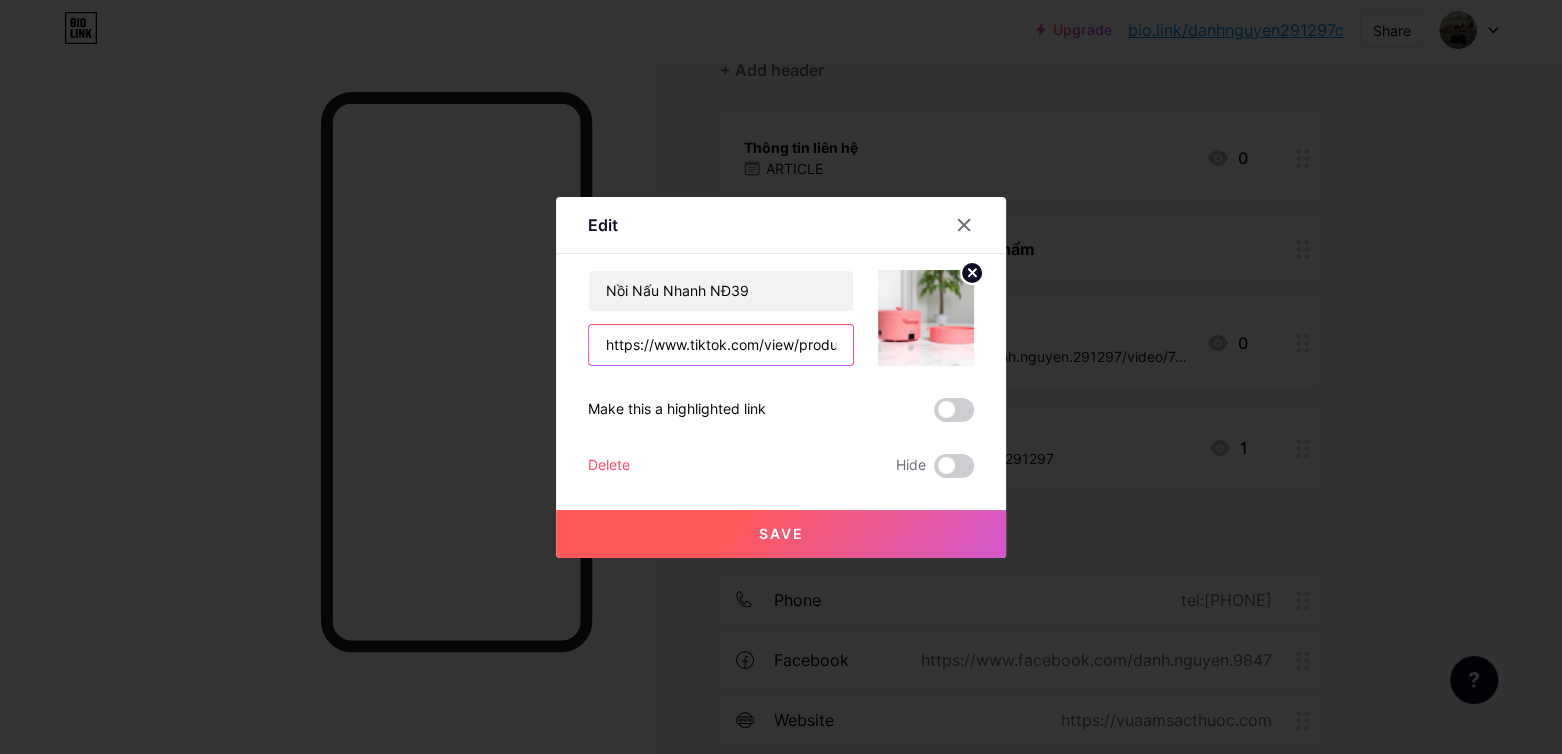 scroll, scrollTop: 0, scrollLeft: 5533, axis: horizontal 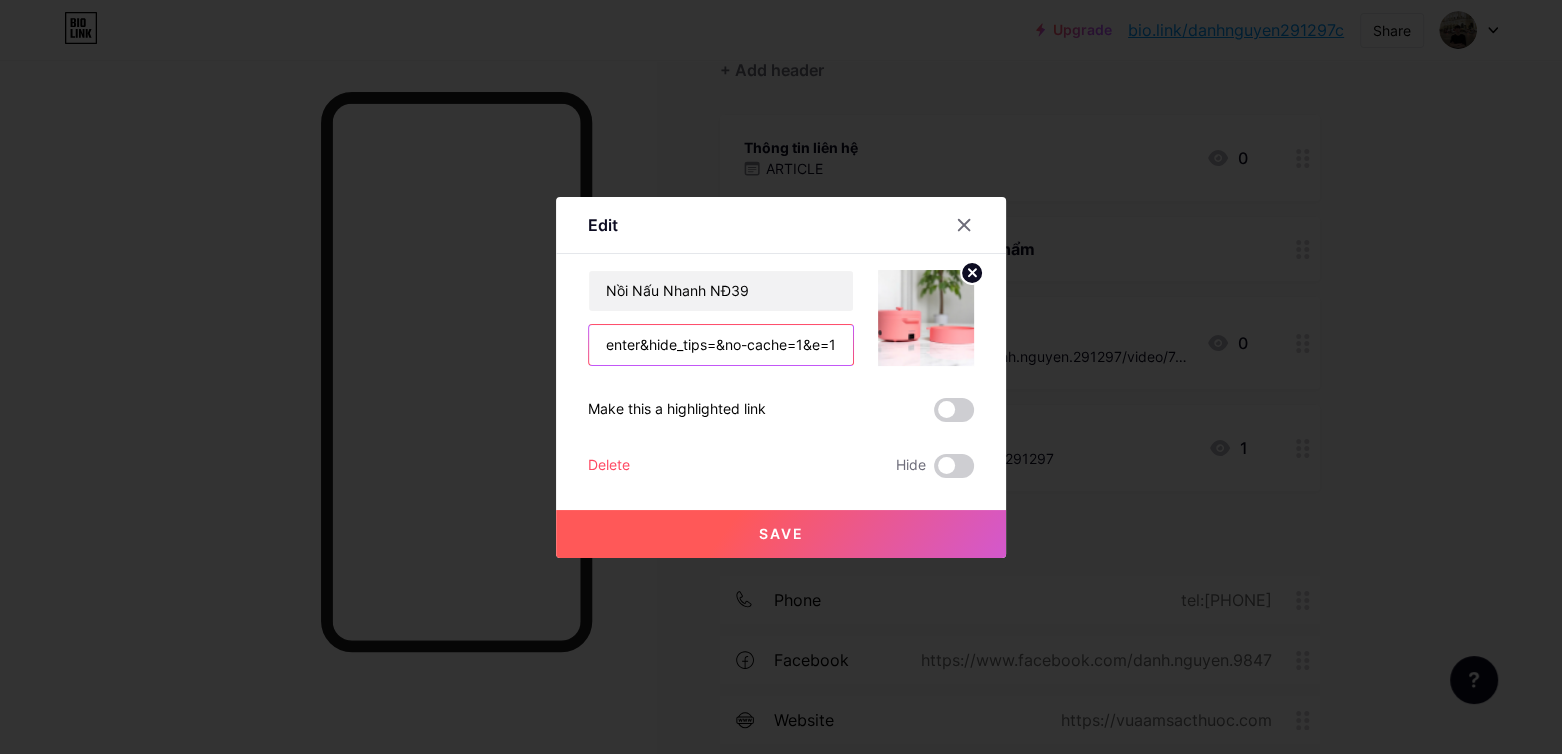 type on "https://www.tiktok.com/view/product/1731577400866669935?encode_params=MIIBpgQMtqA_fgZ6F30wlx1eBIIBggPL9ymoL7d8I2F0Lc1sYLbGshaen7xFhHUCwiVAK2_vAXGeCDO7TbRCuwJ6HVHhxrXsOI1h7sAfmA6gnEwoivq7298TojcWHR50HnkZ6N8DFLalPzF4PicGYg4erJhBTL23LIK_xA2kZmYhJzSZsitFJo-ZmT6x8ReOVVQK69mdf-DPBzj7QvrdSXaC0fj_QfahEedwwf_j82zd_uRYIbUMK9BgaB1ngbzJWX_HKVdrgRaad3hWPzUMCh5oSLeH96tM2Ucx_8XoFMNxsAstK-iscZAb9EQfR2mnq845MruQ_qv7LSmunXZfHW9tAK7Sy7xERDbnyrvJ66dPkj2YnnzywVS9mV_MBQHvVkfMM0aBRZMHWgt9K9YnMt1ugoiiBm-iNlMjzD8J55Sd74YEwHPxnijlcuesdF7RY2ufDP2xi5yWRGHZ0x6h7j97y934lPi5Qu5VbOkuVZiOgF2nV8AcftbbixflraBroUhbYSVnwa1EJAbIHQW01wYLmvzEiY_fBBBC9gm6k2mNzS2Kd_AB5zzD&region=VN&locale=vi-VN&source=seller_center&hide_tips=&no-cache=1&e=1" 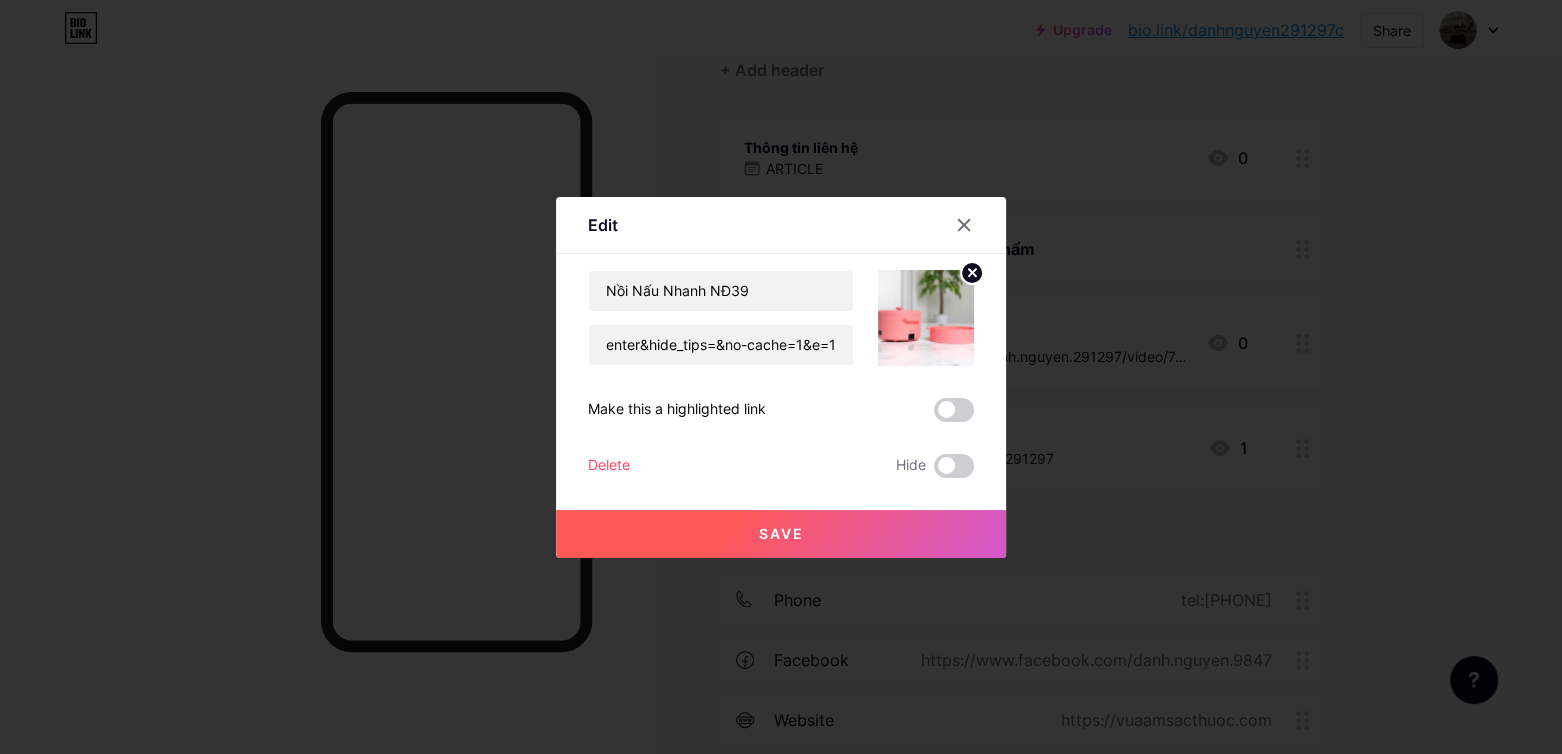 scroll, scrollTop: 0, scrollLeft: 0, axis: both 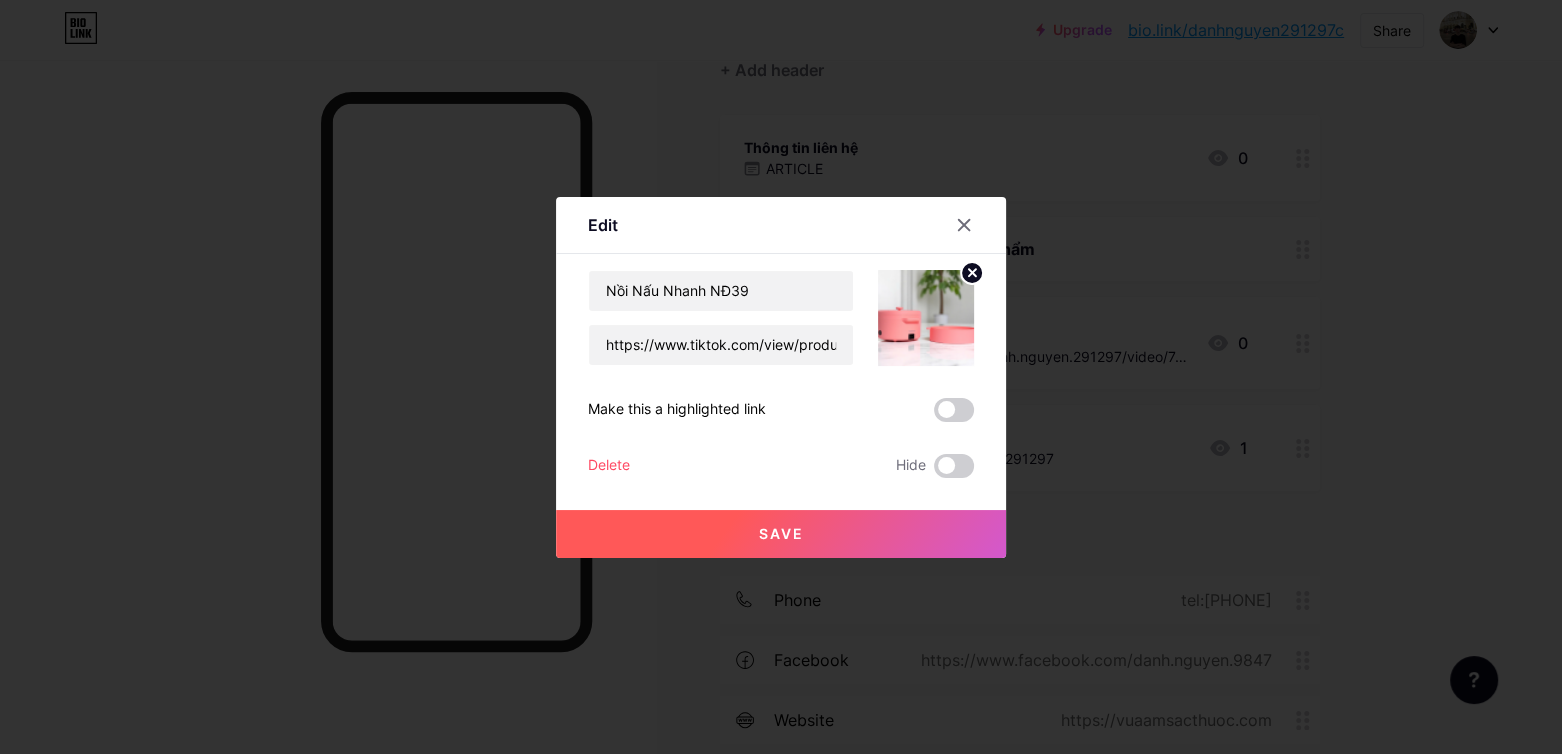 click on "Save" at bounding box center (781, 534) 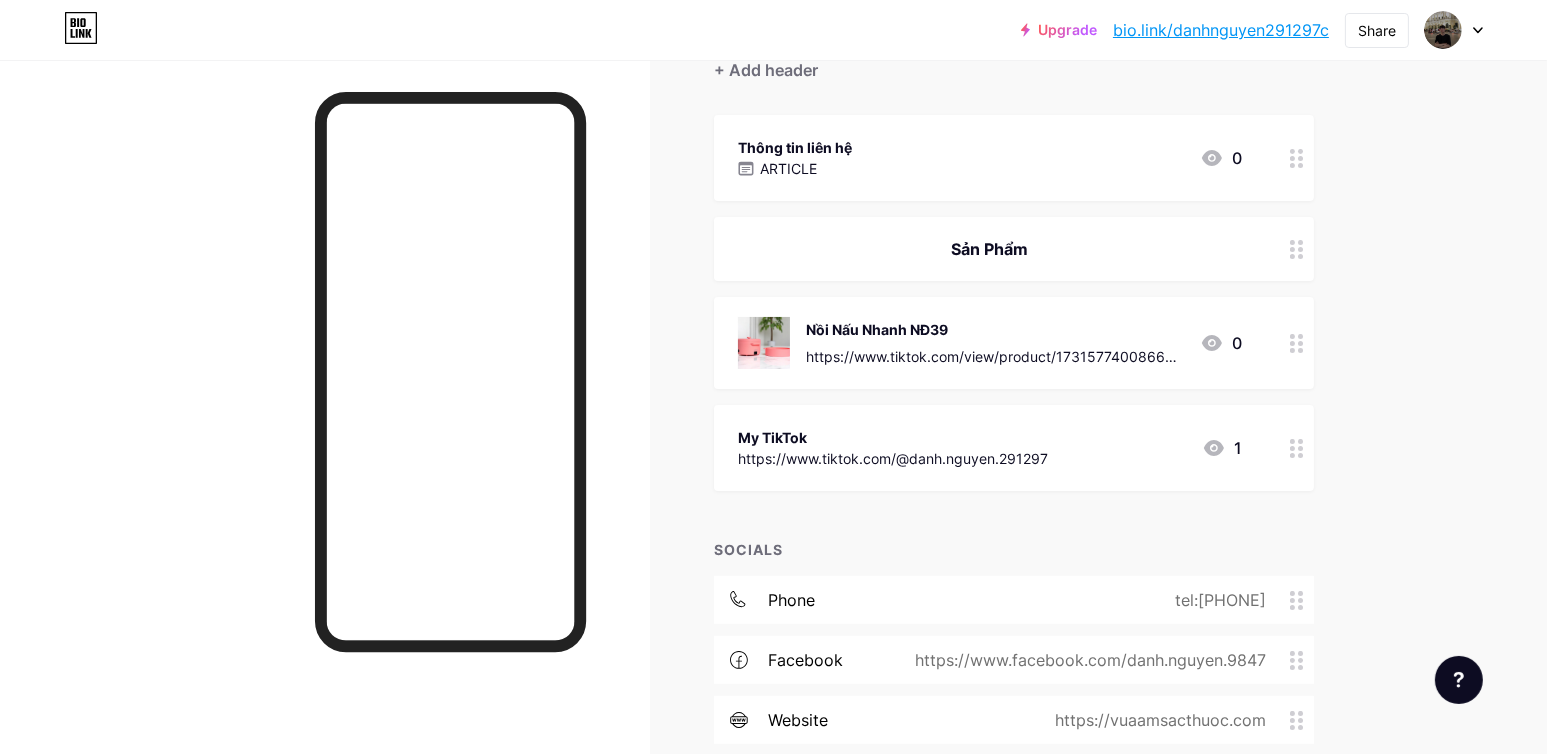 click on "Thông tin liên hệ
ARTICLE
0" at bounding box center [1014, 158] 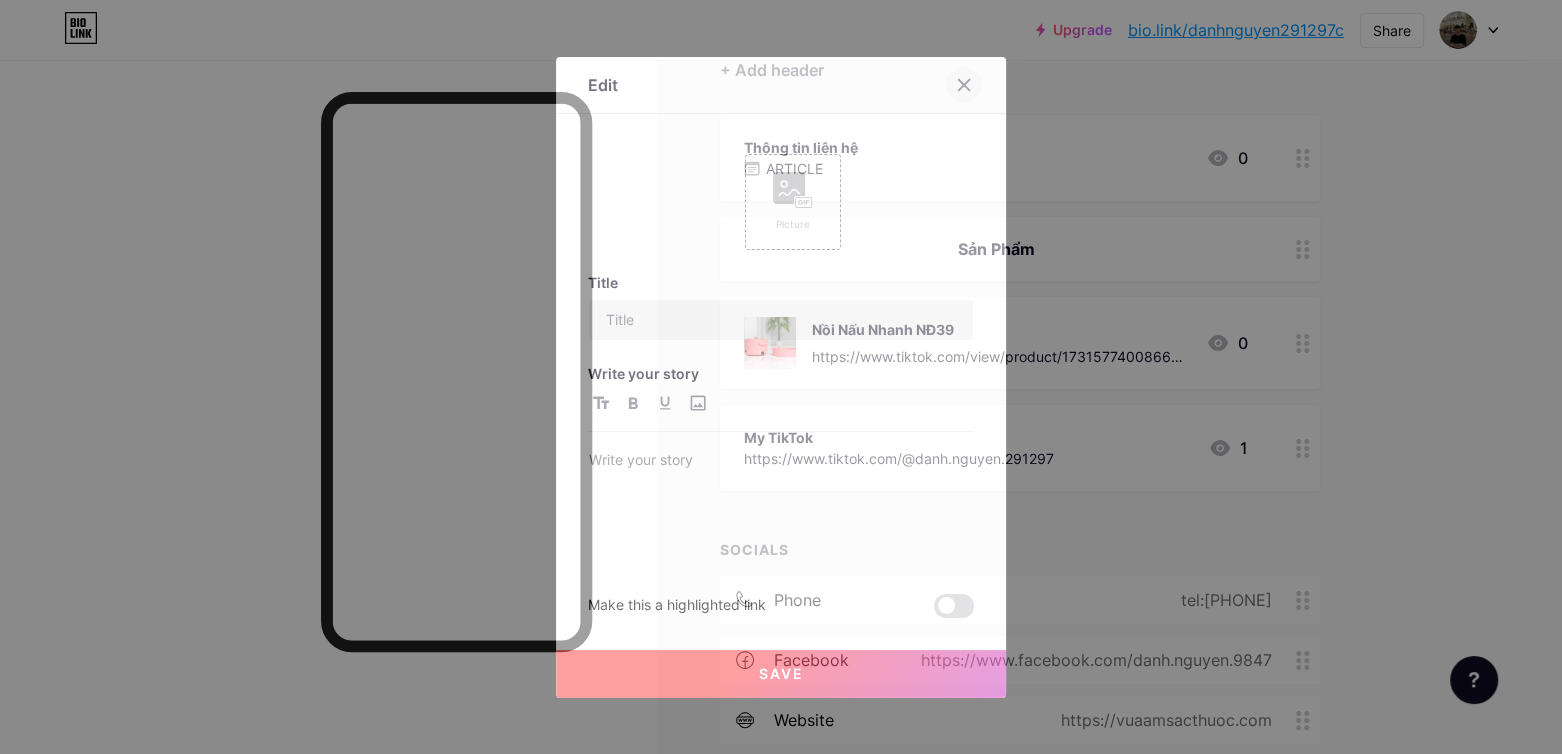 type on "Thông tin liên hệ" 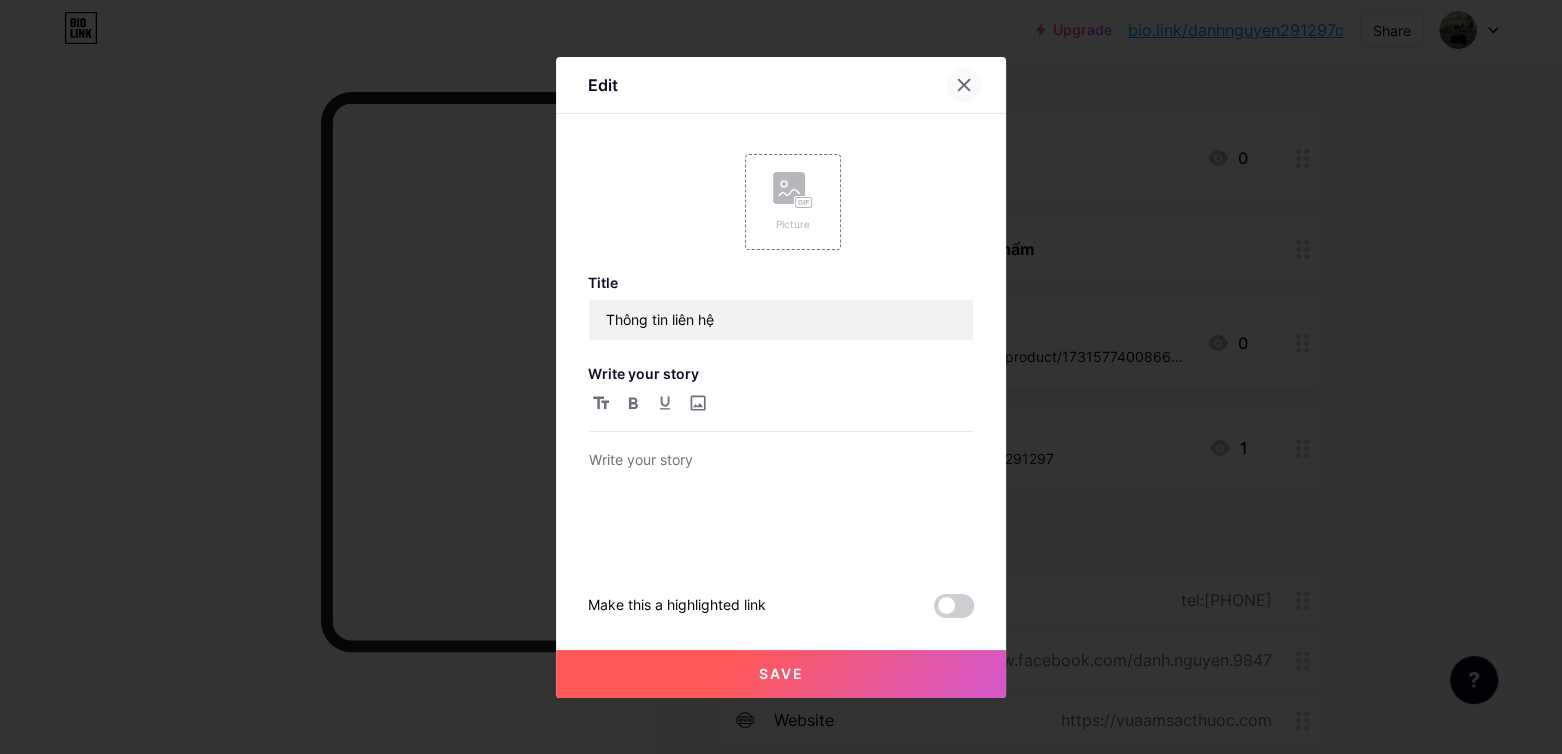 click at bounding box center (976, 85) 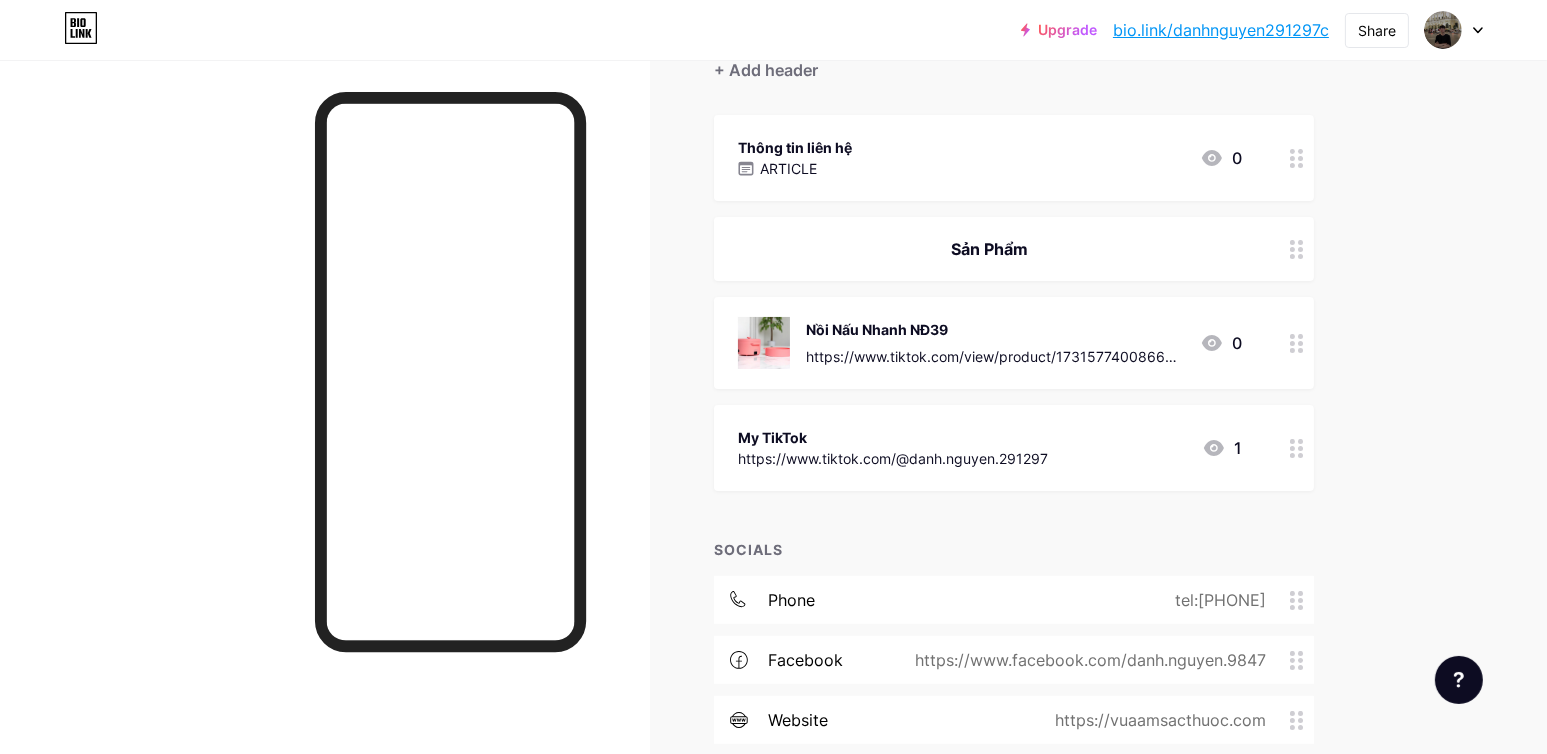 click at bounding box center (1297, 249) 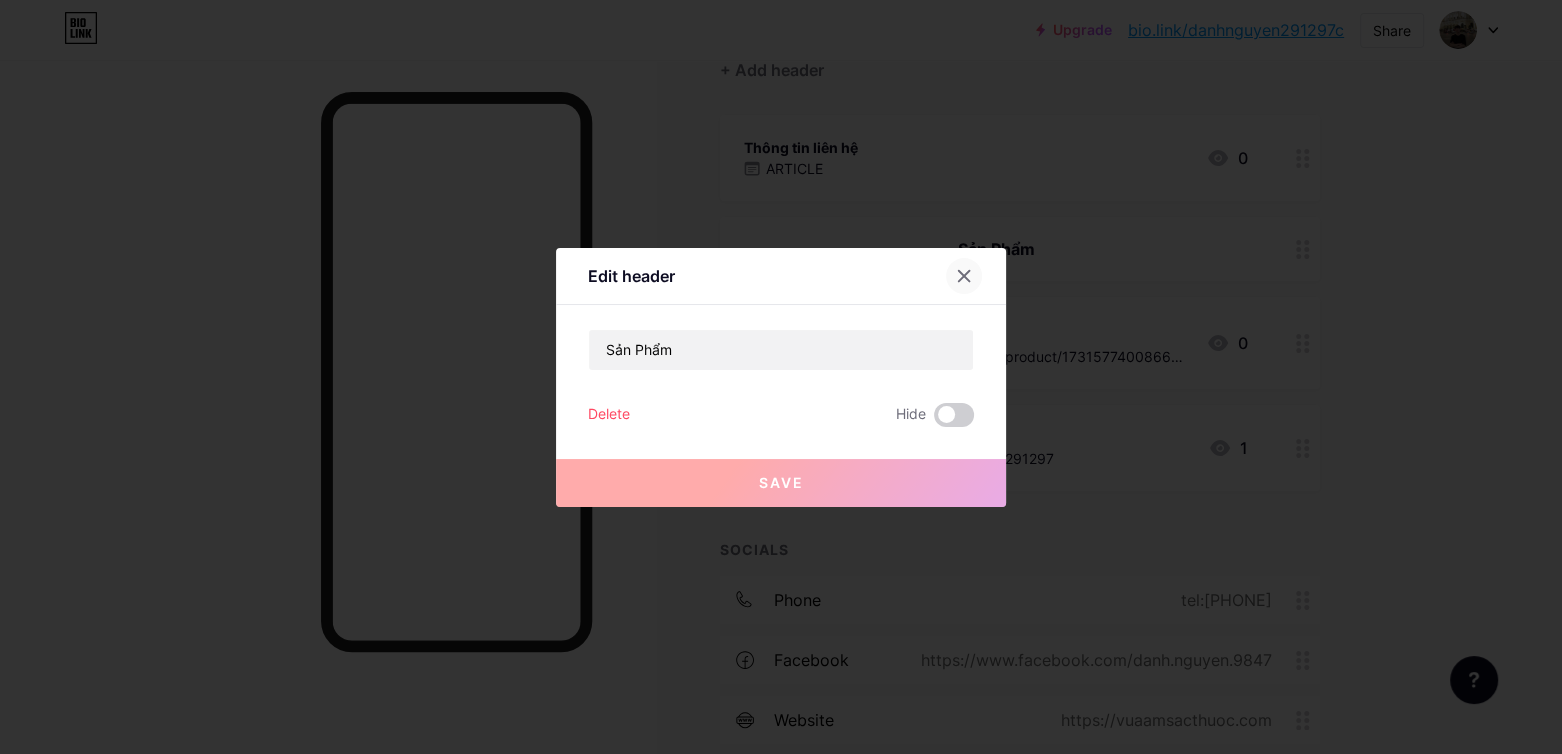 click at bounding box center [964, 276] 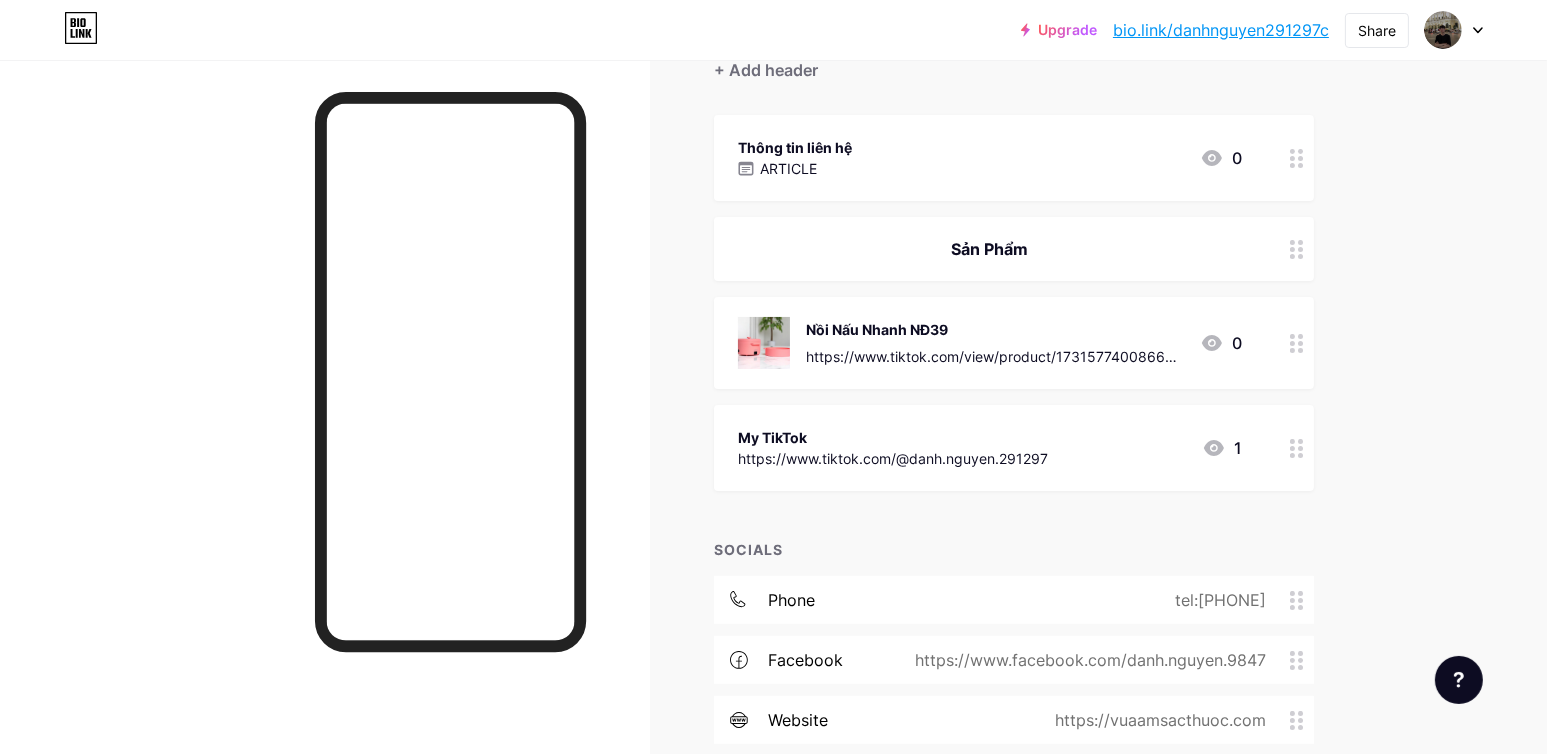 click at bounding box center (1297, 158) 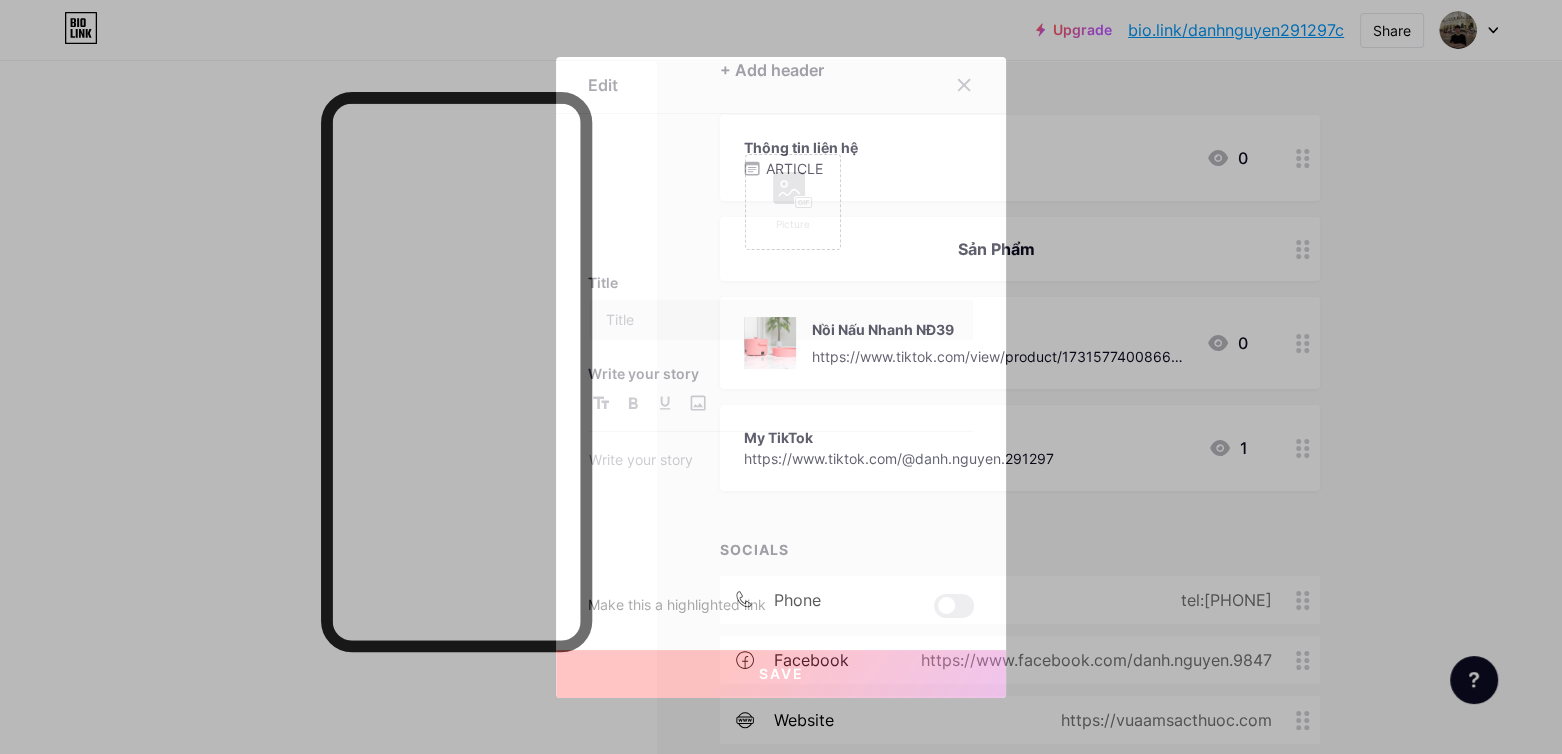 type on "Thông tin liên hệ" 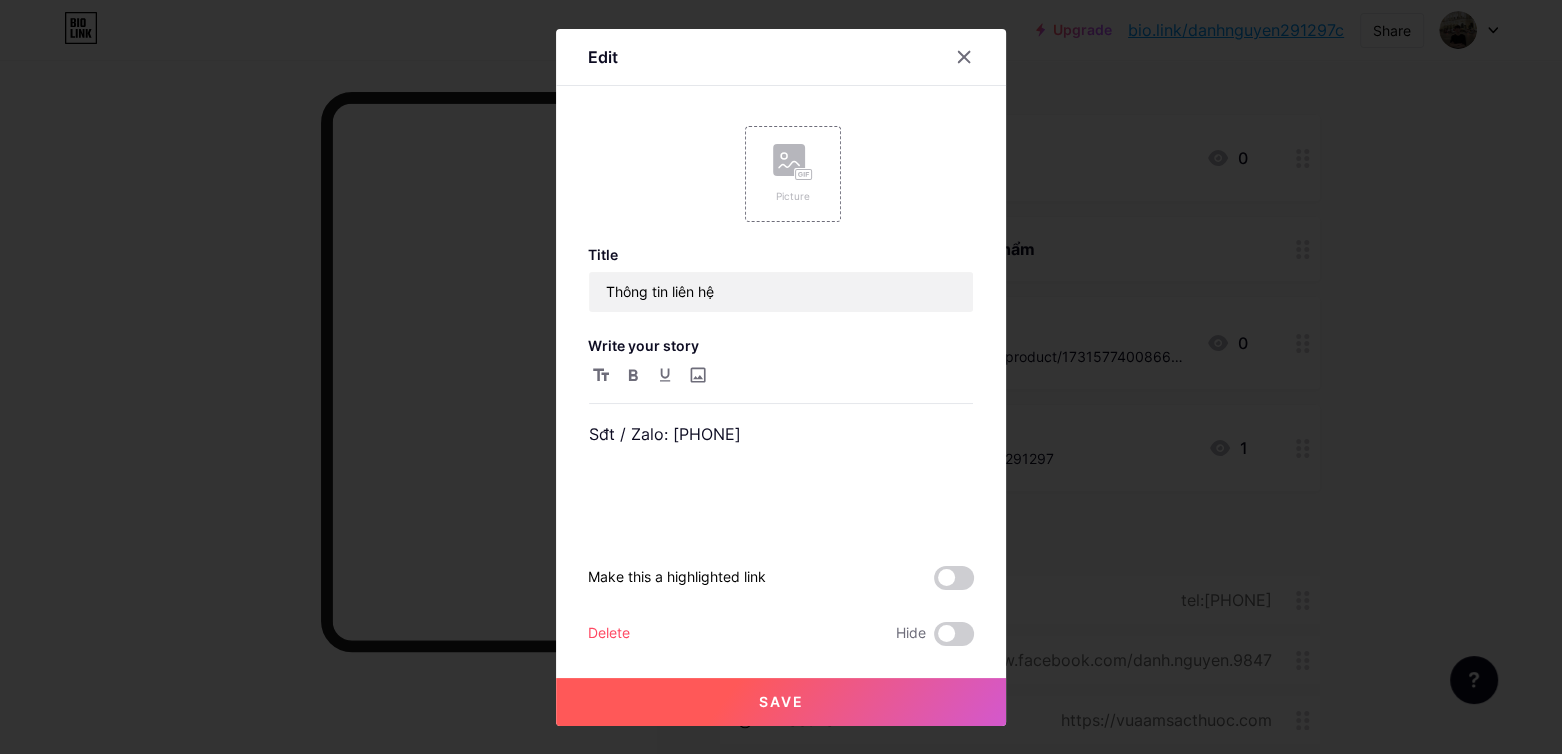 click at bounding box center (781, 377) 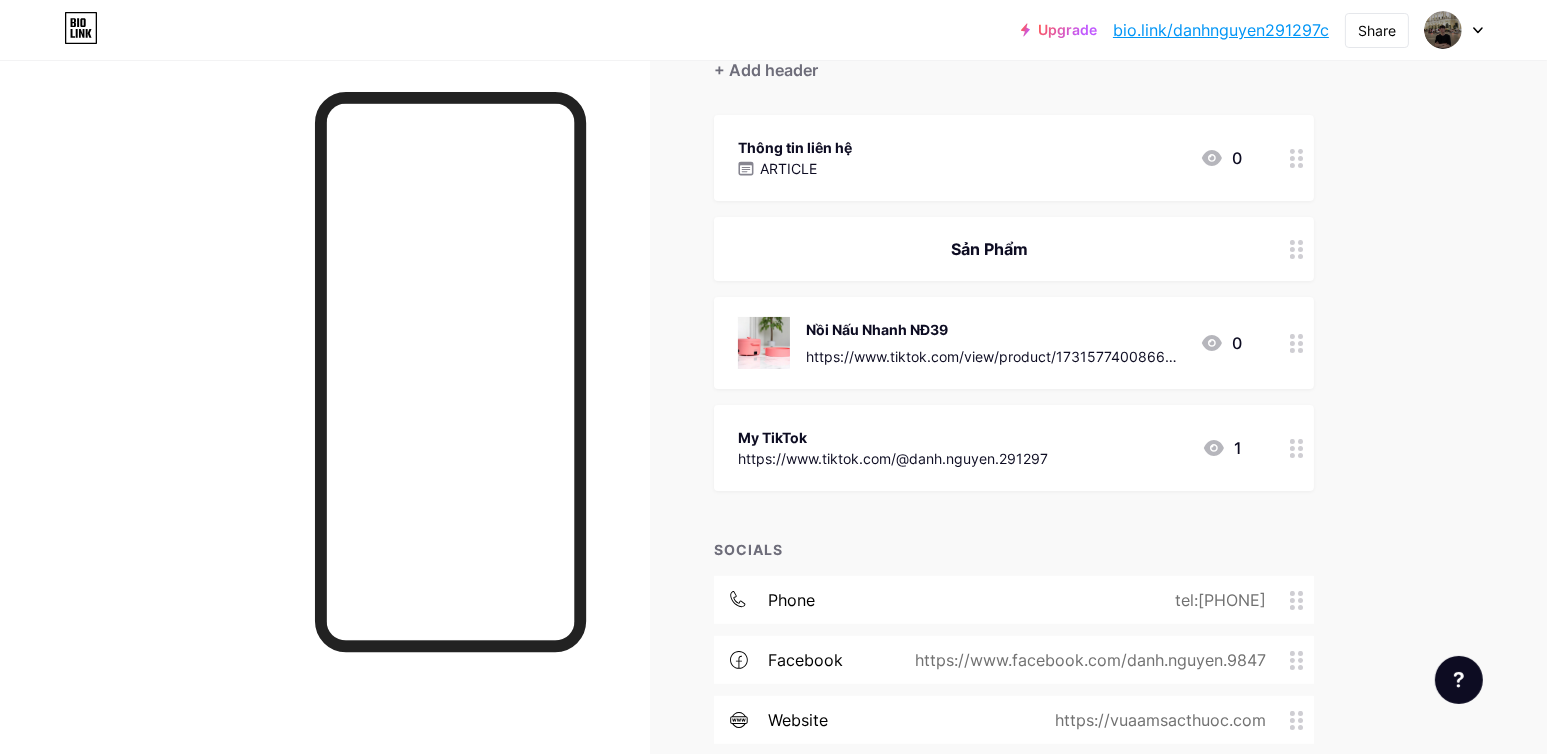 click at bounding box center [1297, 343] 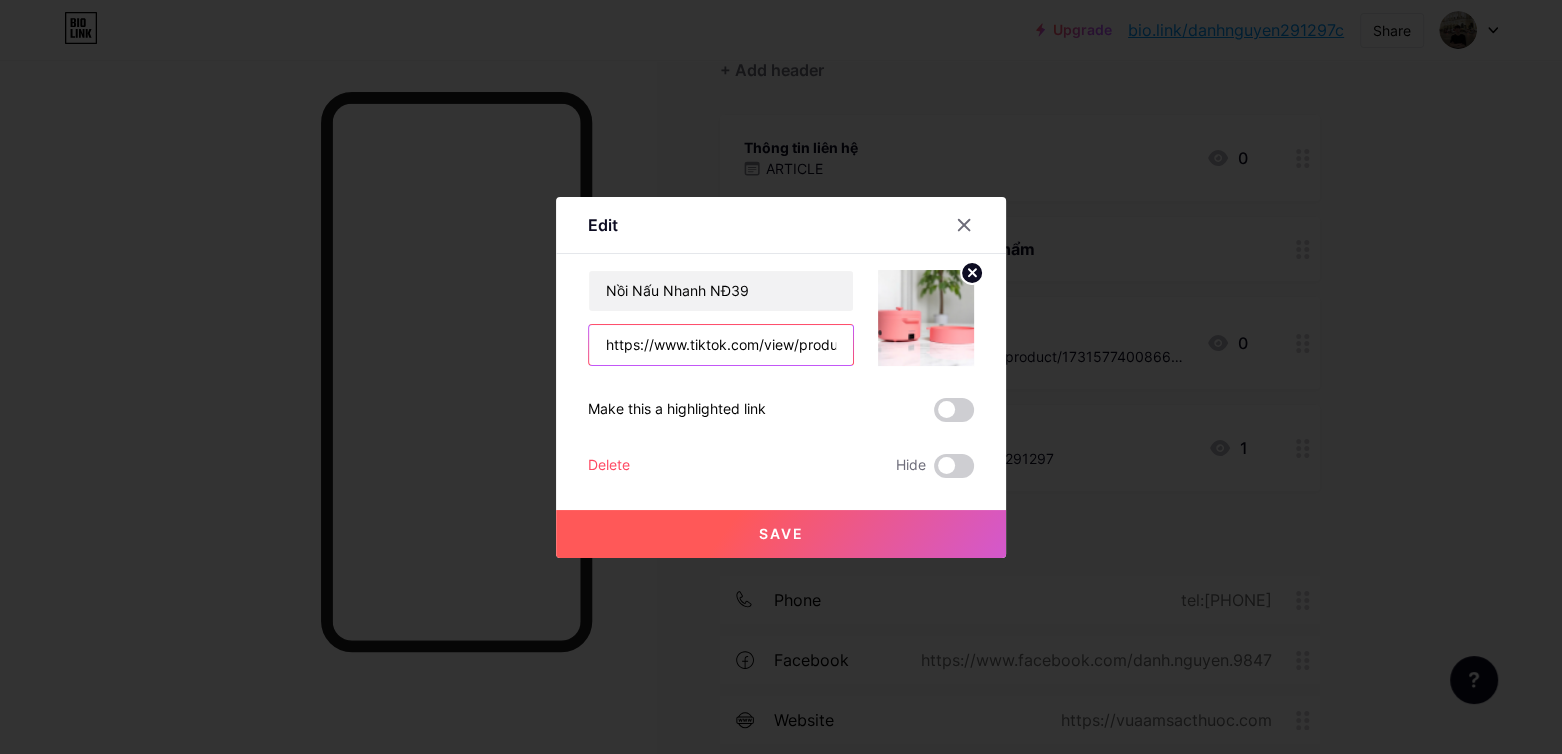 click on "https://www.tiktok.com/view/product/1731577400866669935?encode_params=MIIBpgQMtqA_fgZ6F30wlx1eBIIBggPL9ymoL7d8I2F0Lc1sYLbGshaen7xFhHUCwiVAK2_vAXGeCDO7TbRCuwJ6HVHhxrXsOI1h7sAfmA6gnEwoivq7298TojcWHR50HnkZ6N8DFLalPzF4PicGYg4erJhBTL23LIK_xA2kZmYhJzSZsitFJo-ZmT6x8ReOVVQK69mdf-DPBzj7QvrdSXaC0fj_QfahEedwwf_j82zd_uRYIbUMK9BgaB1ngbzJWX_HKVdrgRaad3hWPzUMCh5oSLeH96tM2Ucx_8XoFMNxsAstK-iscZAb9EQfR2mnq845MruQ_qv7LSmunXZfHW9tAK7Sy7xERDbnyrvJ66dPkj2YnnzywVS9mV_MBQHvVkfMM0aBRZMHWgt9K9YnMt1ugoiiBm-iNlMjzD8J55Sd74YEwHPxnijlcuesdF7RY2ufDP2xi5yWRGHZ0x6h7j97y934lPi5Qu5VbOkuVZiOgF2nV8AcftbbixflraBroUhbYSVnwa1EJAbIHQW01wYLmvzEiY_fBBBC9gm6k2mNzS2Kd_AB5zzD&region=VN&locale=vi-VN&source=seller_center&hide_tips=&no-cache=1&e=1" at bounding box center [721, 345] 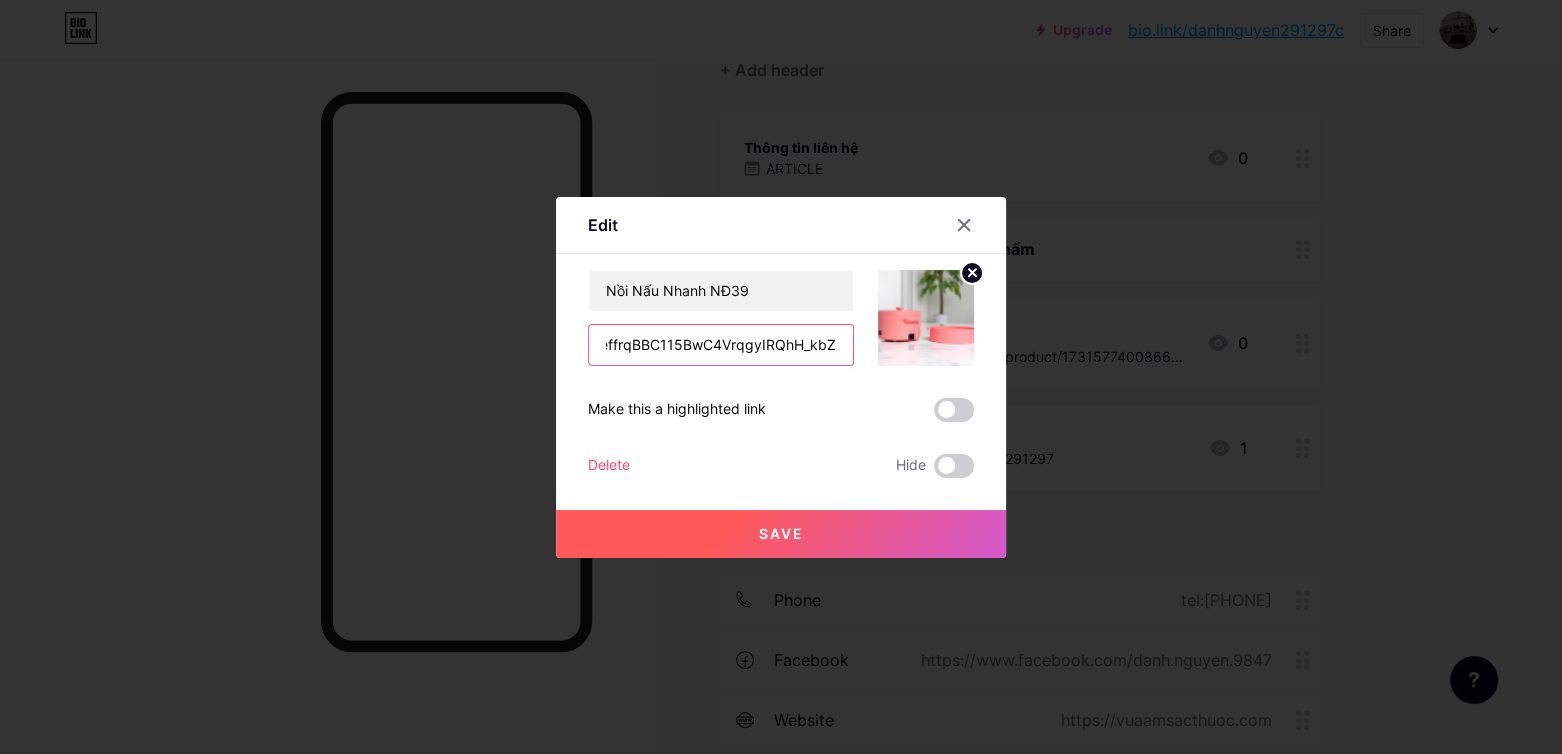 type on "https://www.tiktok.com/view/product/1732089475994846575?encode_params=MIIBpgQME1RxzBquSqN_ZJQGBIIBglMEF0gcRRqc10Gk_D_IaJ5_yEJu4_uTa-THgcLKURZO9Tw01C5z0W4CjTqRe-g6On-n28dKeAiB3TlNjqsQ7-KBXQlY5DVbb1otZsrLI77ZZSV-HcgPytkOVjyclF3-2vGa6iVH4sdQQcGkGgwkk_e5SbTHNSpPxLz_L4s2NkFAee5_mU_ra33hzziAL-OU03EO4kt45at6O6GeGb-KOrAtNcoBOjtmVXm2iZ9fG8vhCUz6TvAua4ukg-mPwbfRd9o-ptViIQs62PBQWM0A50W5-FjIhO-V75FY2DVrWCaaDaXHzhiR4Mb6FMtJIm8NJN1YB37Dcmf0P6f5wnKeCj1abfXzv8vbKza0zzQaznPGtcJ8zU_M4Xyd3UASK9n1ewNuEw_ZHsQssABAb_LU2z274bawE6YMz4auW0j9fJ0NBlBU-r0-MyyR48zkiFS36Btz2Dm6y9dL3UjWa0m-U_-Ks8V5QnCv5v4UdtXxu2yhPnCETcSgwdPyQchhqVieffrqBBC115BwC4VrqgyIRQhH_kbZ" 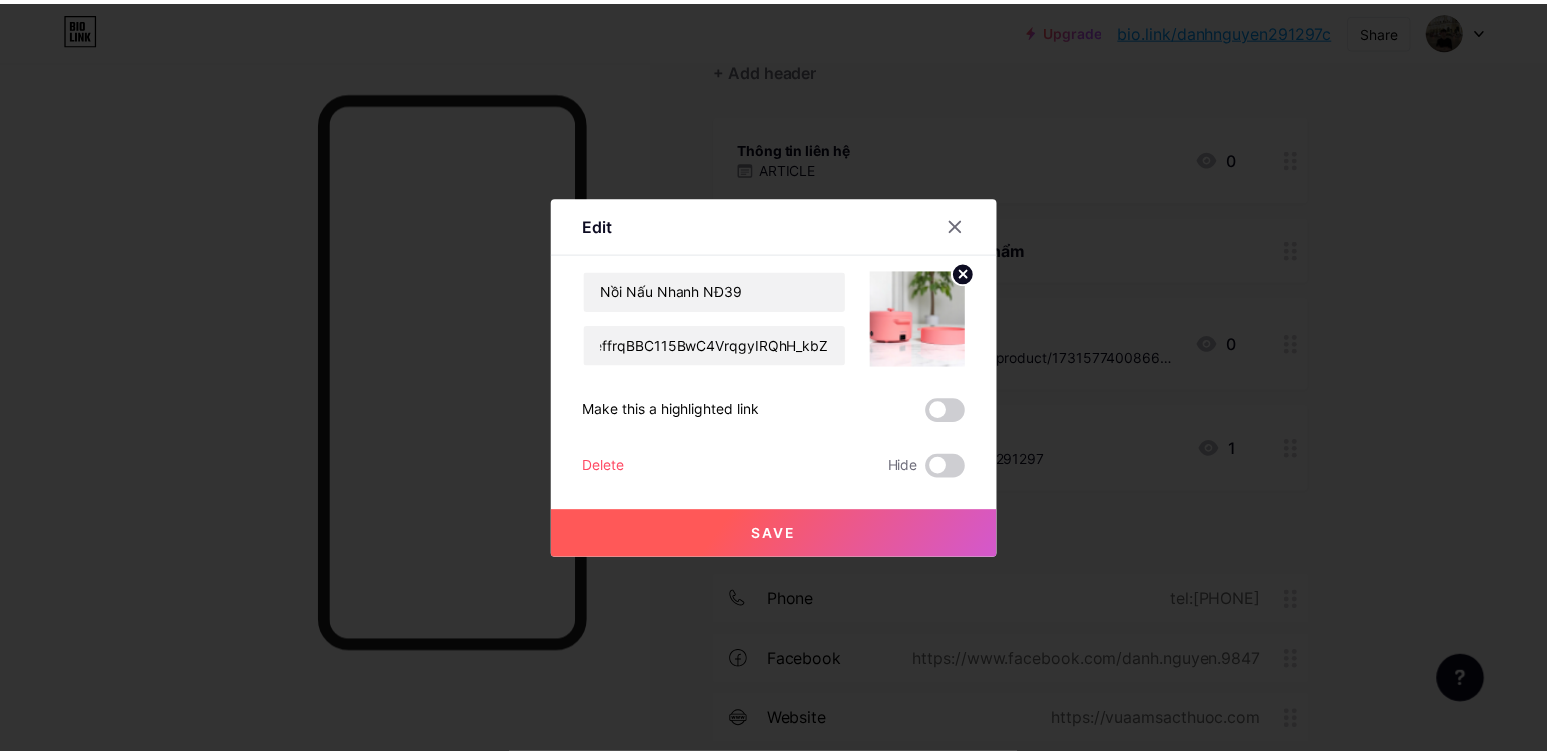 scroll, scrollTop: 0, scrollLeft: 0, axis: both 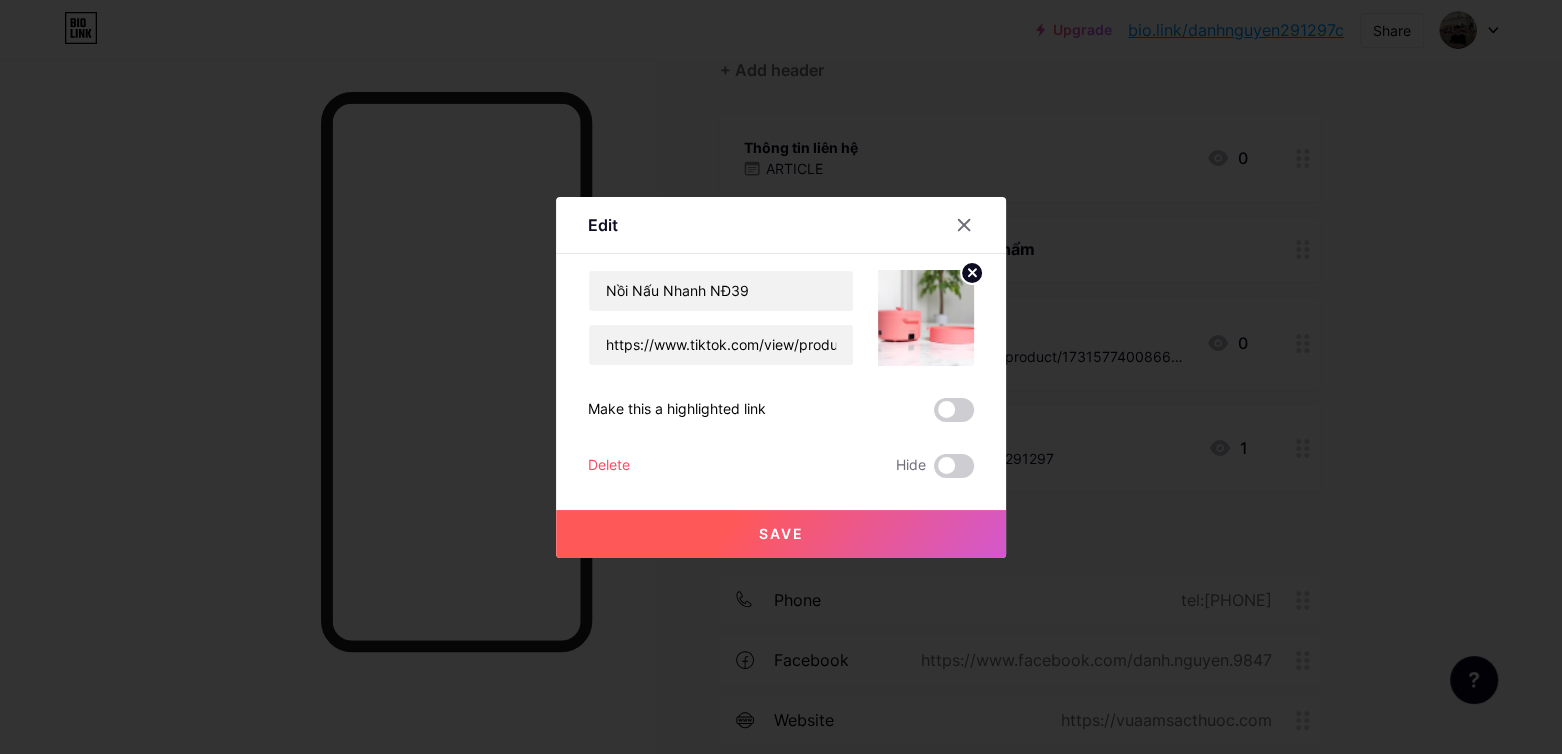 click on "Save" at bounding box center (781, 534) 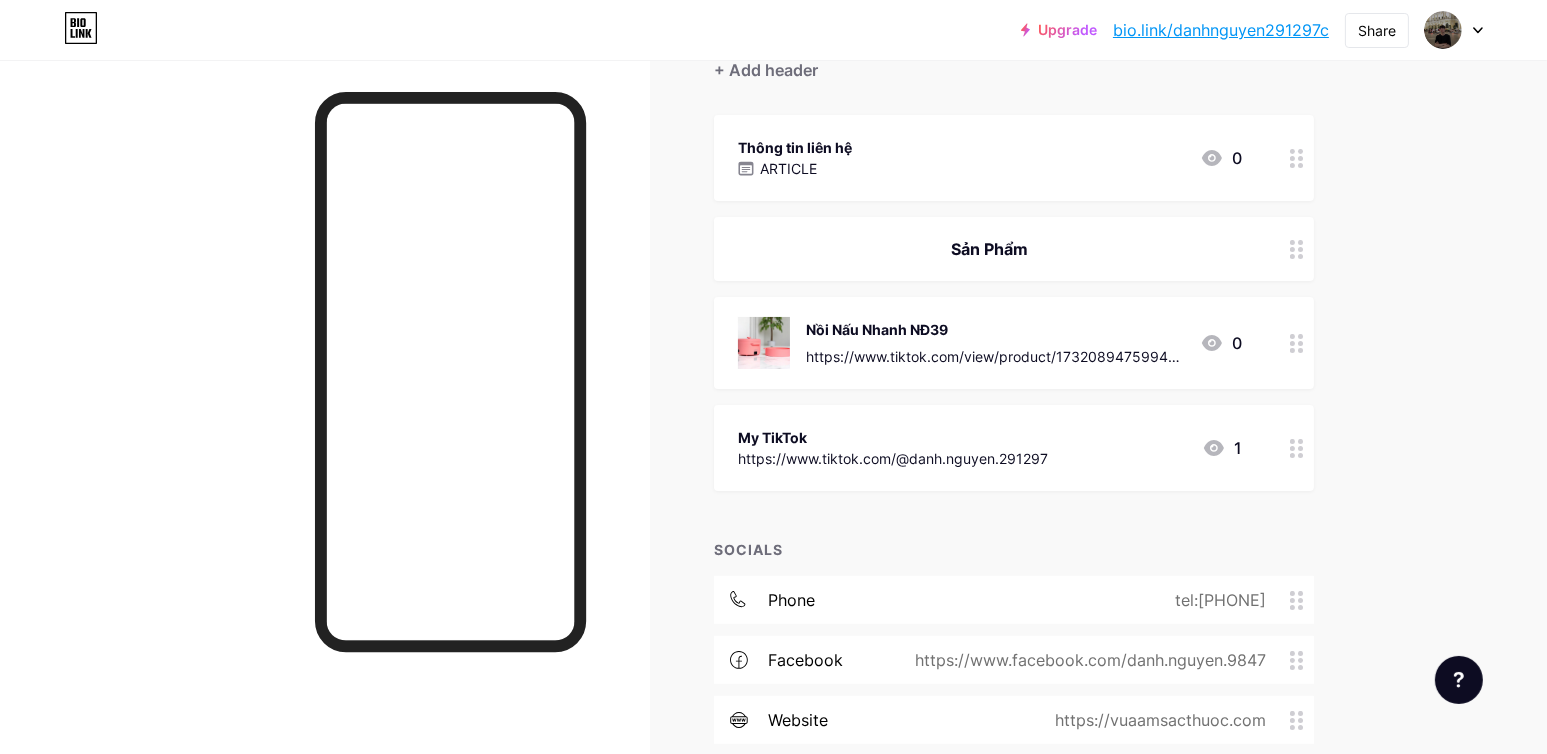 click on "Sản Phẩm" at bounding box center (990, 249) 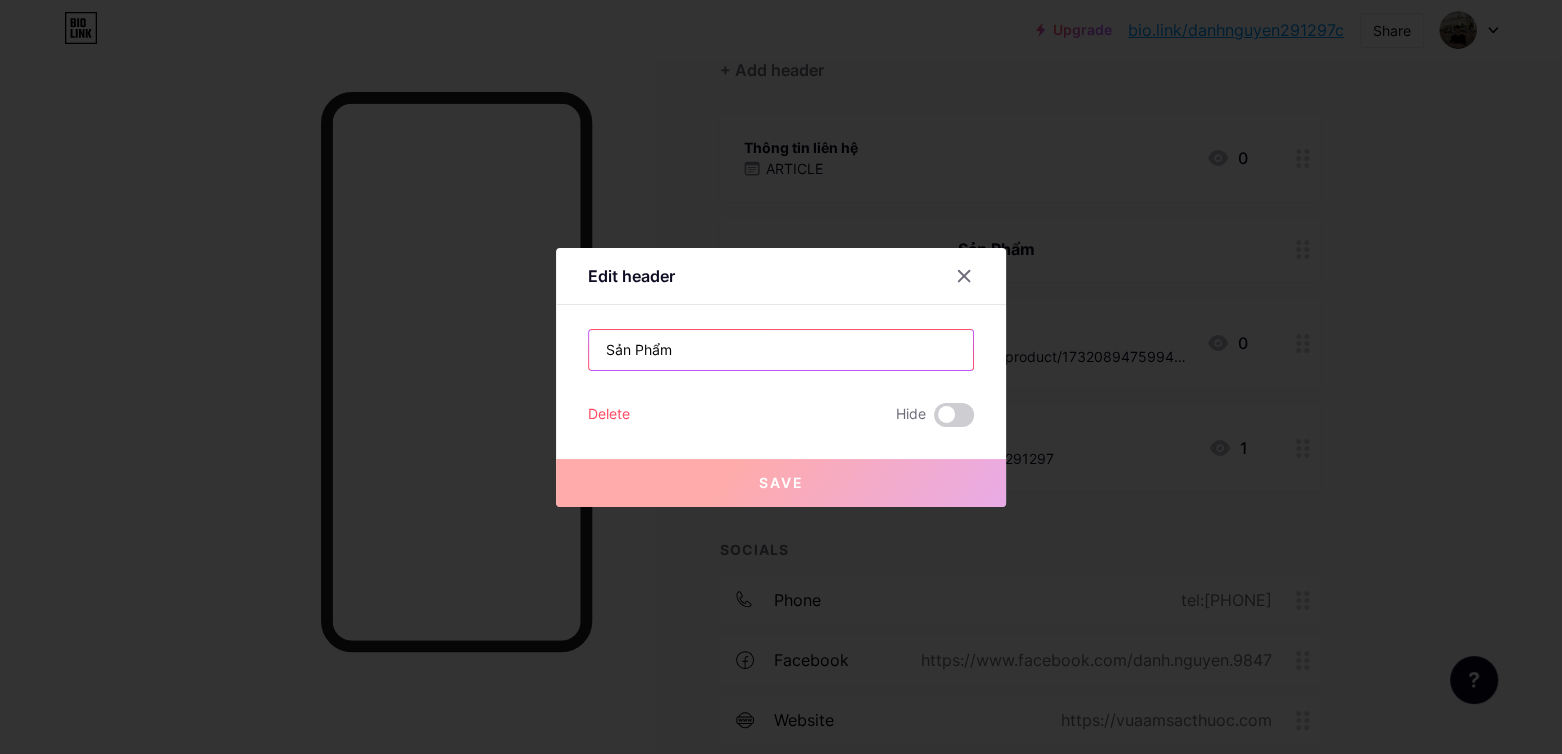 click on "Sản Phẩm" at bounding box center (781, 350) 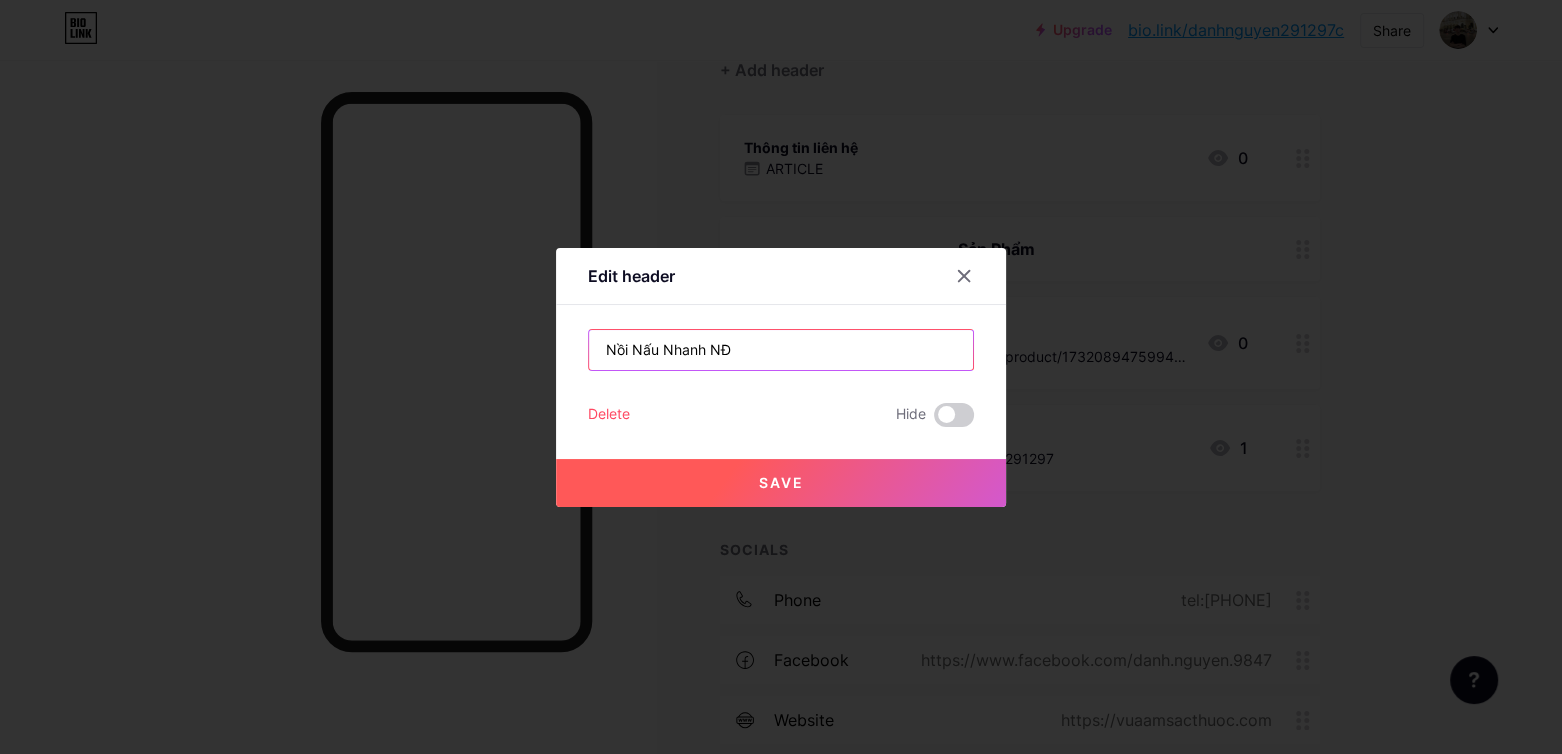 drag, startPoint x: 869, startPoint y: 347, endPoint x: 873, endPoint y: 413, distance: 66.1211 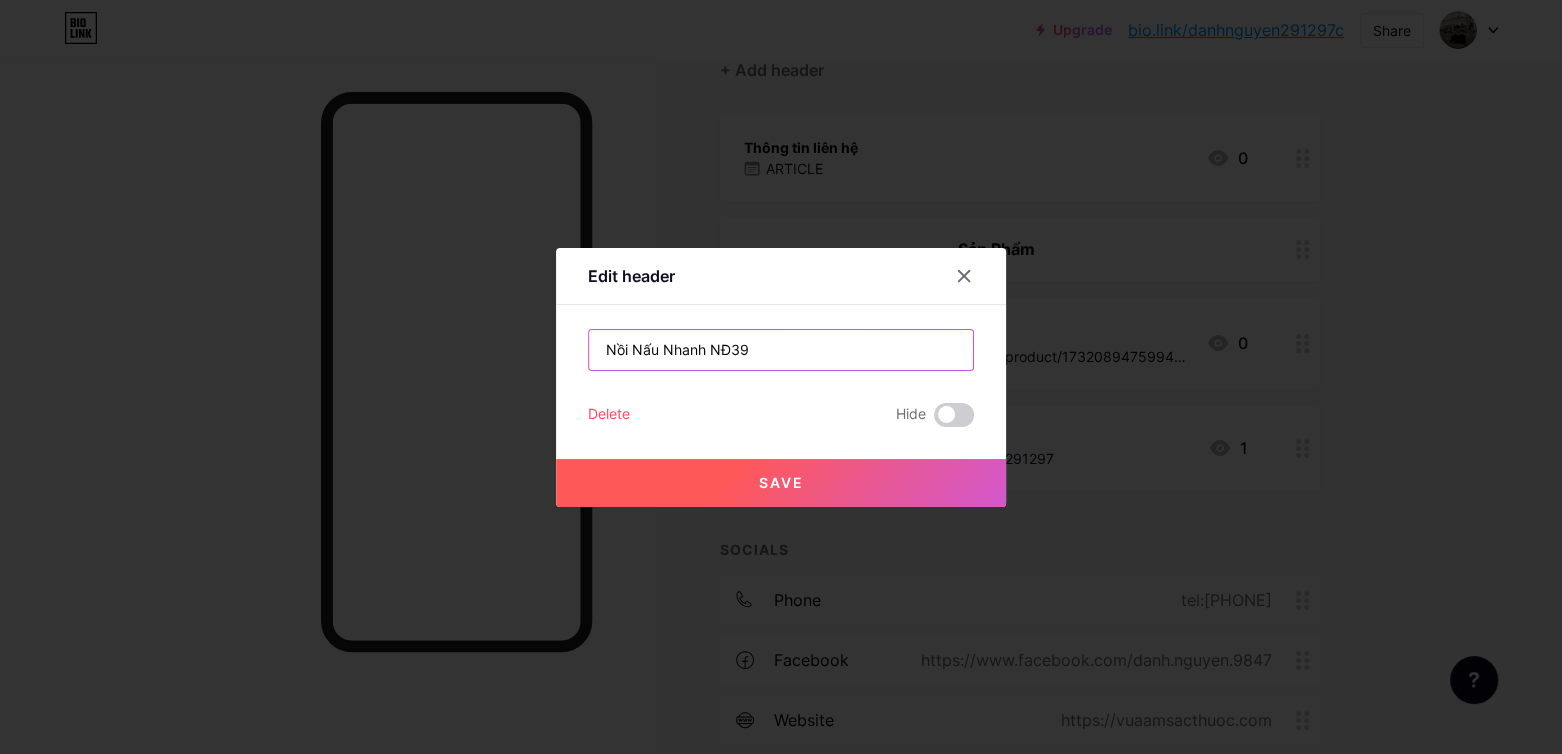 type on "Nồi Nấu Nhanh NĐ39" 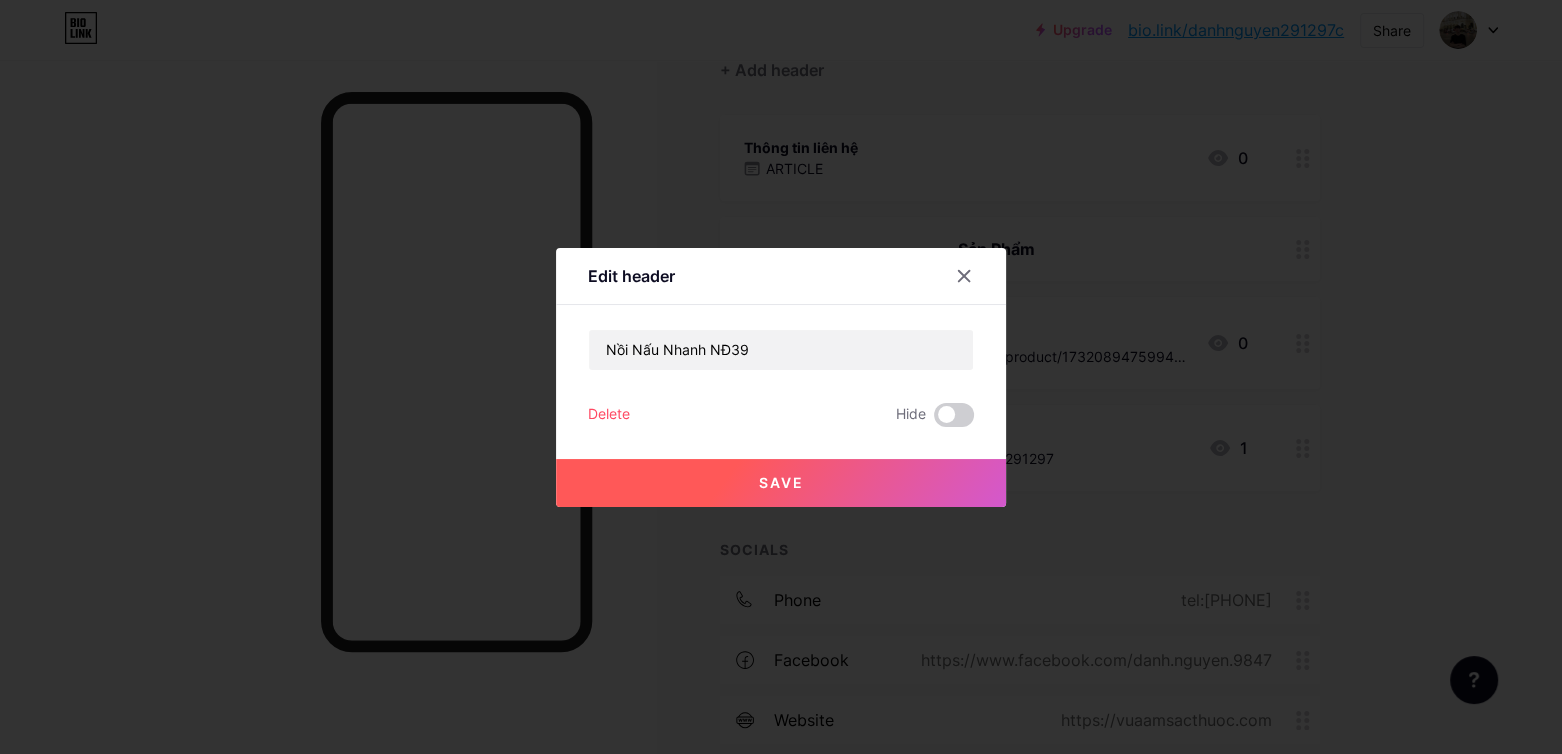 click on "Save" at bounding box center (781, 467) 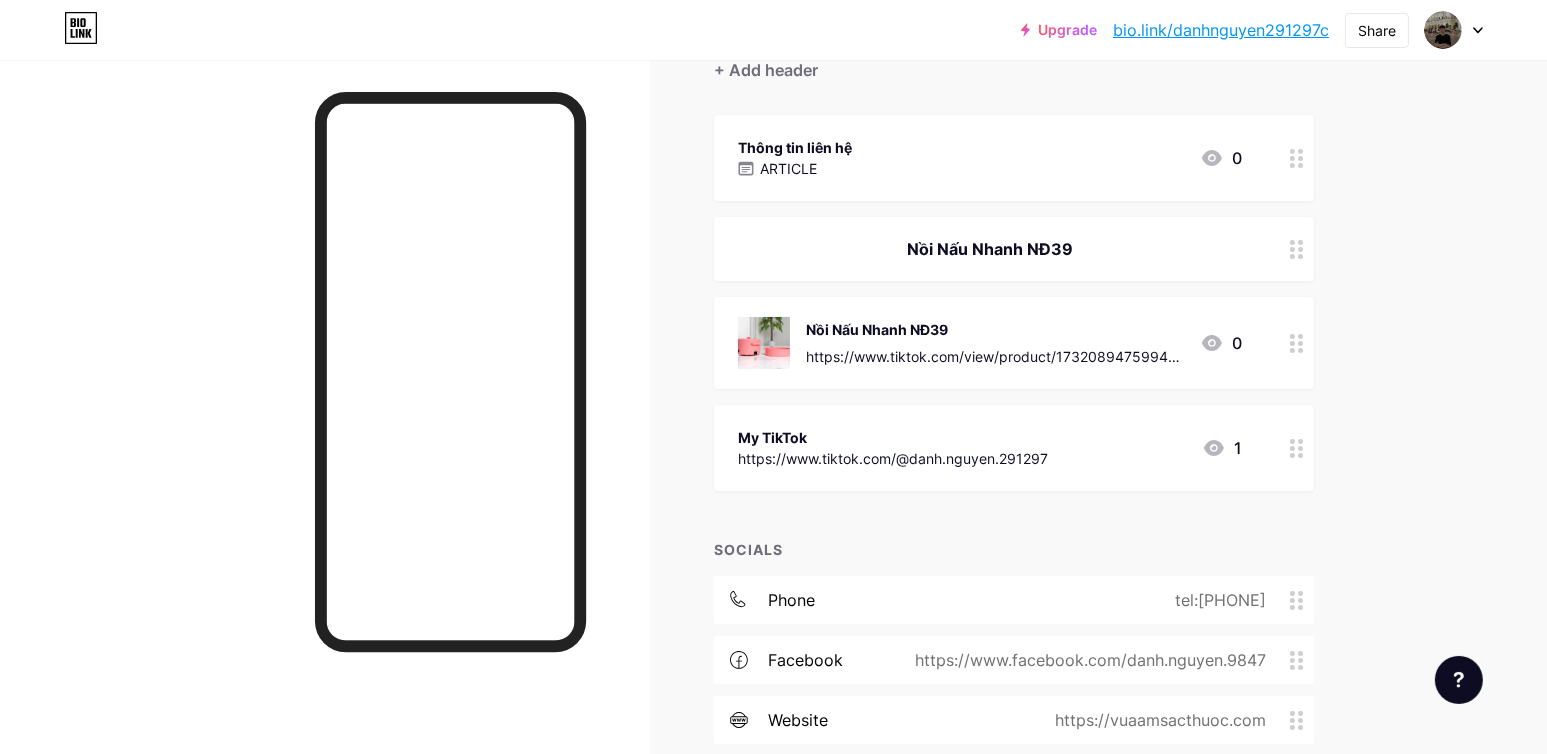 scroll, scrollTop: 300, scrollLeft: 0, axis: vertical 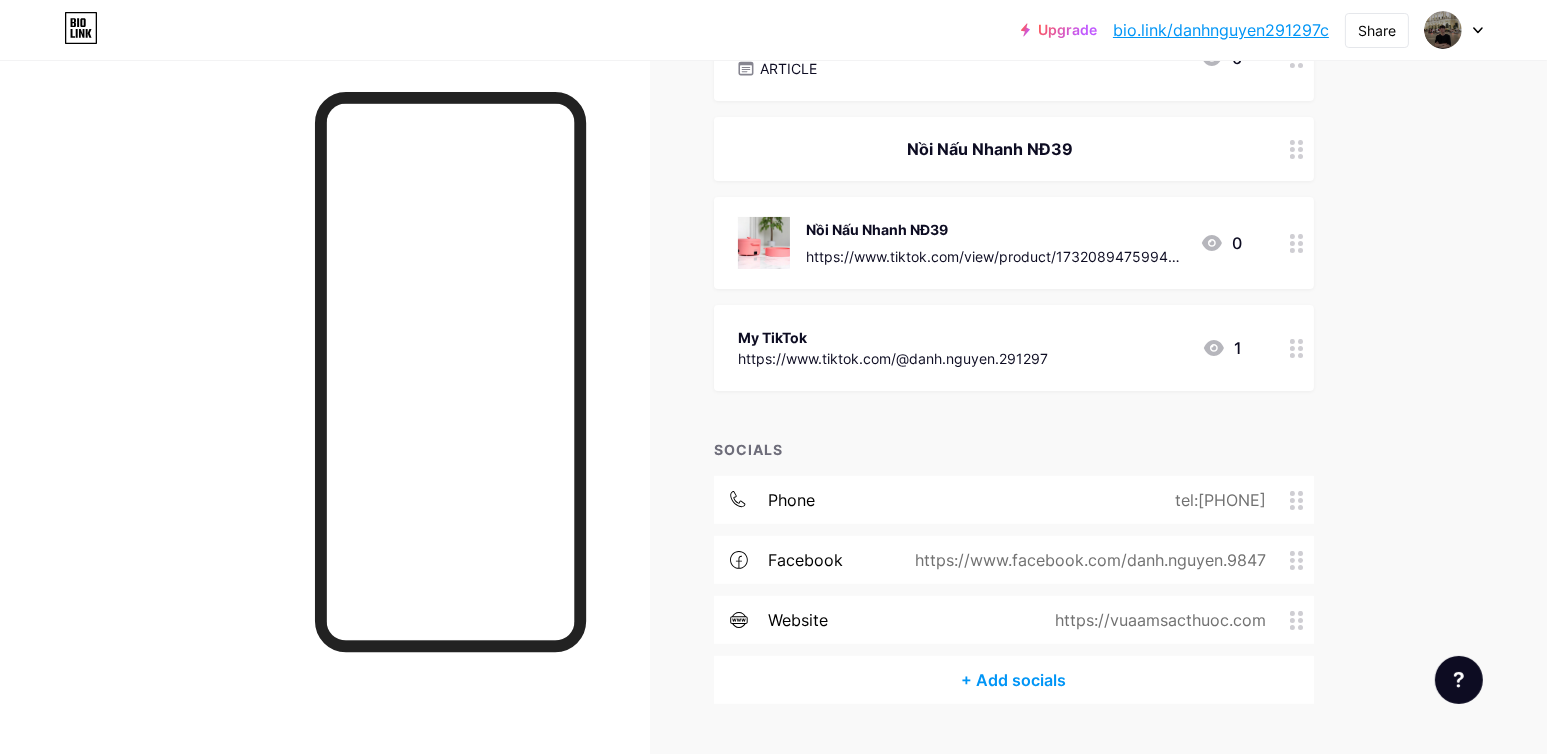 click at bounding box center [1297, 348] 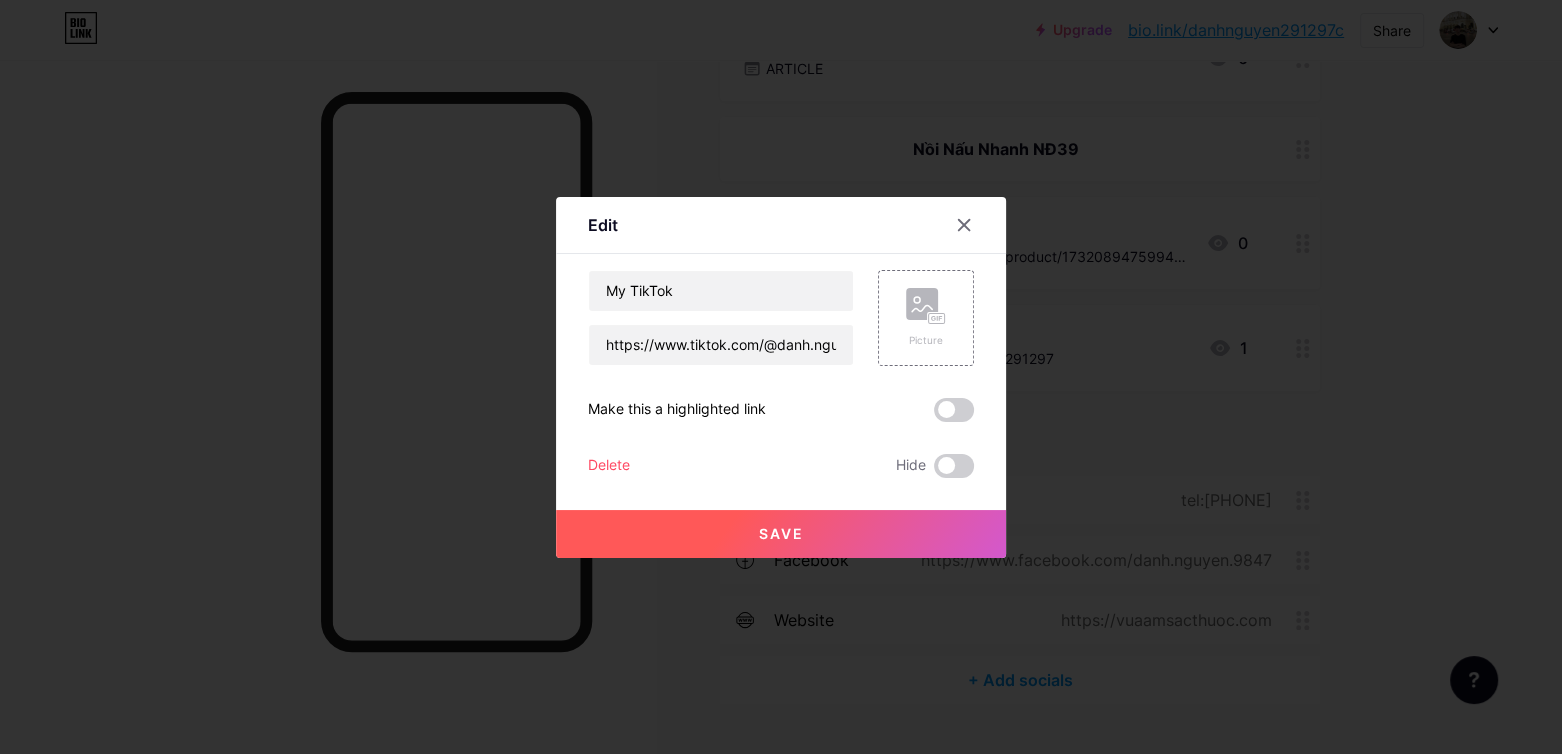 click on "Delete
Hide" at bounding box center [781, 466] 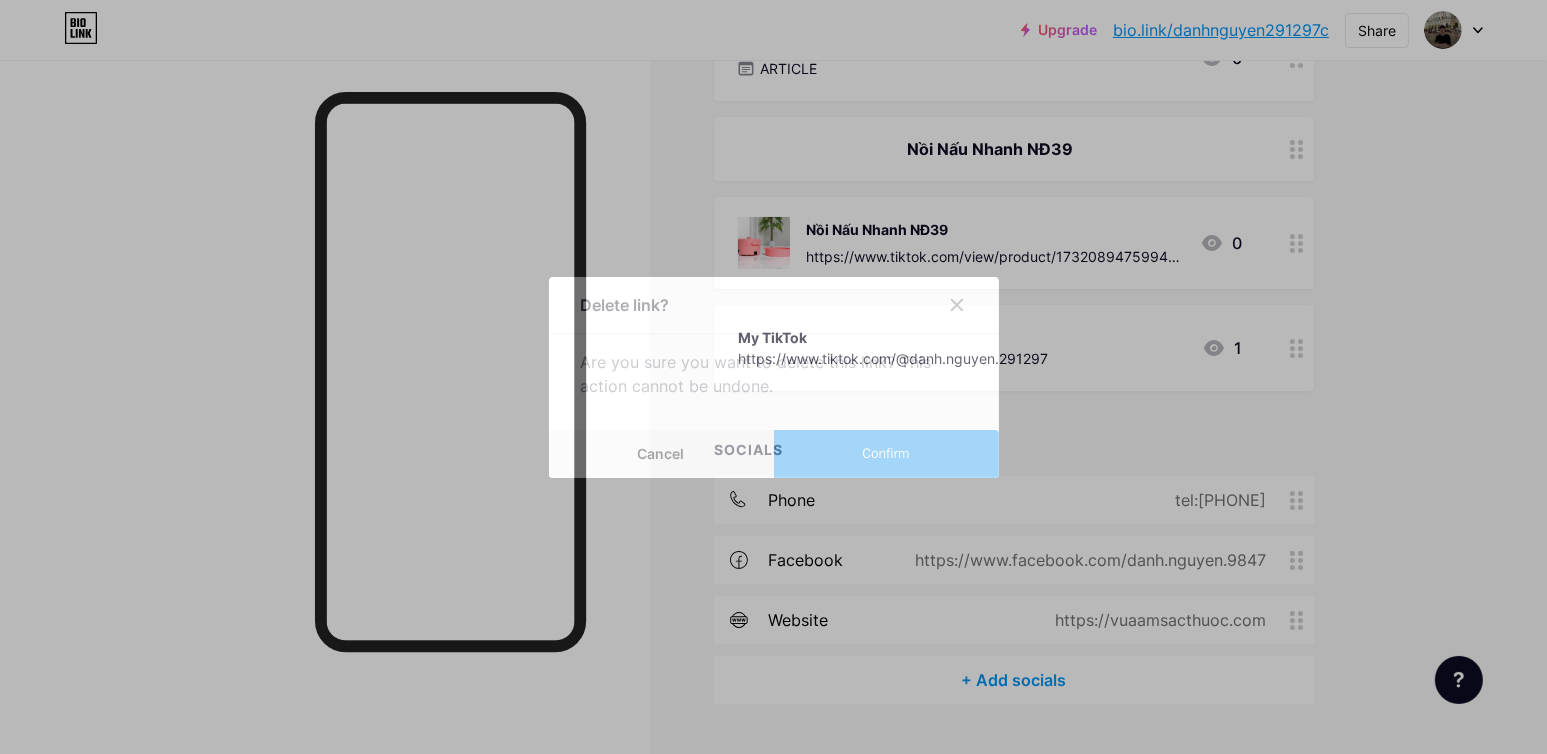 click on "Confirm" at bounding box center (885, 453) 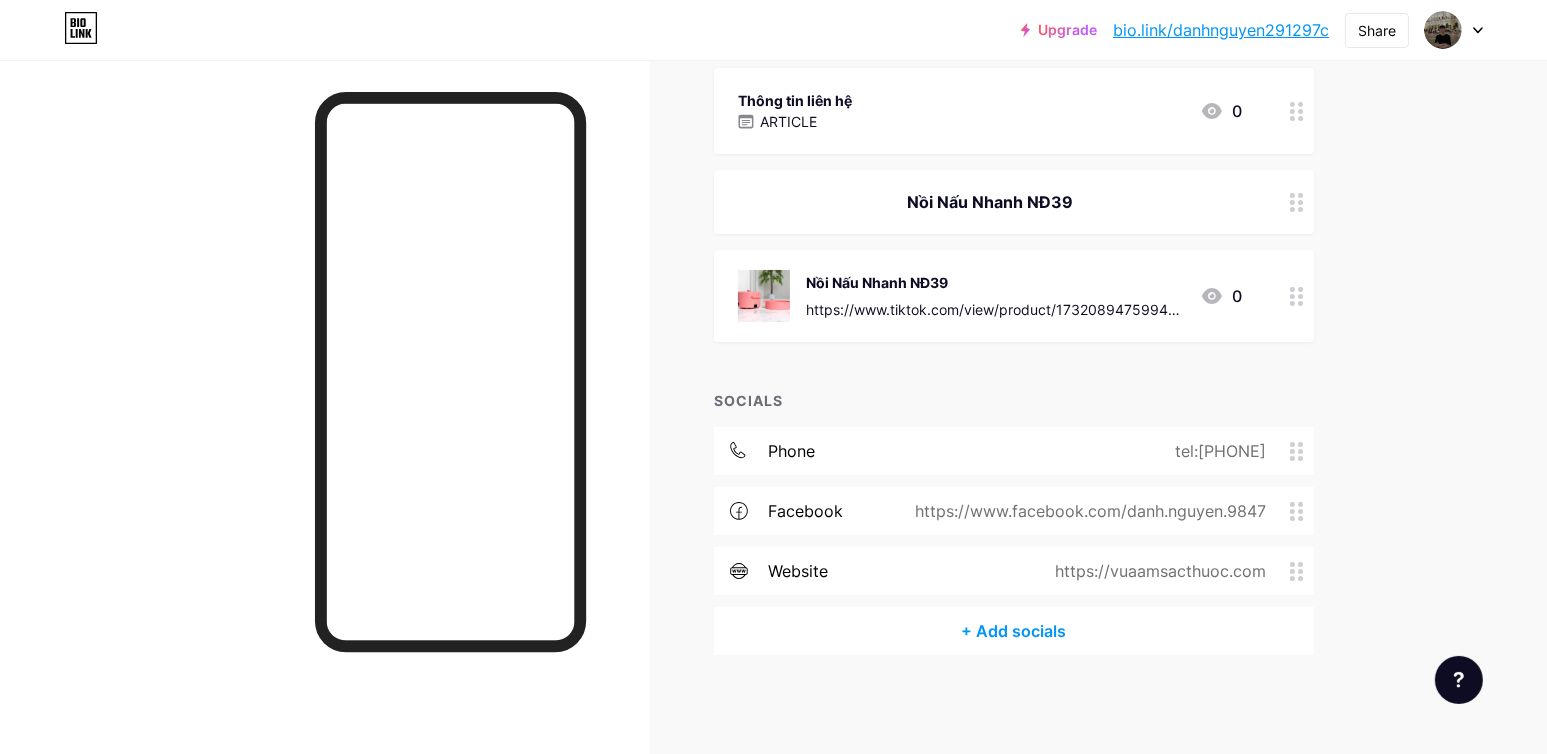 scroll, scrollTop: 147, scrollLeft: 0, axis: vertical 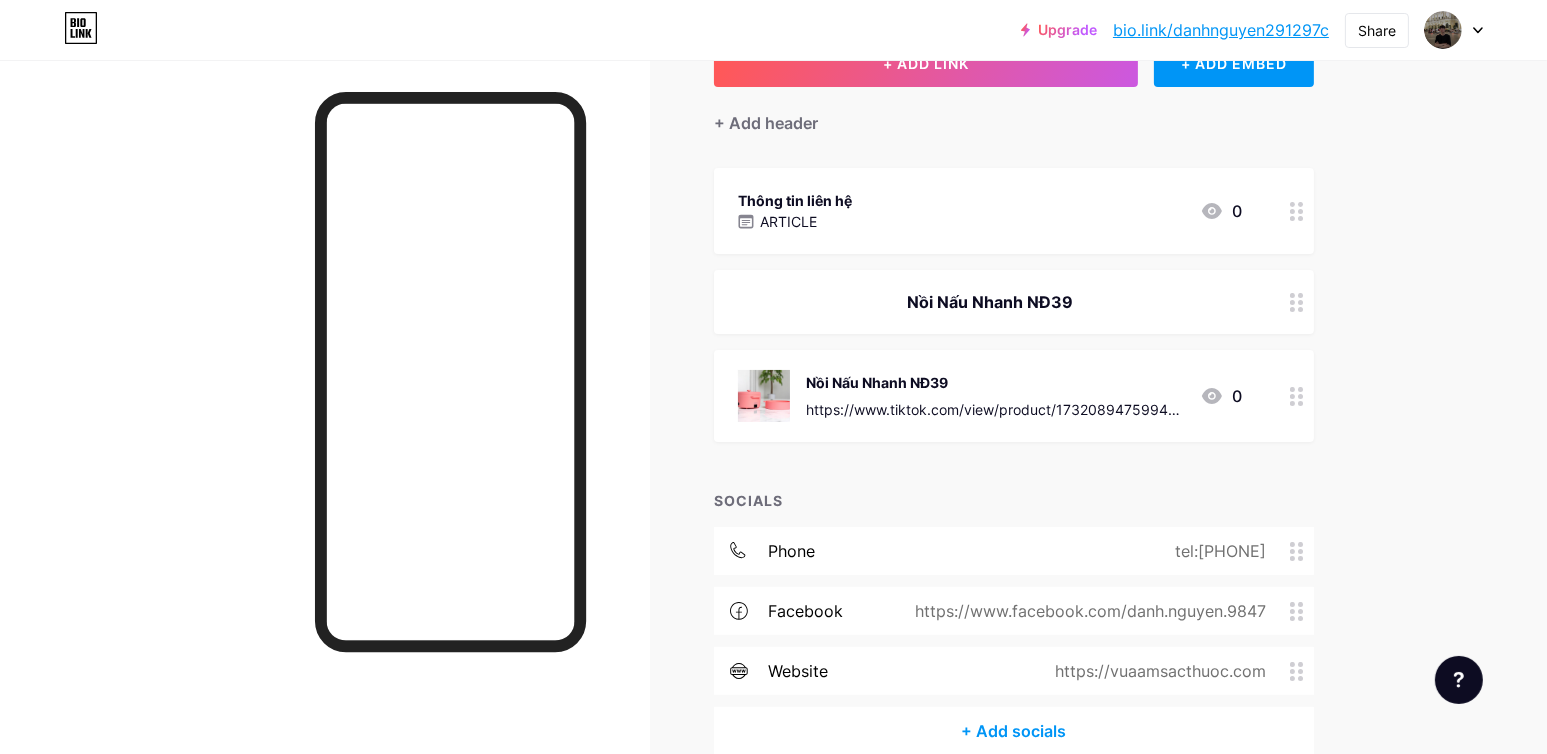 click on "https://www.tiktok.com/view/product/1732089475994846575?encode_params=MIIBpgQME1RxzBquSqN_ZJQGBIIBglMEF0gcRRqc10Gk_D_IaJ5_yEJu4_uTa-THgcLKURZO9Tw01C5z0W4CjTqRe-g6On-n28dKeAiB3TlNjqsQ7-KBXQlY5DVbb1otZsrLI77ZZSV-HcgPytkOVjyclF3-2vGa6iVH4sdQQcGkGgwkk_e5SbTHNSpPxLz_L4s2NkFAee5_mU_ra33hzziAL-OU03EO4kt45at6O6GeGb-KOrAtNcoBOjtmVXm2iZ9fG8vhCUz6TvAua4ukg-mPwbfRd9o-ptViIQs62PBQWM0A50W5-FjIhO-V75FY2DVrWCaaDaXHzhiR4Mb6FMtJIm8NJN1YB37Dcmf0P6f5wnKeCj1abfXzv8vbKza0zzQaznPGtcJ8zU_M4Xyd3UASK9n1ewNuEw_ZHsQssABAb_LU2z274bawE6YMz4auW0j9fJ0NBlBU-r0-MyyR48zkiFS36Btz2Dm6y9dL3UjWa0m-U_-Ks8V5QnCv5v4UdtXxu2yhPnCETcSgwdPyQchhqVieffrqBBC115BwC4VrqgyIRQhH_kbZ" at bounding box center [995, 409] 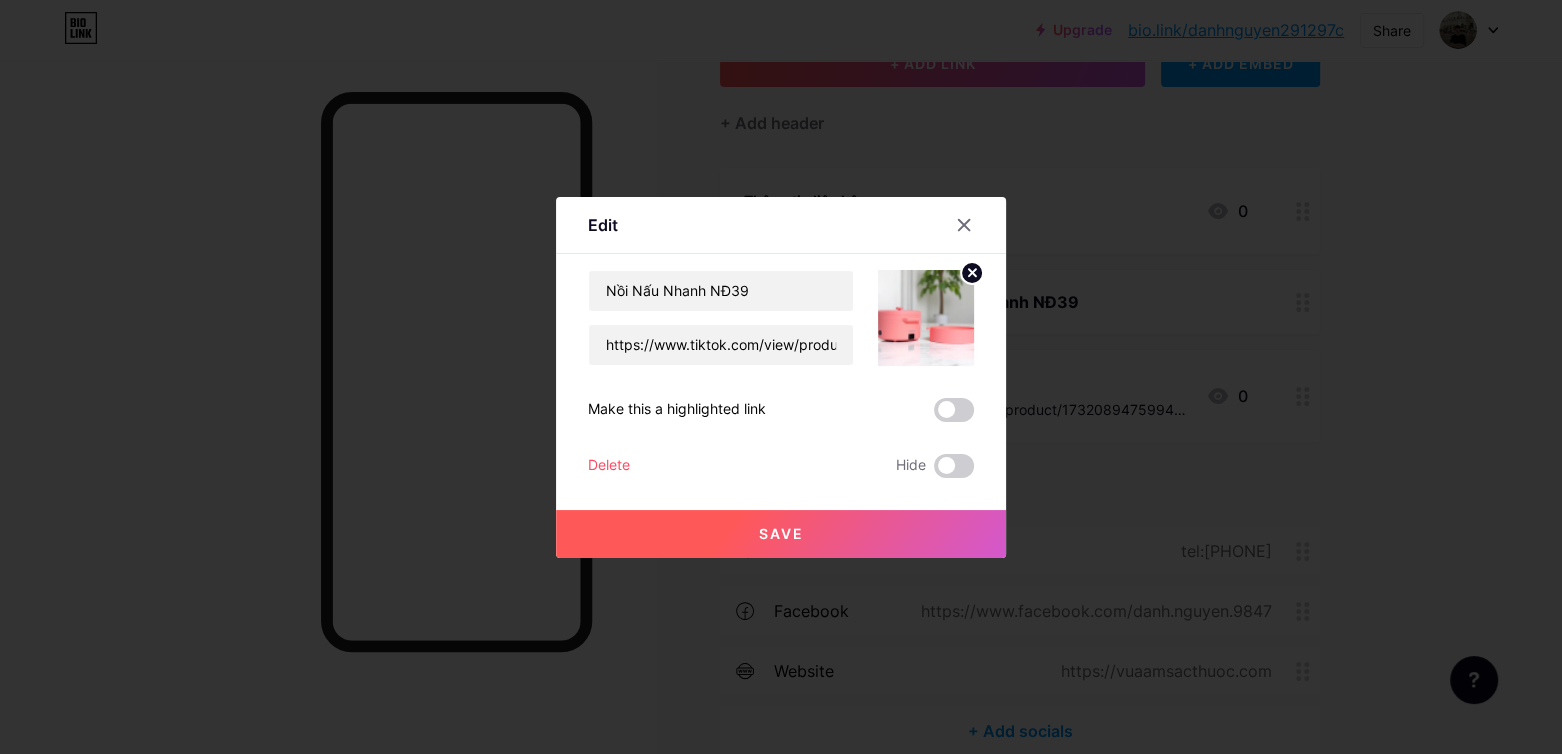 click on "Nồi Nấu Nhanh NĐ39     https://www.tiktok.com/view/product/1732089475994846575?encode_params=MIIBpgQME1RxzBquSqN_ZJQGBIIBglMEF0gcRRqc10Gk_D_IaJ5_yEJu4_uTa-THgcLKURZO9Tw01C5z0W4CjTqRe-g6On-n28dKeAiB3TlNjqsQ7-KBXQlY5DVbb1otZsrLI77ZZSV-HcgPytkOVjyclF3-2vGa6iVH4sdQQcGkGgwkk_e5SbTHNSpPxLz_L4s2NkFAee5_mU_ra33hzziAL-OU03EO4kt45at6O6GeGb-KOrAtNcoBOjtmVXm2iZ9fG8vhCUz6TvAua4ukg-mPwbfRd9o-ptViIQs62PBQWM0A50W5-FjIhO-V75FY2DVrWCaaDaXHzhiR4Mb6FMtJIm8NJN1YB37Dcmf0P6f5wnKeCj1abfXzv8vbKza0zzQaznPGtcJ8zU_M4Xyd3UASK9n1ewNuEw_ZHsQssABAb_LU2z274bawE6YMz4auW0j9fJ0NBlBU-r0-MyyR48zkiFS36Btz2Dm6y9dL3UjWa0m-U_-Ks8V5QnCv5v4UdtXxu2yhPnCETcSgwdPyQchhqVieffrqBBC115BwC4VrqgyIRQhH_kbZ" at bounding box center [721, 318] 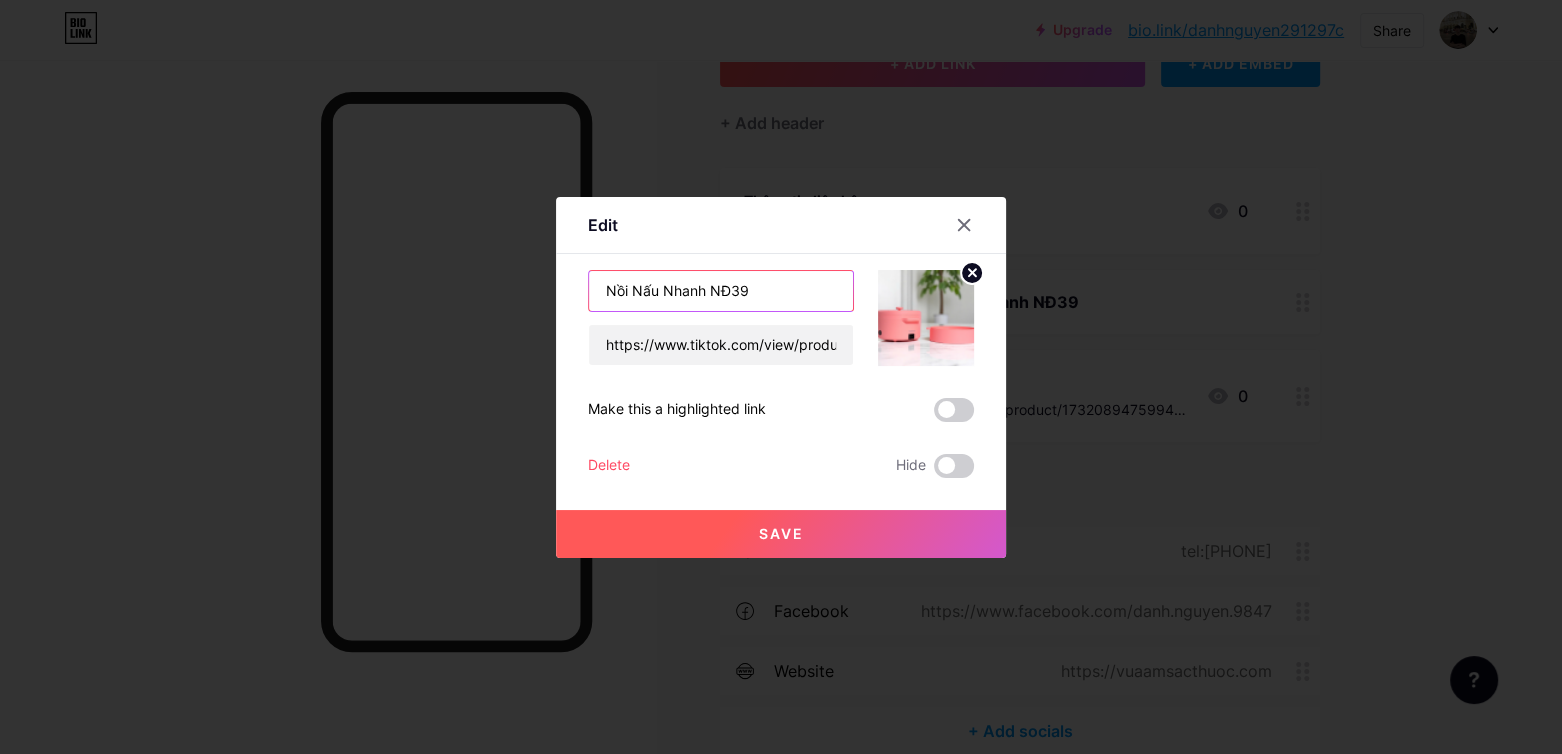 click on "Nồi Nấu Nhanh NĐ39" at bounding box center [721, 291] 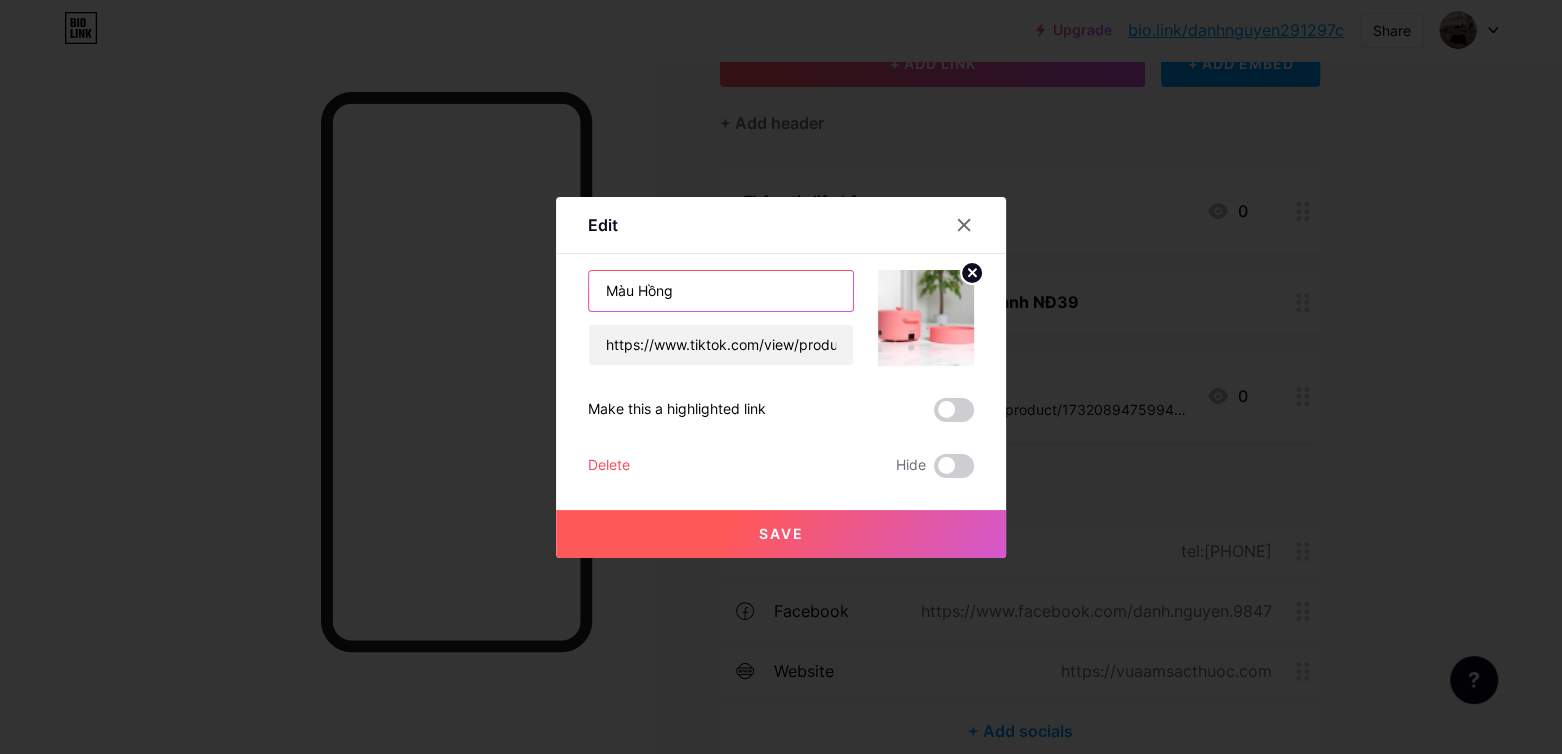 type on "Màu Hồng" 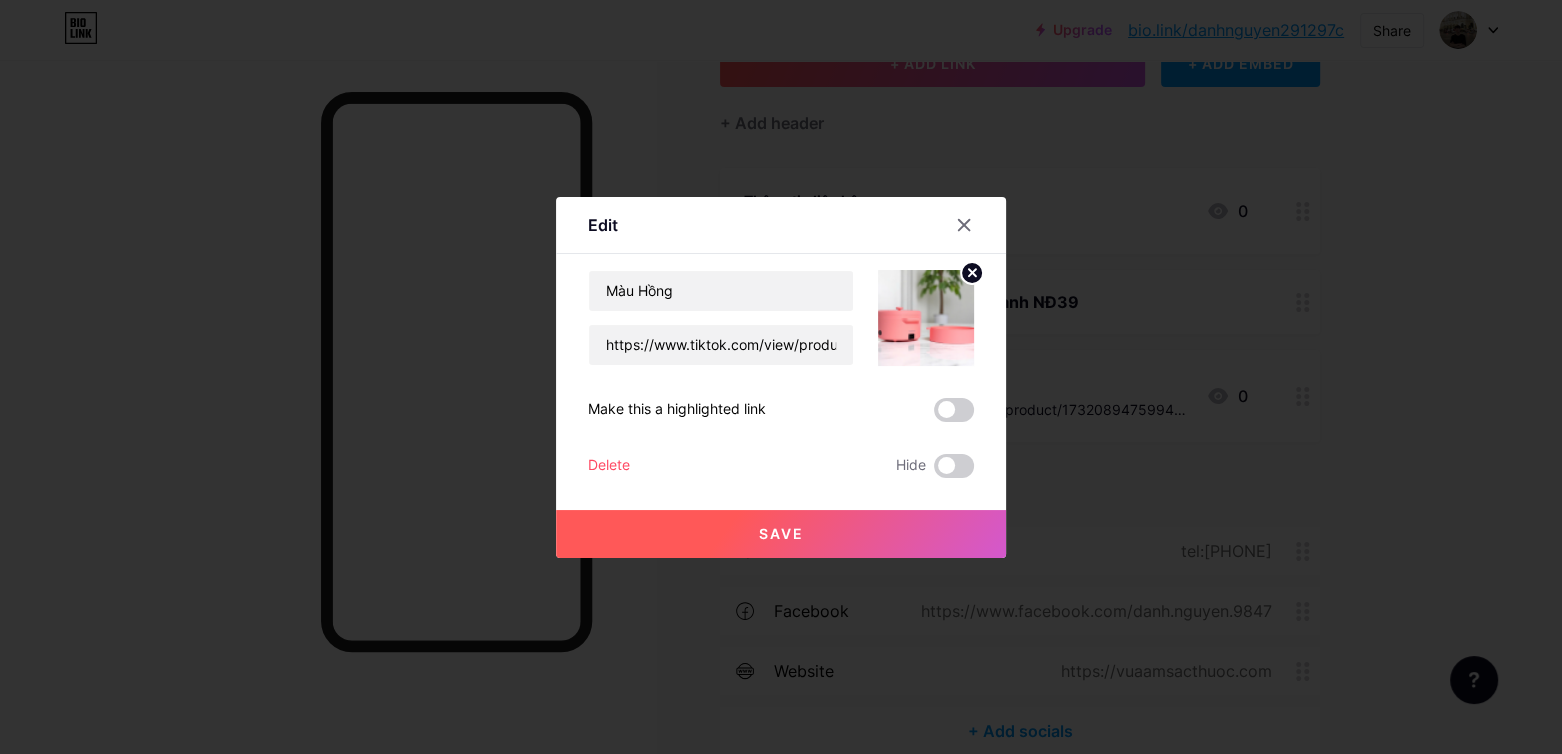 click on "Save" at bounding box center (781, 534) 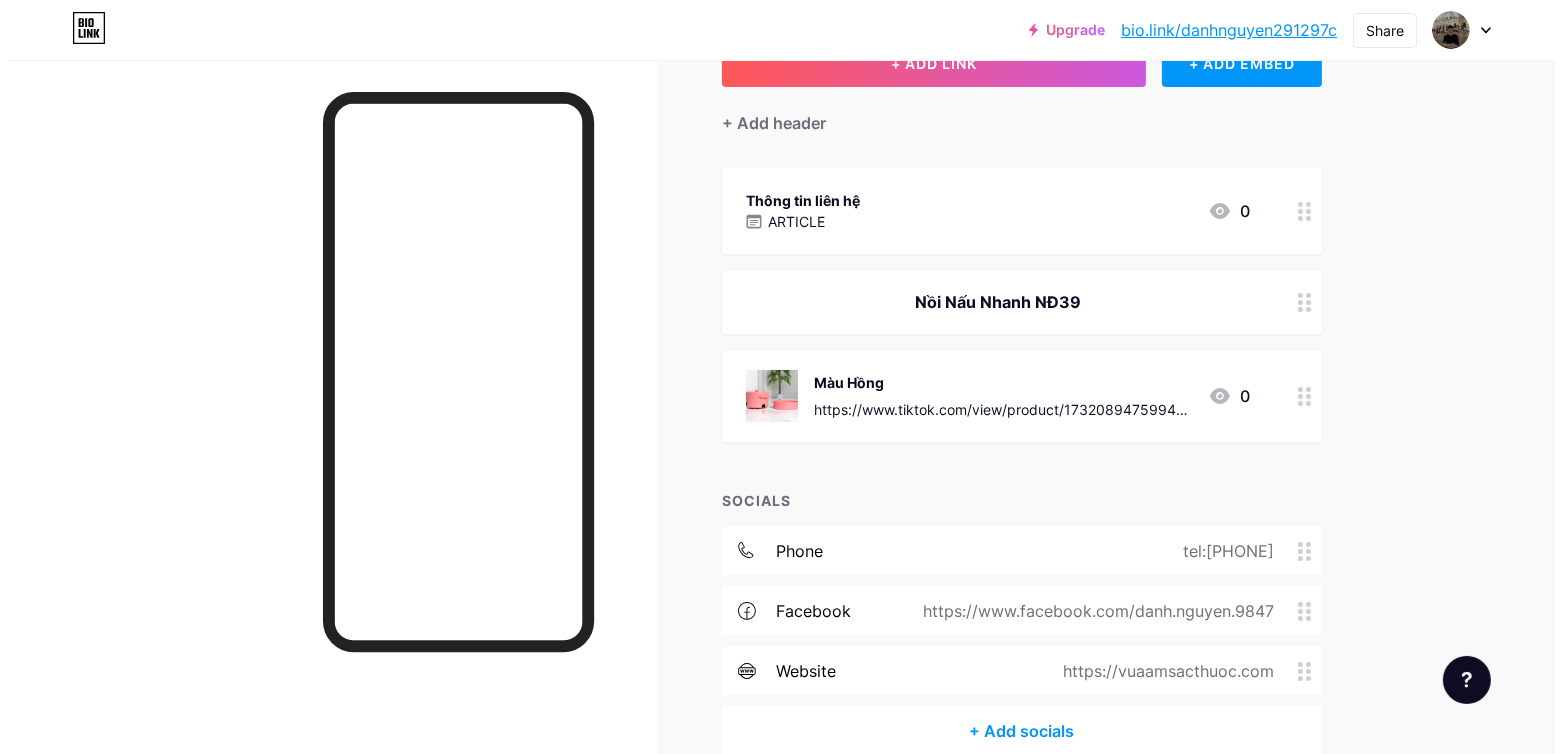 scroll, scrollTop: 47, scrollLeft: 0, axis: vertical 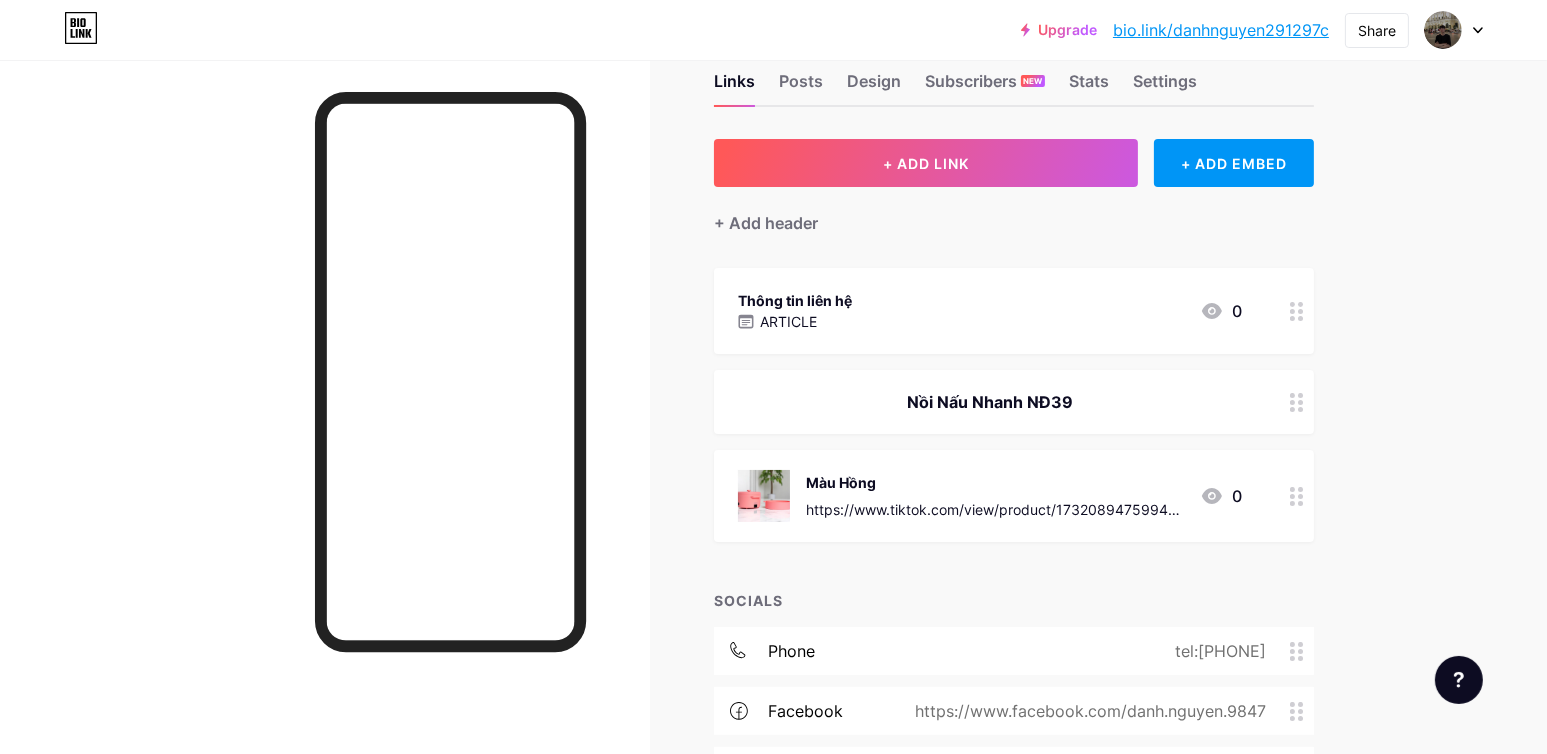 click on "Nồi Nấu Nhanh NĐ39" at bounding box center [1014, 402] 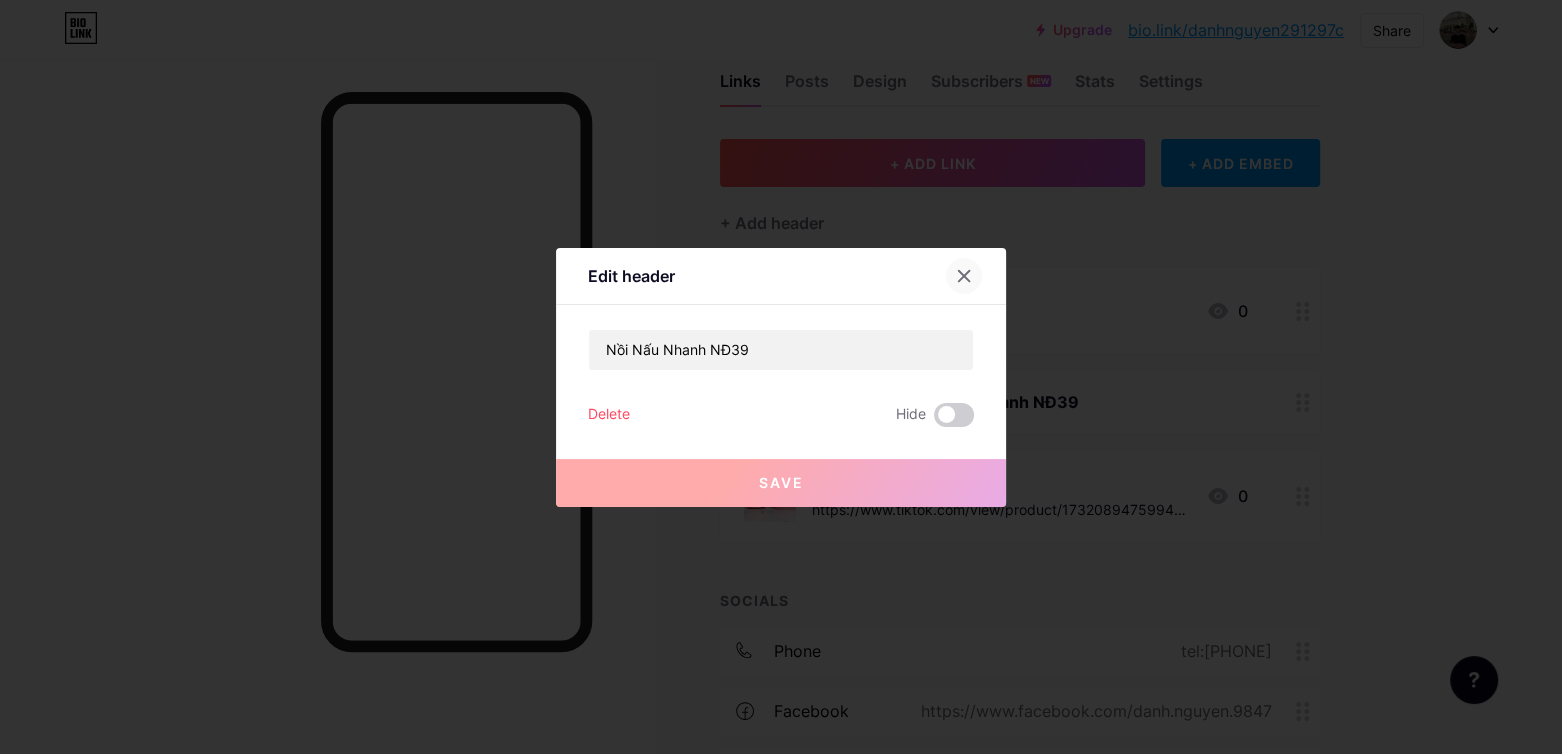 click 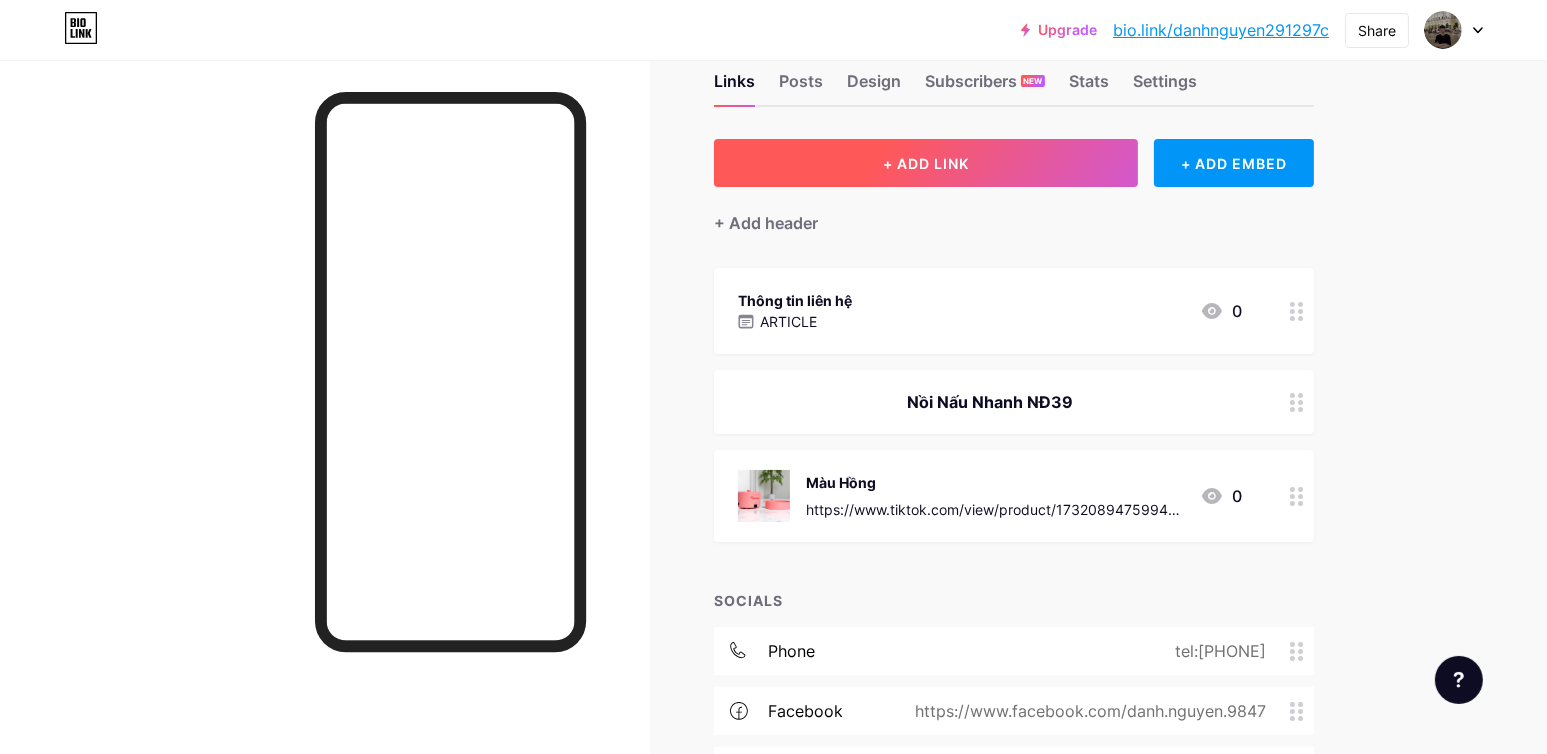 click on "+ ADD LINK" at bounding box center [926, 163] 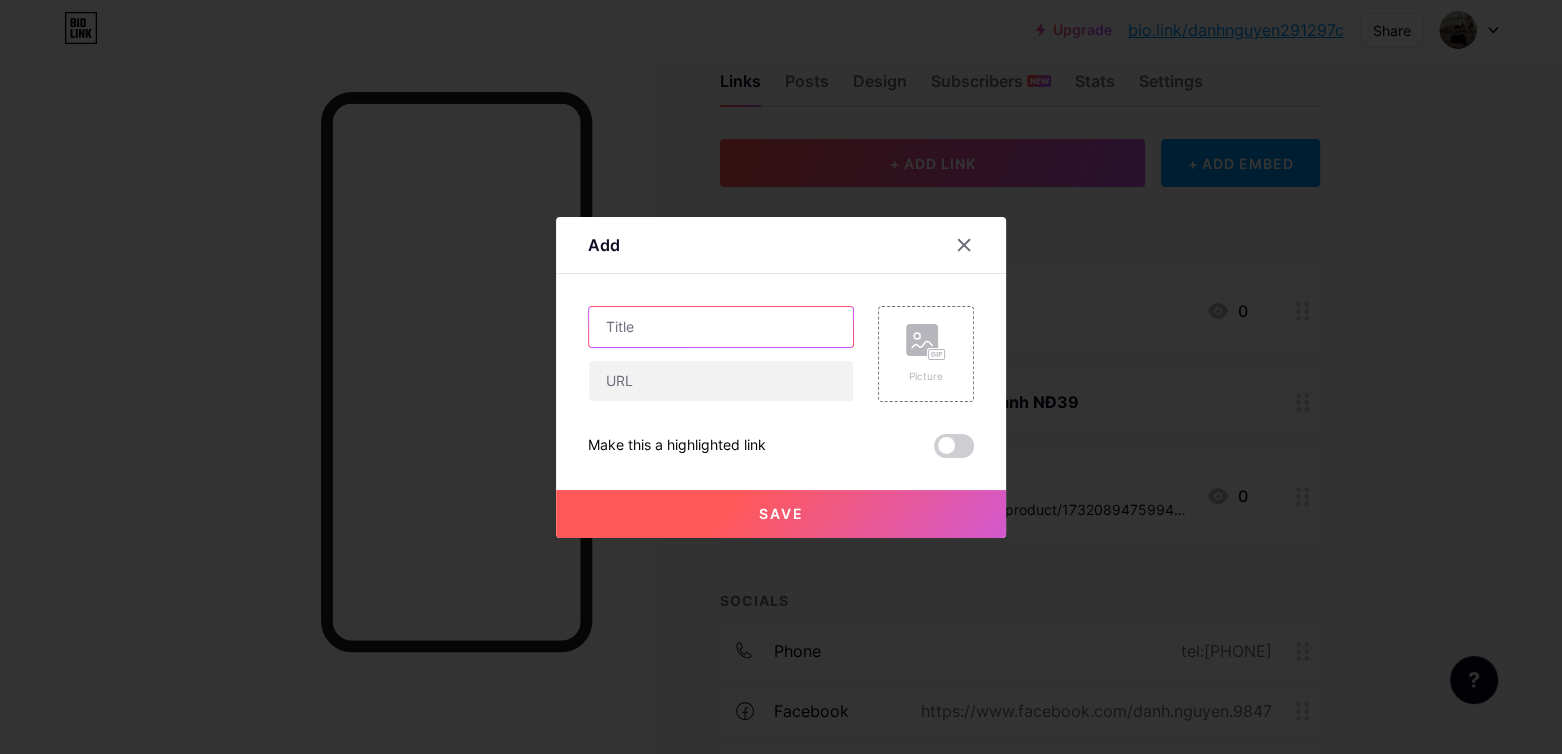 click at bounding box center (721, 327) 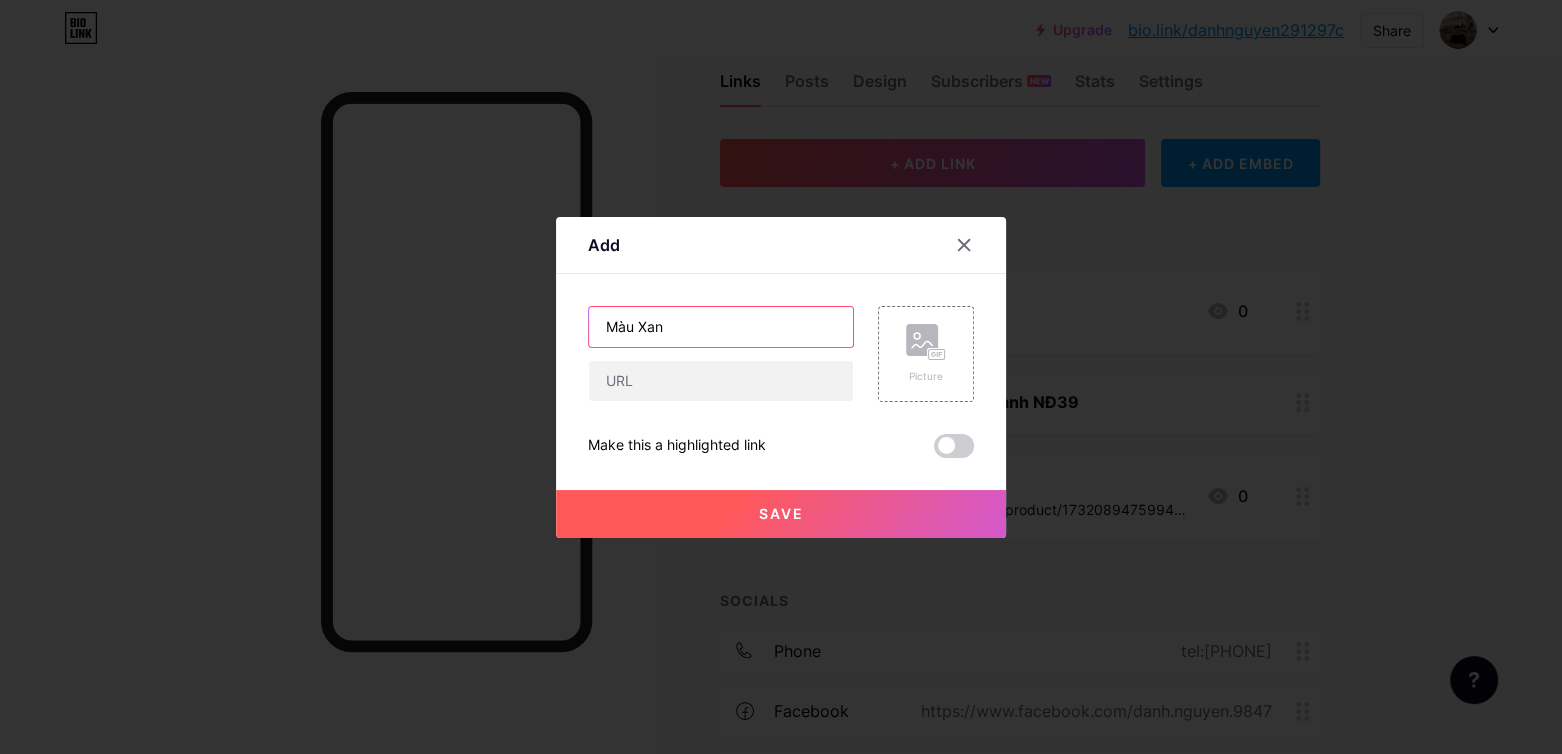 type on "Màu Xanh" 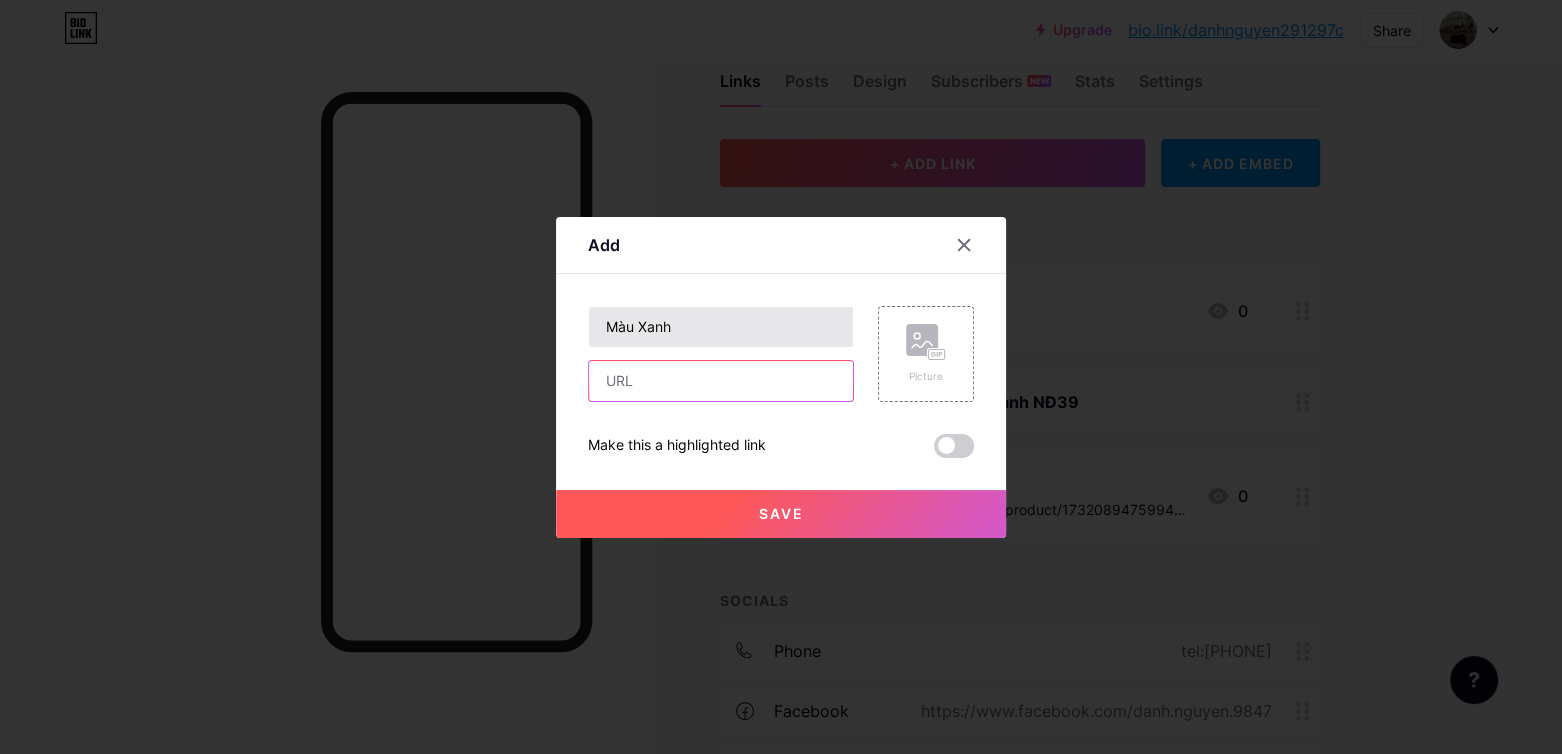 paste on "https://www.tiktok.com/view/product/1732089522486019439?encode_params=MIIBpgQMRsw_Reyno9bGrdvbBIIBggmqXuZOSe8lFkAyTx-g5oxoNFttDdqolMPzArE5Ol9e8jK5b8Wo8nJRjT3xkKiP_M8IEnDfwvpOcrLwLkBDv3KsD3ZTtZvJ1iIvMlgM50aV_4BnnhBOaQ7-JAHCeAZ9PDAbZNfUXq9CAmG5aP3tK73yoBGz1zlLTIYyhsqAsEtEKoUcqZOkzKfiTrunWs1eaUYb5q1qZdeTtYfwl0ETQz4rpHxPOTS044rpxQ1_q_Z6luTyo7Om4EfqxlDTuMXxttrrJ3ZG1FYvtNYbxBYZOgPF2kVBLOcUnt9ESV8fIdS2n0RQQgLfZyfrZ3E9zJic2HPNzzAN3hOh4pxrV7f1gzlFa8QV2wurK61milZqtXaPEkPfh4kMPk0aMFJK9e0XiktmNXjIy2iE-GpuA6Sw4bComCtR8T6GMFLcy-pPRTXt7pwp6OR3iOaFCiudIAVy2zYUhgr-l1rcG3XBiHGIHhXJJwr2XSIJofhxxrcPGNxNAMURZq9ttCoJUEfbun6bVc5hBBD8qCckzZo8qIEMMm5BDFhb" 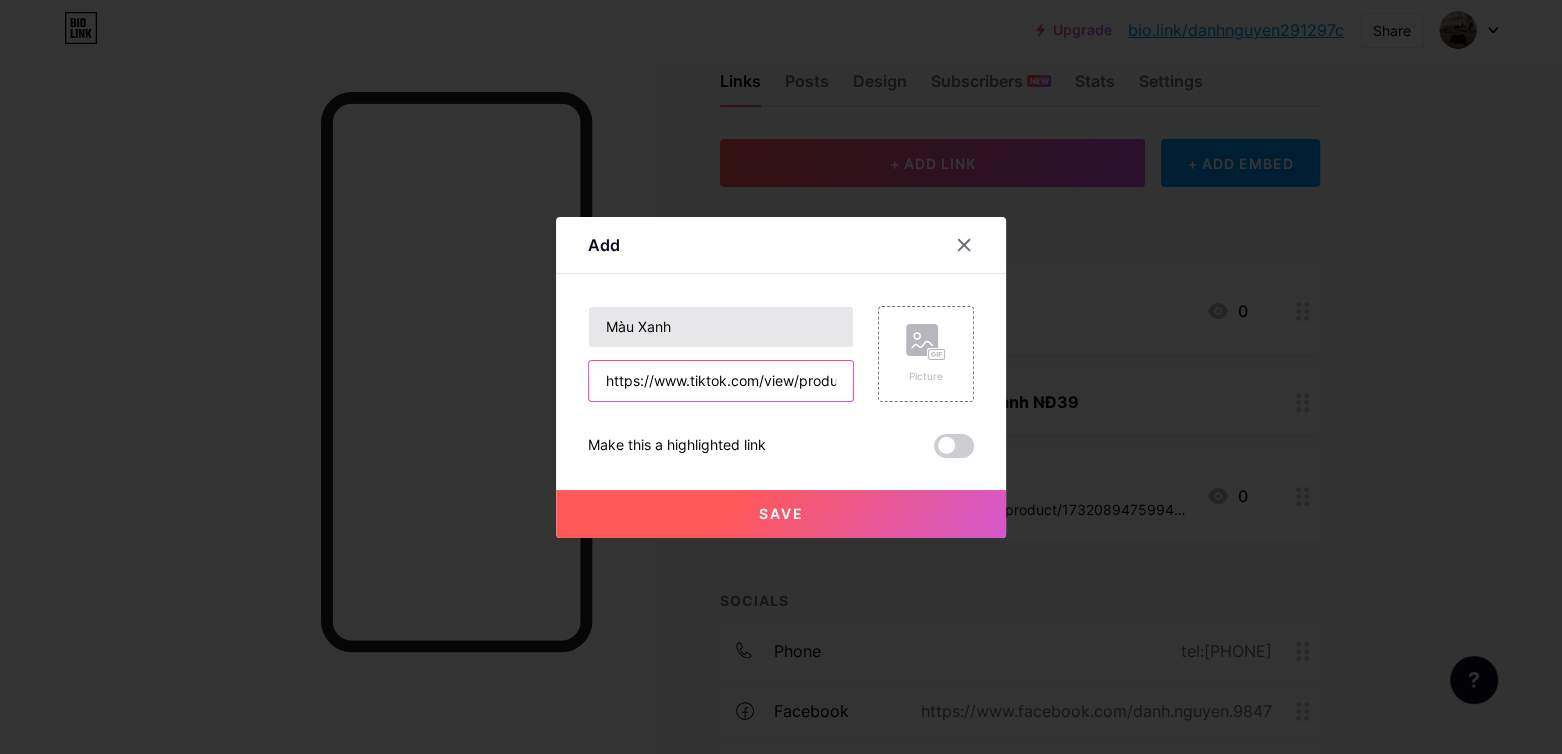 scroll, scrollTop: 0, scrollLeft: 5469, axis: horizontal 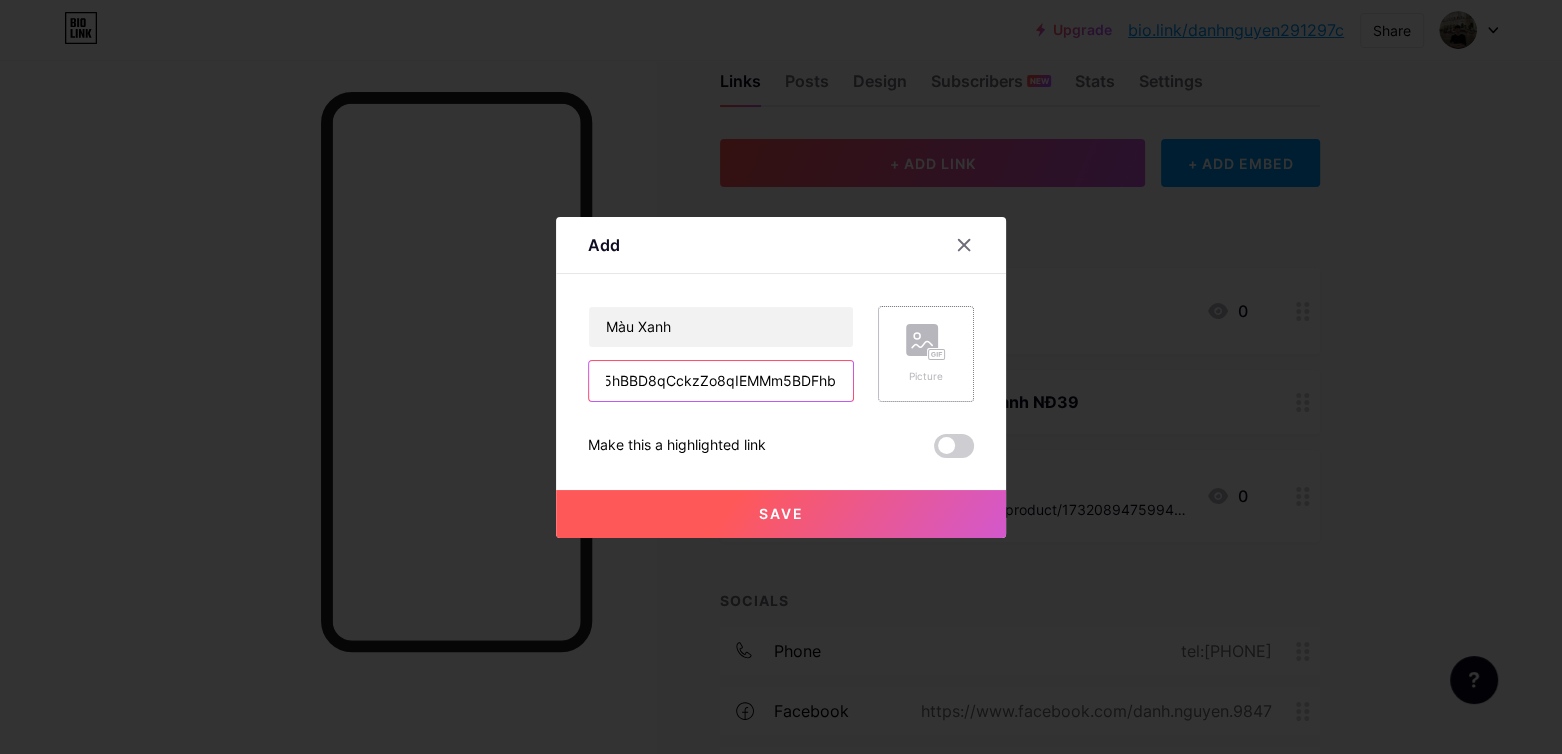 type on "https://www.tiktok.com/view/product/1732089522486019439?encode_params=MIIBpgQMRsw_Reyno9bGrdvbBIIBggmqXuZOSe8lFkAyTx-g5oxoNFttDdqolMPzArE5Ol9e8jK5b8Wo8nJRjT3xkKiP_M8IEnDfwvpOcrLwLkBDv3KsD3ZTtZvJ1iIvMlgM50aV_4BnnhBOaQ7-JAHCeAZ9PDAbZNfUXq9CAmG5aP3tK73yoBGz1zlLTIYyhsqAsEtEKoUcqZOkzKfiTrunWs1eaUYb5q1qZdeTtYfwl0ETQz4rpHxPOTS044rpxQ1_q_Z6luTyo7Om4EfqxlDTuMXxttrrJ3ZG1FYvtNYbxBYZOgPF2kVBLOcUnt9ESV8fIdS2n0RQQgLfZyfrZ3E9zJic2HPNzzAN3hOh4pxrV7f1gzlFa8QV2wurK61milZqtXaPEkPfh4kMPk0aMFJK9e0XiktmNXjIy2iE-GpuA6Sw4bComCtR8T6GMFLcy-pPRTXt7pwp6OR3iOaFCiudIAVy2zYUhgr-l1rcG3XBiHGIHhXJJwr2XSIJofhxxrcPGNxNAMURZq9ttCoJUEfbun6bVc5hBBD8qCckzZo8qIEMMm5BDFhb" 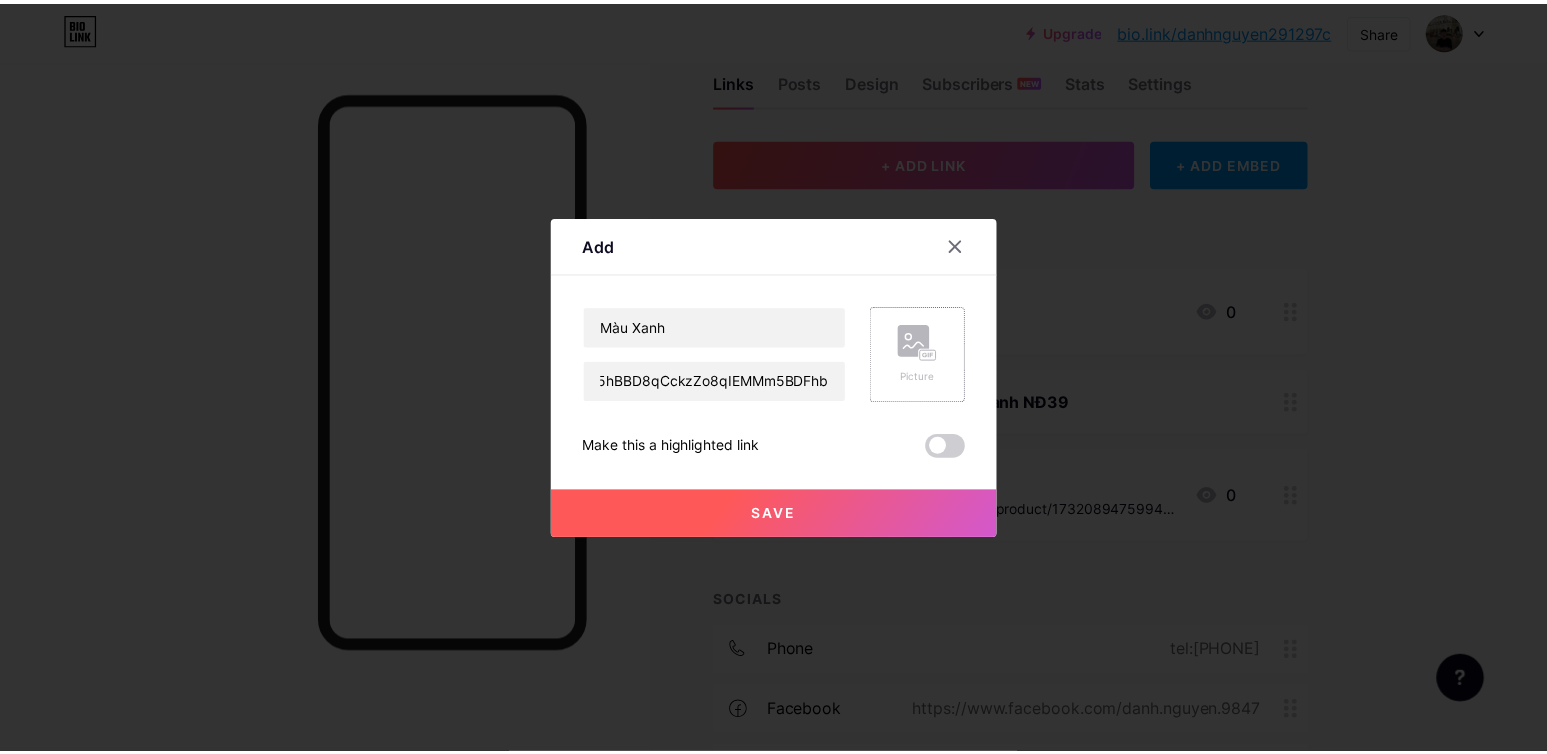 scroll, scrollTop: 0, scrollLeft: 0, axis: both 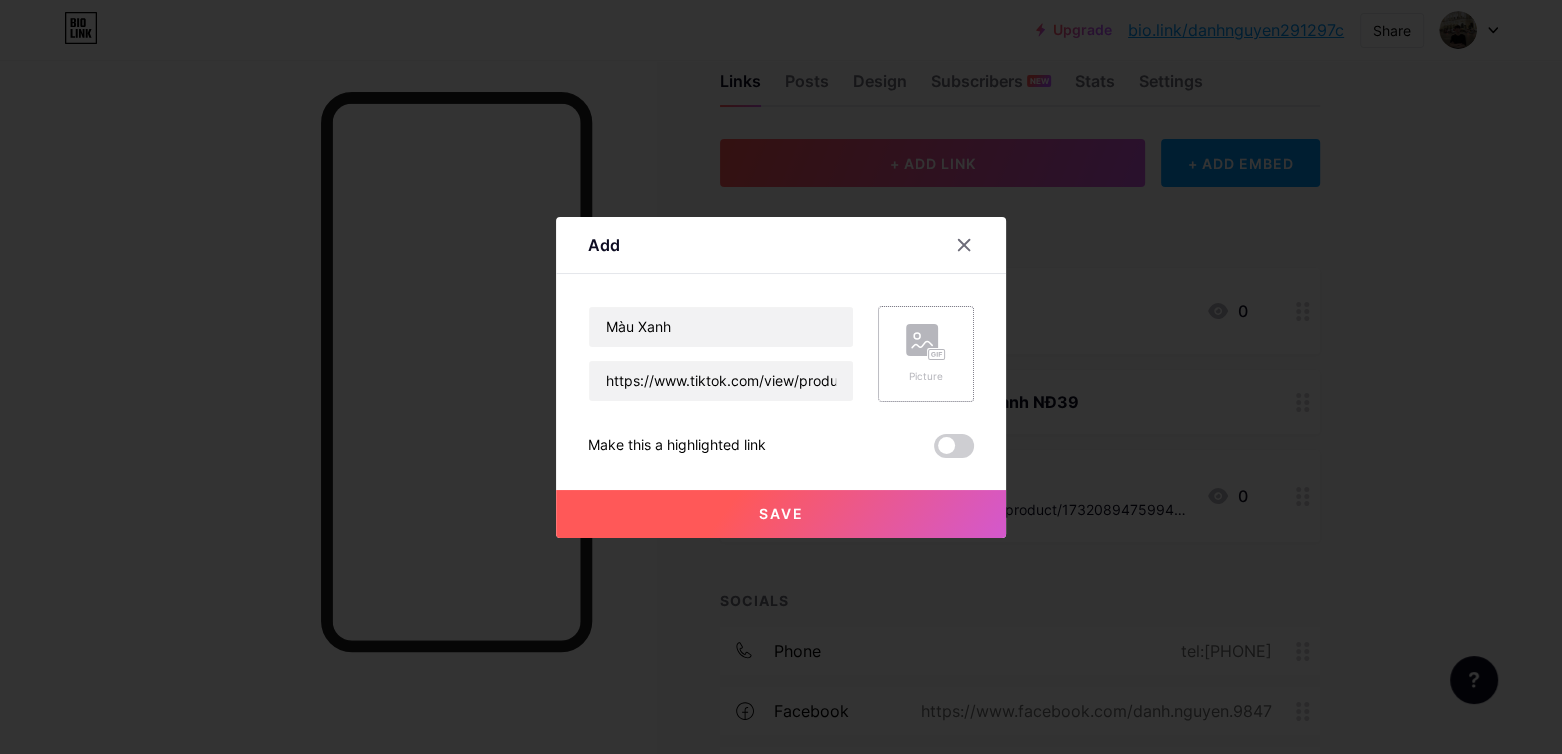 click on "Picture" at bounding box center [926, 354] 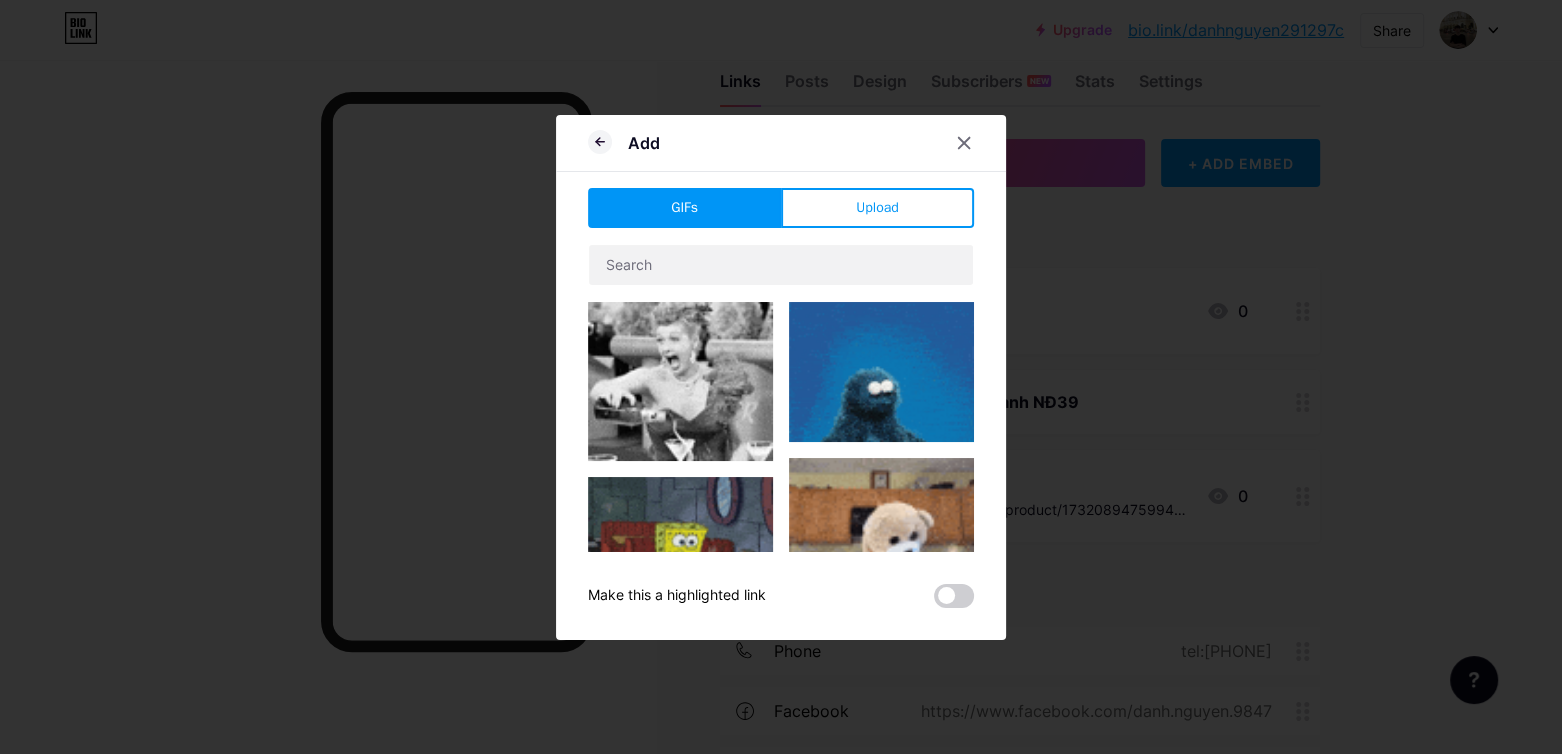 click on "Upload" at bounding box center [877, 208] 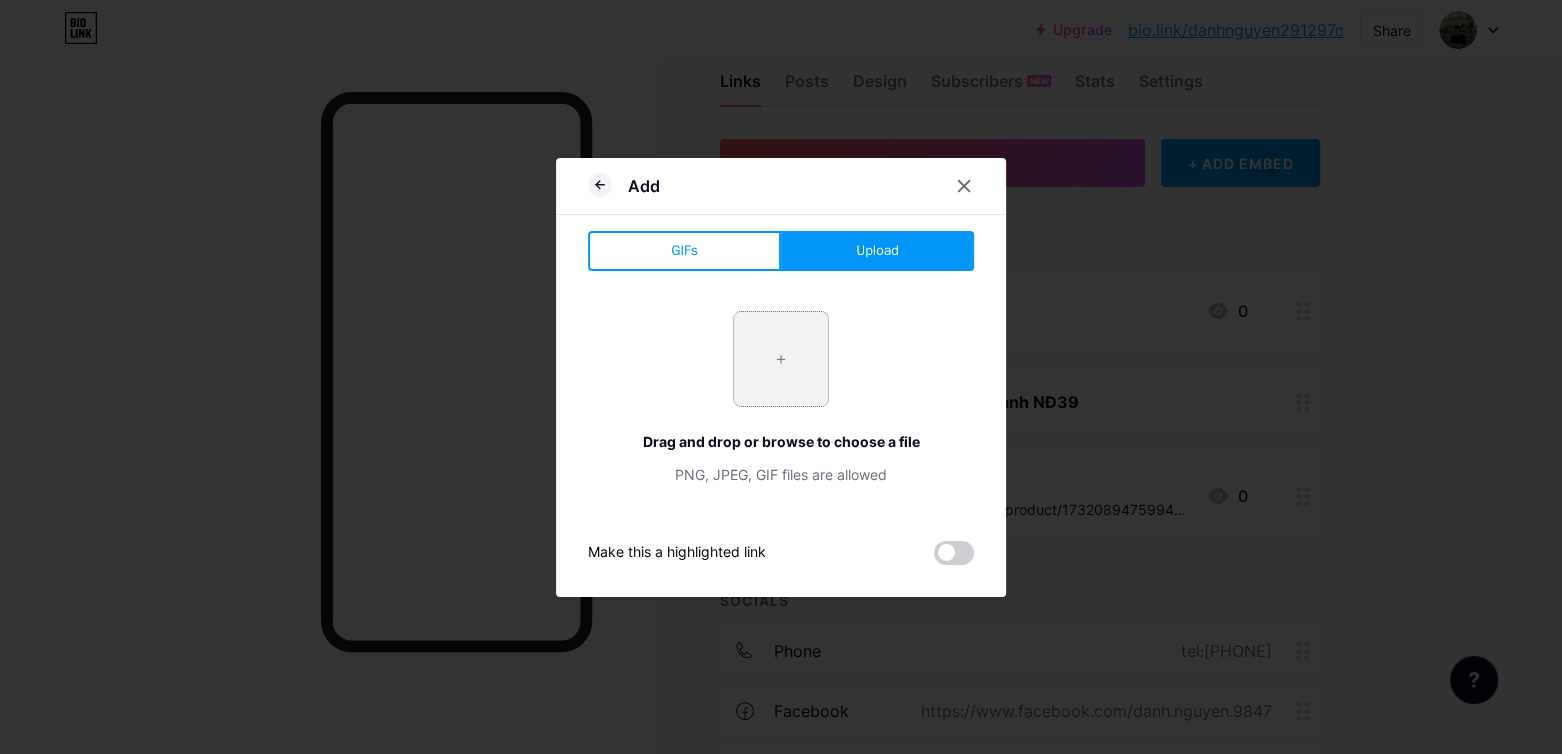 click at bounding box center (781, 359) 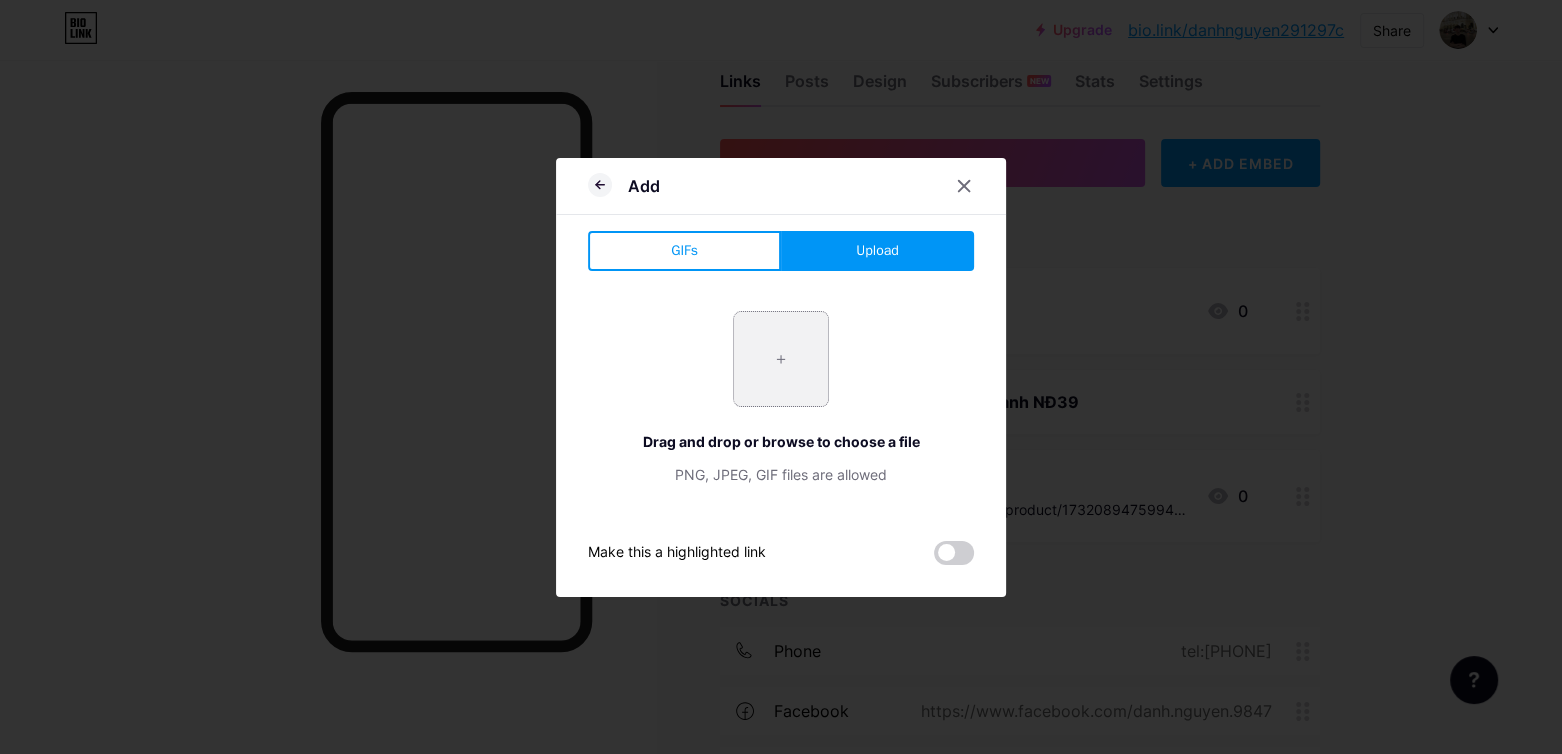 type on "C:\fakepath\z[NUMBER].jpg" 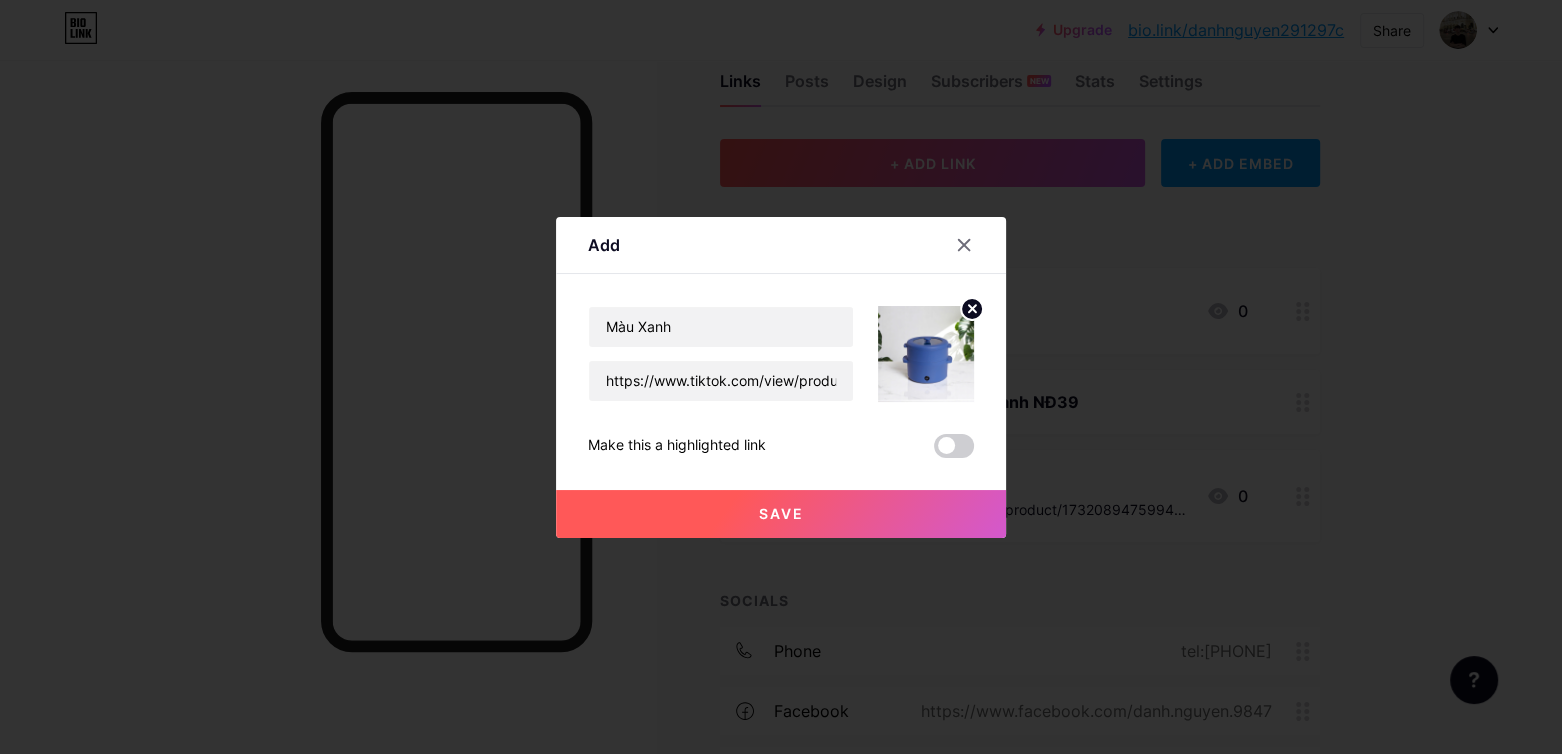 click on "Save" at bounding box center [781, 514] 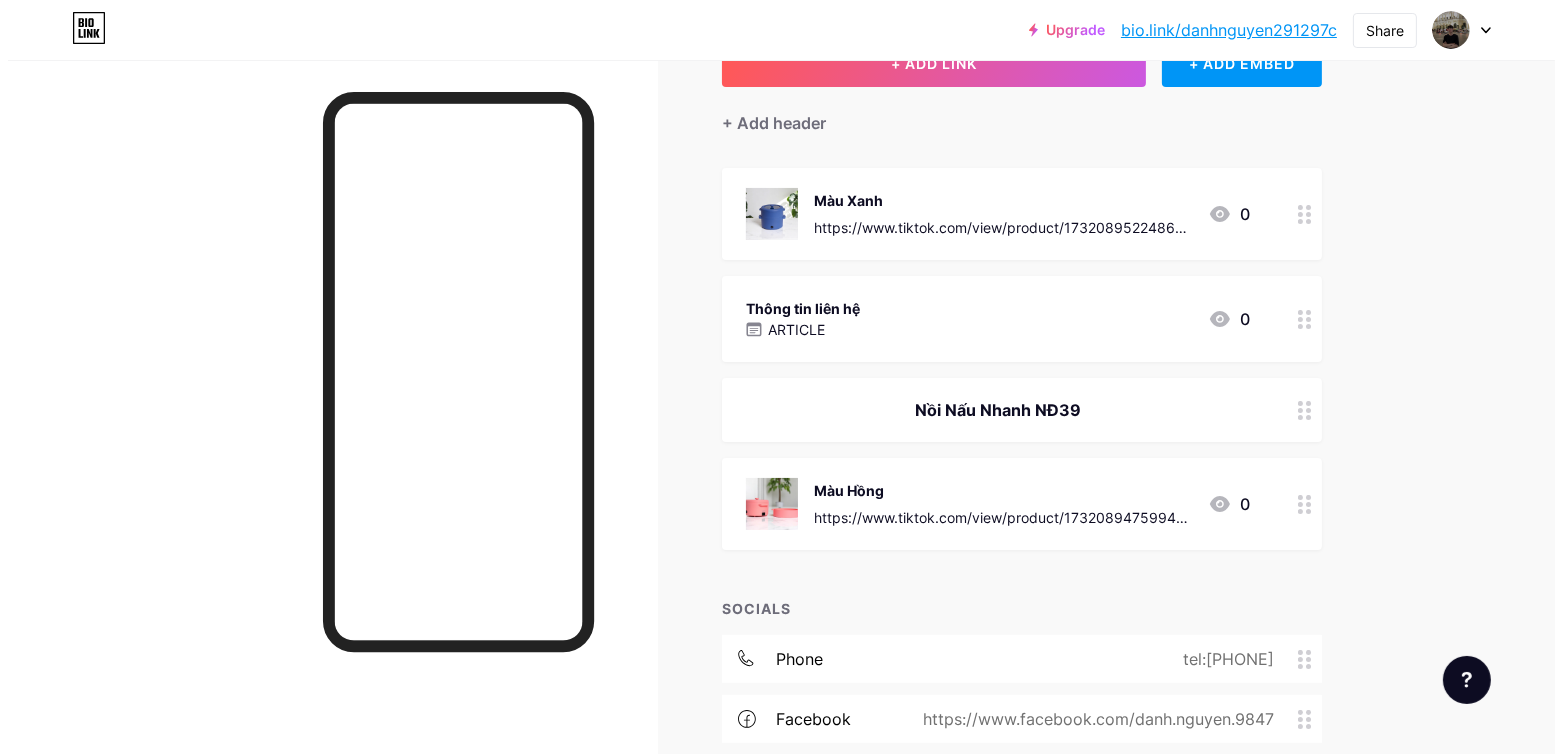 scroll, scrollTop: 47, scrollLeft: 0, axis: vertical 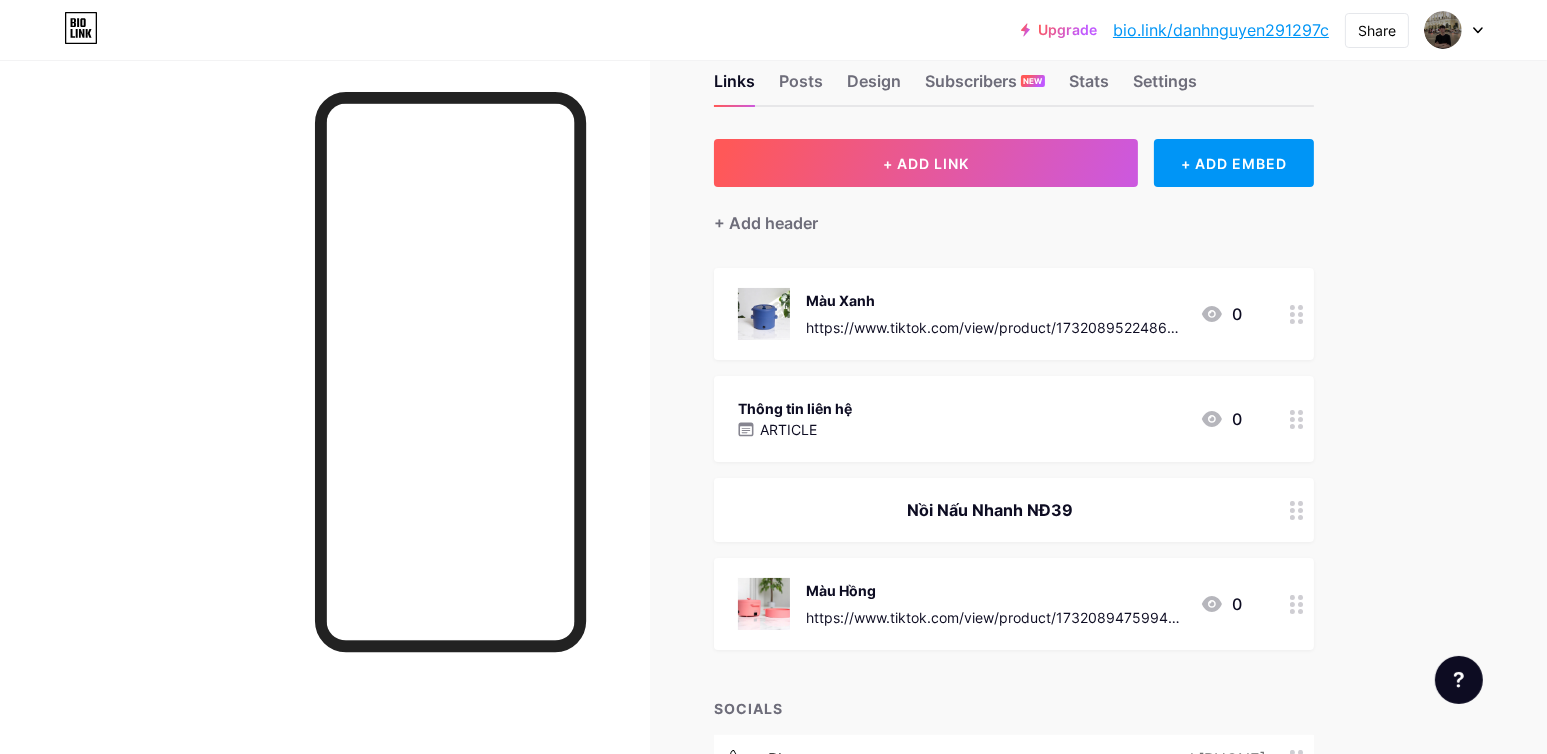 type 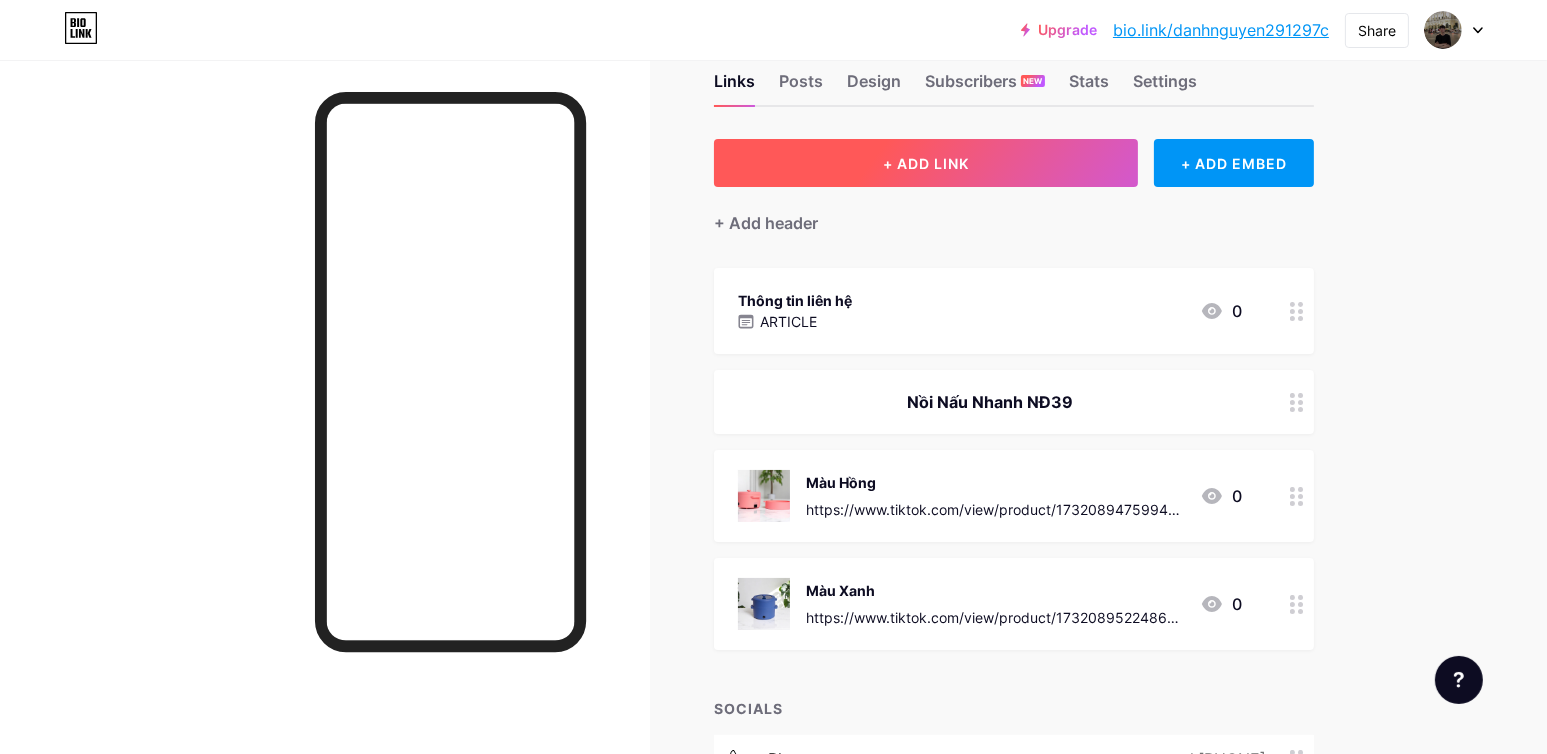 click on "+ ADD LINK" at bounding box center (926, 163) 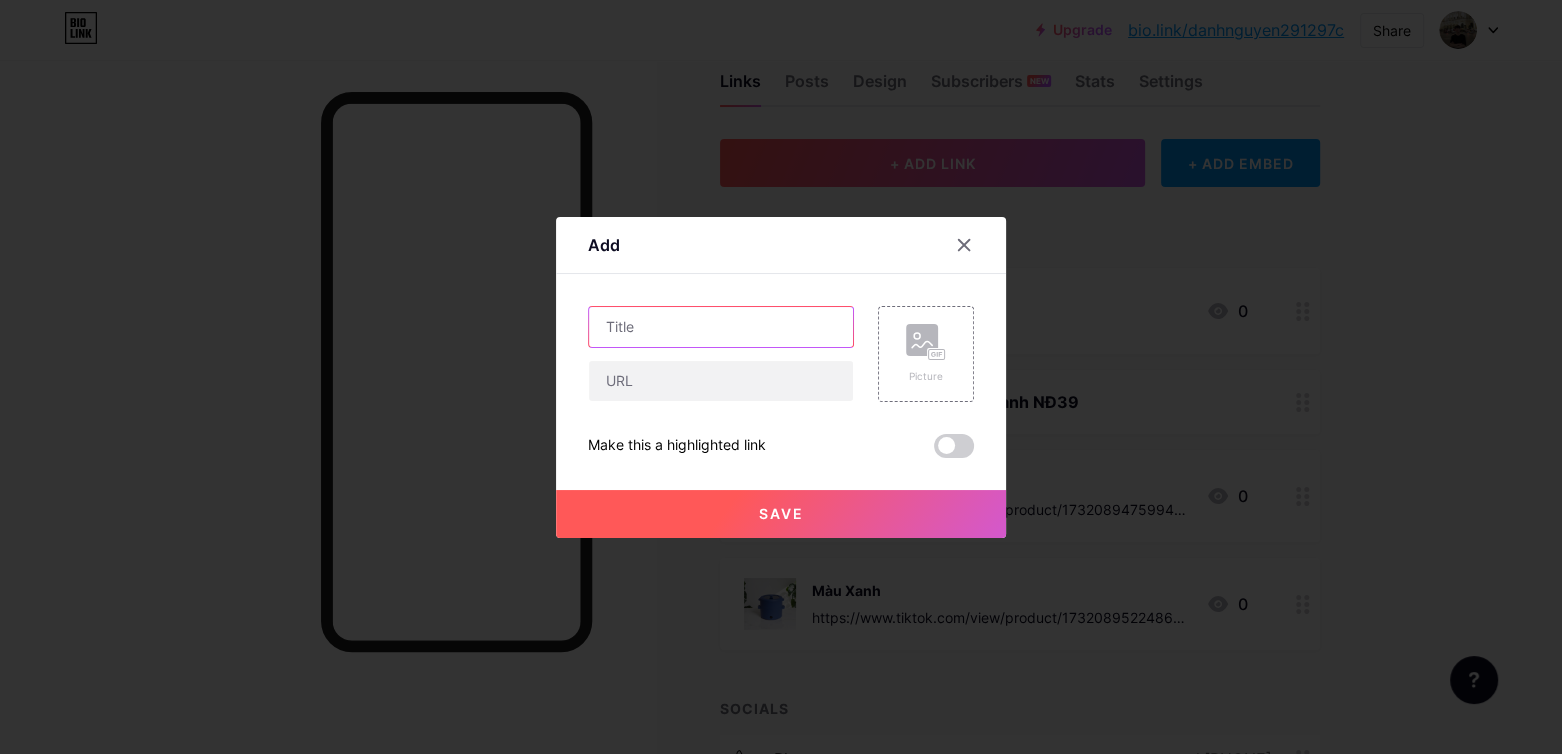 click at bounding box center [721, 327] 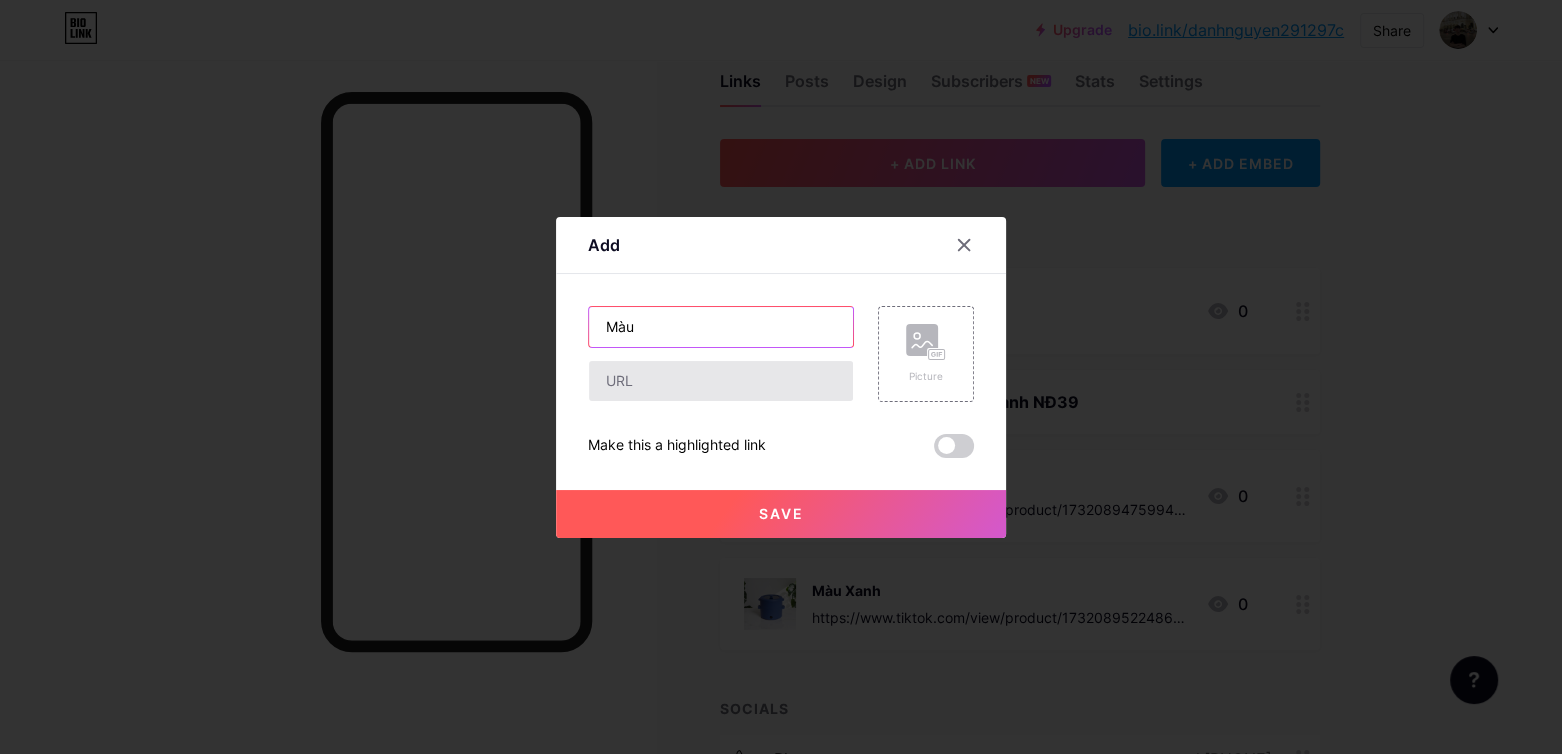type on "Màu" 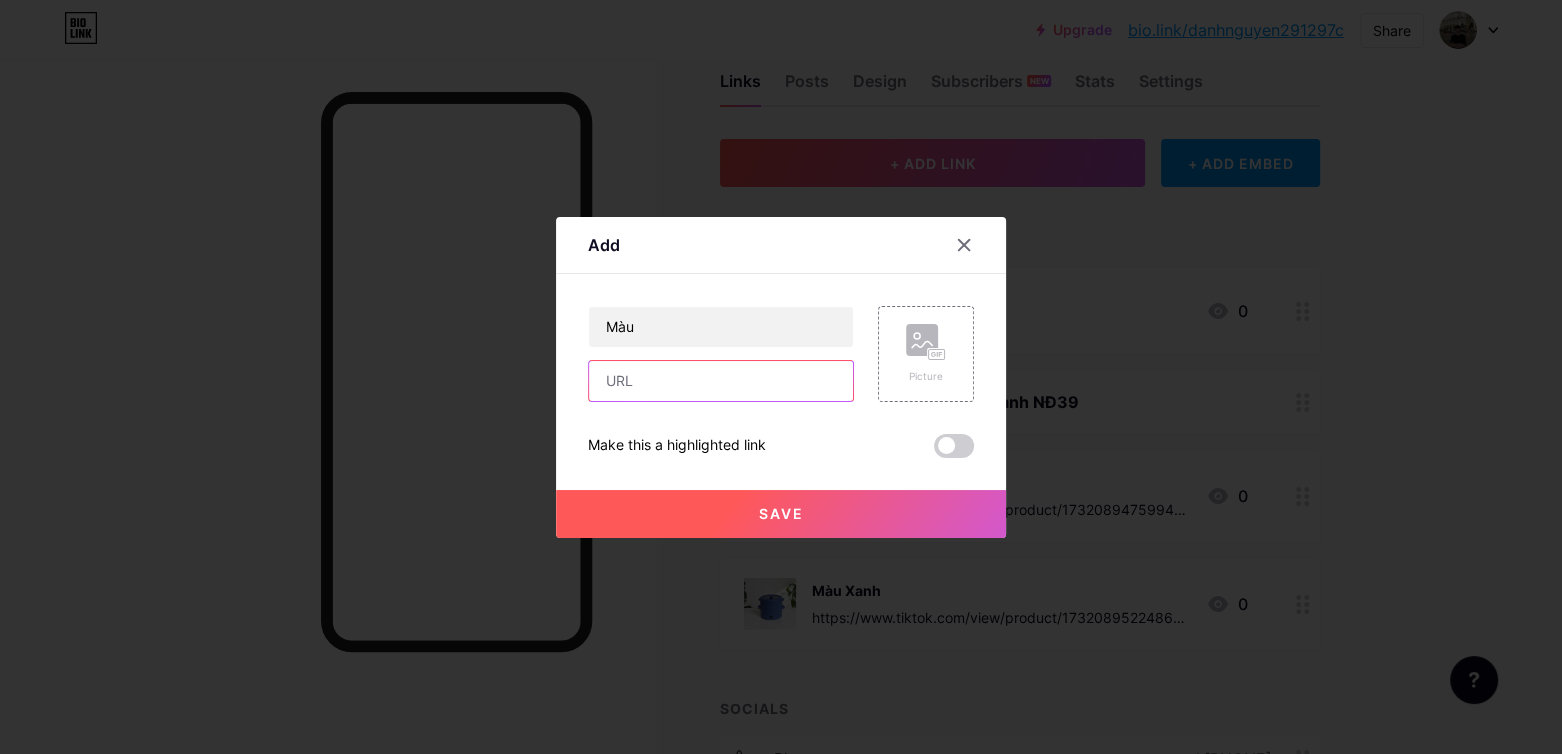 click at bounding box center [721, 381] 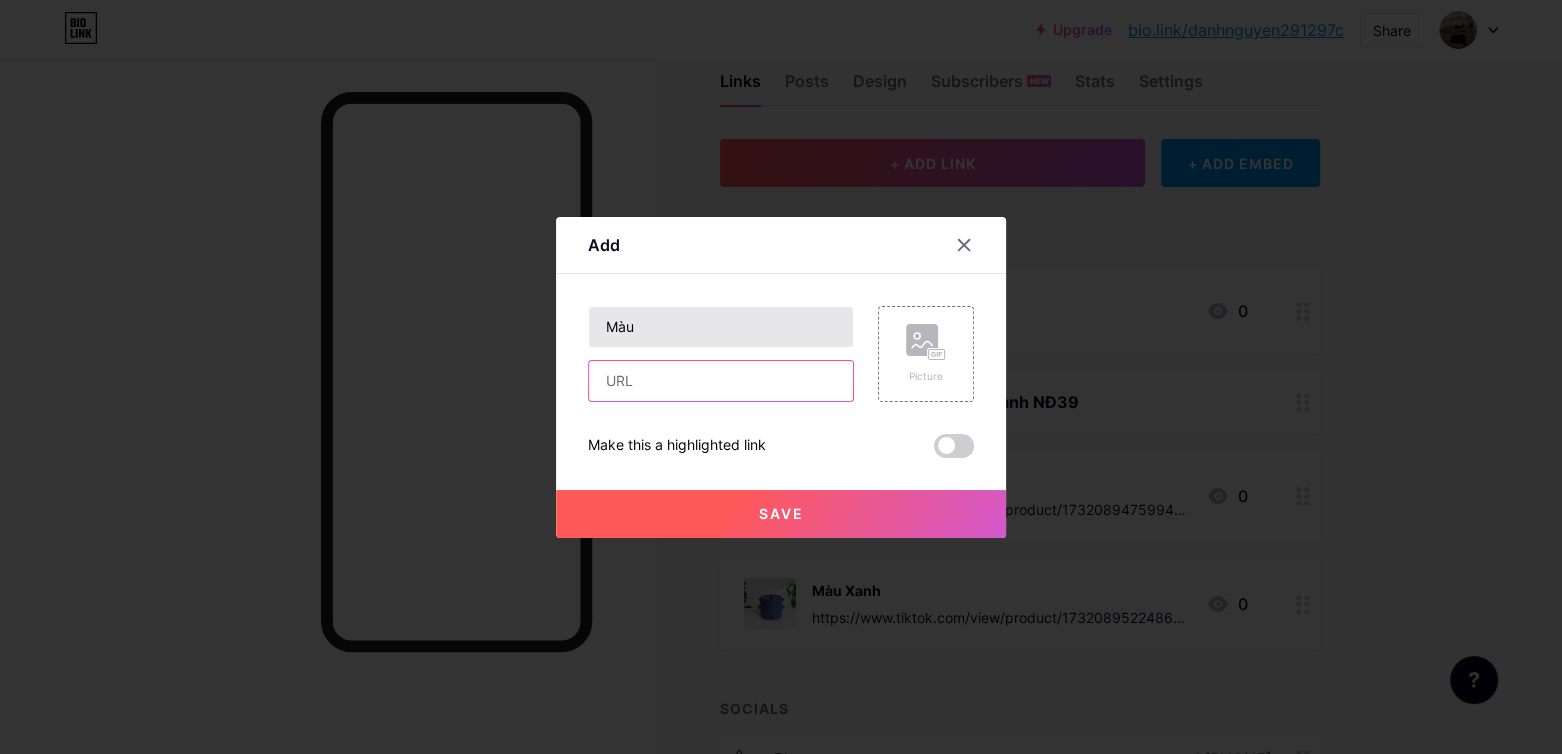 paste on "https://www.tiktok.com/view/product/1730922475174398319?encode_params=MIIBpgQMIbkpD8f_PhWDUJD9BIIBgkZxT35FUOWlmd3HWtvoD6AVopOwwlNOQds4IvkjioOPQbNpFGV_aiBjvl_vaDyFbHoMOTS7-nAA0TnzpMx4MWluf-yFufiv2HwWJ1T-y0TZJ4ioHzvC9GZoHUyHJ1YgD5zBDWFycvmT5oIq-PQbwJv7-6jNl3gqNnf2bXxpmXtfiS9UR3J6EKdDXPTB-HRUtxYby_N3bfC72M0piEO8ZLMtLz_rIPBGcb8qYI-6jC7xmXa5dy70kNLqvg2YOk4ai3_5UxMak5Z2rQiRcbNwVf3RaGiB8Id09eCarWtGuBdpt91OeFojibpmbjMSsUips5LLIZUhw8WbVo8XM3NXam4Mwjs-T1zRNyNjnX06QWGw1WcZViBsow8HbbnLLZicClnEZoJBcFrOgSqVuEa9o31MCyJfZx7lXM8Q8pcVuqUjP5hhwUcECDVTmc7kjPsGuA1iJptwTHDpbCgYH3IJJsq4fNMqfLmajnLoeDrrjGg645Ksu2pNgnjNUbFlyk2odnCRBBA_mWmoZ2hx_hRMaI8v0_E7&region=VN&locale=vi-VN&source=seller_center&hide_tips=&no-cache=1&e=1" 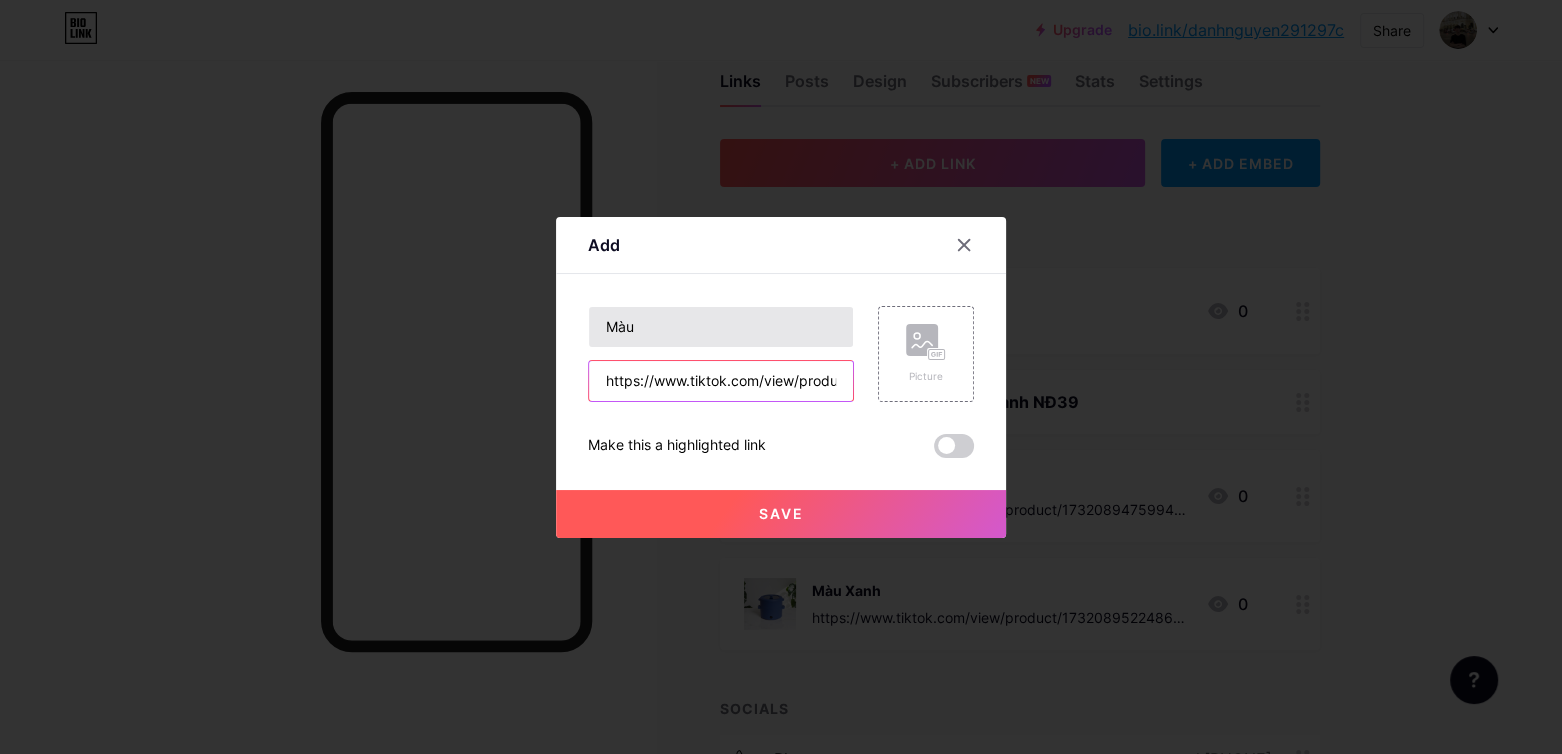 scroll, scrollTop: 0, scrollLeft: 5544, axis: horizontal 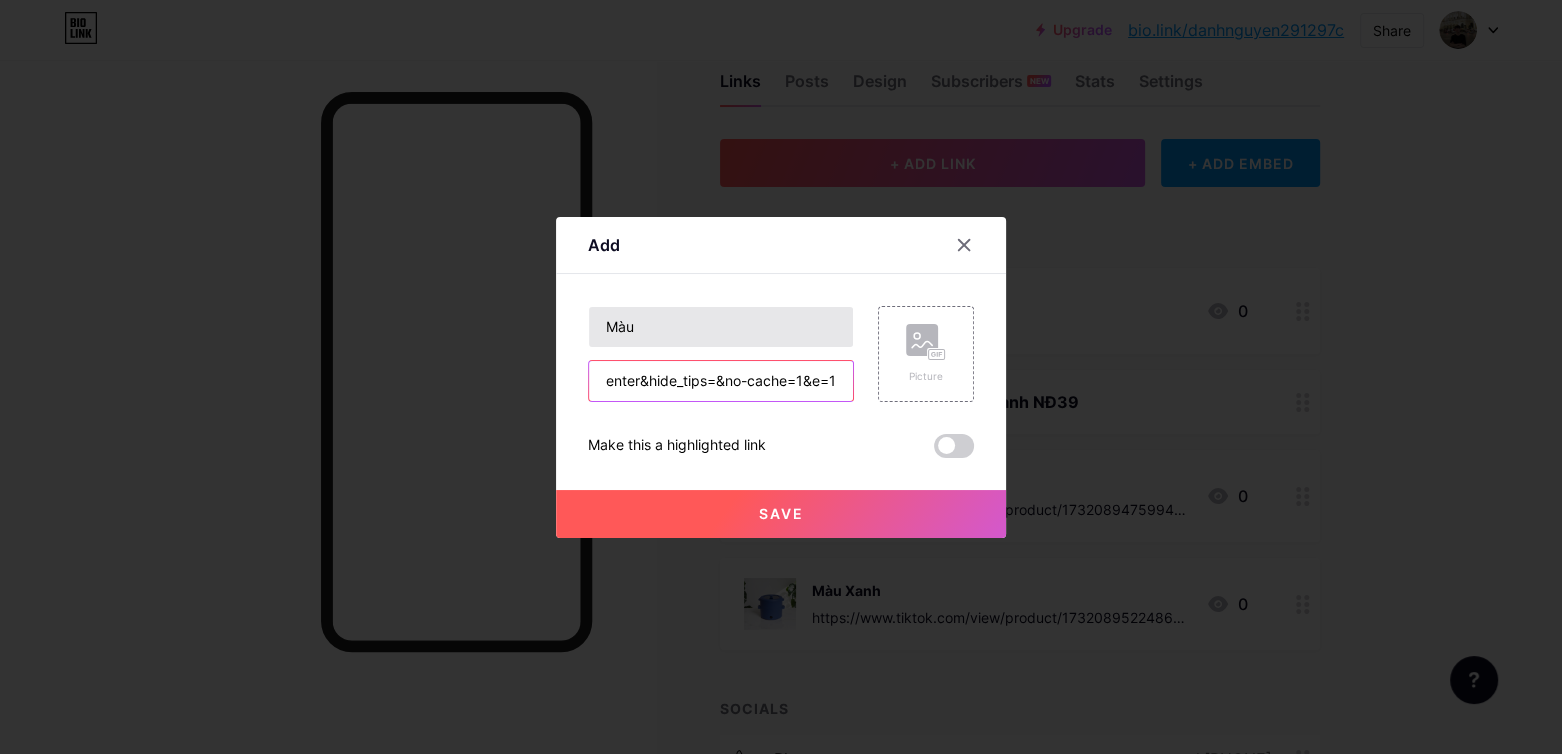 type on "https://www.tiktok.com/view/product/1730922475174398319?encode_params=MIIBpgQMIbkpD8f_PhWDUJD9BIIBgkZxT35FUOWlmd3HWtvoD6AVopOwwlNOQds4IvkjioOPQbNpFGV_aiBjvl_vaDyFbHoMOTS7-nAA0TnzpMx4MWluf-yFufiv2HwWJ1T-y0TZJ4ioHzvC9GZoHUyHJ1YgD5zBDWFycvmT5oIq-PQbwJv7-6jNl3gqNnf2bXxpmXtfiS9UR3J6EKdDXPTB-HRUtxYby_N3bfC72M0piEO8ZLMtLz_rIPBGcb8qYI-6jC7xmXa5dy70kNLqvg2YOk4ai3_5UxMak5Z2rQiRcbNwVf3RaGiB8Id09eCarWtGuBdpt91OeFojibpmbjMSsUips5LLIZUhw8WbVo8XM3NXam4Mwjs-T1zRNyNjnX06QWGw1WcZViBsow8HbbnLLZicClnEZoJBcFrOgSqVuEa9o31MCyJfZx7lXM8Q8pcVuqUjP5hhwUcECDVTmc7kjPsGuA1iJptwTHDpbCgYH3IJJsq4fNMqfLmajnLoeDrrjGg645Ksu2pNgnjNUbFlyk2odnCRBBA_mWmoZ2hx_hRMaI8v0_E7&region=VN&locale=vi-VN&source=seller_center&hide_tips=&no-cache=1&e=1" 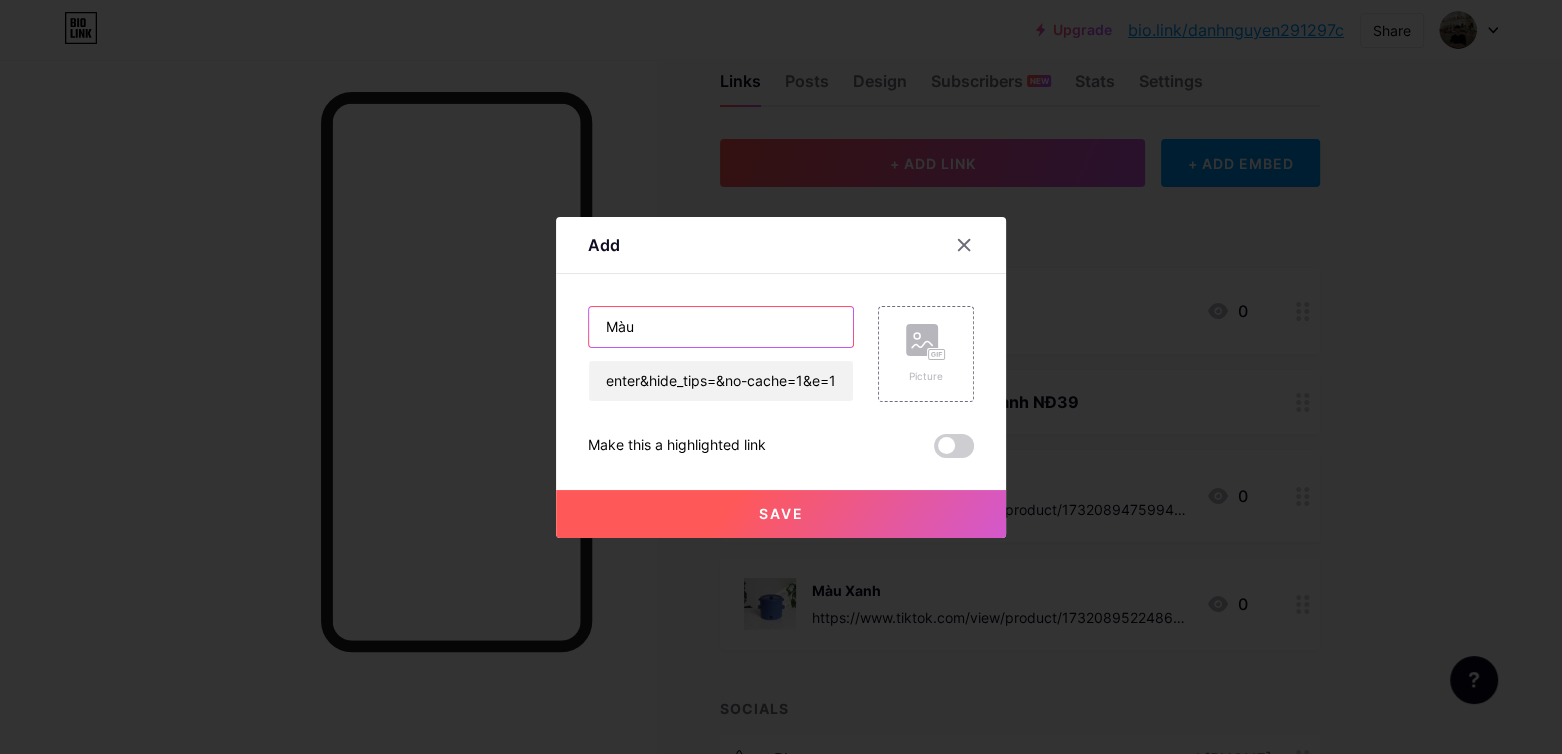 scroll, scrollTop: 0, scrollLeft: 0, axis: both 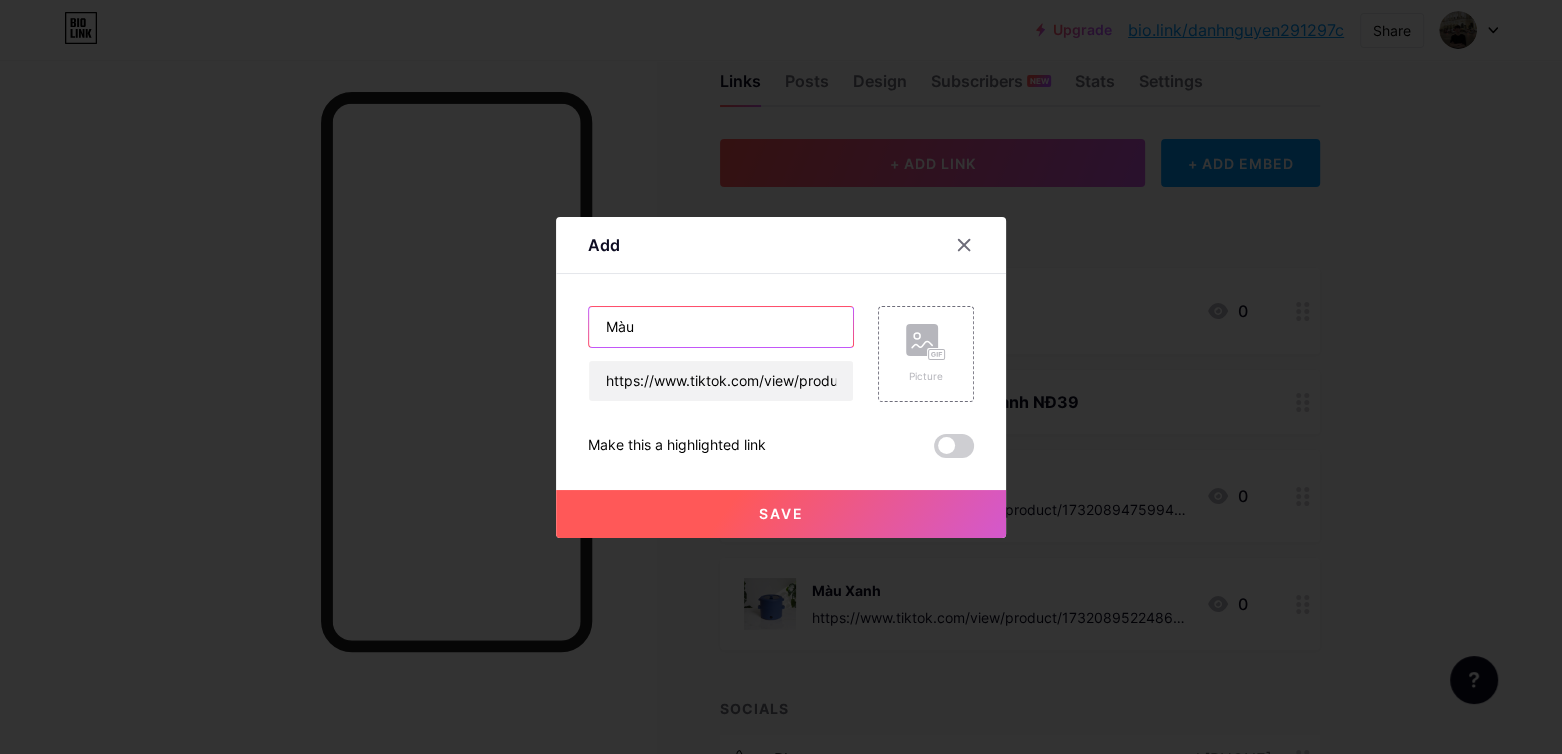 click on "Màu" at bounding box center (721, 327) 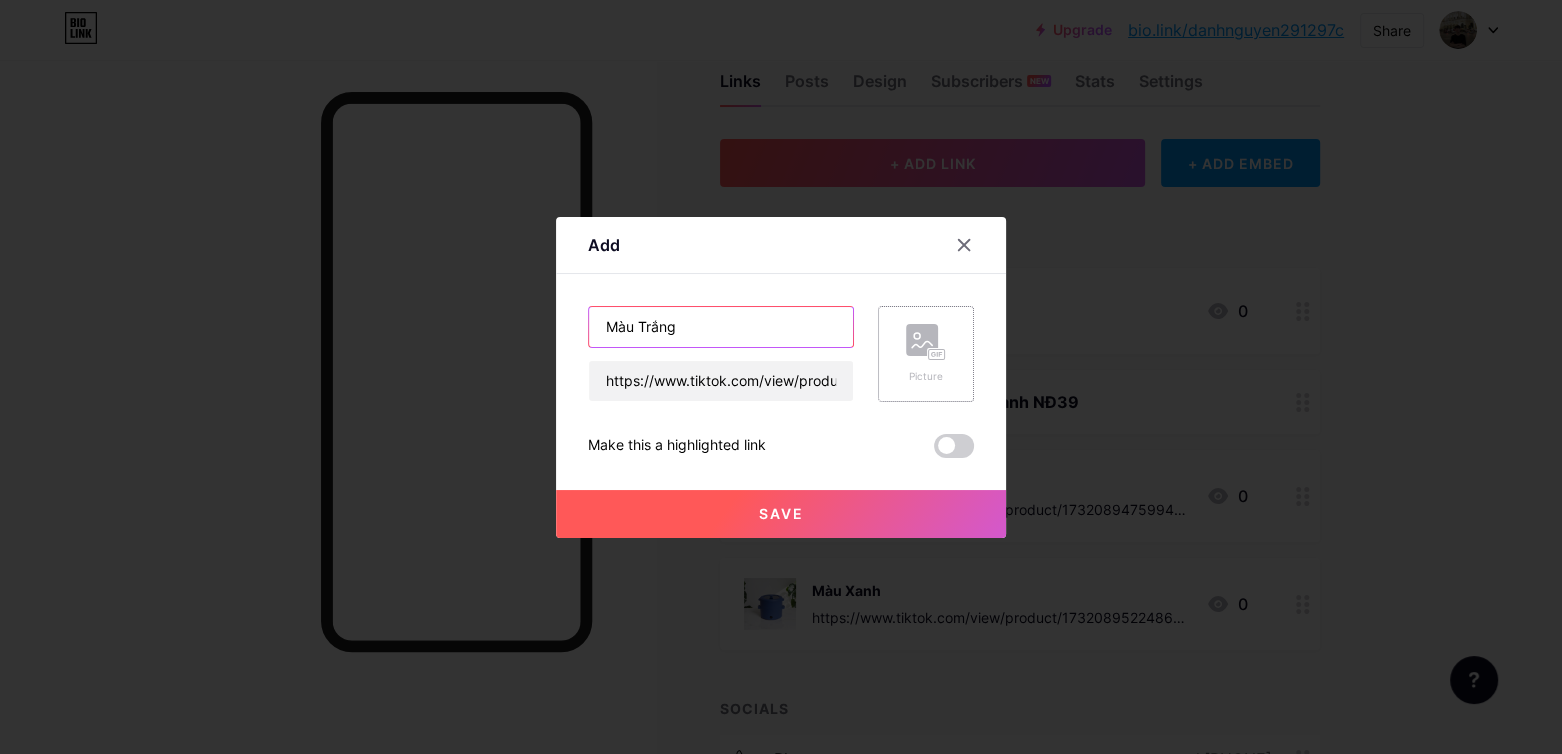 type on "Màu Trắng" 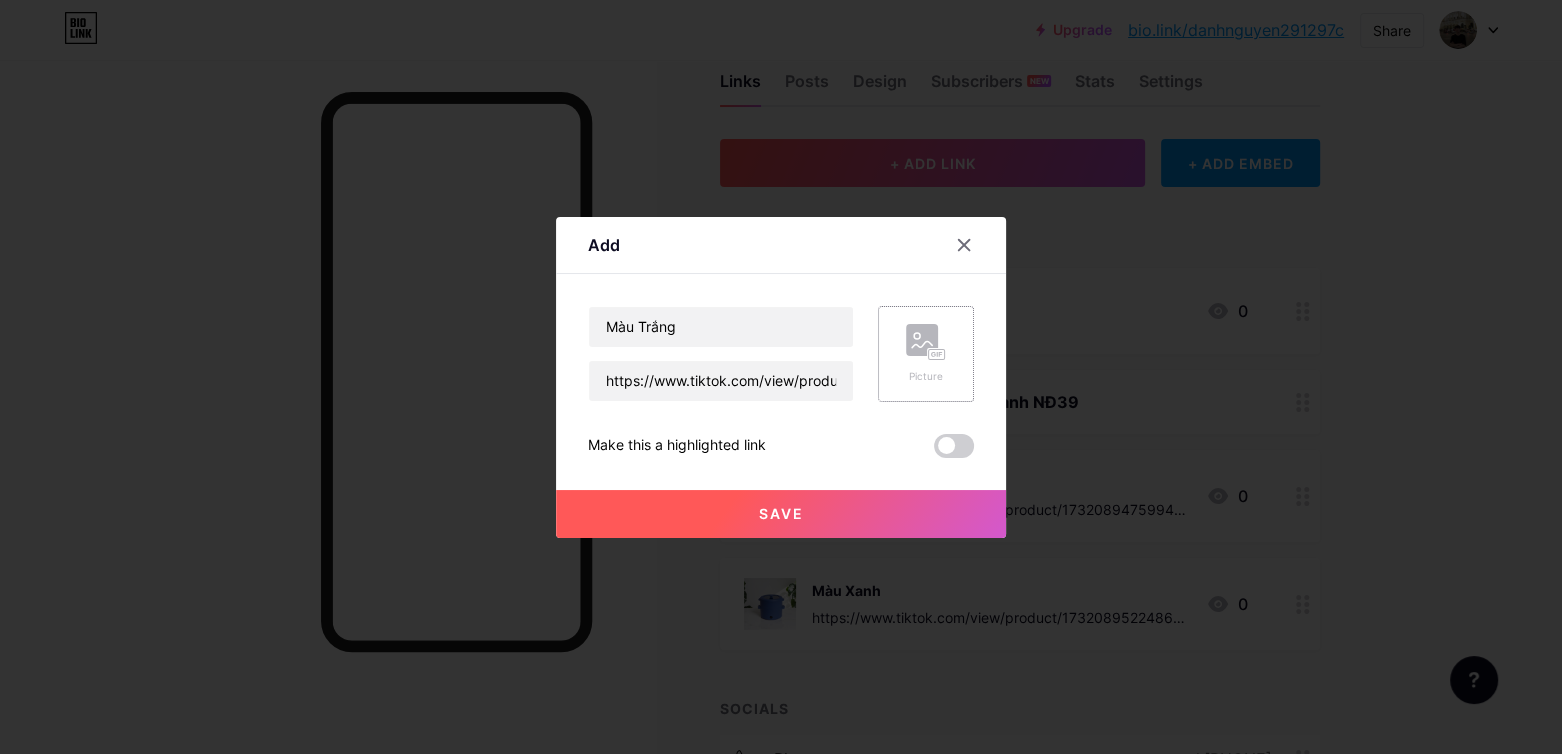 click on "Picture" at bounding box center (926, 354) 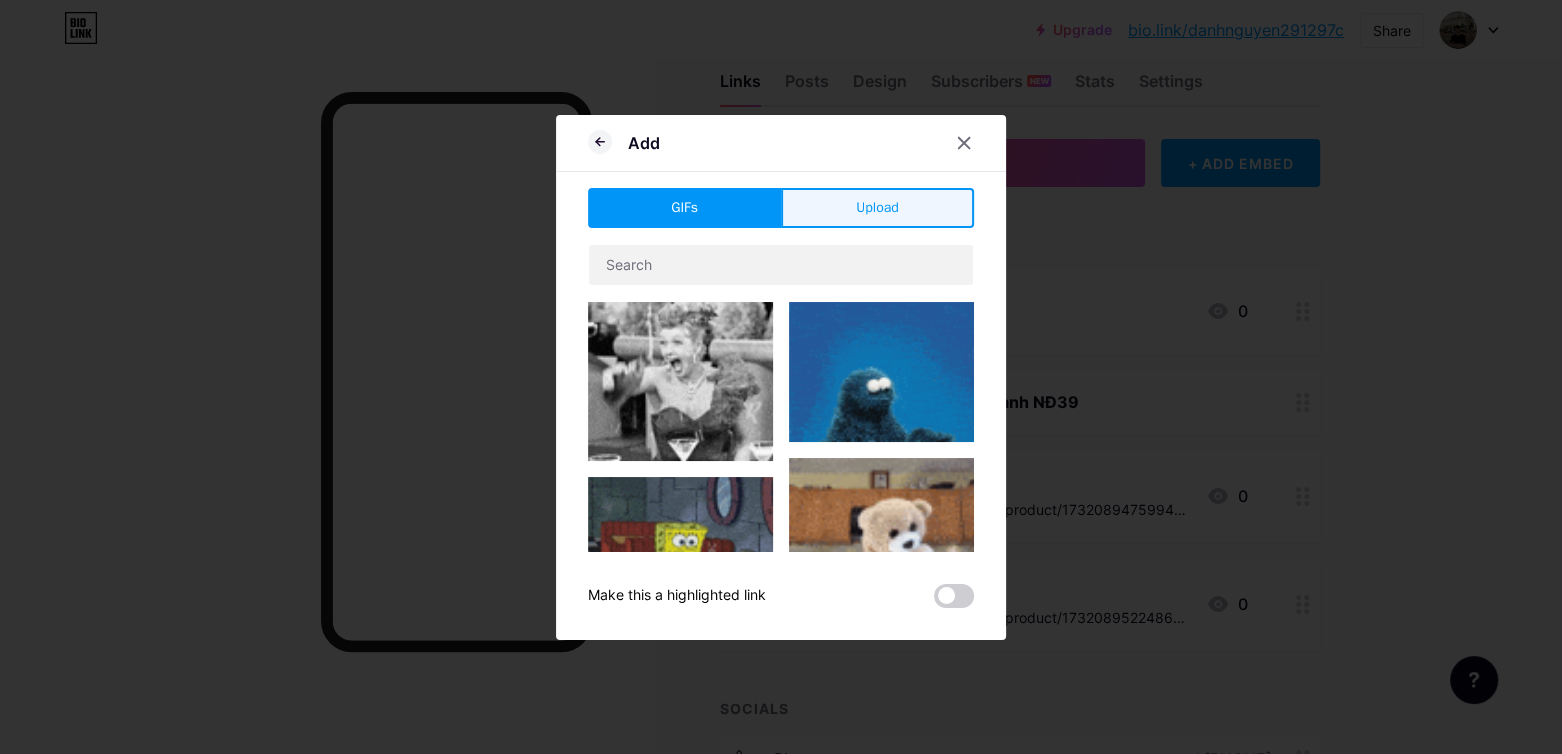 click on "Upload" at bounding box center (877, 208) 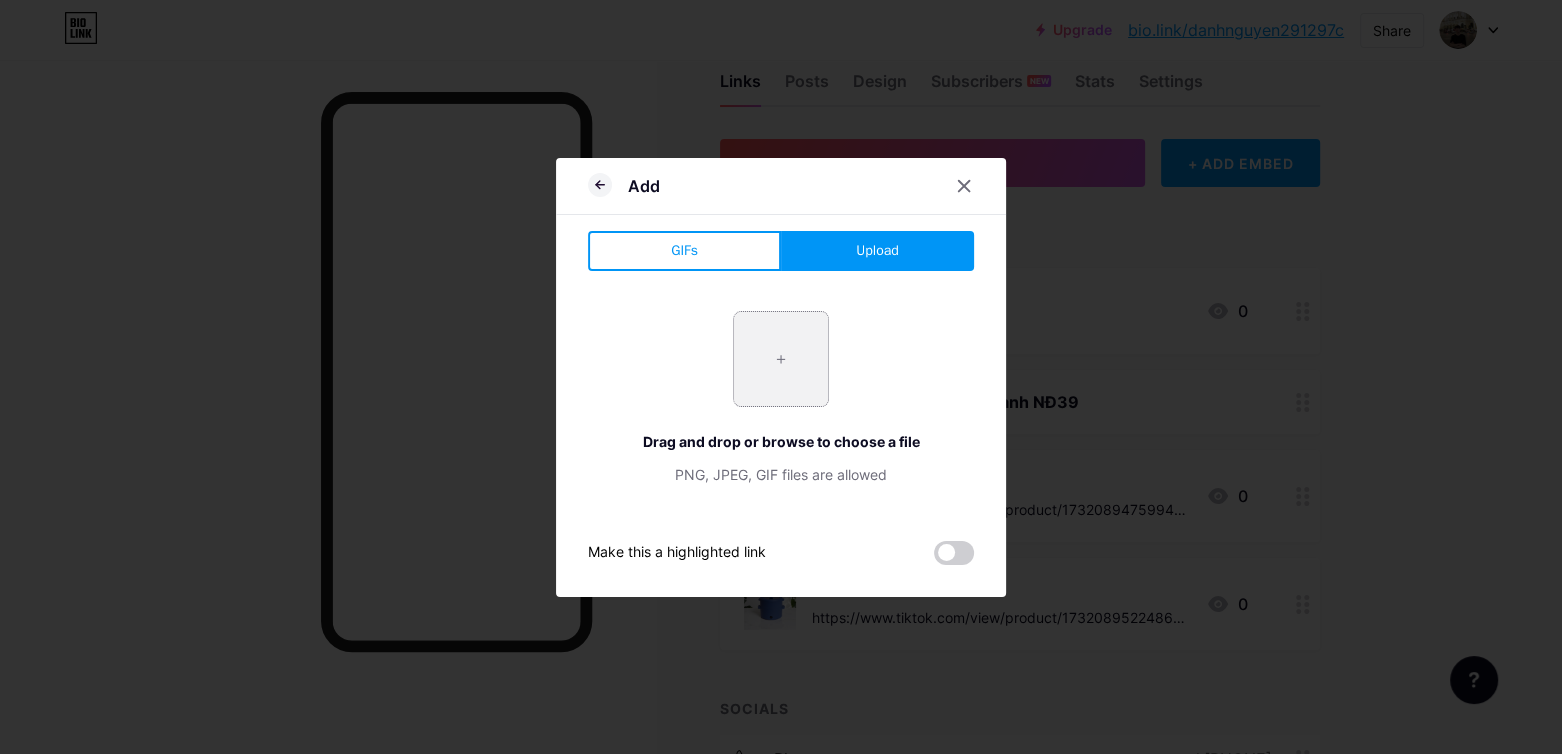 click at bounding box center (781, 359) 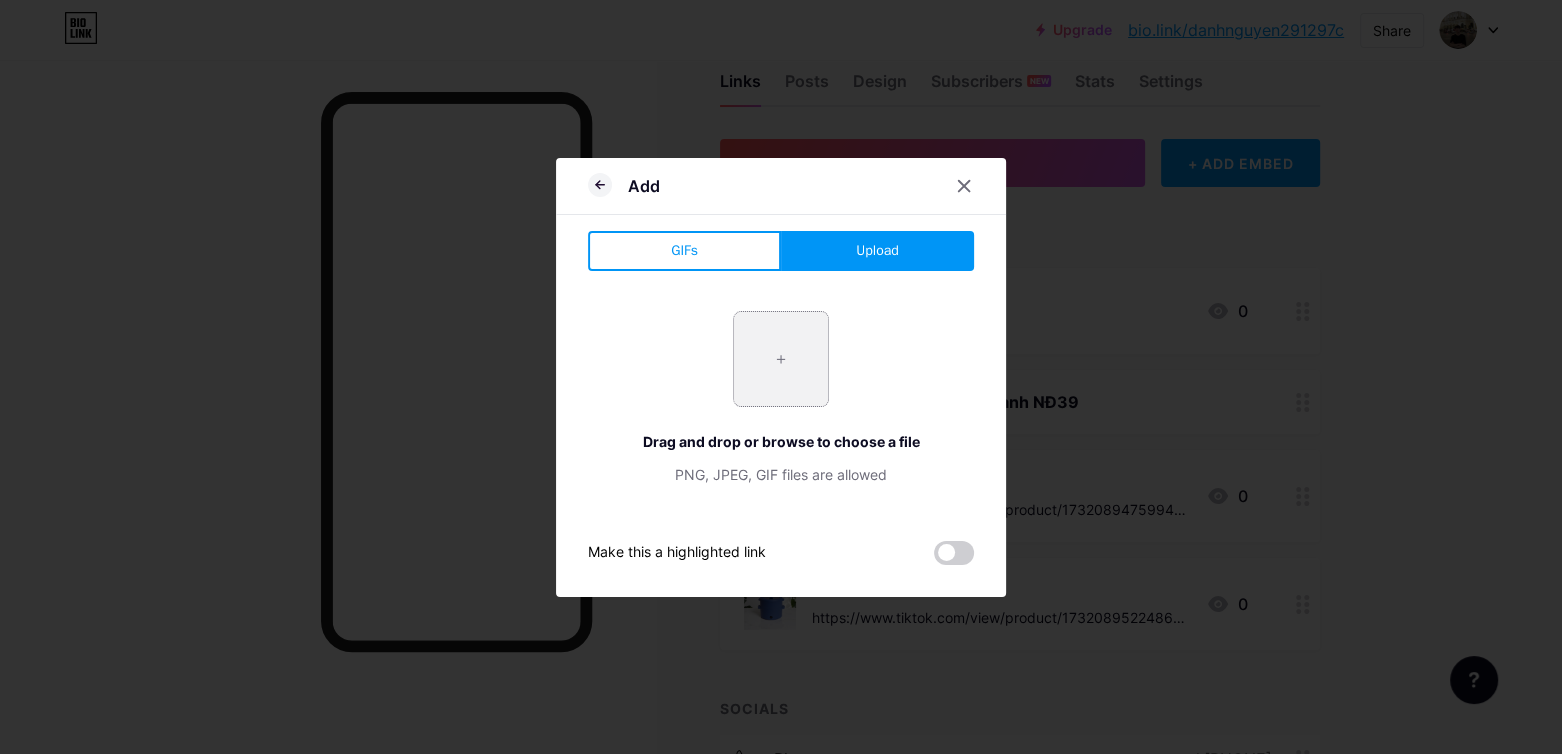 type on "C:\fakepath\z6769614551844_5a15dc4545878dee81fbda3b9ff5daf4.jpg" 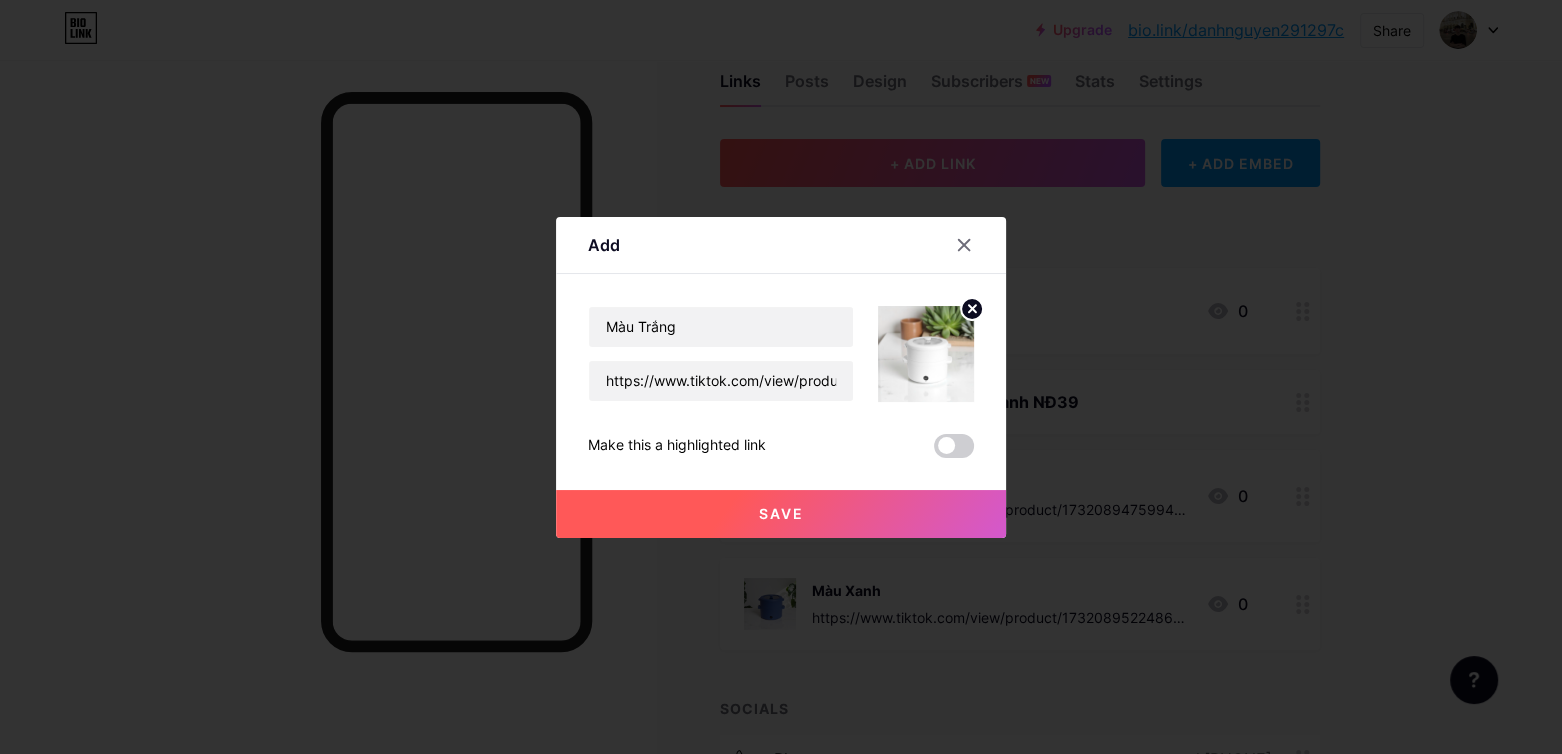 click on "Save" at bounding box center (781, 514) 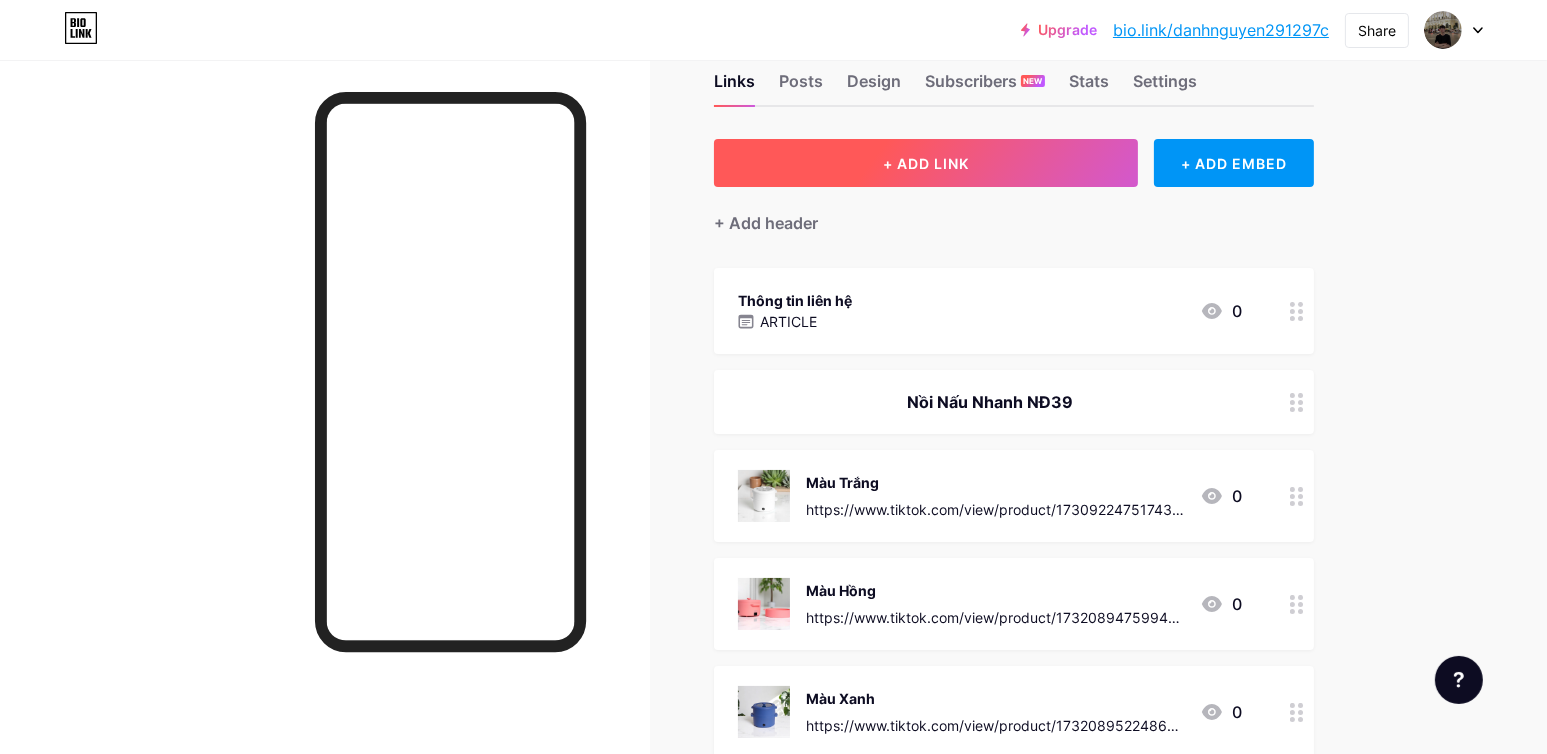 click on "+ ADD LINK" at bounding box center (926, 163) 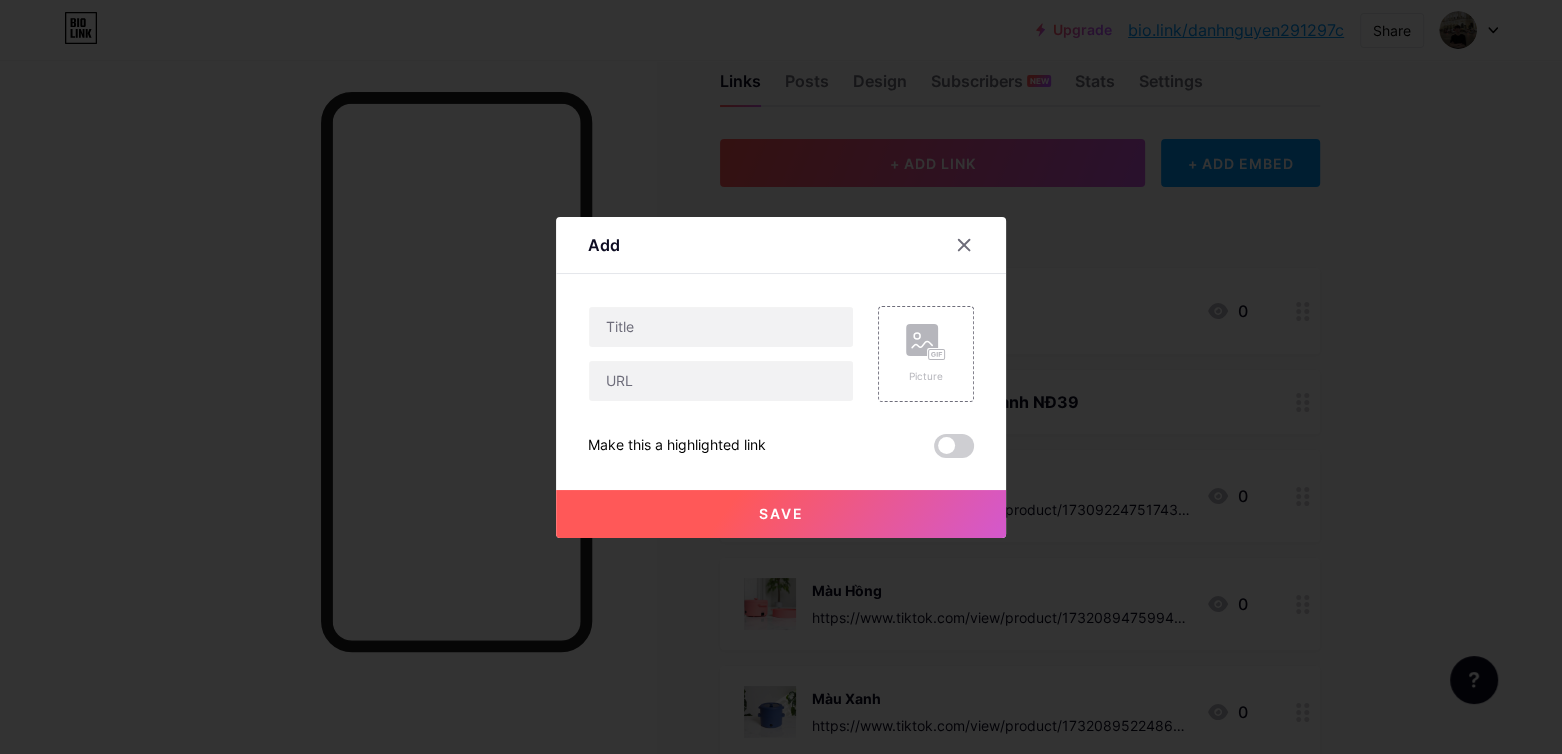 click on "Picture" at bounding box center [914, 354] 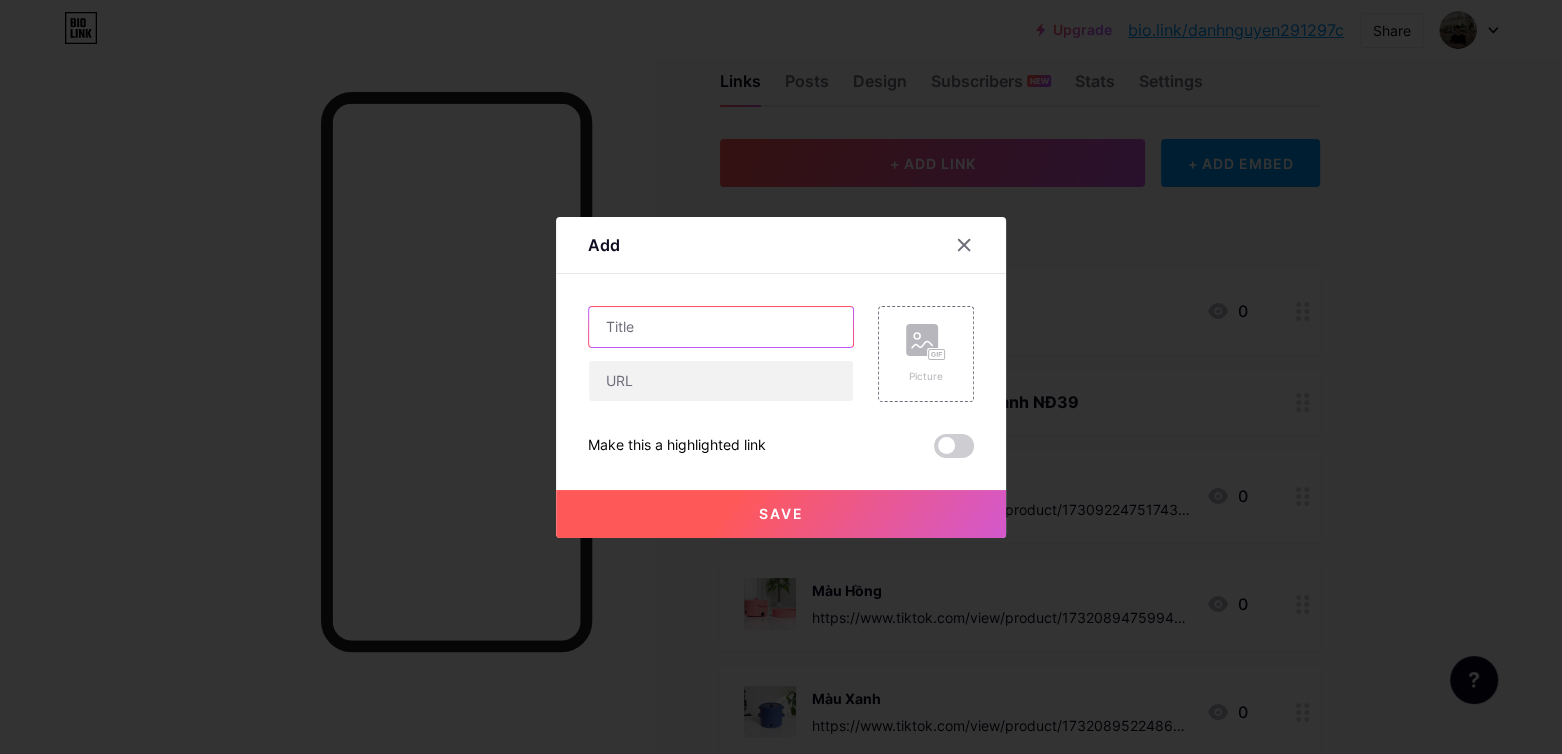 click at bounding box center [721, 327] 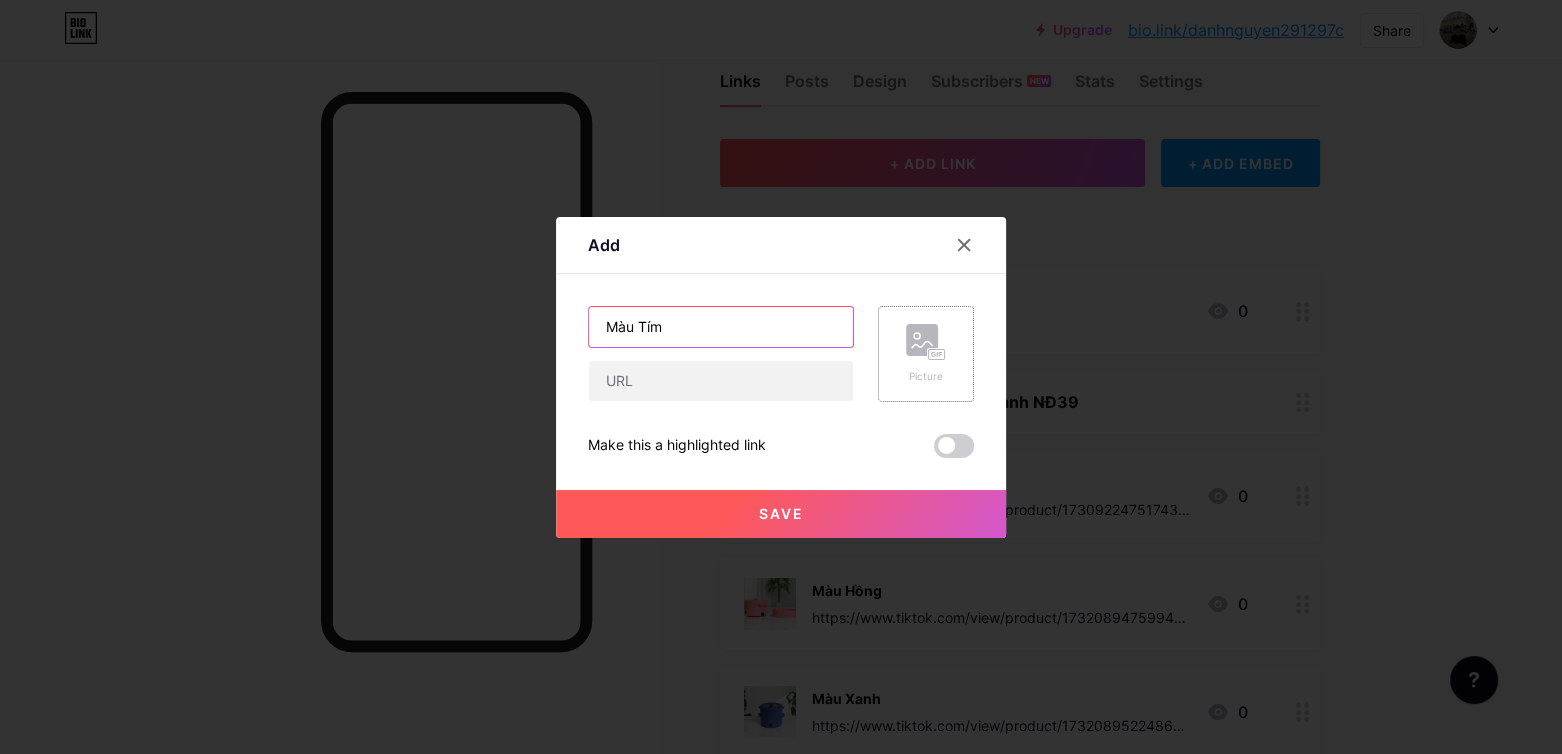 type on "Màu Tím" 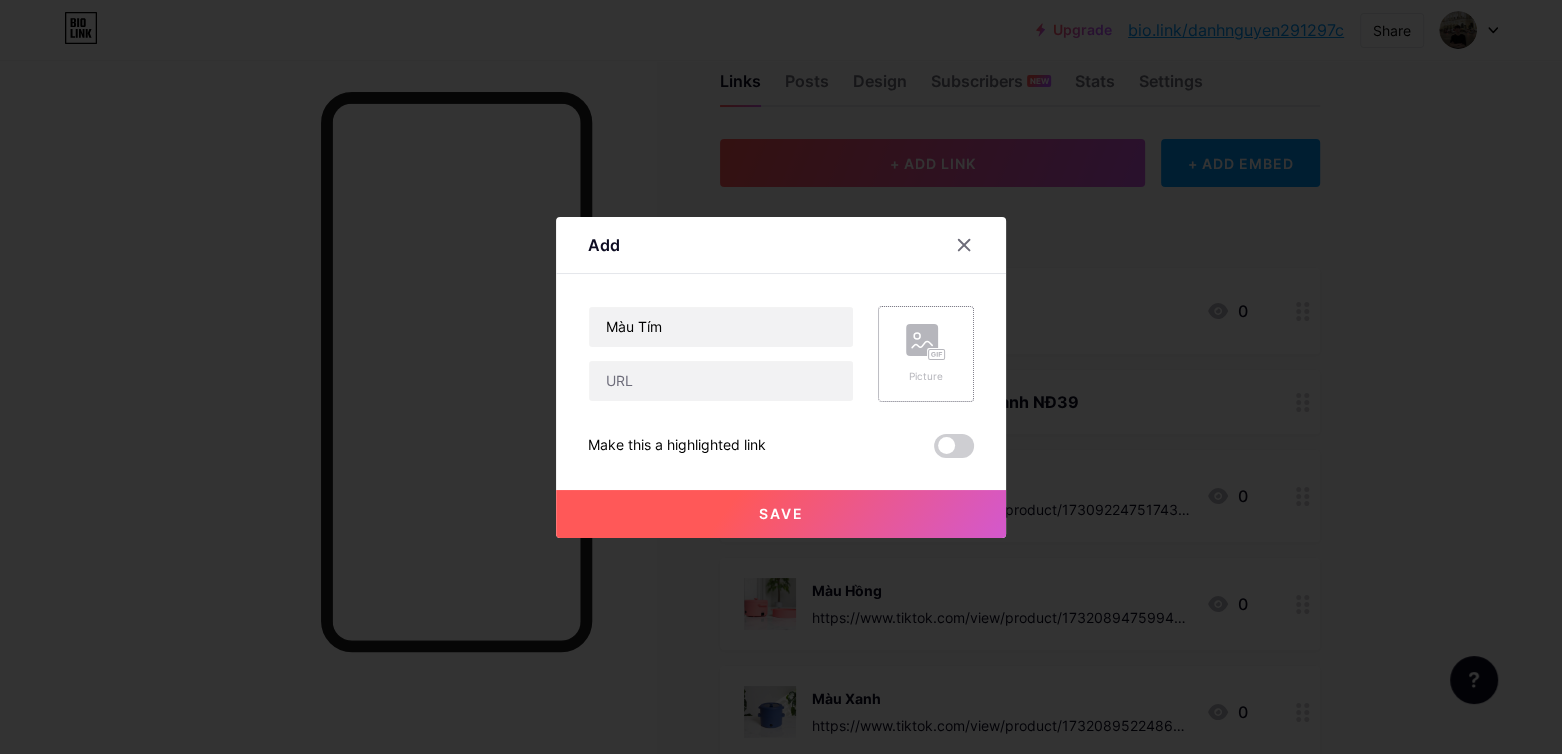 click on "Picture" at bounding box center [926, 376] 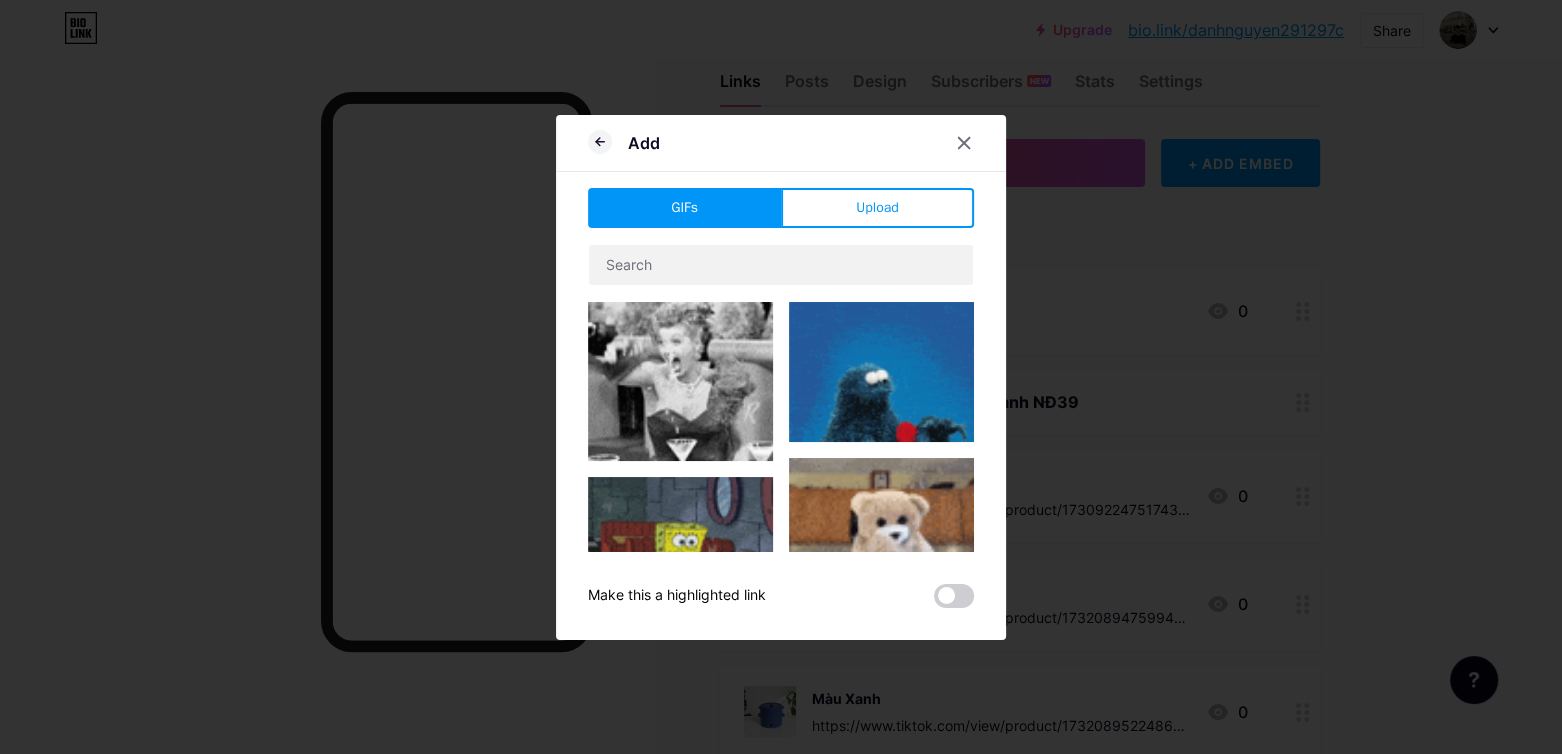 click on "GIFs     Upload       Content
YouTube
Play YouTube video without leaving your page.
ADD
Vimeo
Play Vimeo video without leaving your page.
ADD
Tiktok
Grow your TikTok following
ADD
Tweet
Embed a tweet.
ADD
Reddit
Showcase your Reddit profile
ADD
Spotify
Embed Spotify to play the preview of a track.
ADD
Twitch
Play Twitch video without leaving your page.
ADD
ADD
ADD" at bounding box center [781, 398] 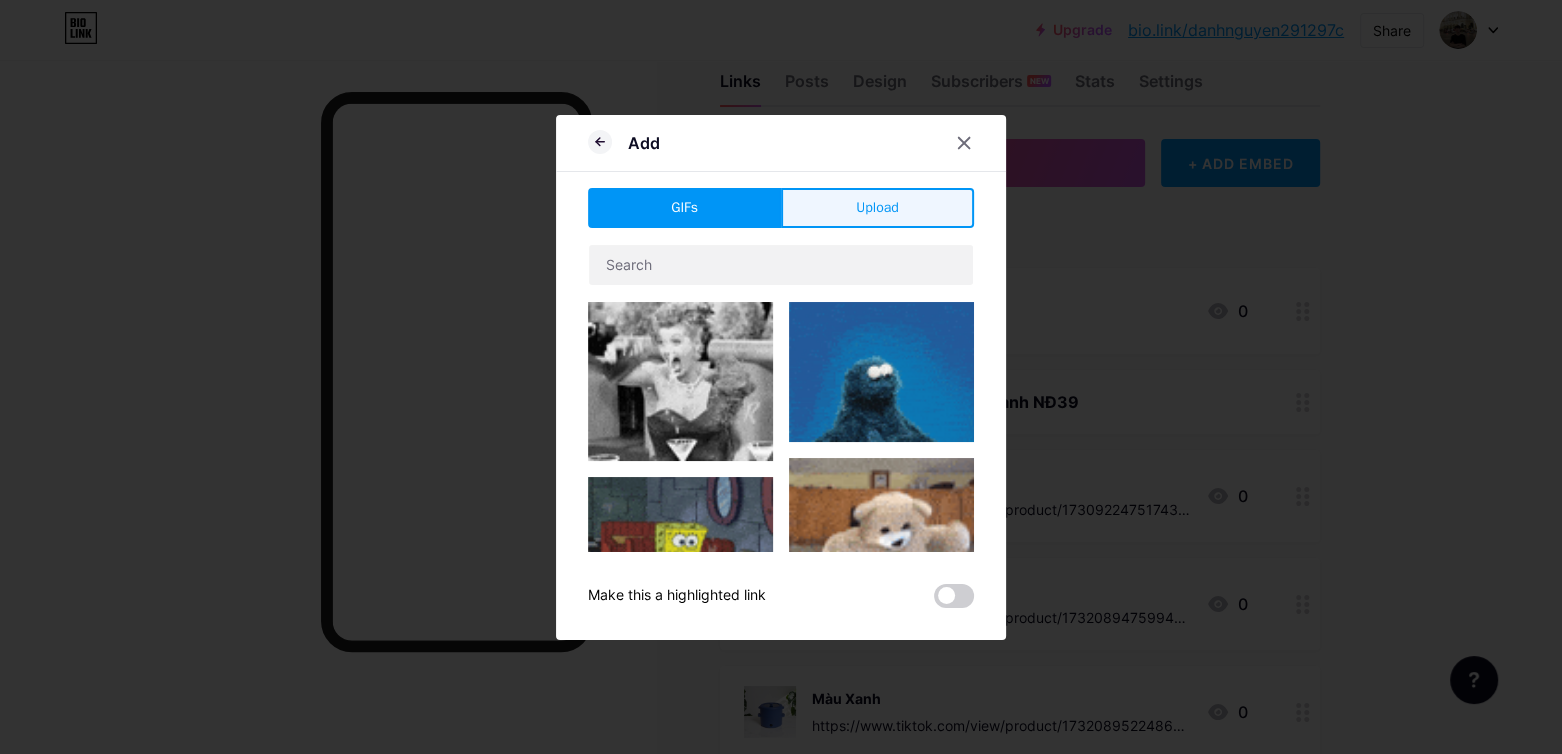 click on "Upload" at bounding box center (877, 208) 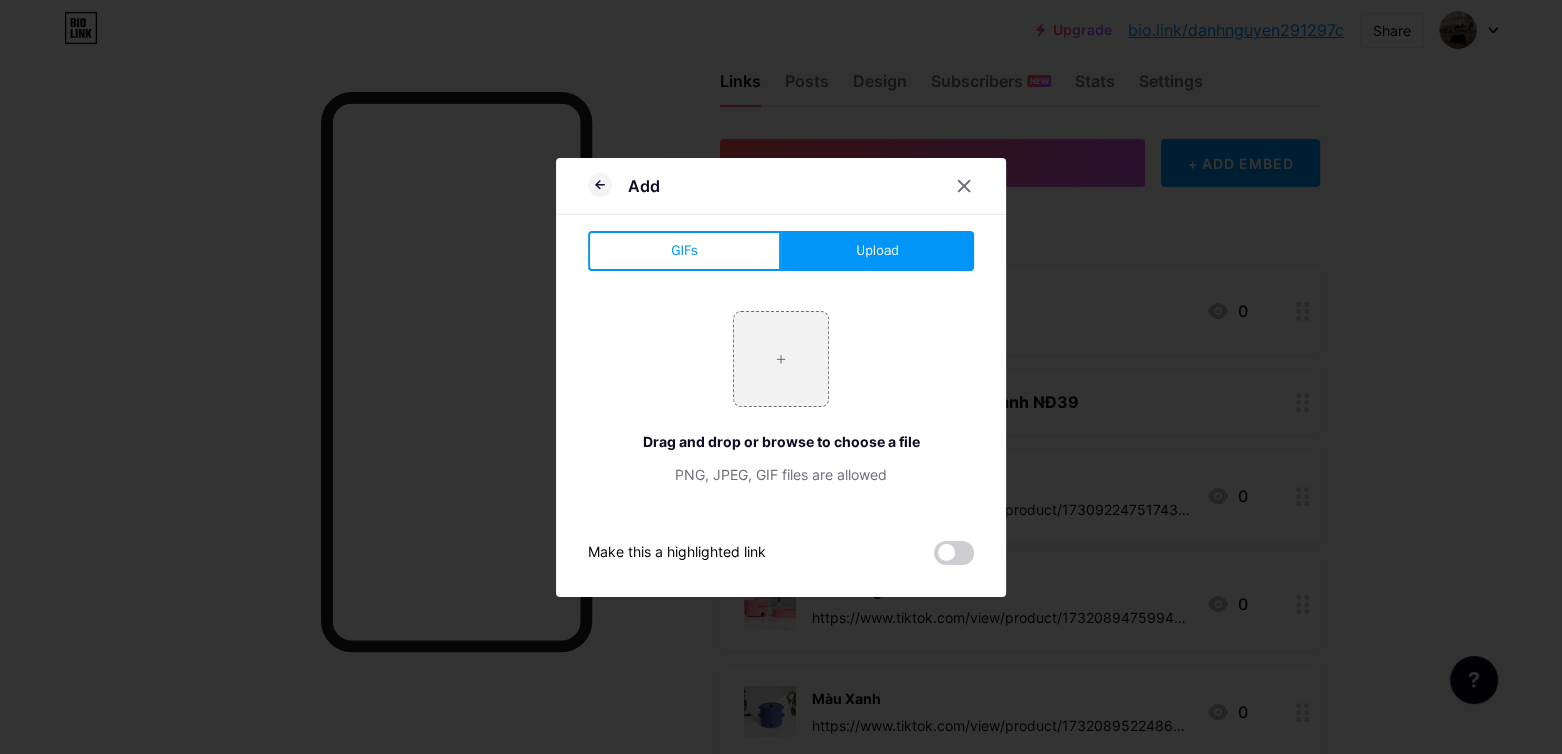click on "+       Drag and drop or browse to choose a file   PNG, JPEG, GIF files are allowed" at bounding box center (781, 398) 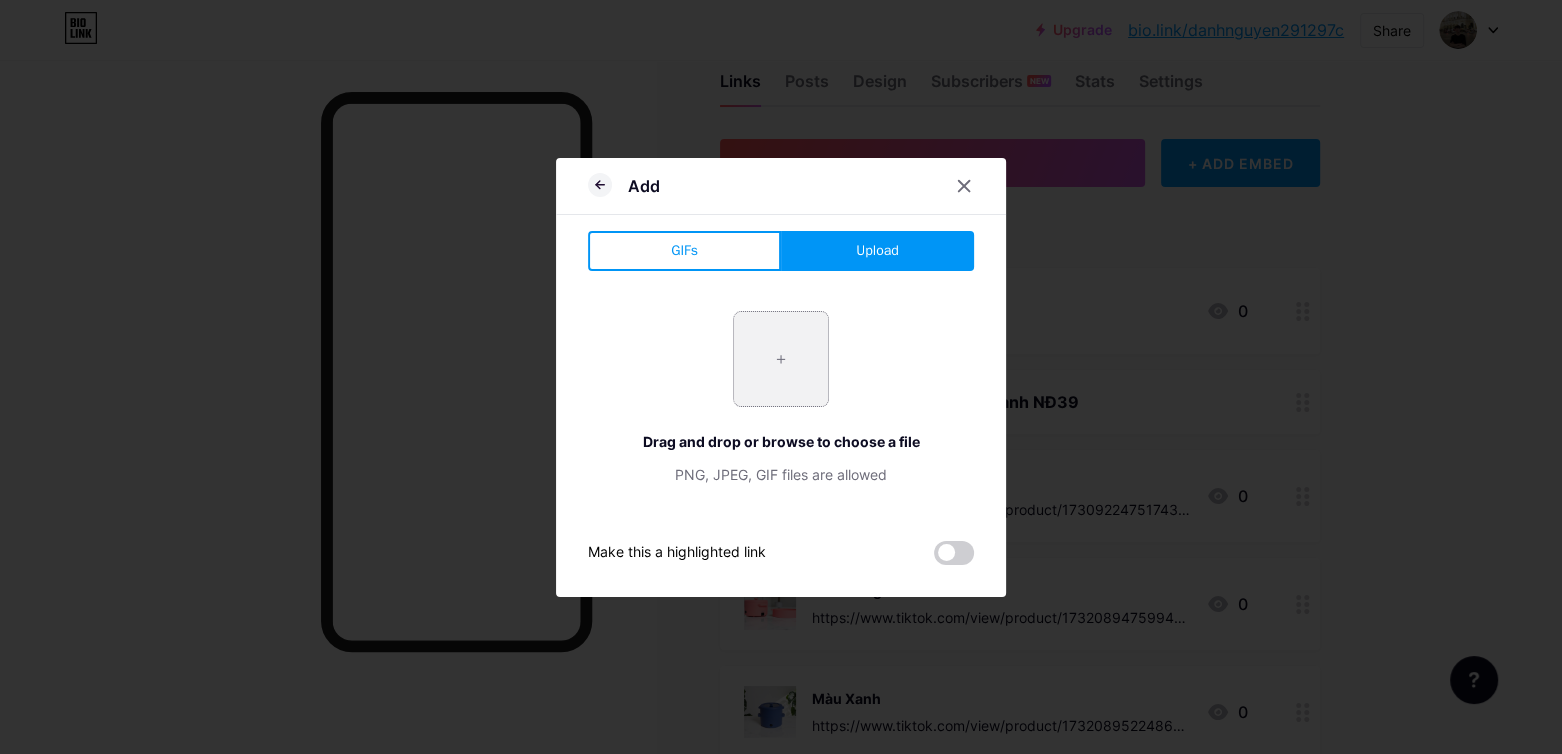 click at bounding box center (781, 359) 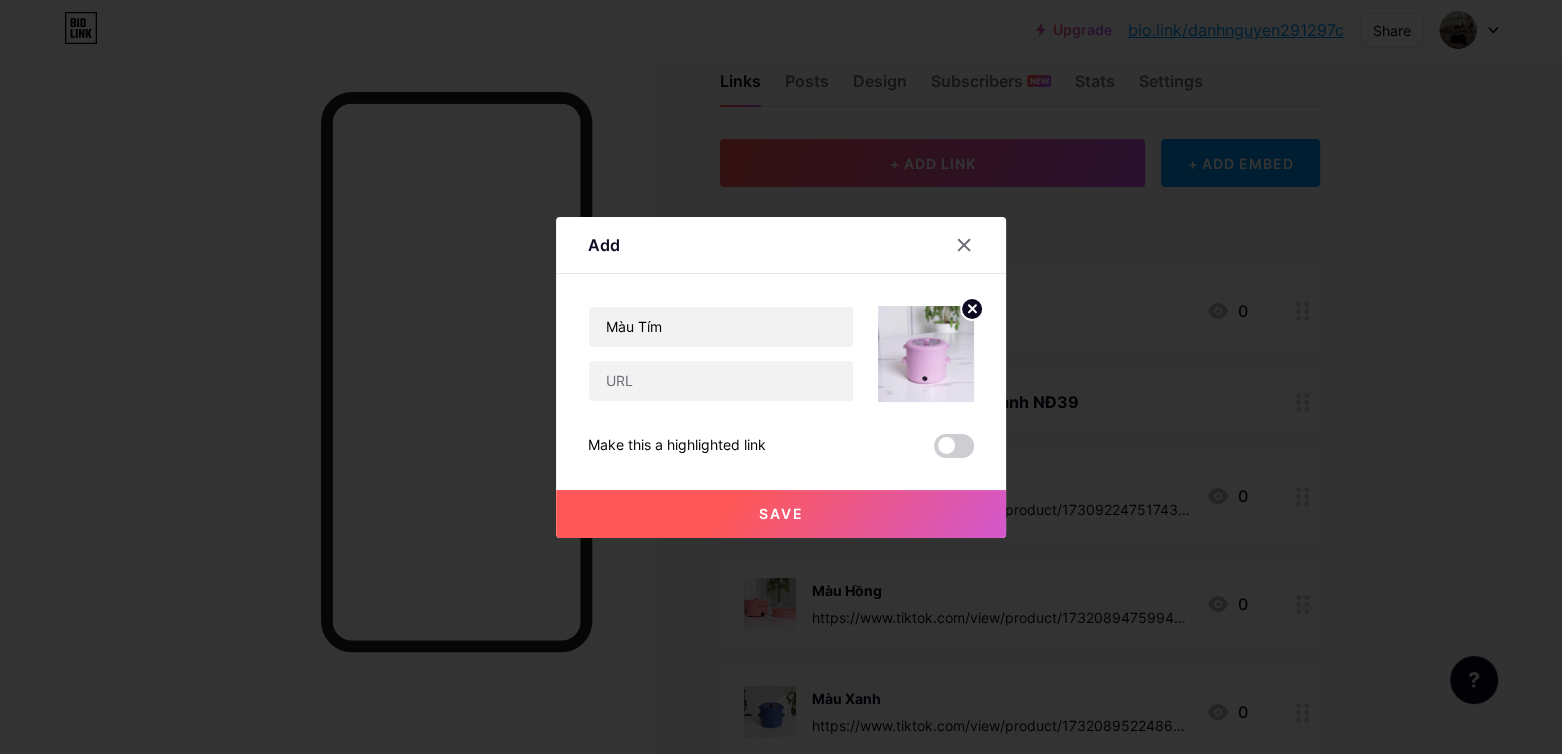 click at bounding box center (721, 381) 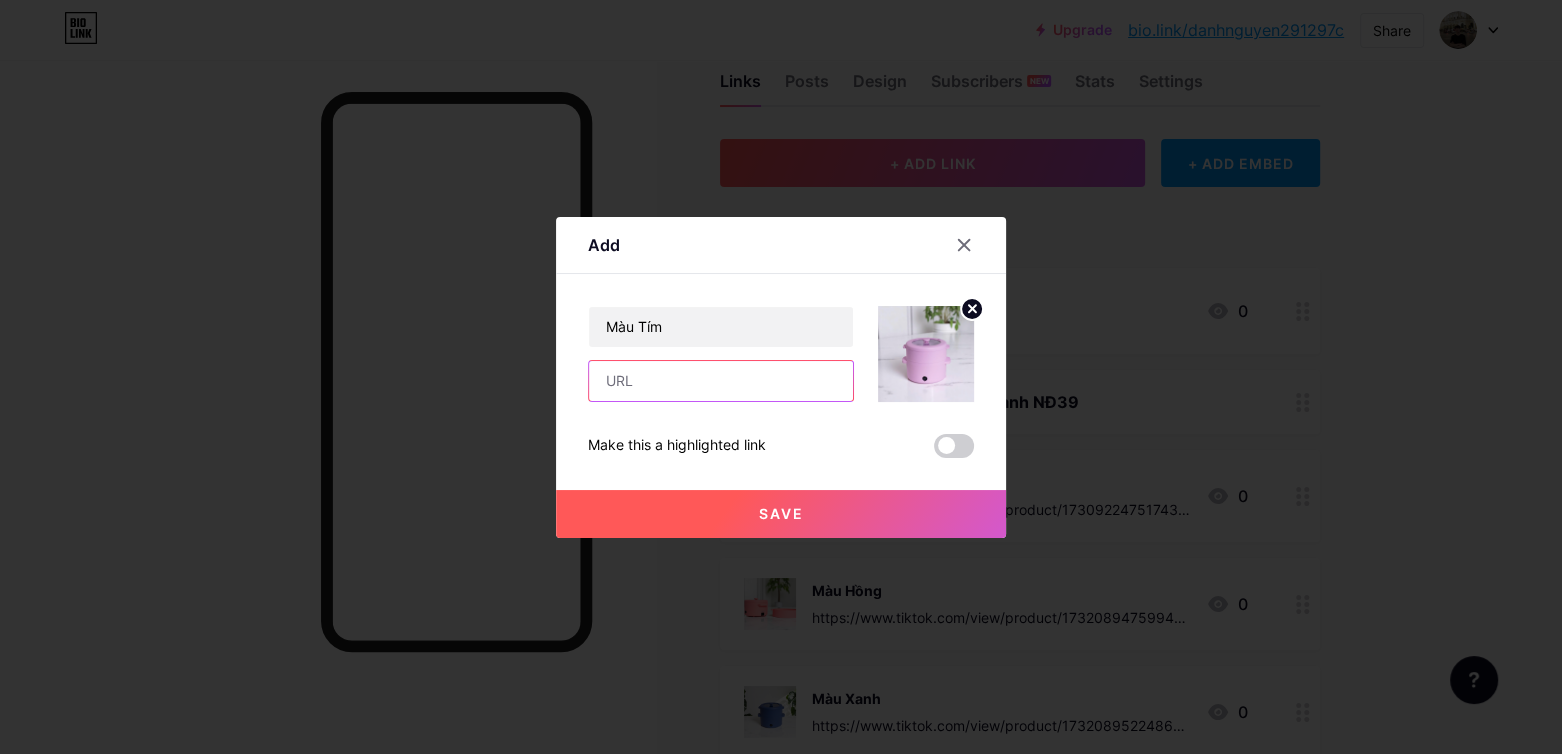 click at bounding box center [721, 381] 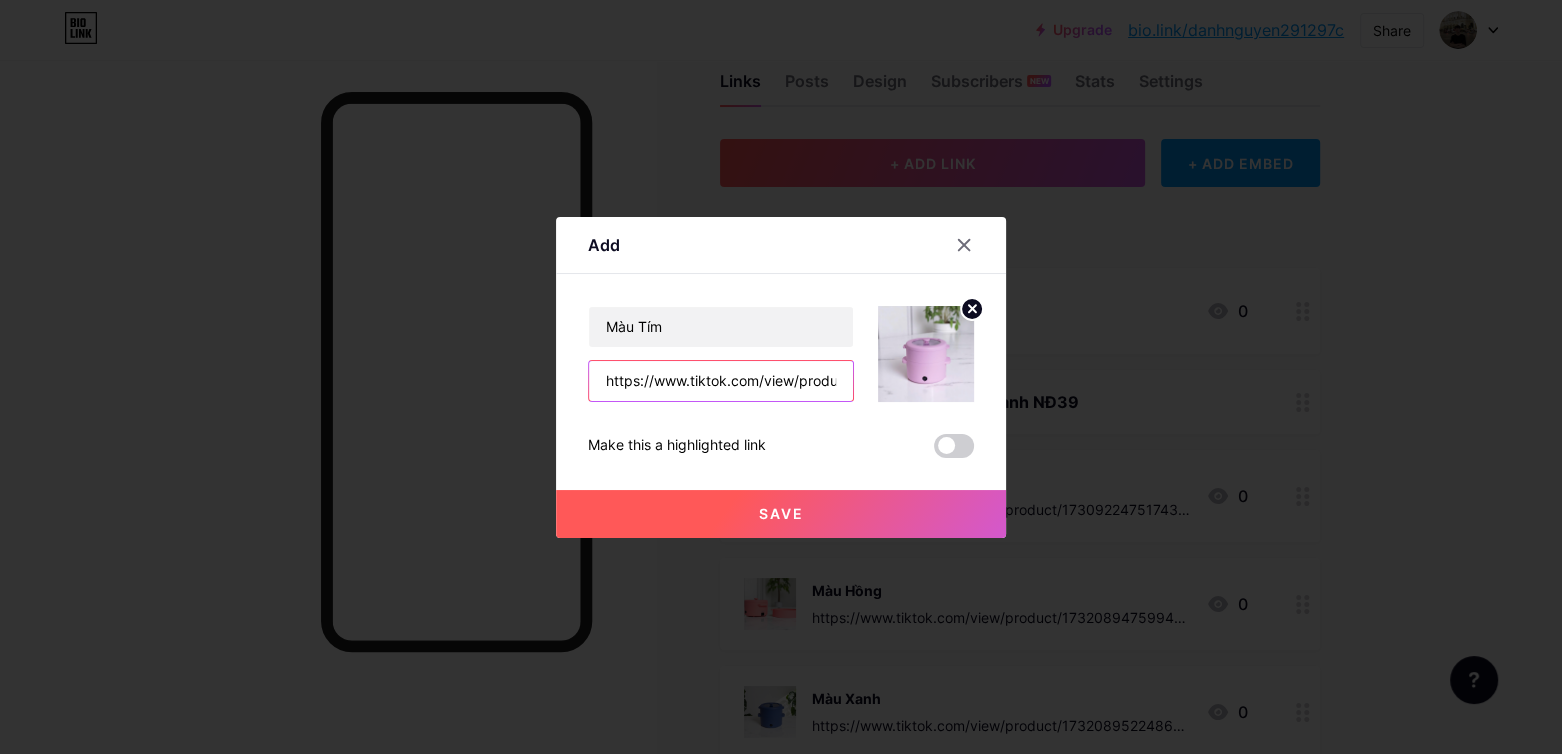 scroll, scrollTop: 0, scrollLeft: 5634, axis: horizontal 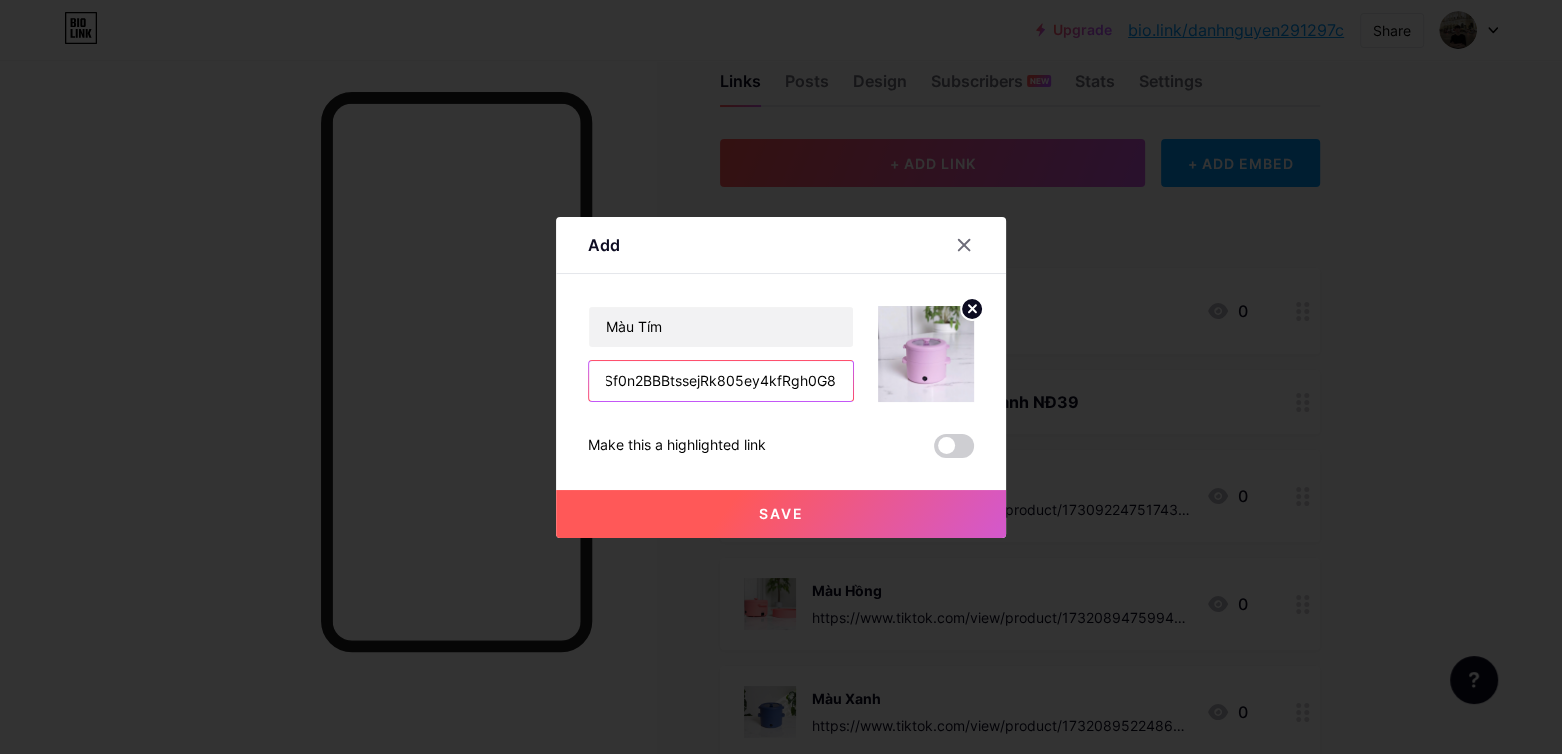 type on "https://www.tiktok.com/view/product/1732089524473136495?encode_params=MIIBpgQM9F3XUmEeeDR2QgAFBIIBguMEvw6abfGy_M_mv8MHF1uVwHR9qihUfHGnIMB_U1kATmho9eSyPZ2ROyopiRU26nMqfcwuPzxqhQkFOwu2GSwvj6R8kXjsiqrDfIa4L8G-FkfgydBM_VvPxwTTJvoU6ib4m8HDjbOaqcU2SuTXLnC7v5HWiNNXu5xrcN5xso39TASHvJueESCuBqksqnmDGTBIRlcsM5wectZZeRUF-vLKtSjQ_xK8U4UhkVUksLjoXri6j1a0OGMG83vyAlF06J_6pG6IFA7qHM7Gb9ENDbpWC8muo_HK9GEjaGDifNAfx1CfqcL1NU8DpEuY-UBAMBocoznxdKZuH0F1b3a3NQrehhDdYP_V_rFC8qDaKoGBP-ndN6mlkLewAItZRBGShA0w3QJGbkwvIOCZyTvHziV2HgPUGSW-WAetSHHs_t5Qwpqm9_Bu_N0LFWKjBzevHwLw0B8VVdrqCRyhgp_07OATADO3WxG_XDmjzzD3RksdcbD8pbFN7iGHQwmw1g2Sf0n2BBBtssejRk805ey4kfRgh0G8" 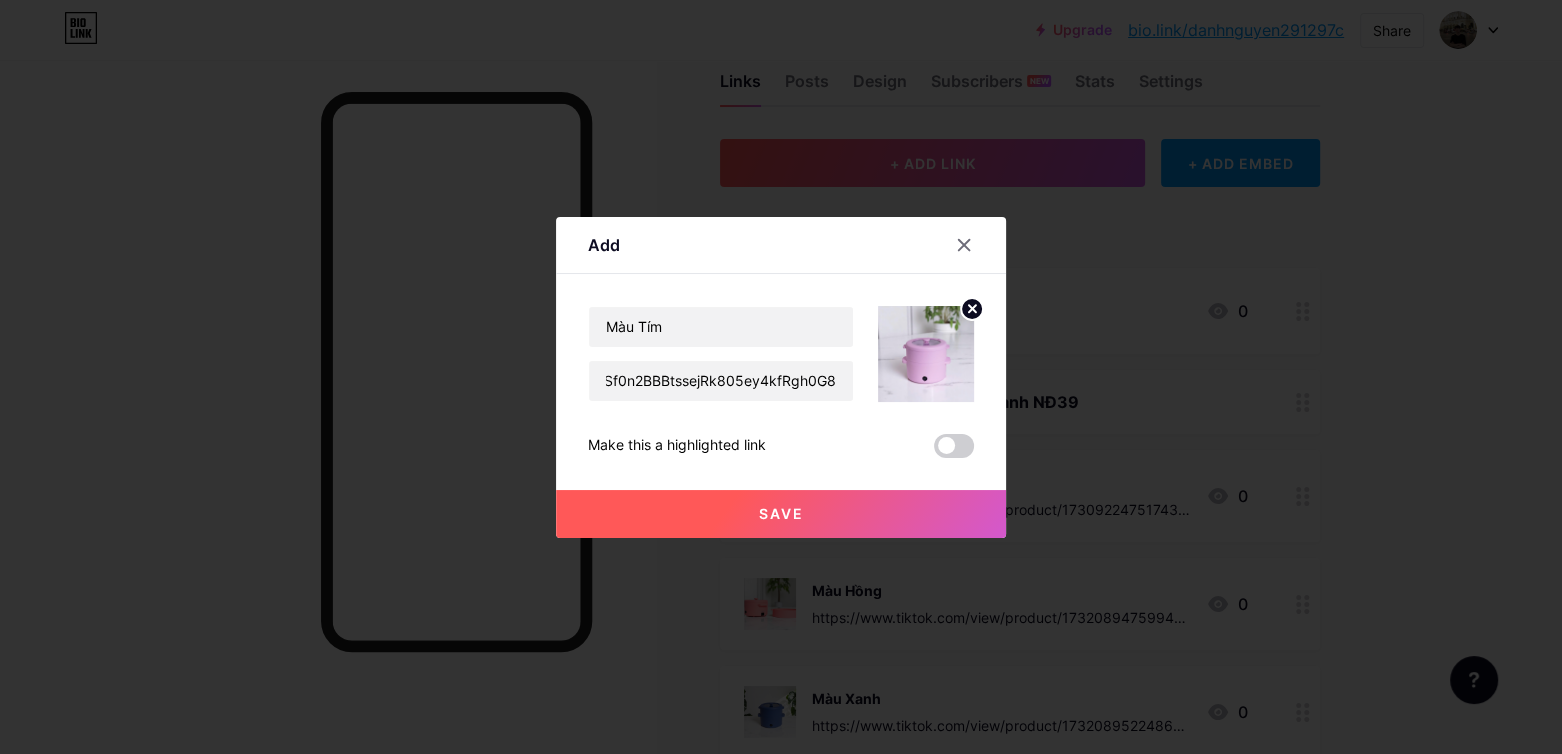 click on "Make this a highlighted link" at bounding box center [677, 446] 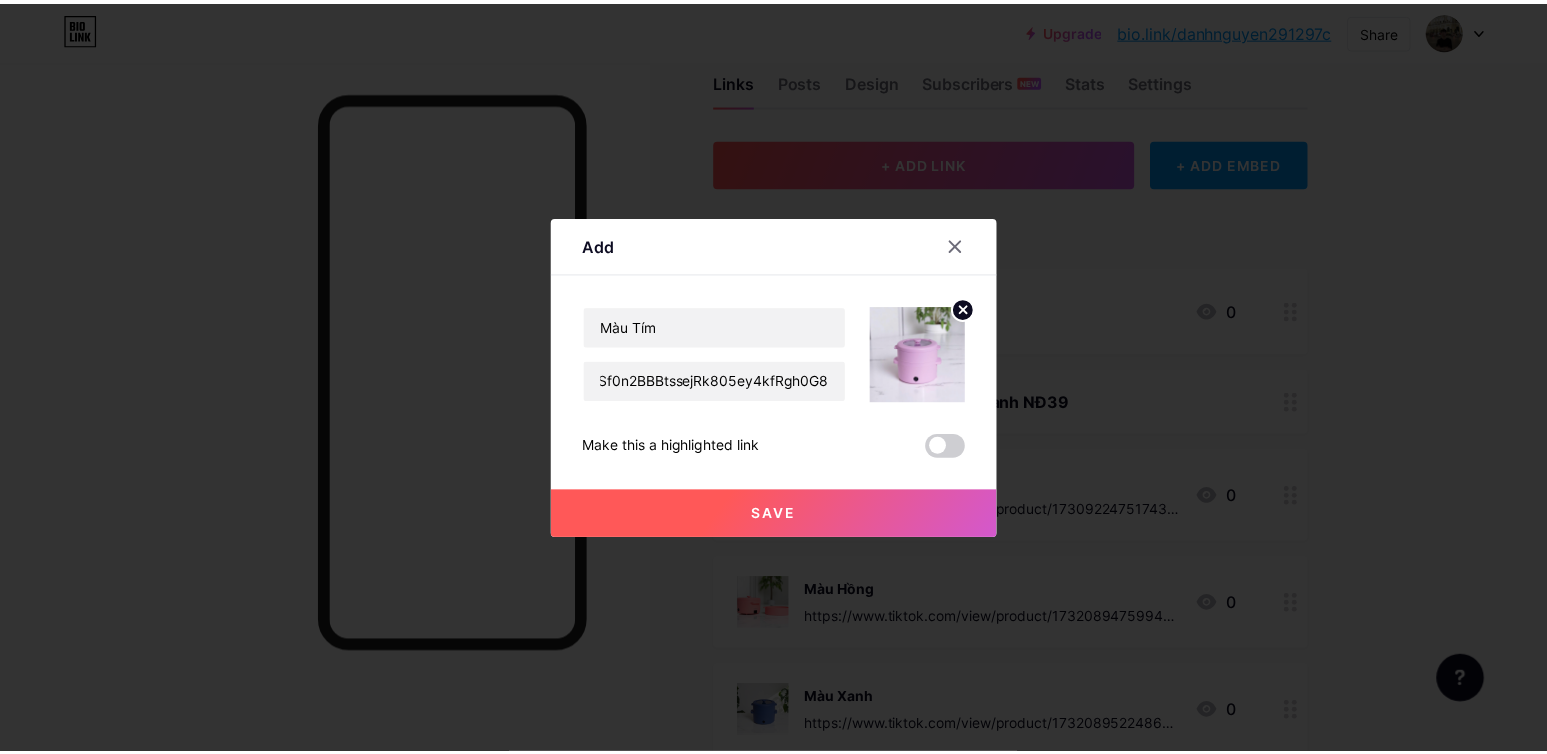 scroll, scrollTop: 0, scrollLeft: 0, axis: both 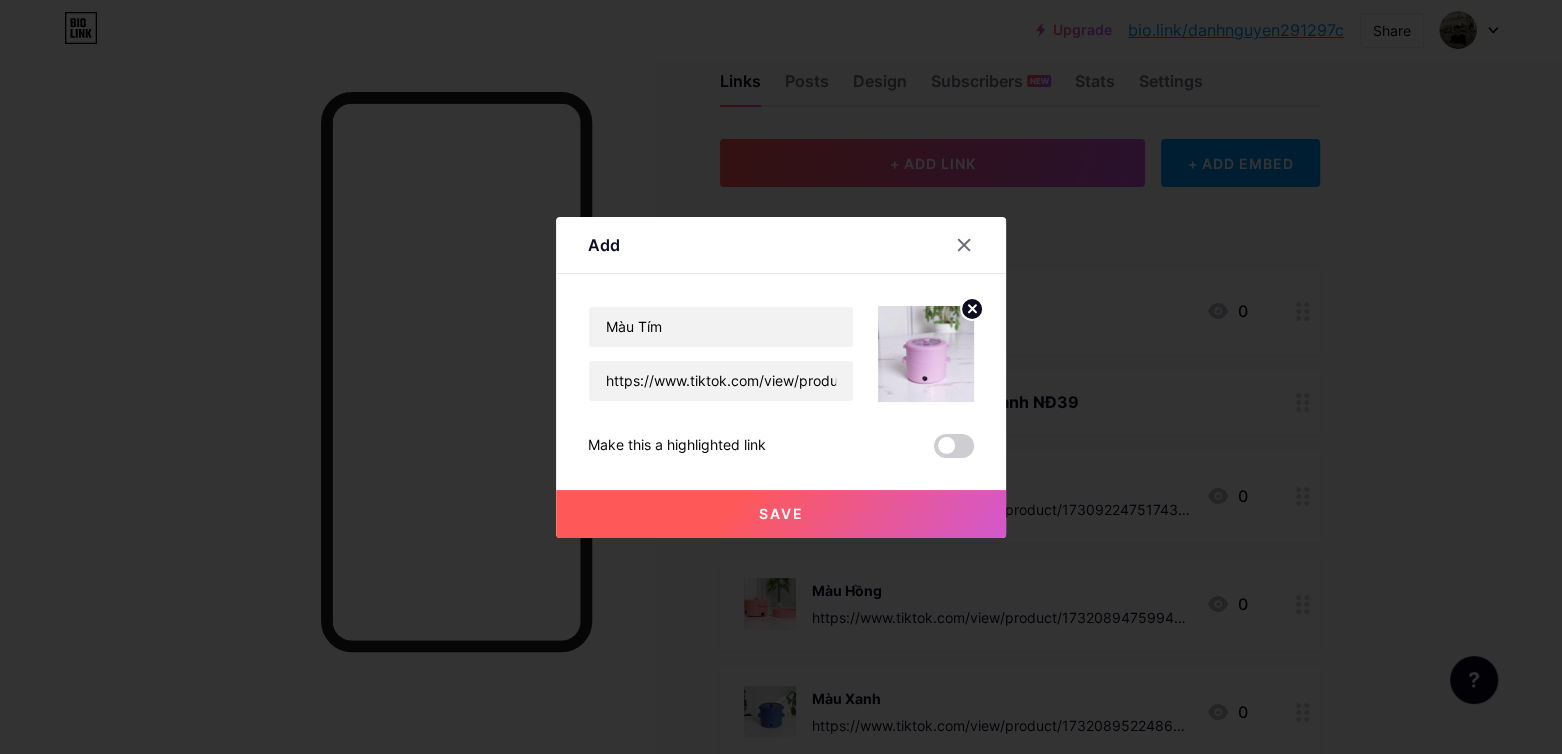 click on "Save" at bounding box center [781, 498] 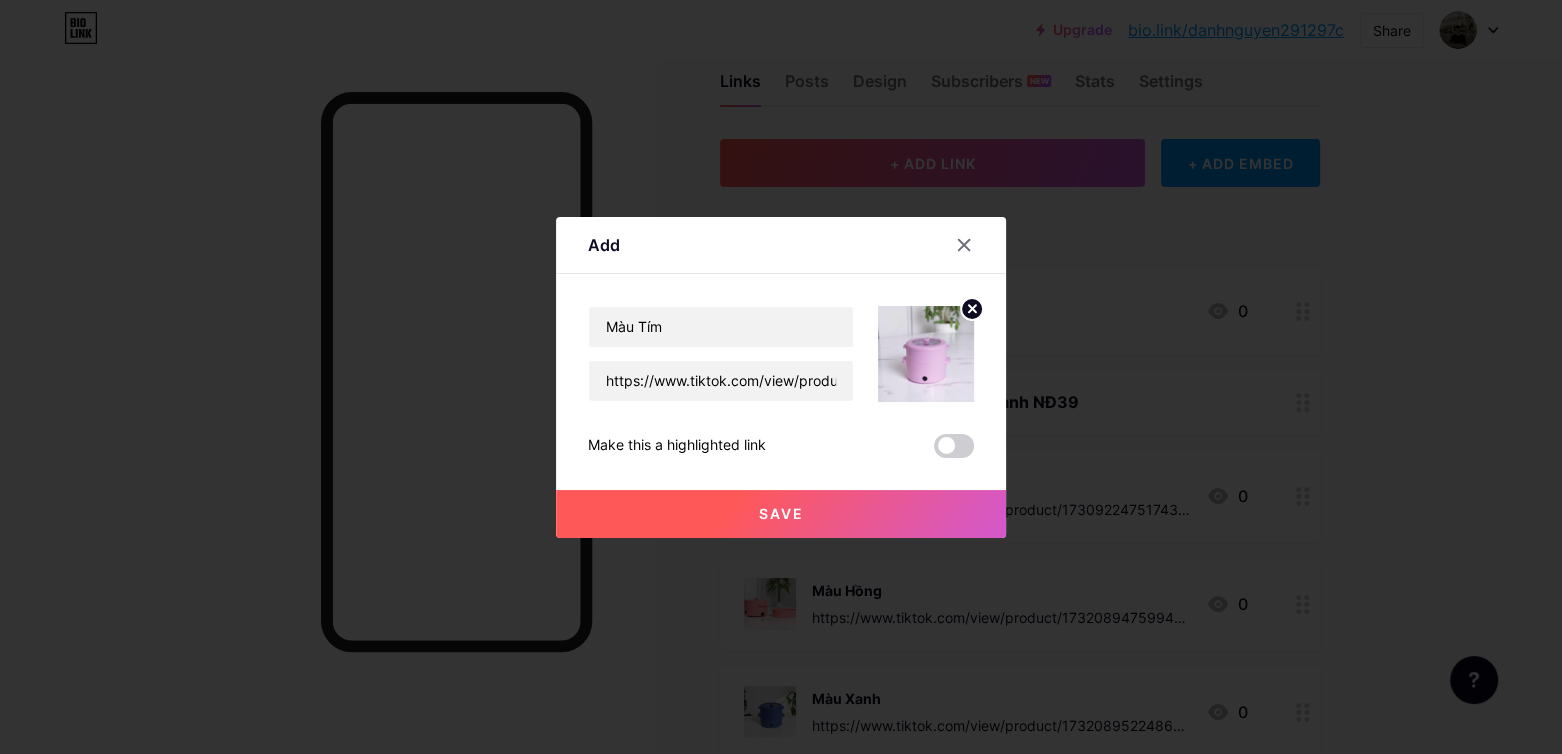 click on "Save" at bounding box center (781, 513) 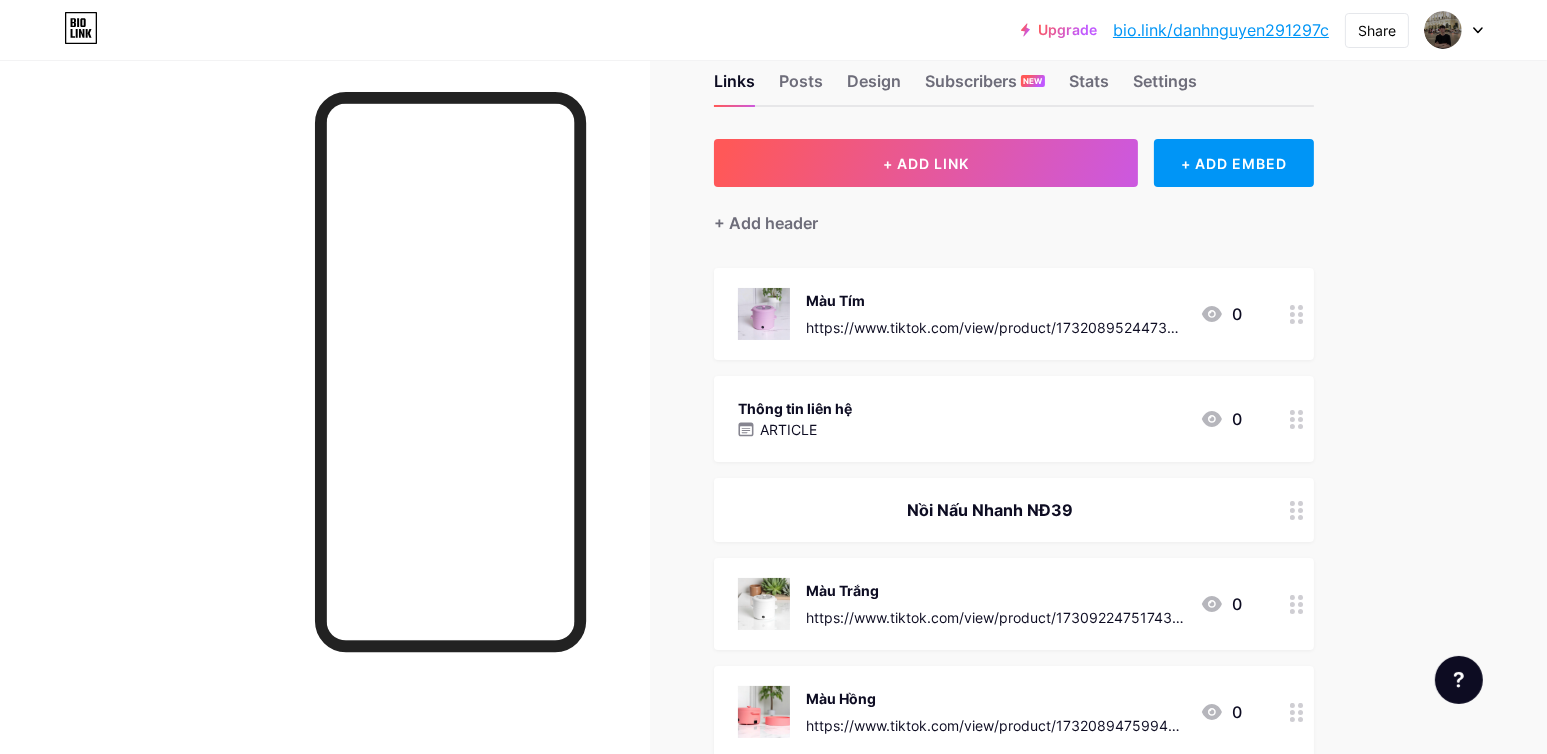 scroll, scrollTop: 247, scrollLeft: 0, axis: vertical 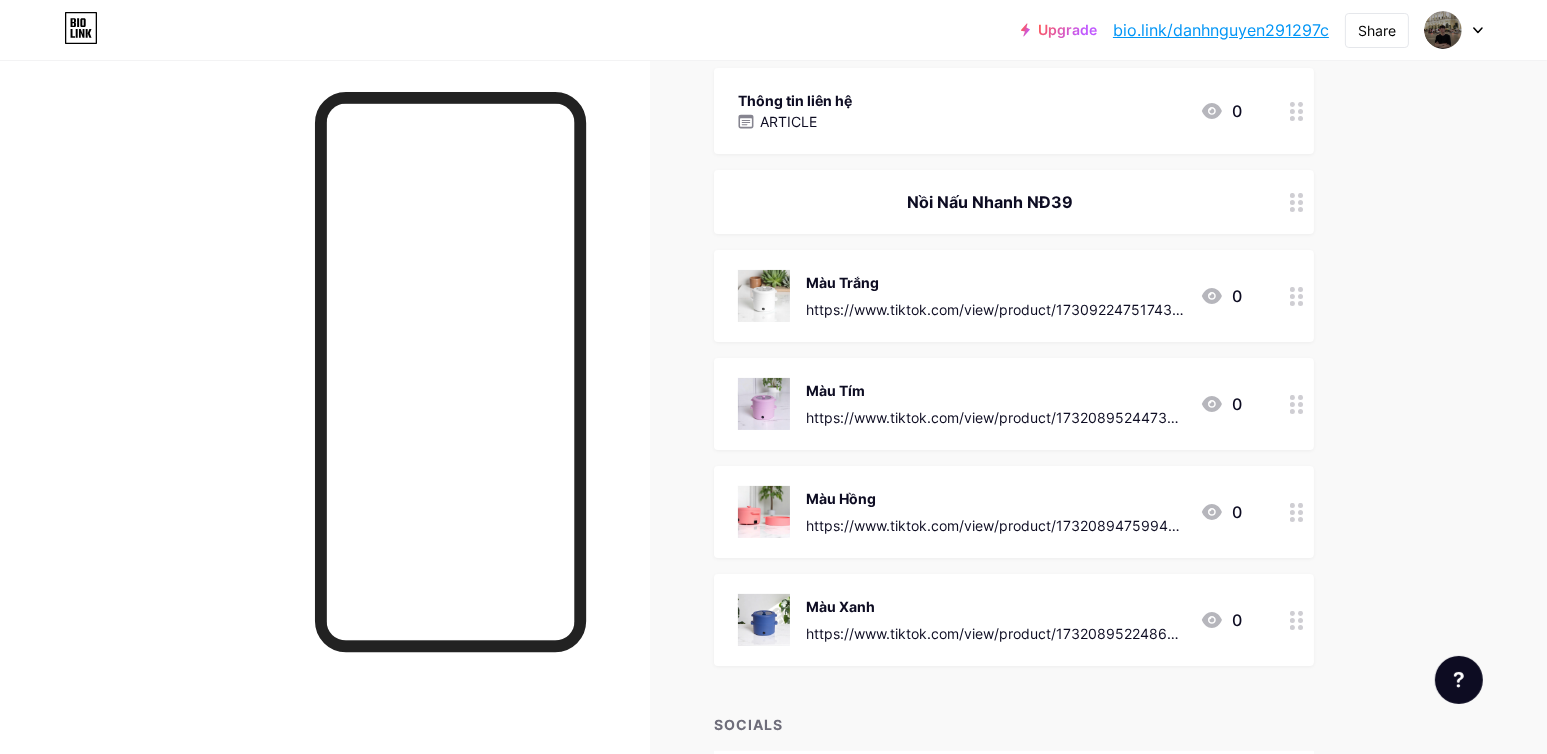 click on "Upgrade   bio.link/[NAME]...   bio.link/[NAME]       + Add a new page        Account settings   Logout   Link Copied
Links
Posts
Design
Subscribers
NEW
Stats
Settings       + ADD LINK     + ADD EMBED
+ Add header
Thông tin liên hệ
ARTICLE
0
Nồi Nấu Nhanh NĐ39
Màu Trắng
0
Màu Tím
0
Màu Hồng
0
Màu Xanh
0
SOCIALS     phone
tel:[PHONE]
facebook" at bounding box center (773, 416) 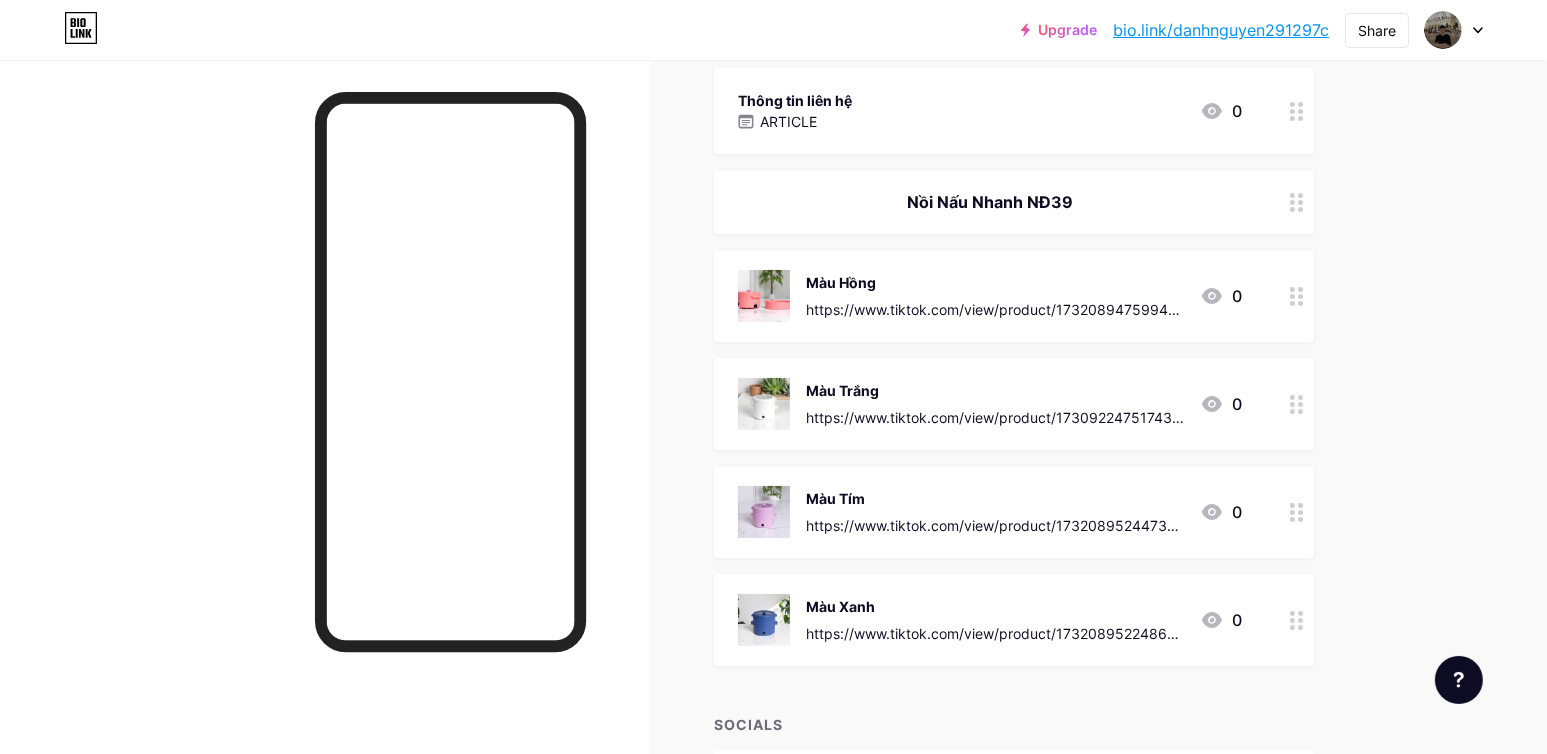 scroll, scrollTop: 147, scrollLeft: 0, axis: vertical 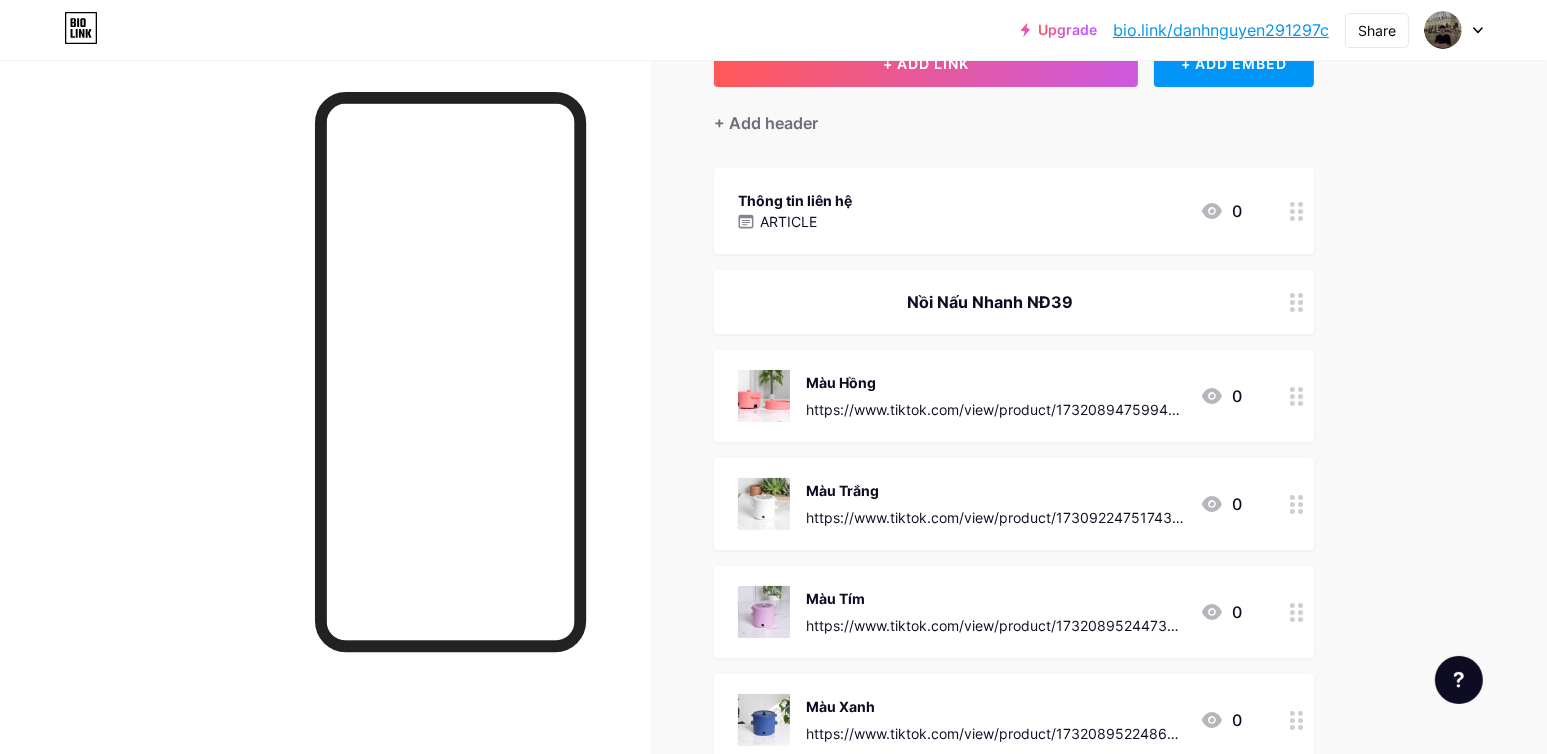 click on "Thông tin liên hệ
ARTICLE
0" at bounding box center (990, 211) 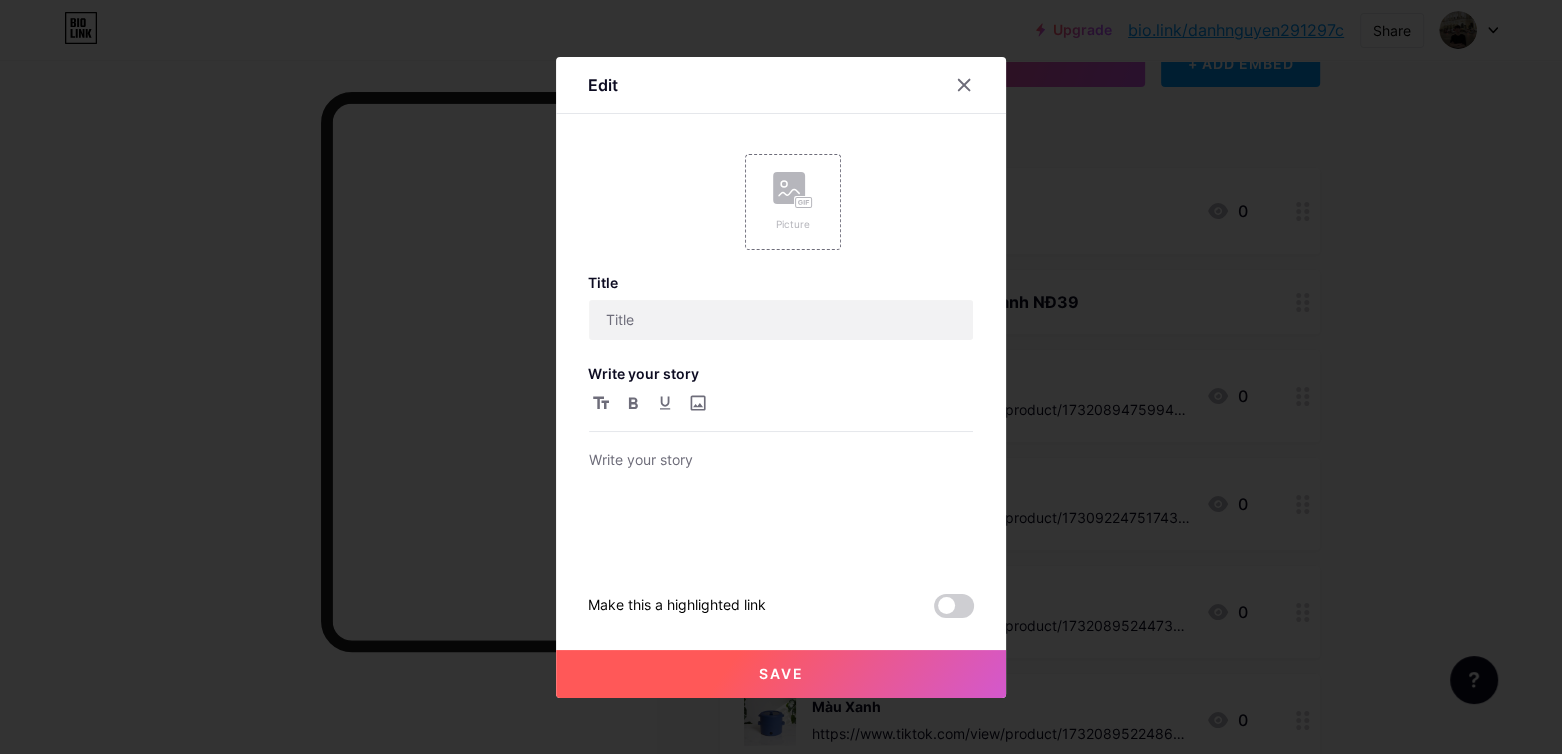 type on "Thông tin liên hệ" 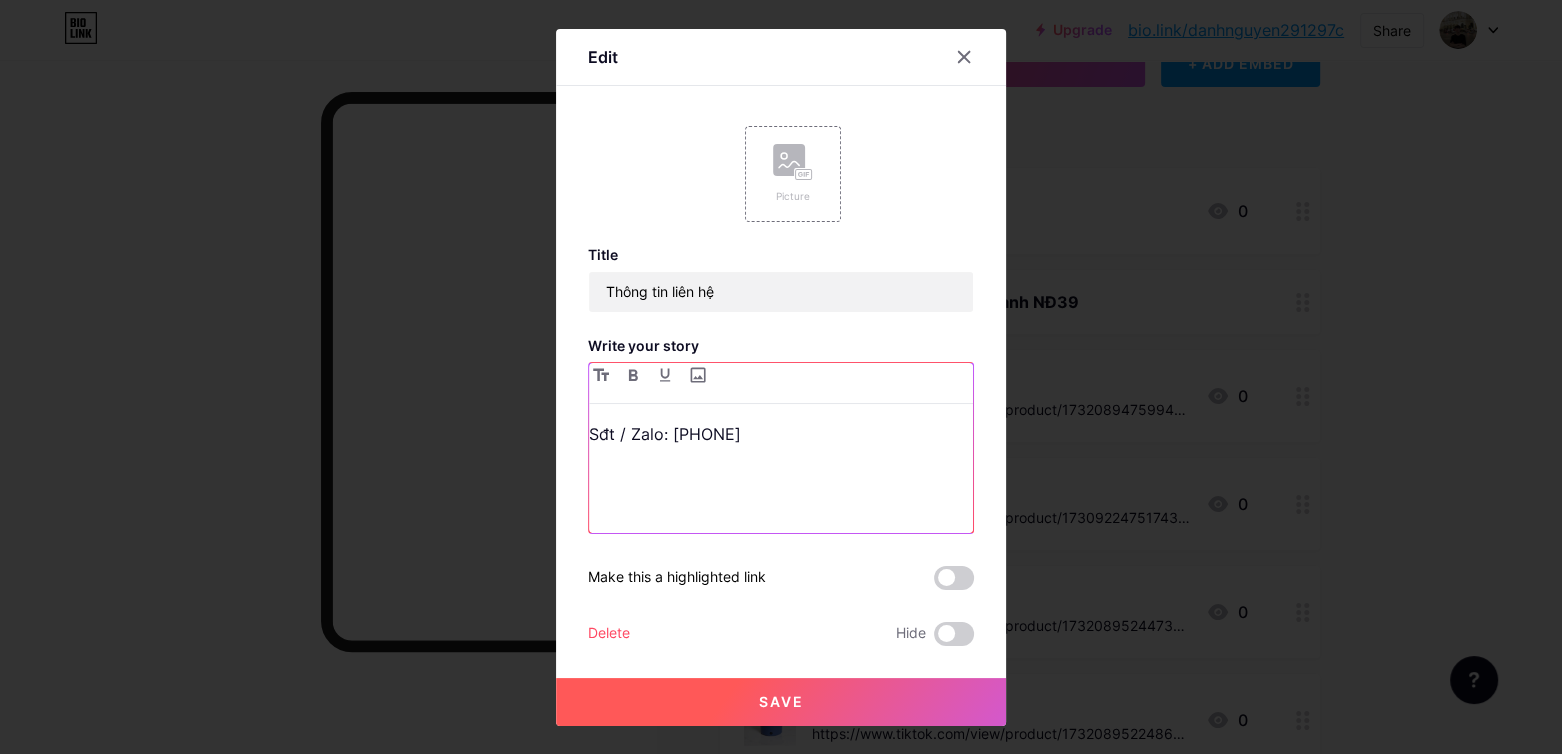 click on "Sđt / Zalo: [PHONE]" at bounding box center [781, 434] 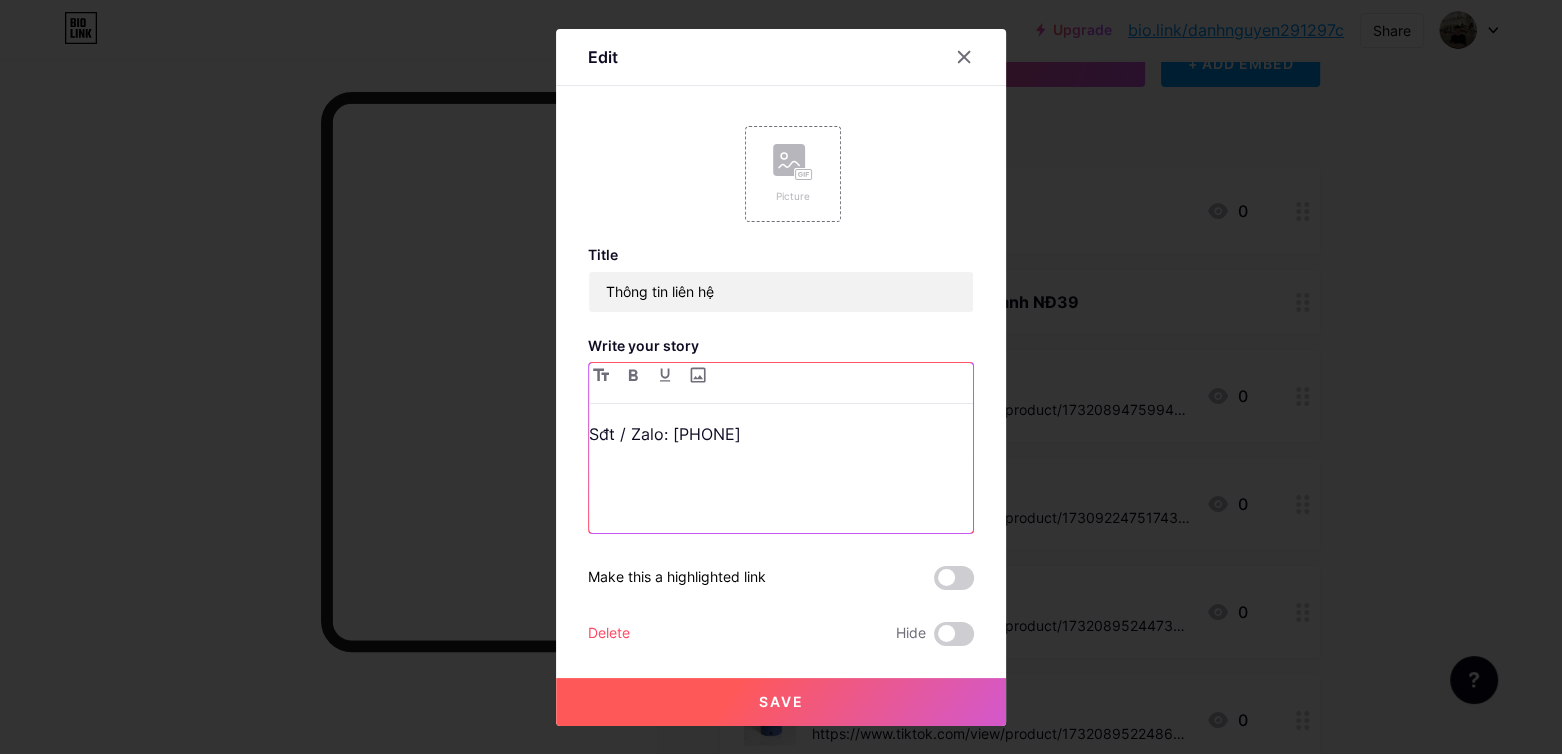 paste 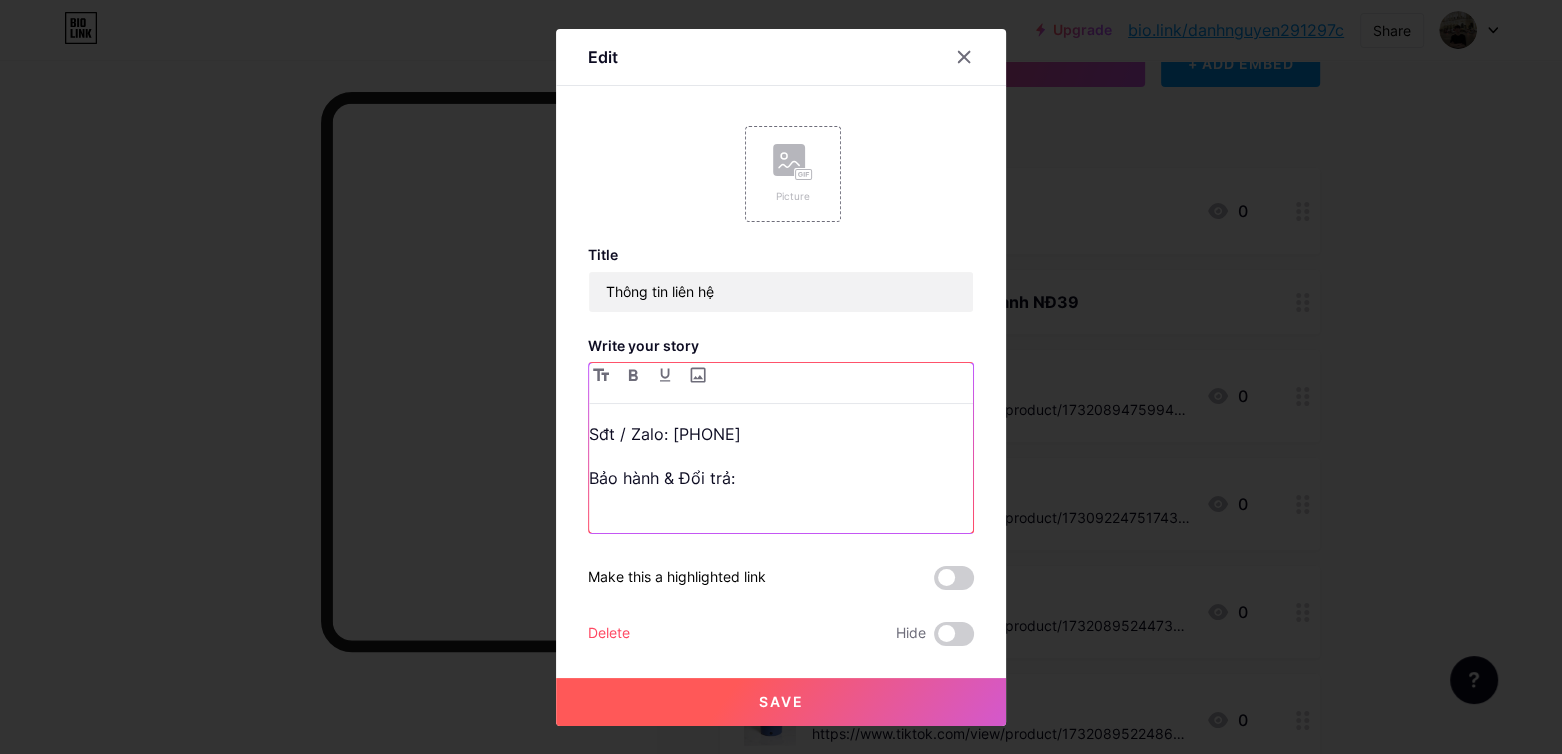 type 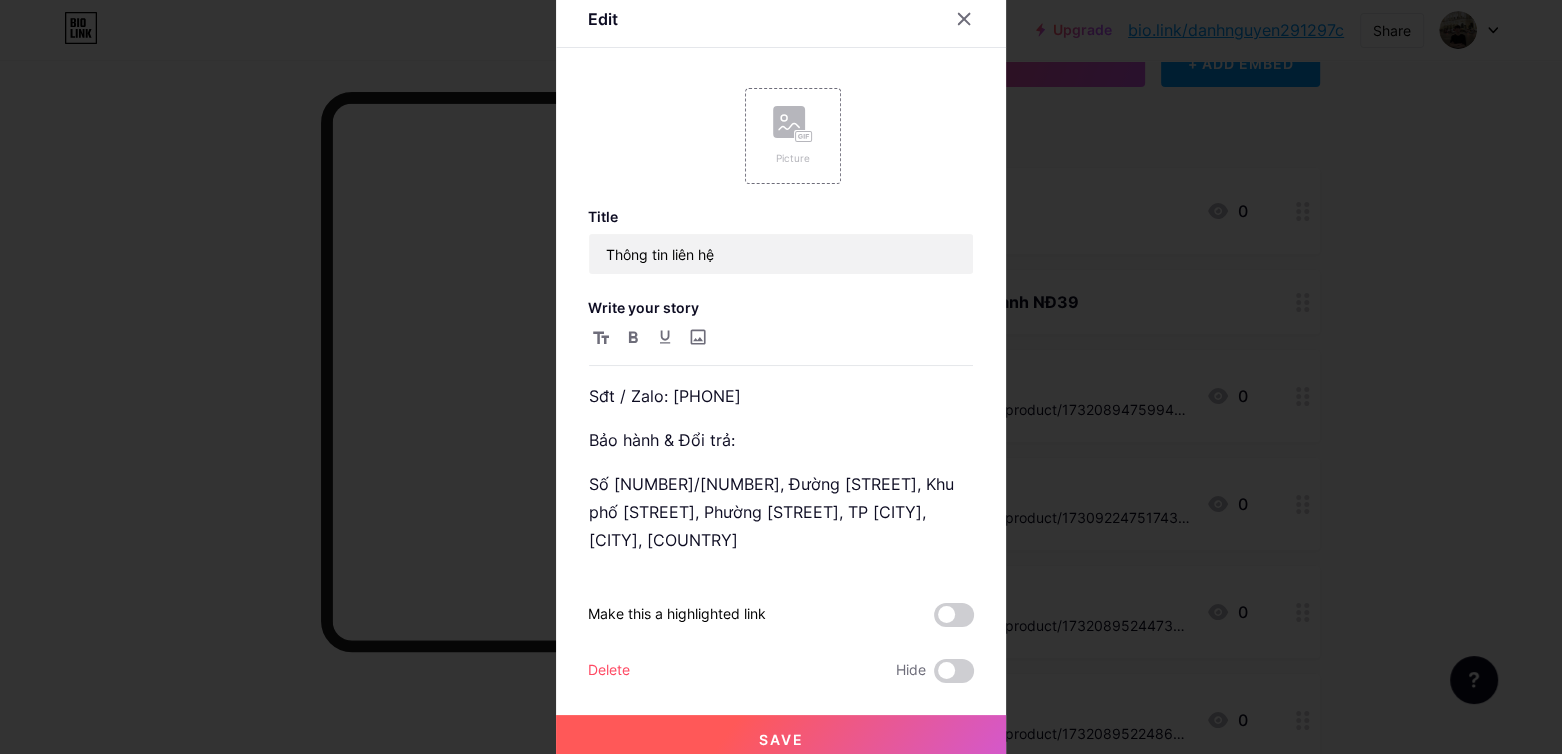 click on "Save" at bounding box center [781, 739] 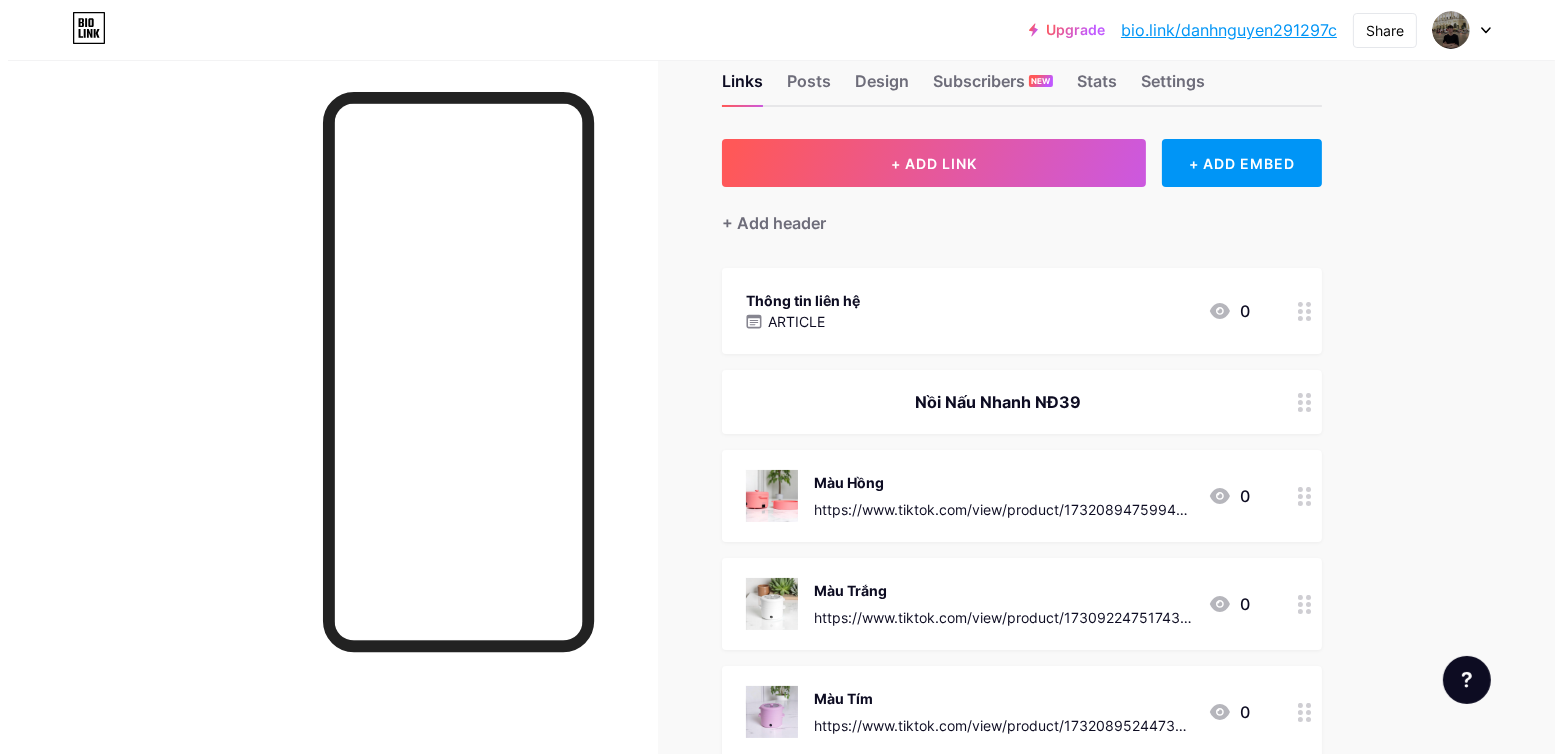 scroll, scrollTop: 0, scrollLeft: 0, axis: both 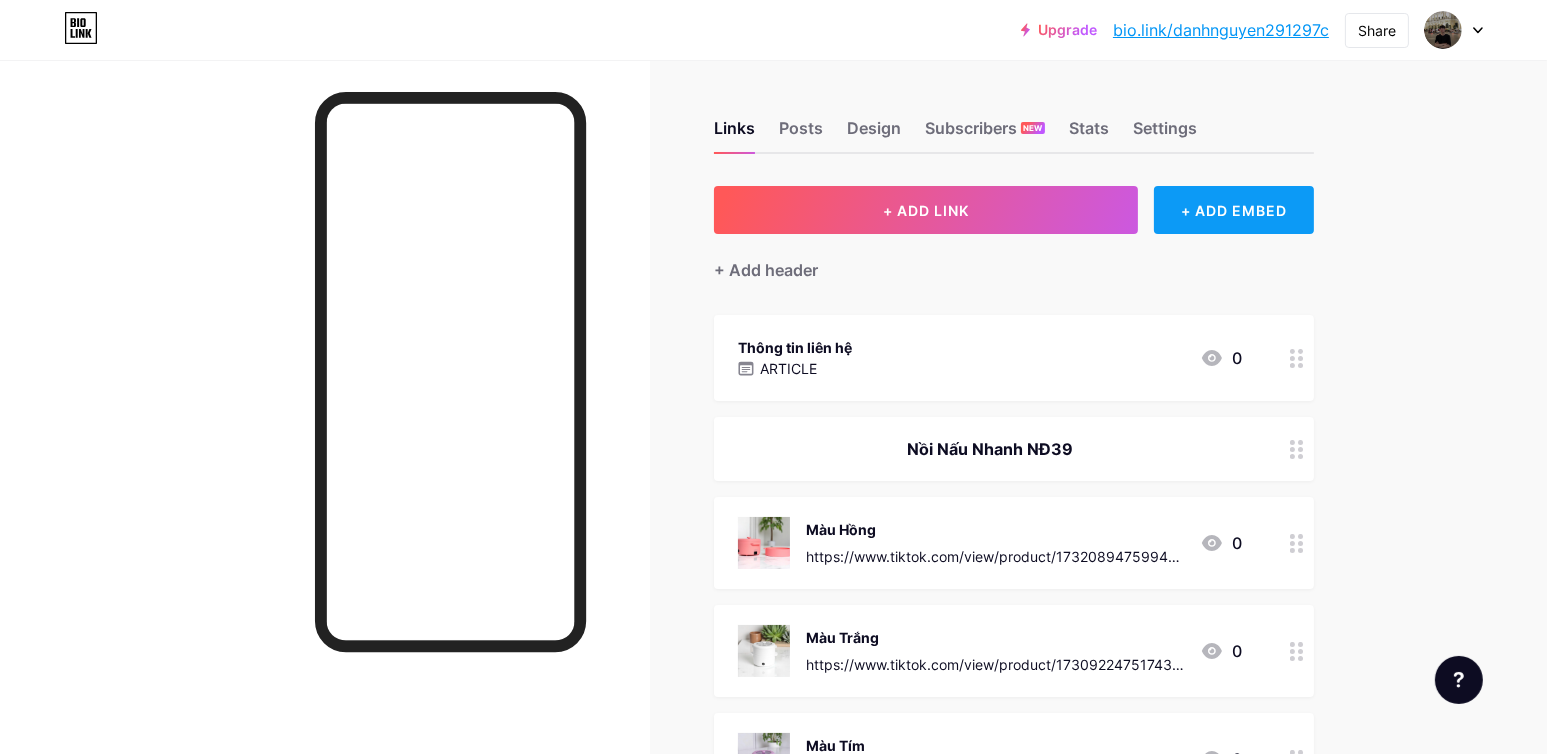 click on "+ ADD EMBED" at bounding box center (1233, 210) 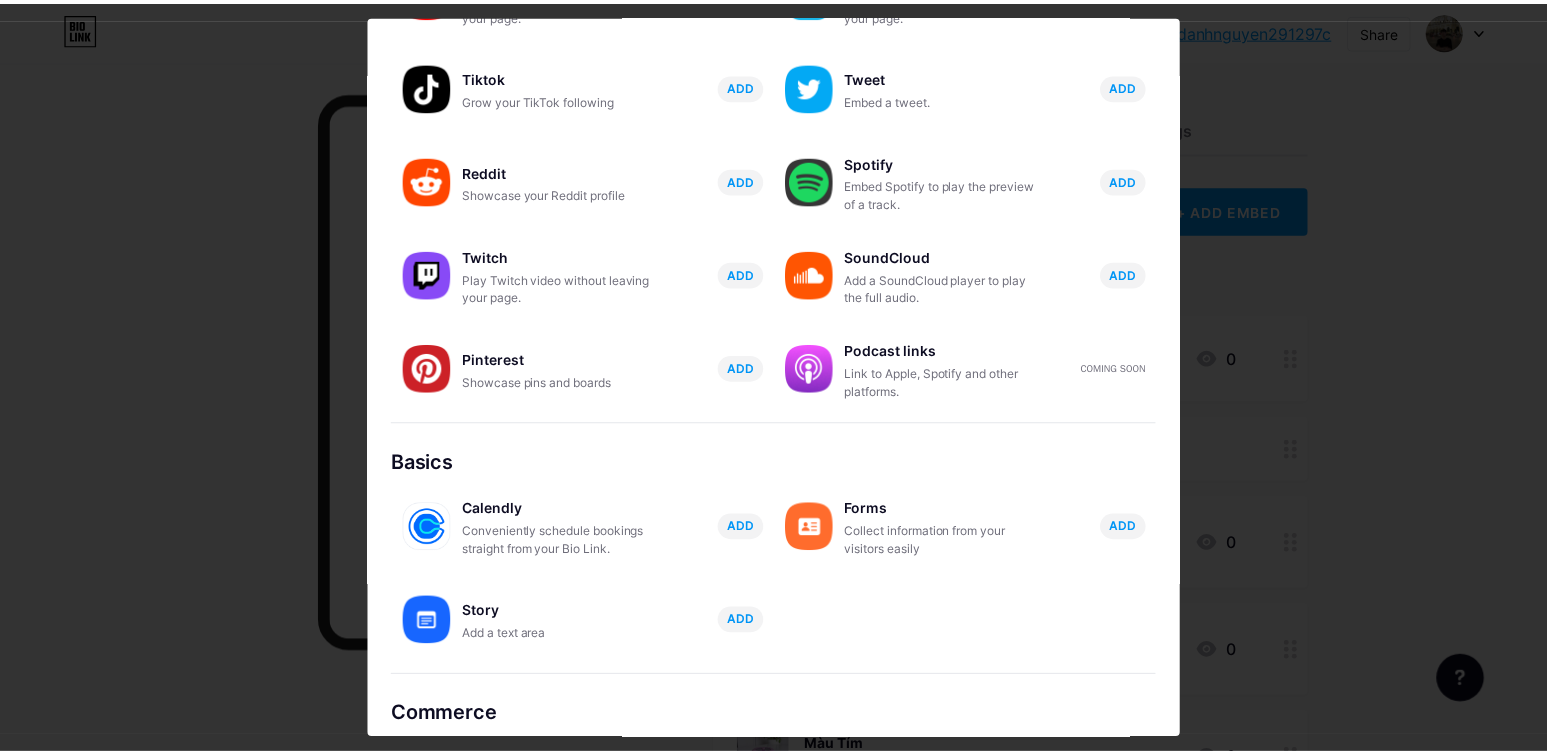 scroll, scrollTop: 0, scrollLeft: 0, axis: both 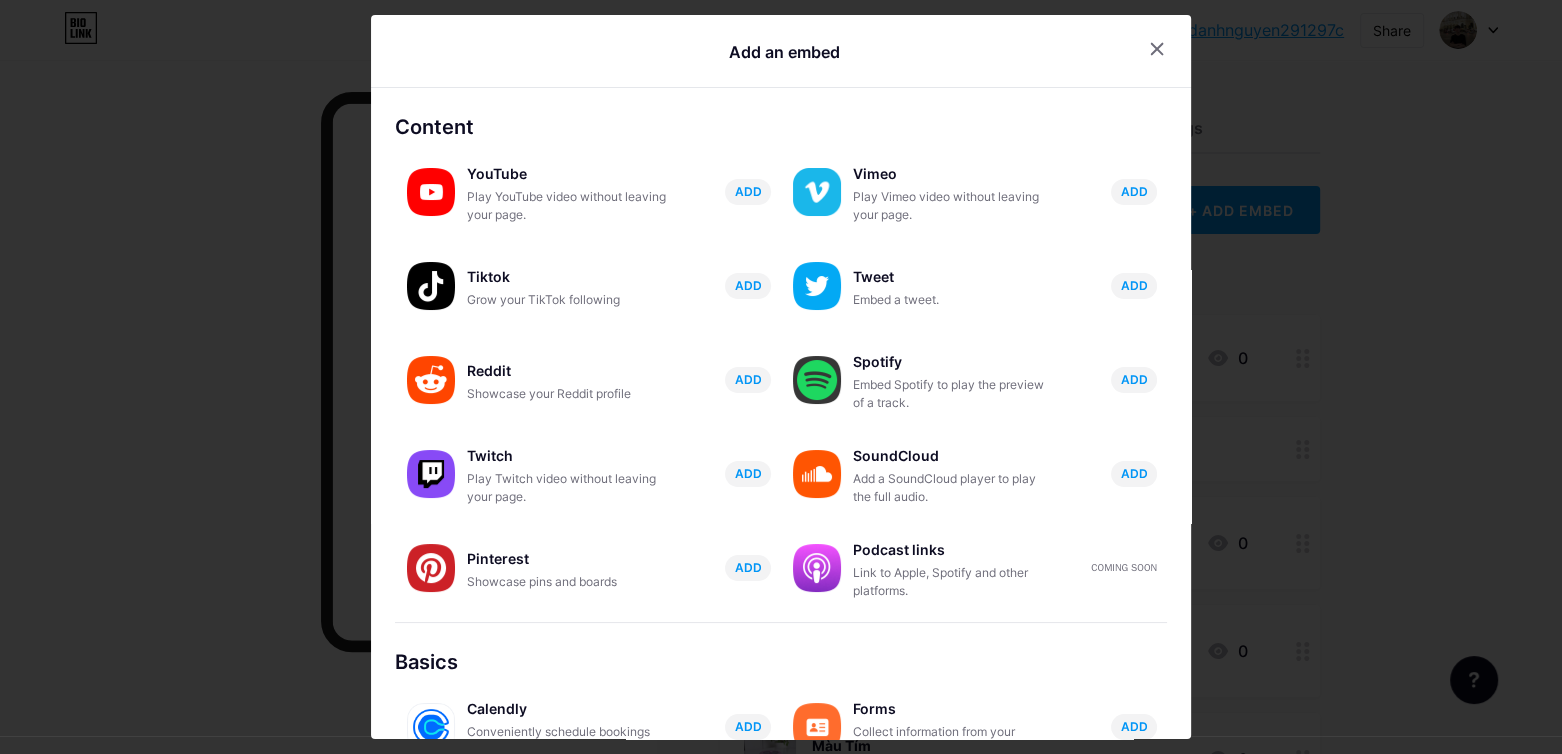 click at bounding box center [781, 377] 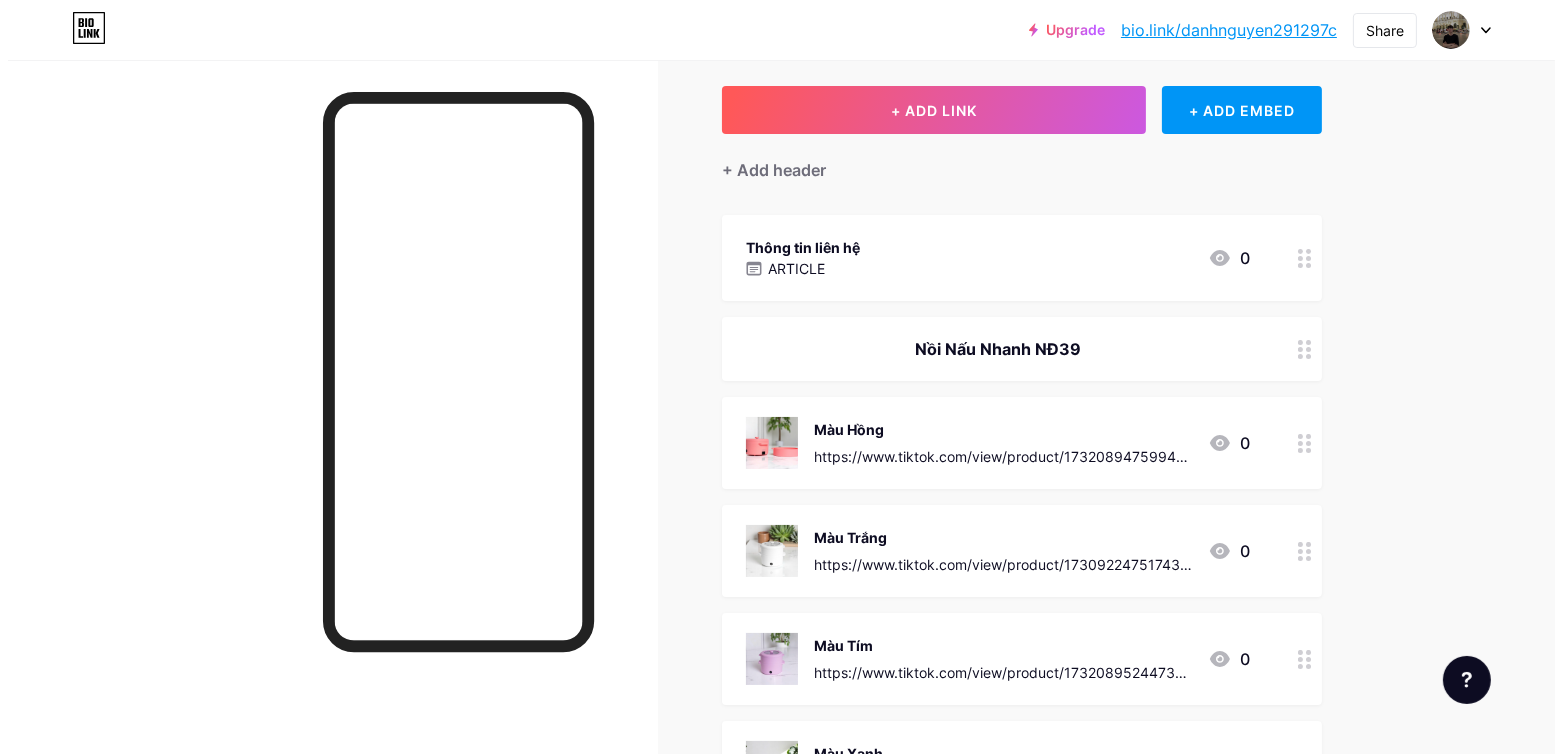 scroll, scrollTop: 0, scrollLeft: 0, axis: both 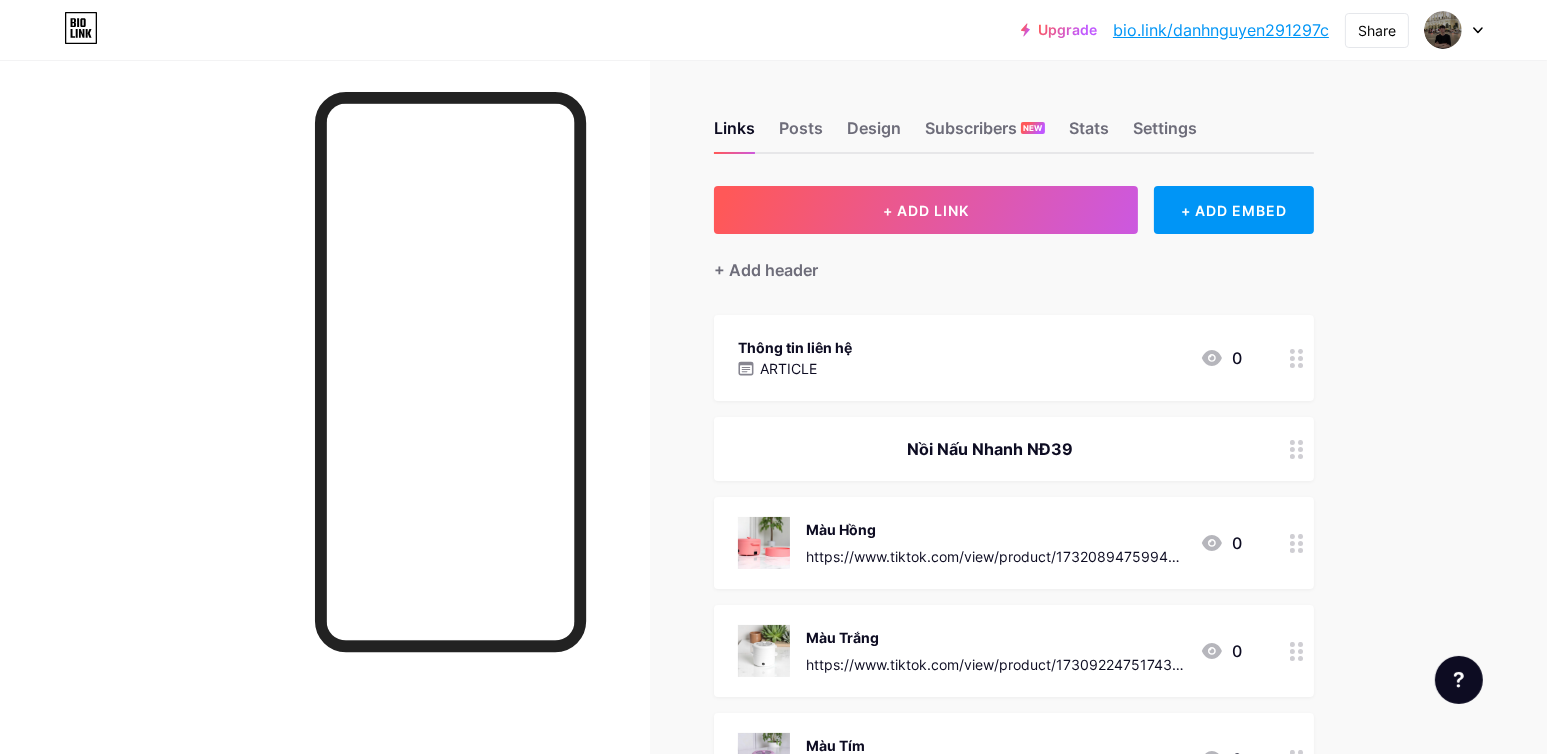 click on "+ ADD LINK" at bounding box center [926, 210] 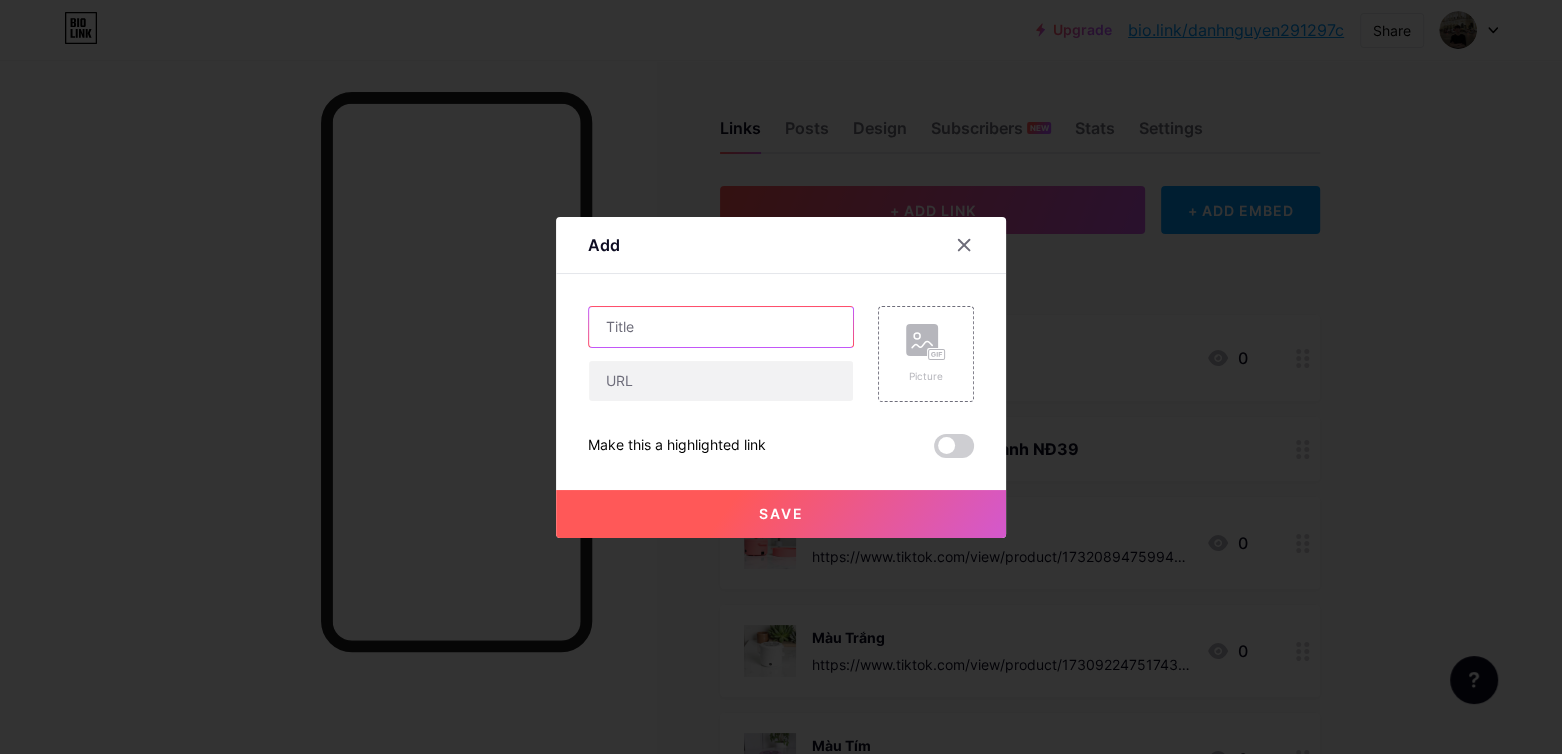 click at bounding box center [721, 327] 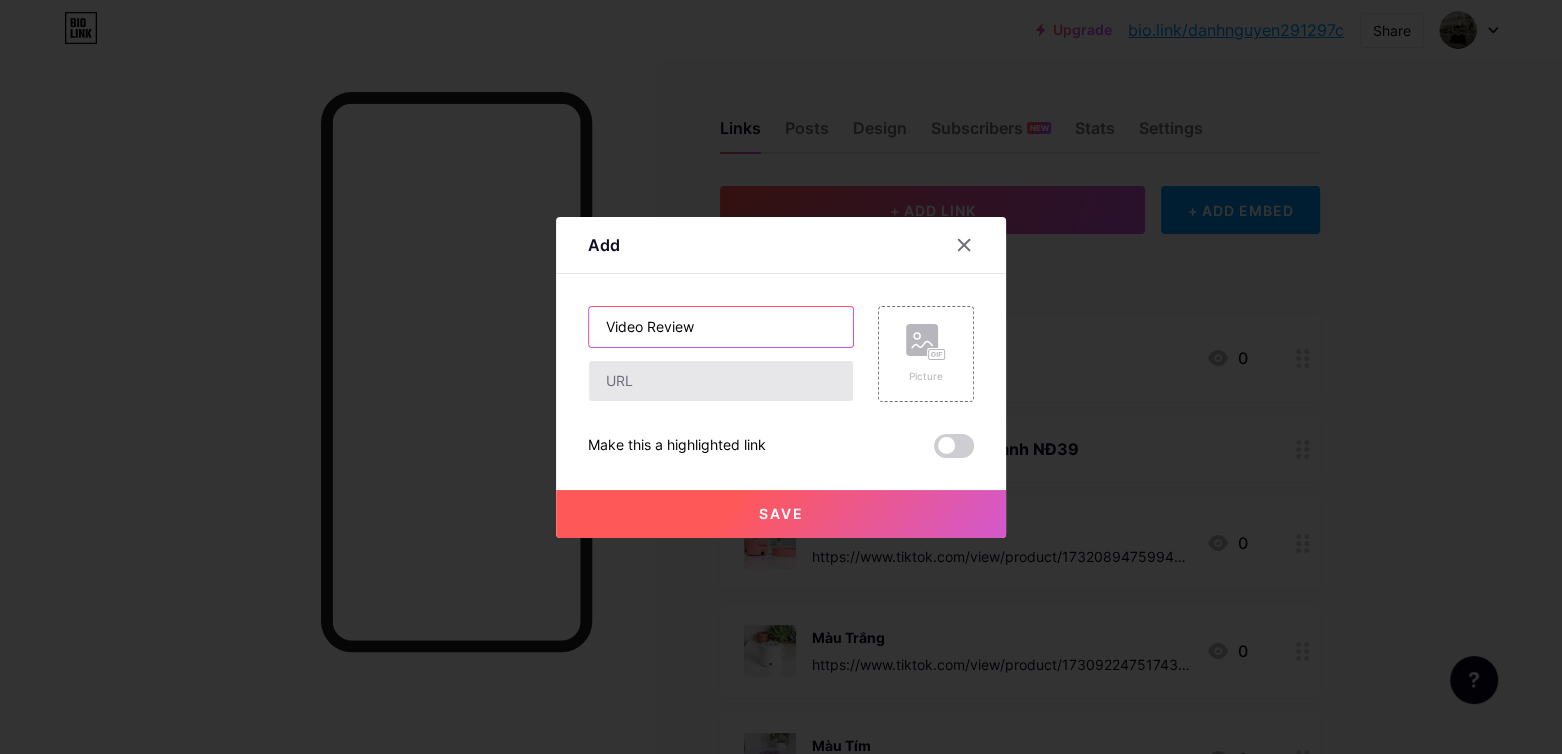 type on "Video Review" 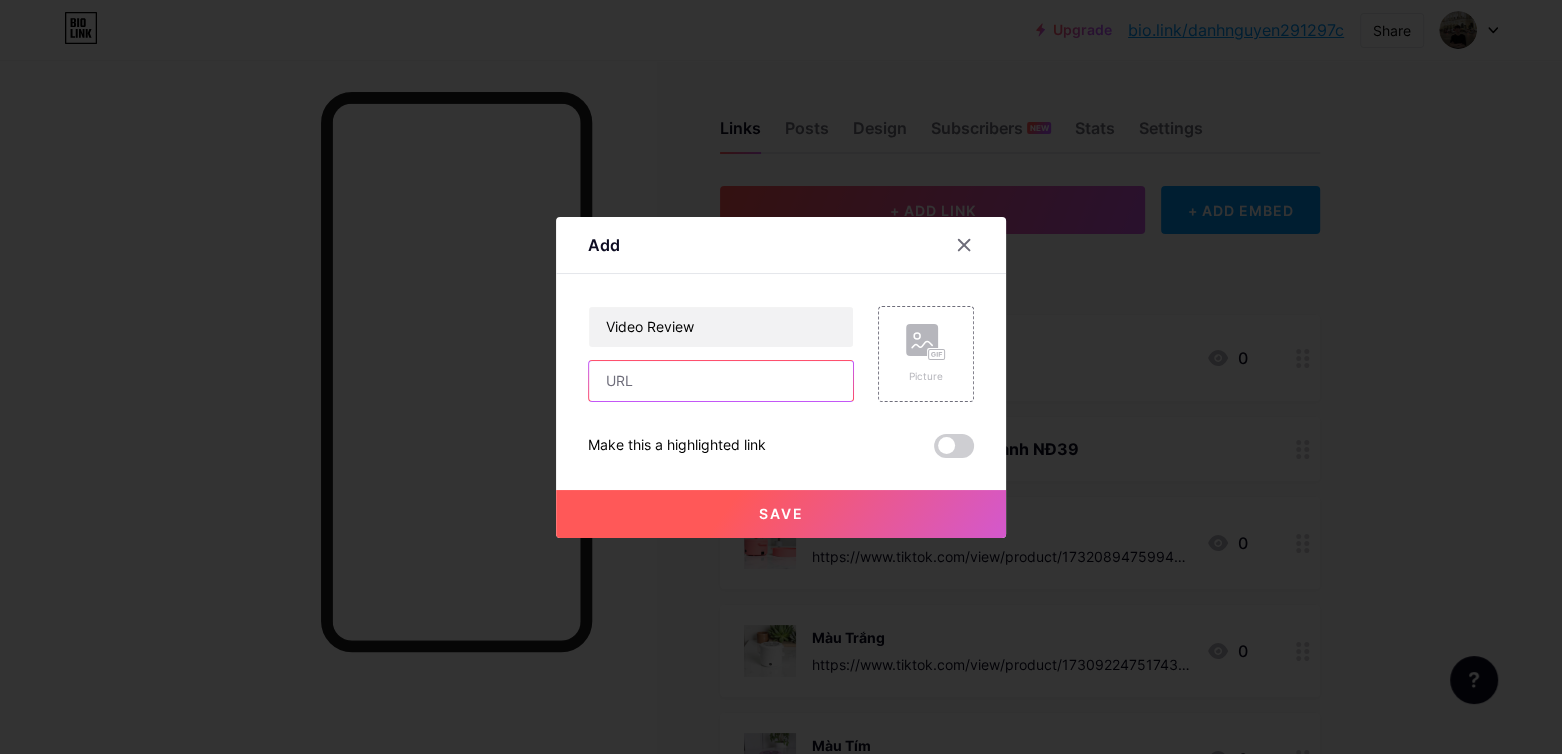 click at bounding box center (721, 381) 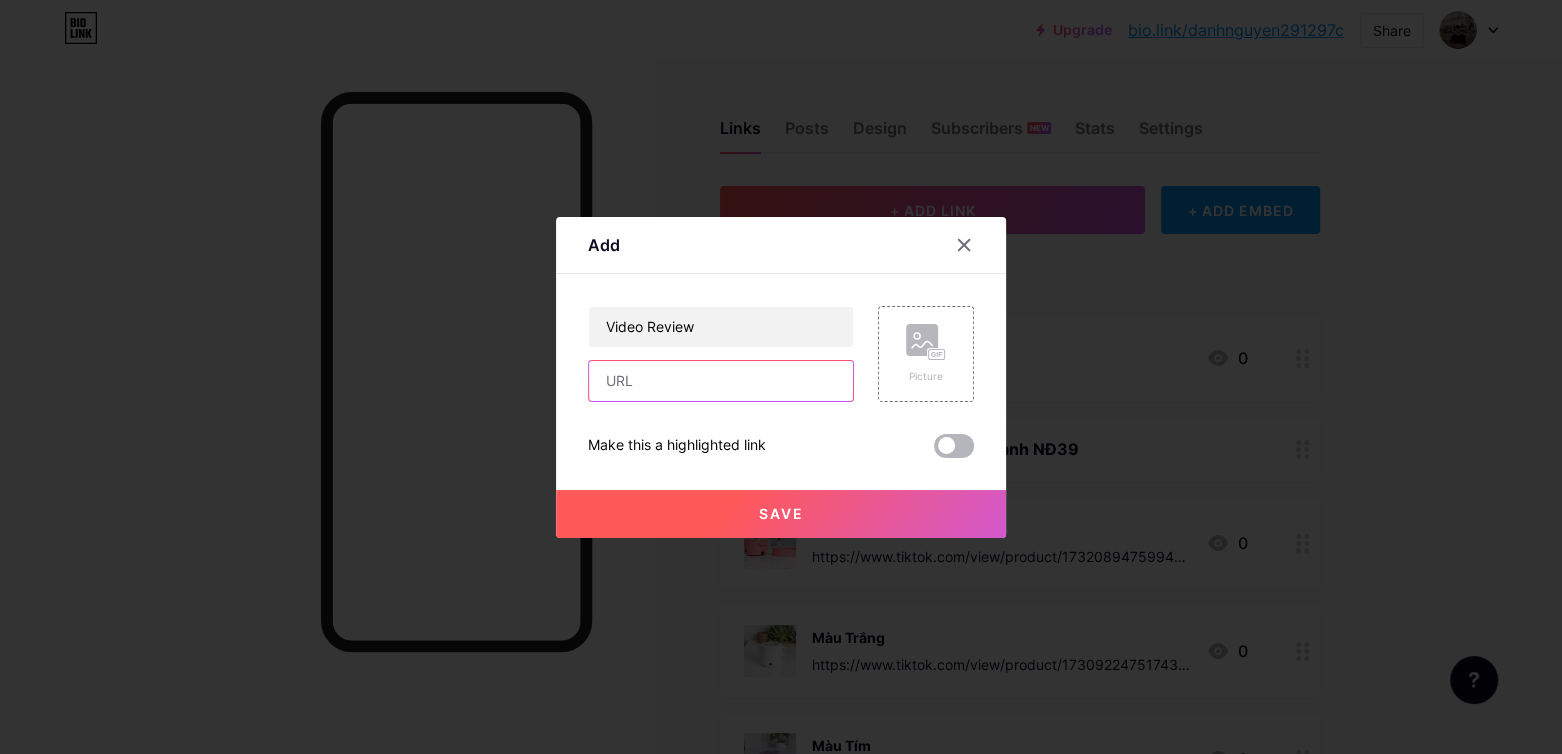 paste on "https://www.tiktok.com/@danh.nguyen.291297/video/7498553924023094546?lang=vi-VN" 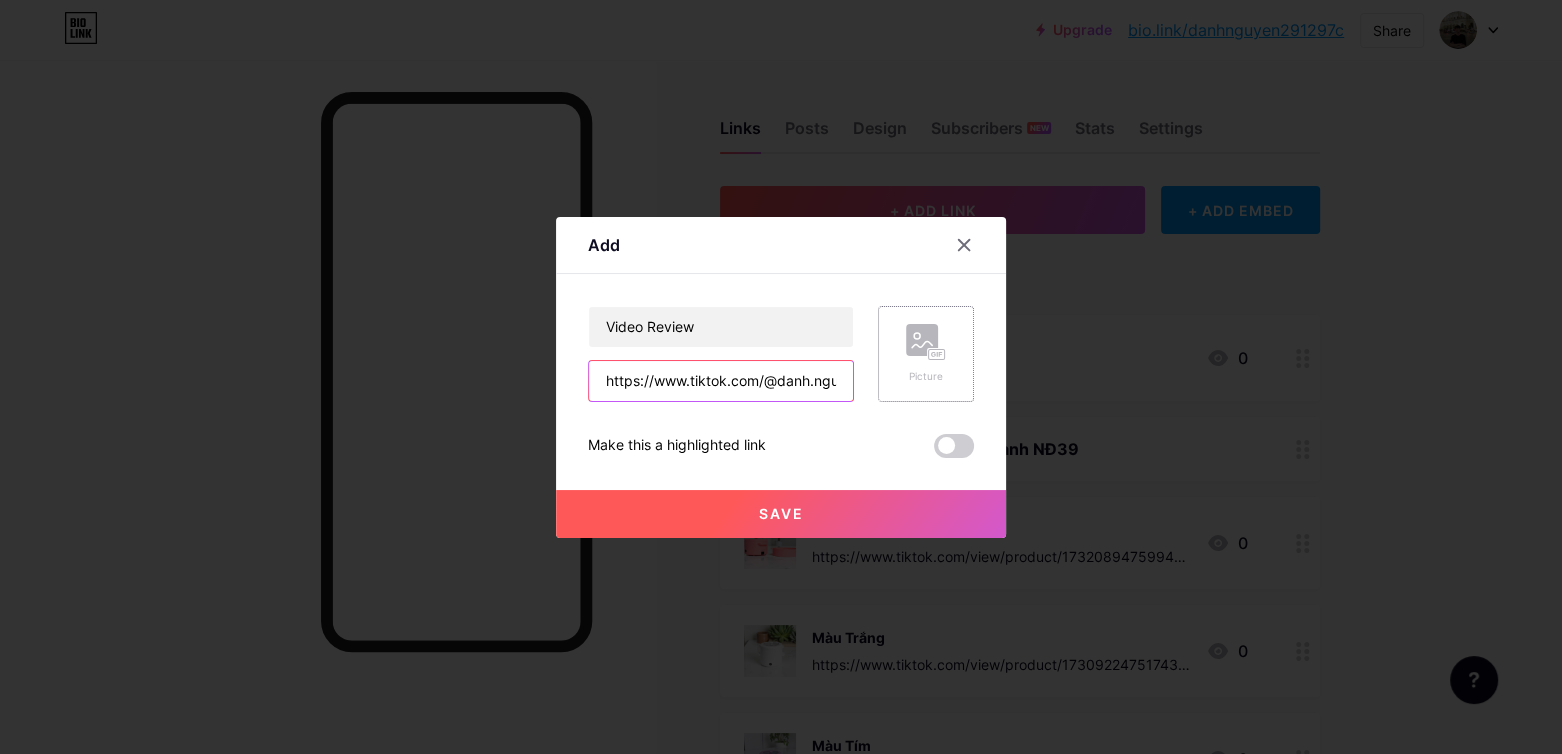 scroll, scrollTop: 0, scrollLeft: 369, axis: horizontal 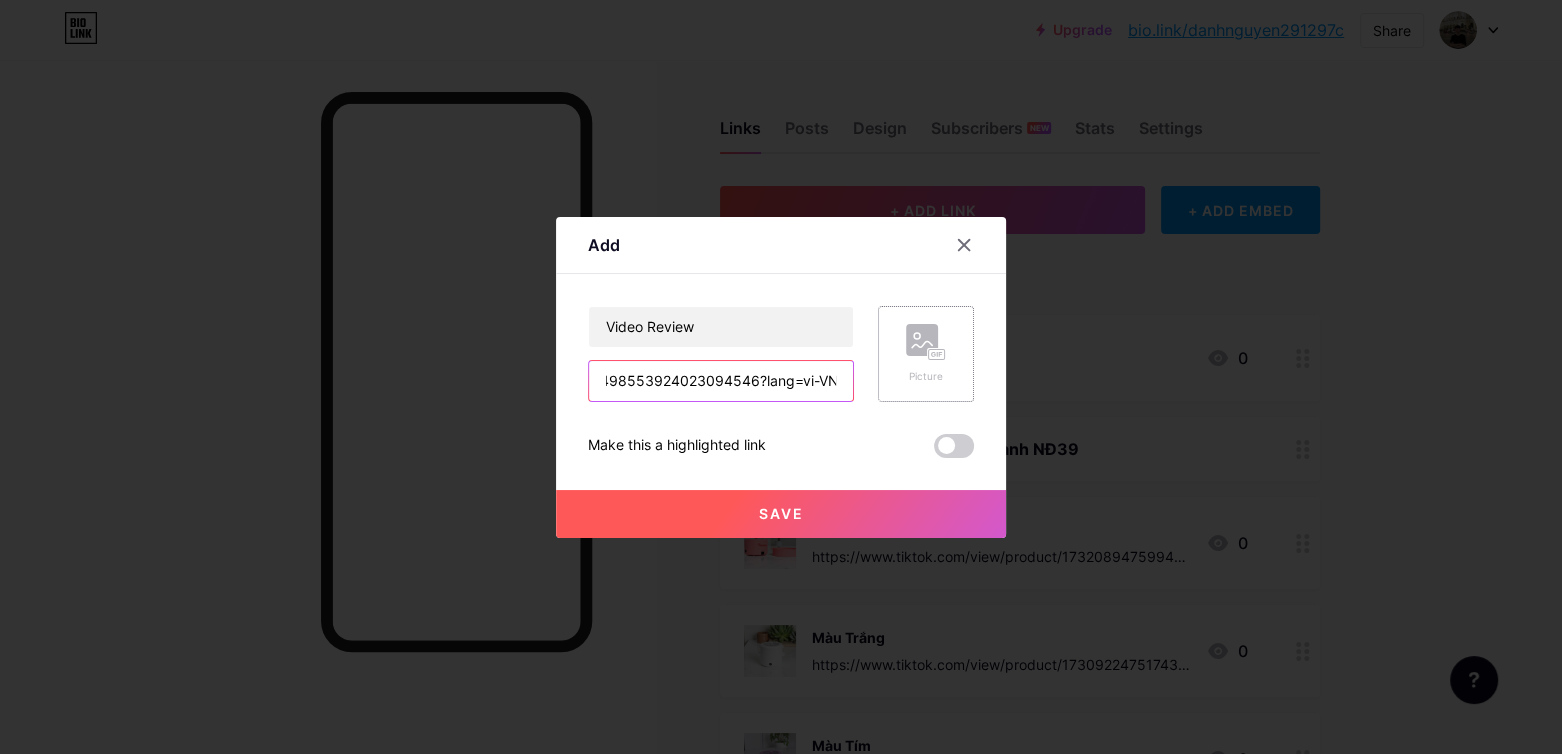 type on "https://www.tiktok.com/@danh.nguyen.291297/video/7498553924023094546?lang=vi-VN" 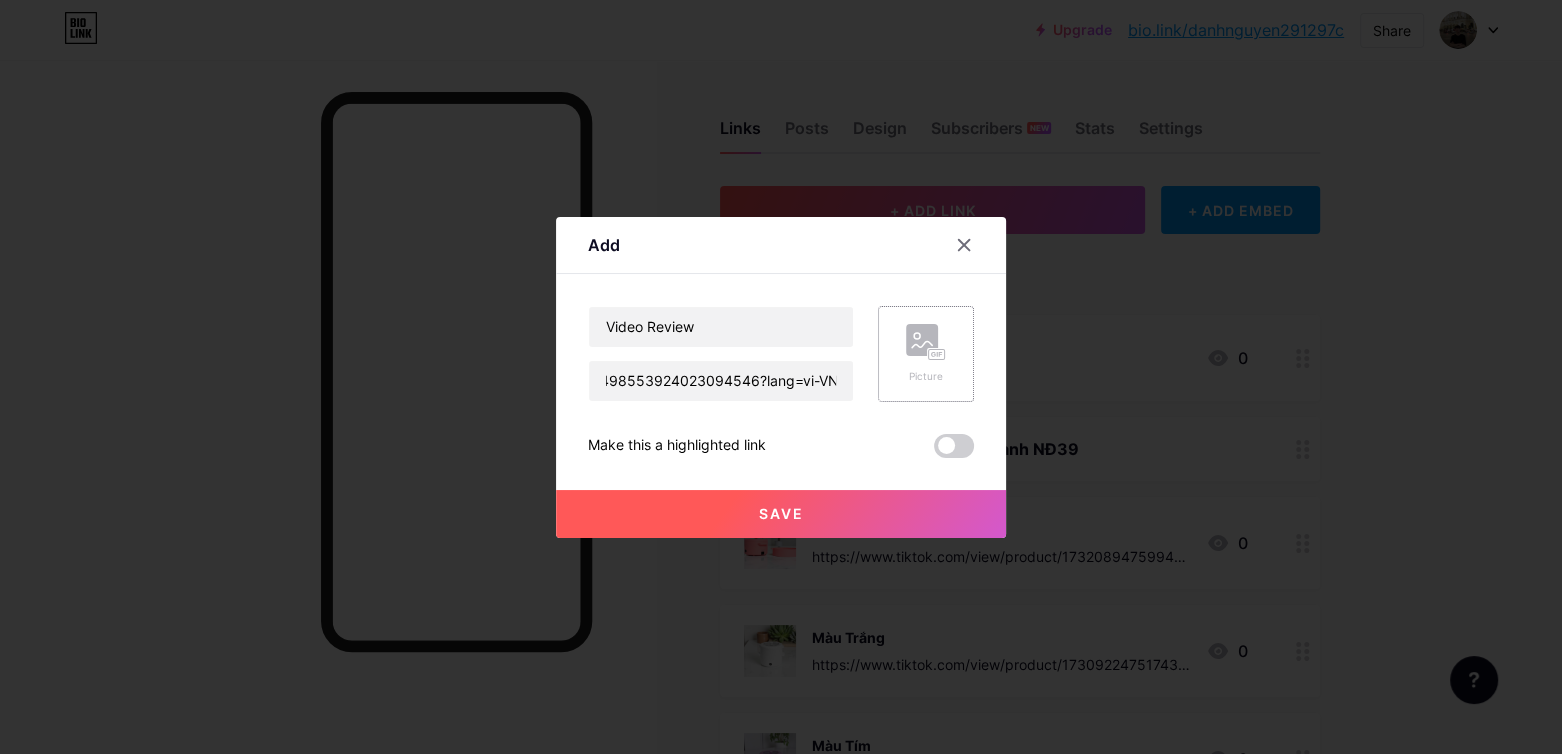 click 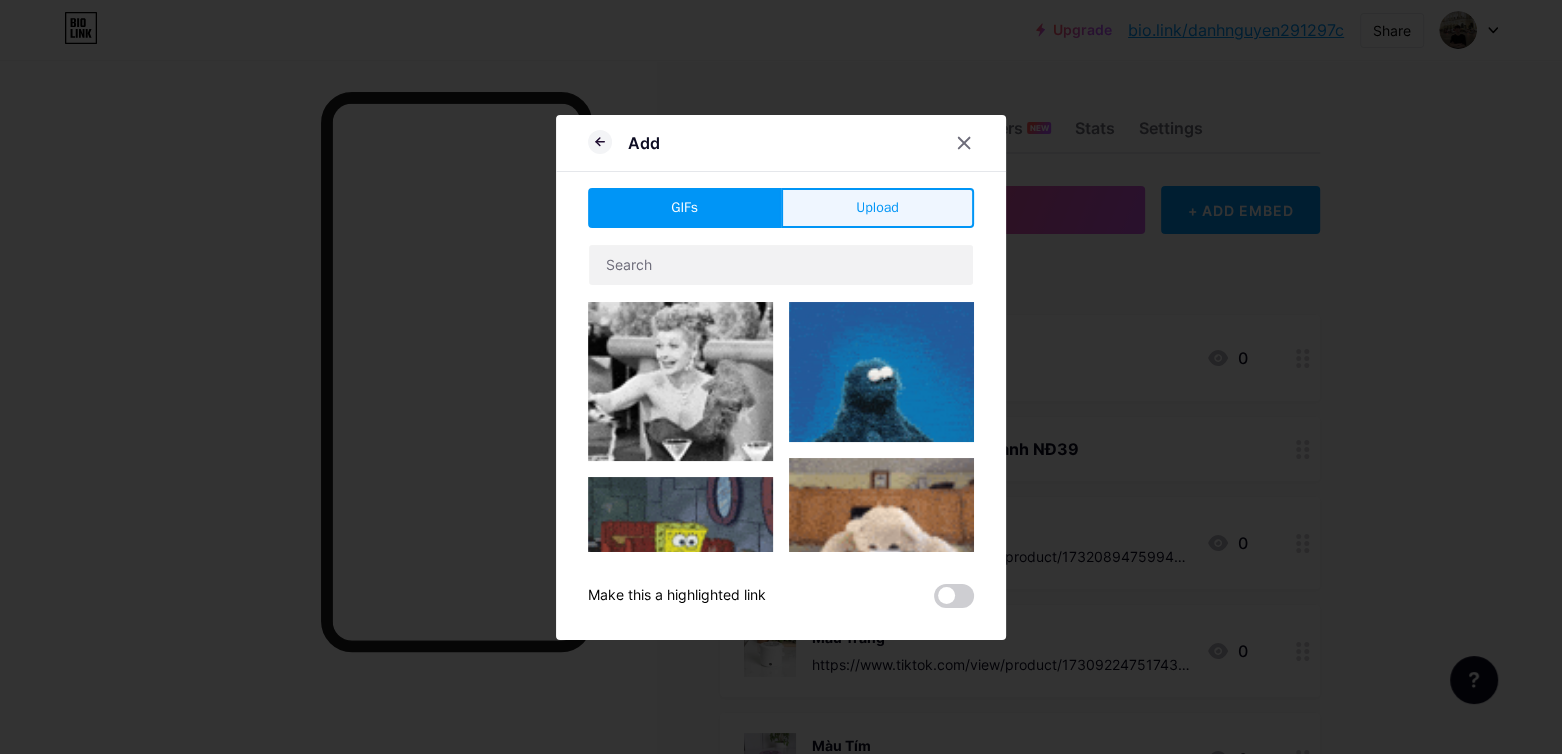 click on "Upload" at bounding box center (877, 208) 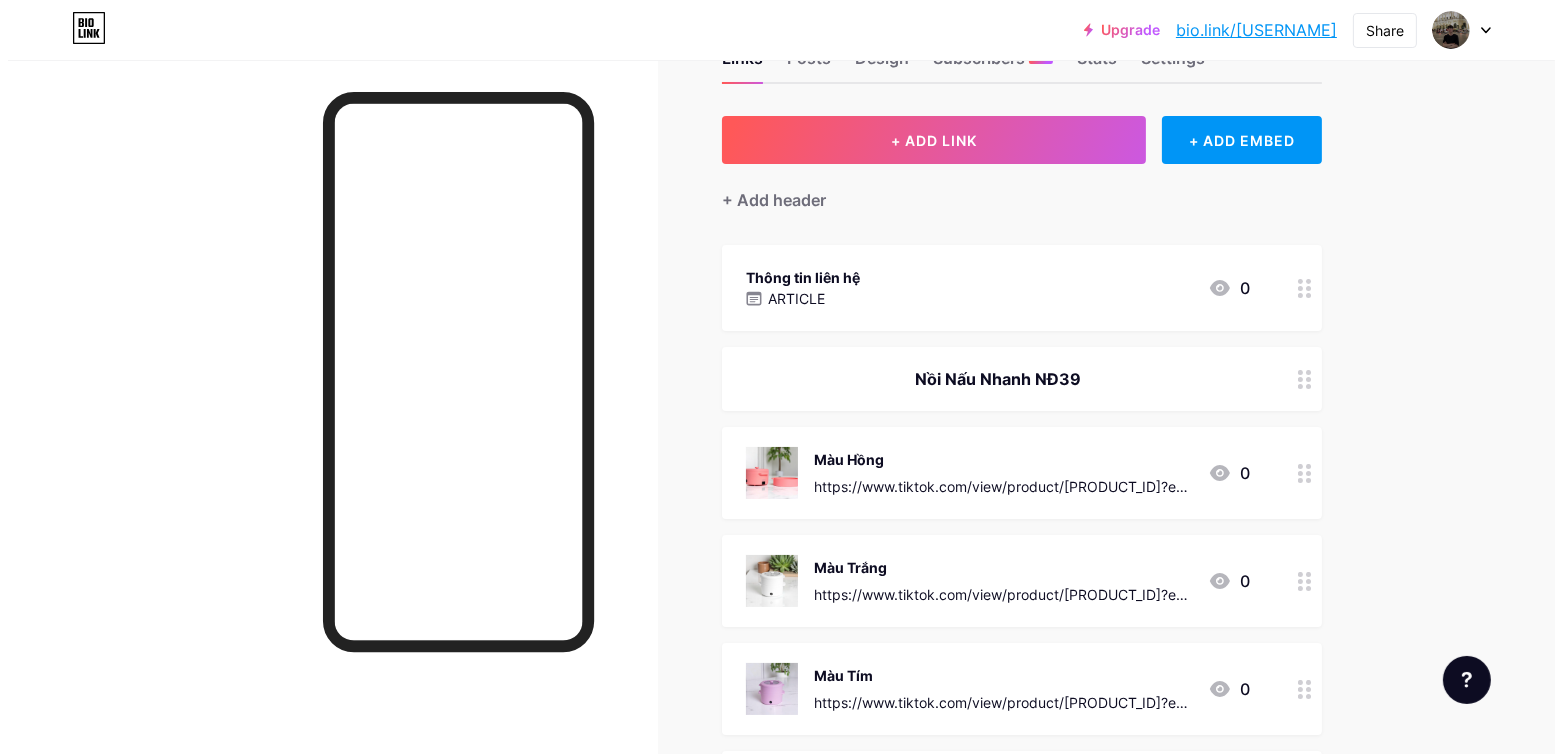 scroll, scrollTop: 0, scrollLeft: 0, axis: both 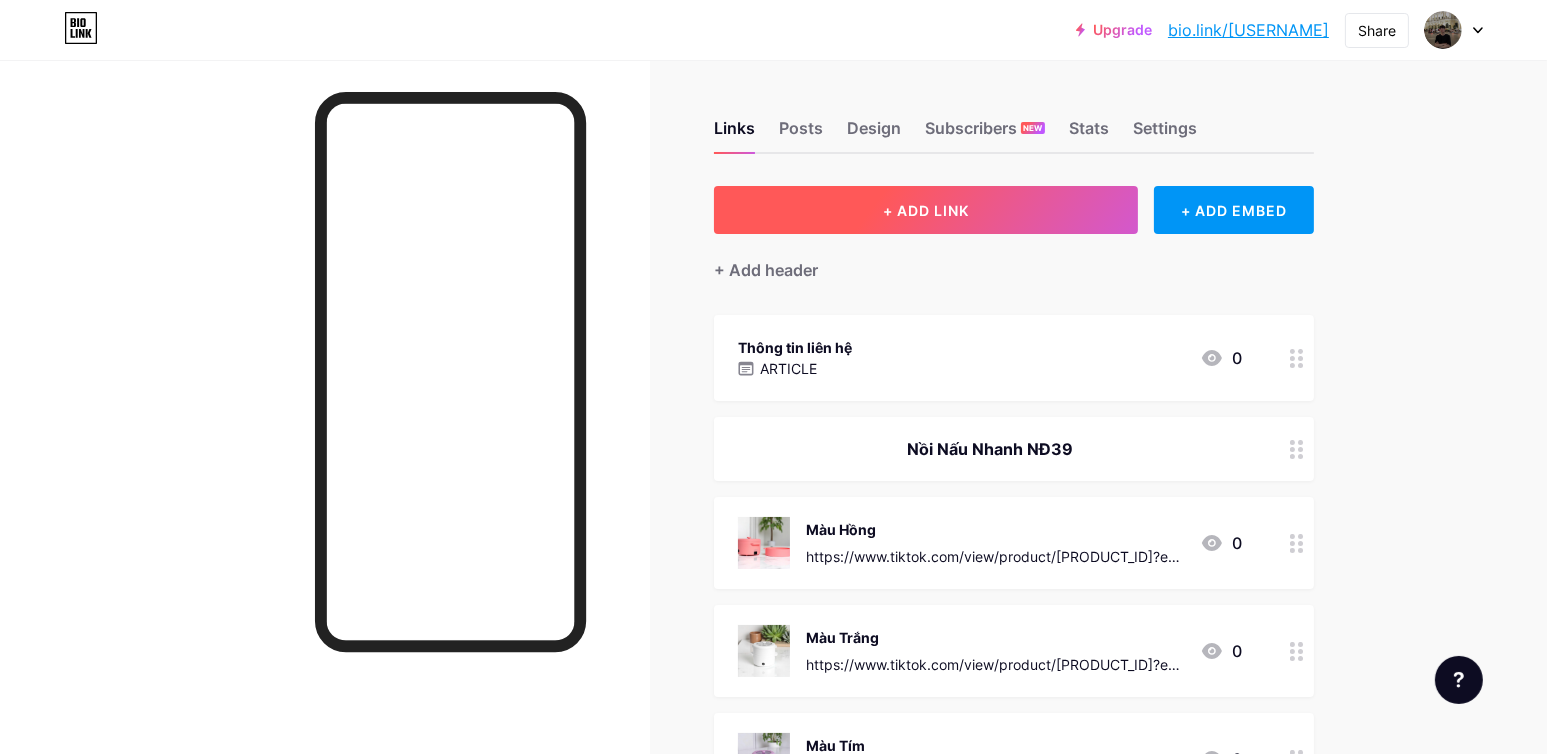 click on "+ ADD LINK" at bounding box center [926, 210] 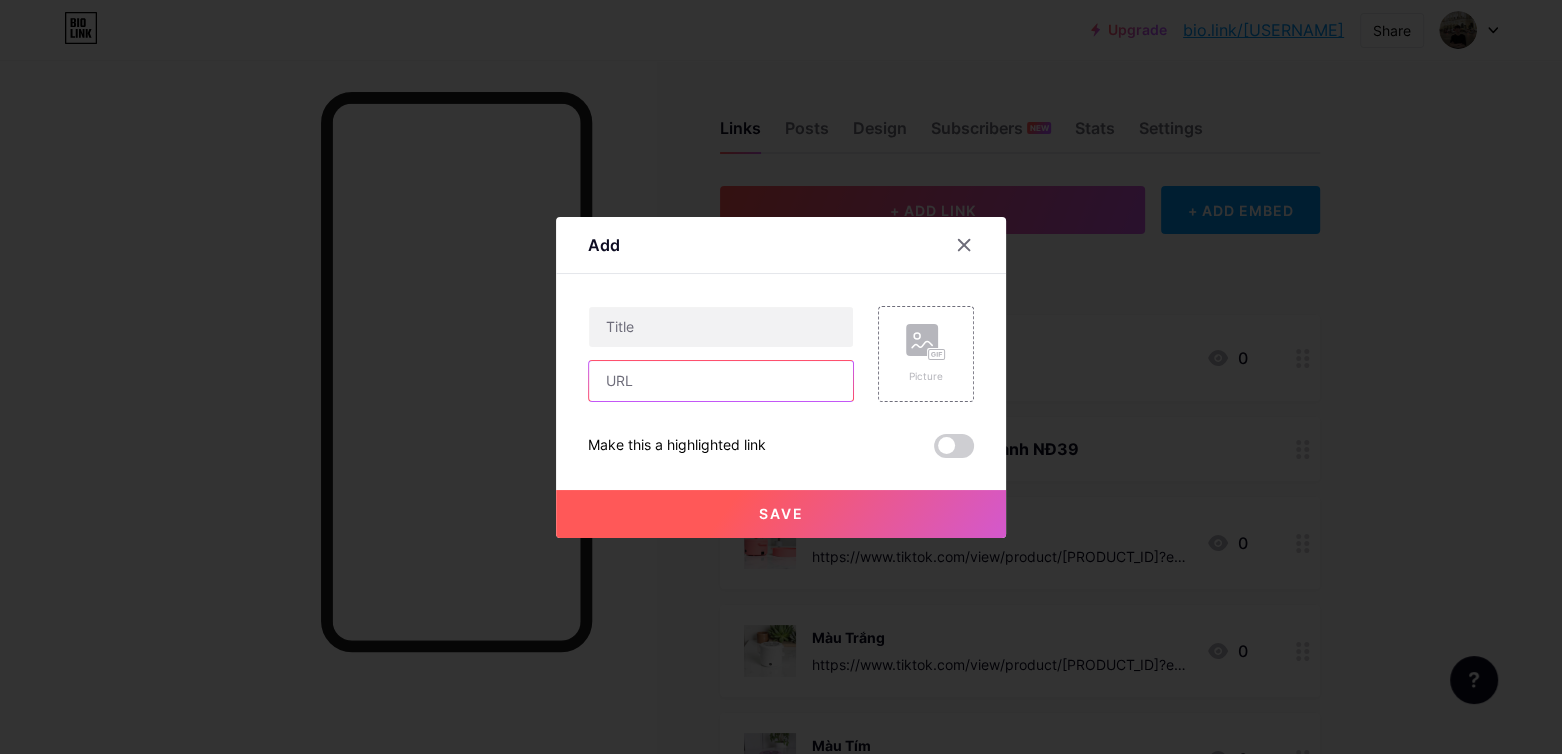click at bounding box center [721, 381] 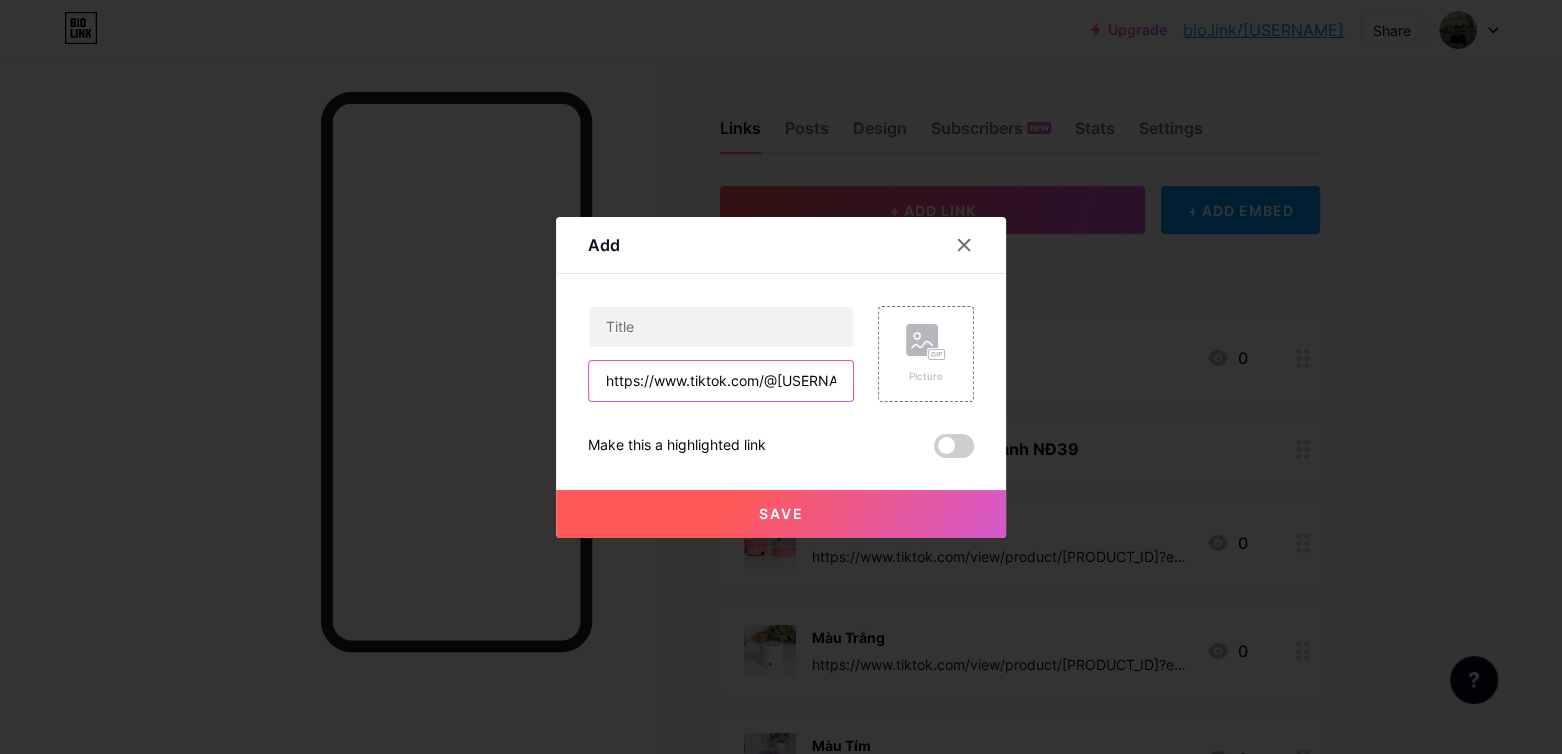scroll, scrollTop: 0, scrollLeft: 369, axis: horizontal 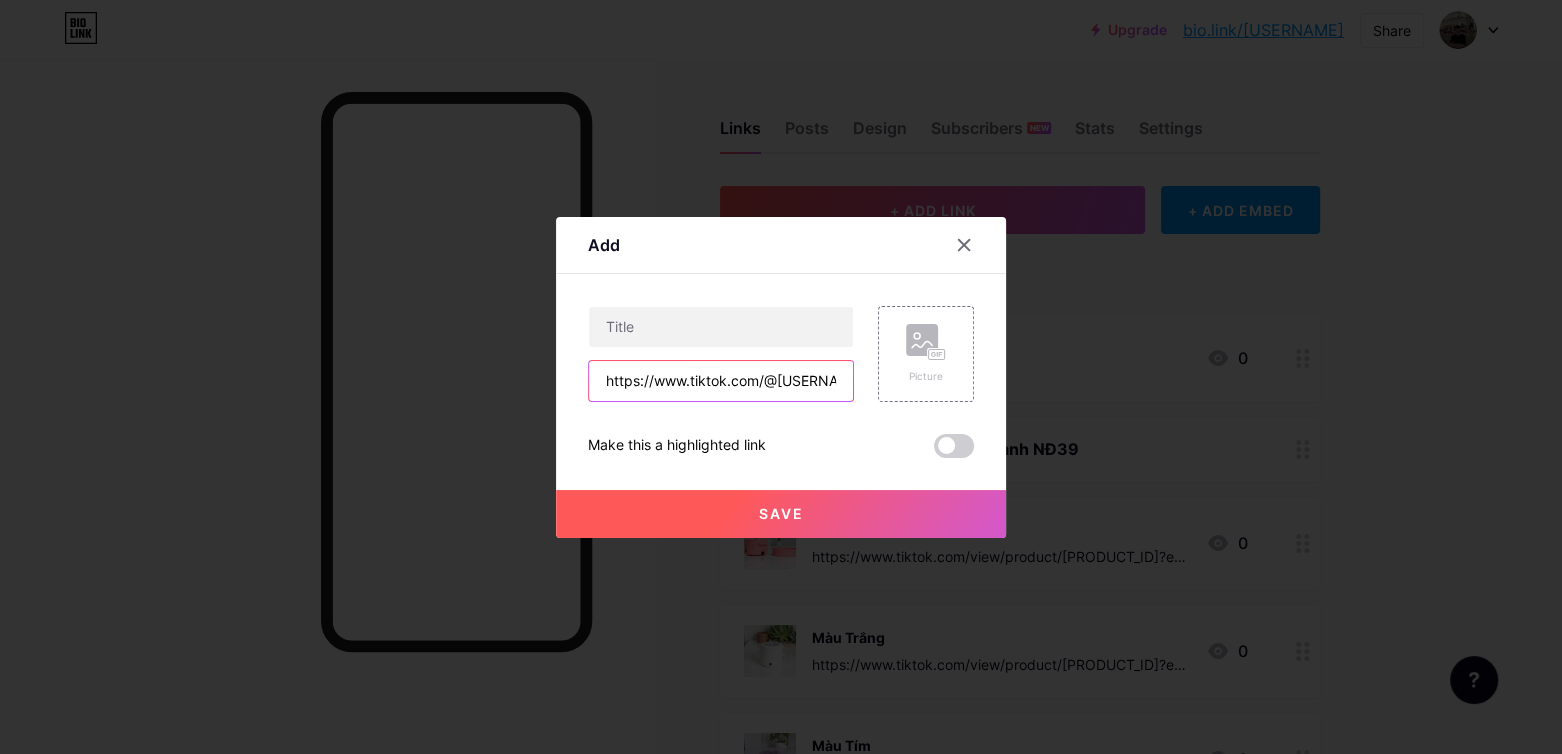 drag, startPoint x: 782, startPoint y: 379, endPoint x: 444, endPoint y: 404, distance: 338.9233 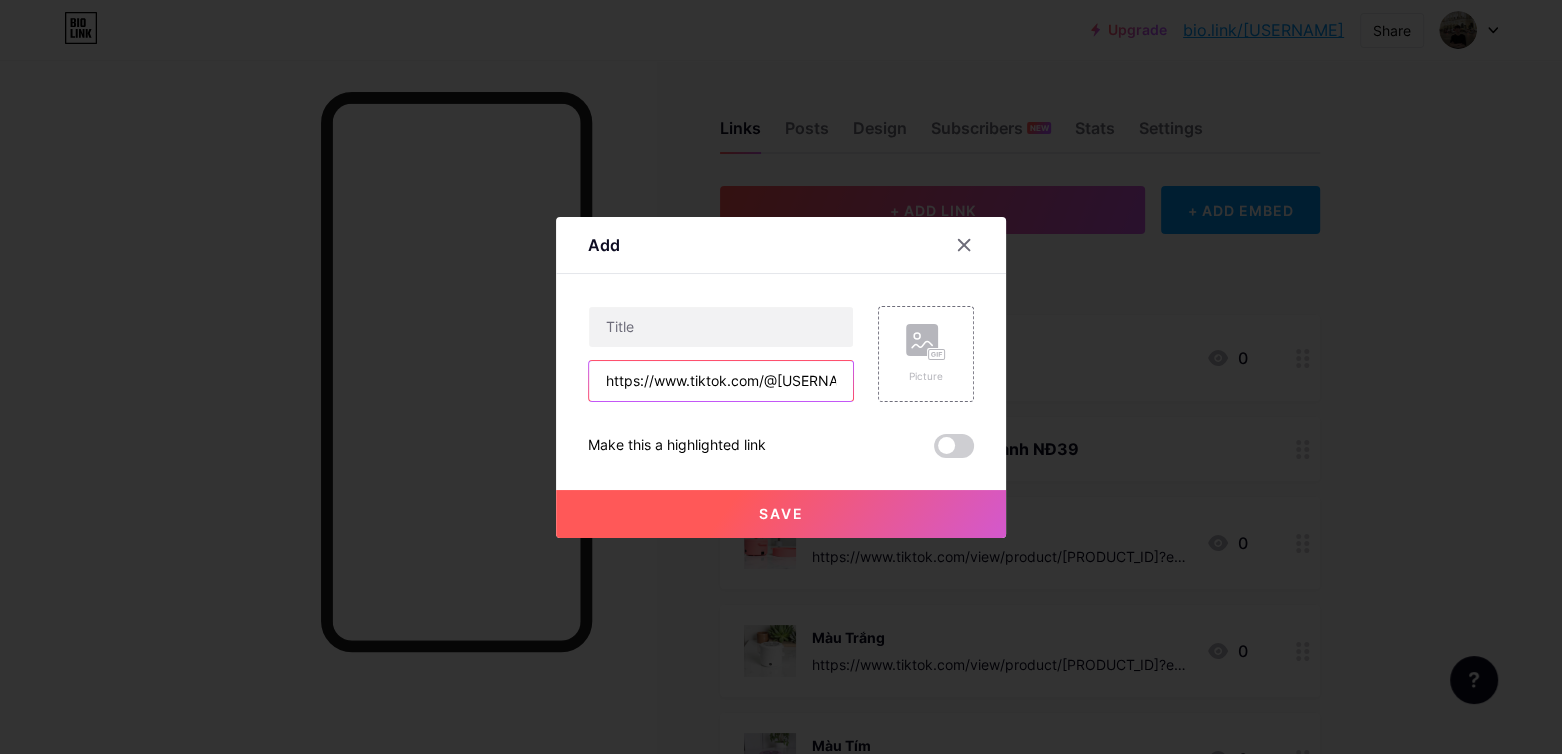 click on "Add           Content
YouTube
Play YouTube video without leaving your page.
ADD
Vimeo
Play Vimeo video without leaving your page.
ADD
Tiktok
Grow your TikTok following
ADD
Tweet
Embed a tweet.
ADD
Reddit
Showcase your Reddit profile
ADD
Spotify
Embed Spotify to play the preview of a track.
ADD
Twitch
Play Twitch video without leaving your page.
ADD
SoundCloud" at bounding box center (781, 377) 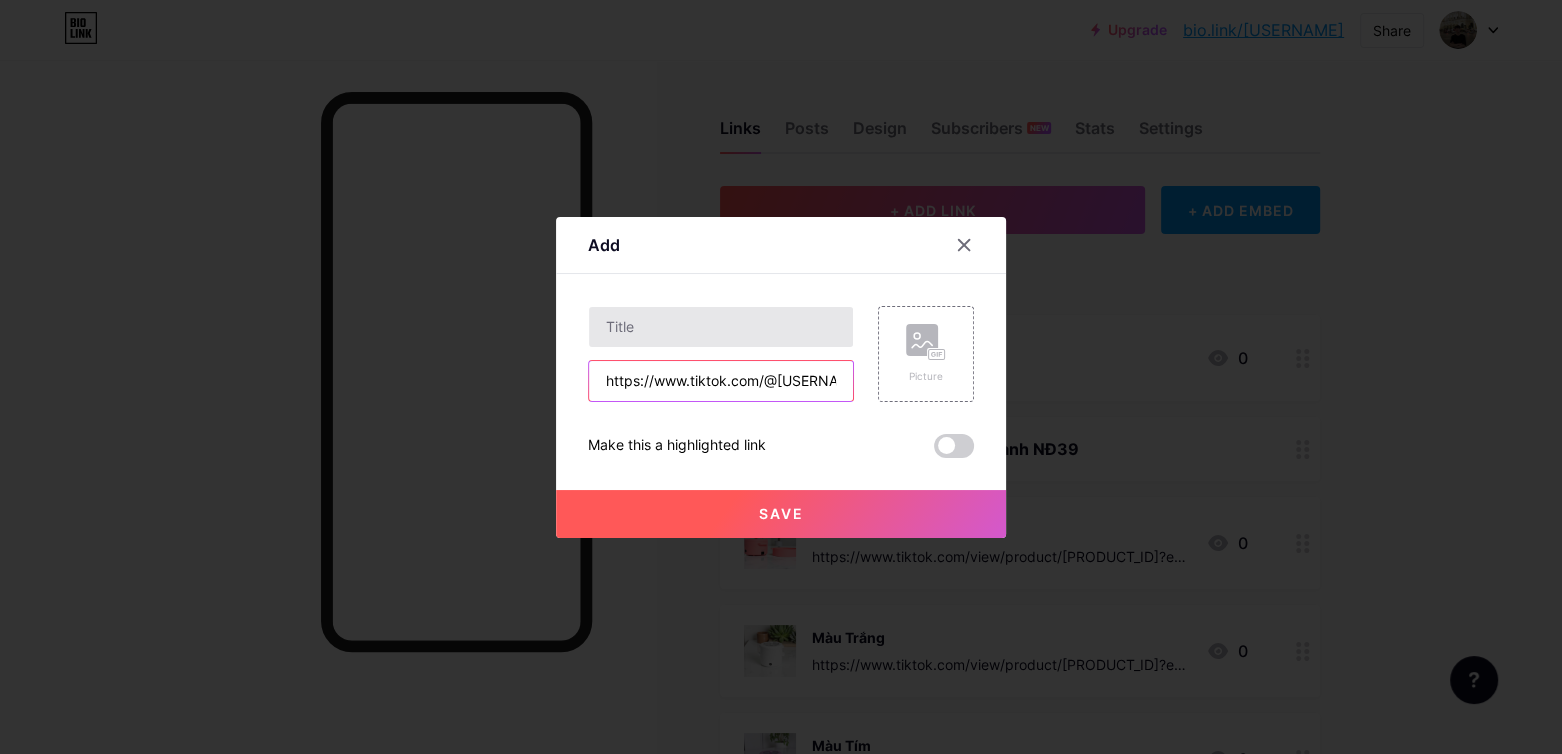 type on "https://www.tiktok.com/@[USERNAME]/video/[VIDEO_ID]?lang=vi-VN" 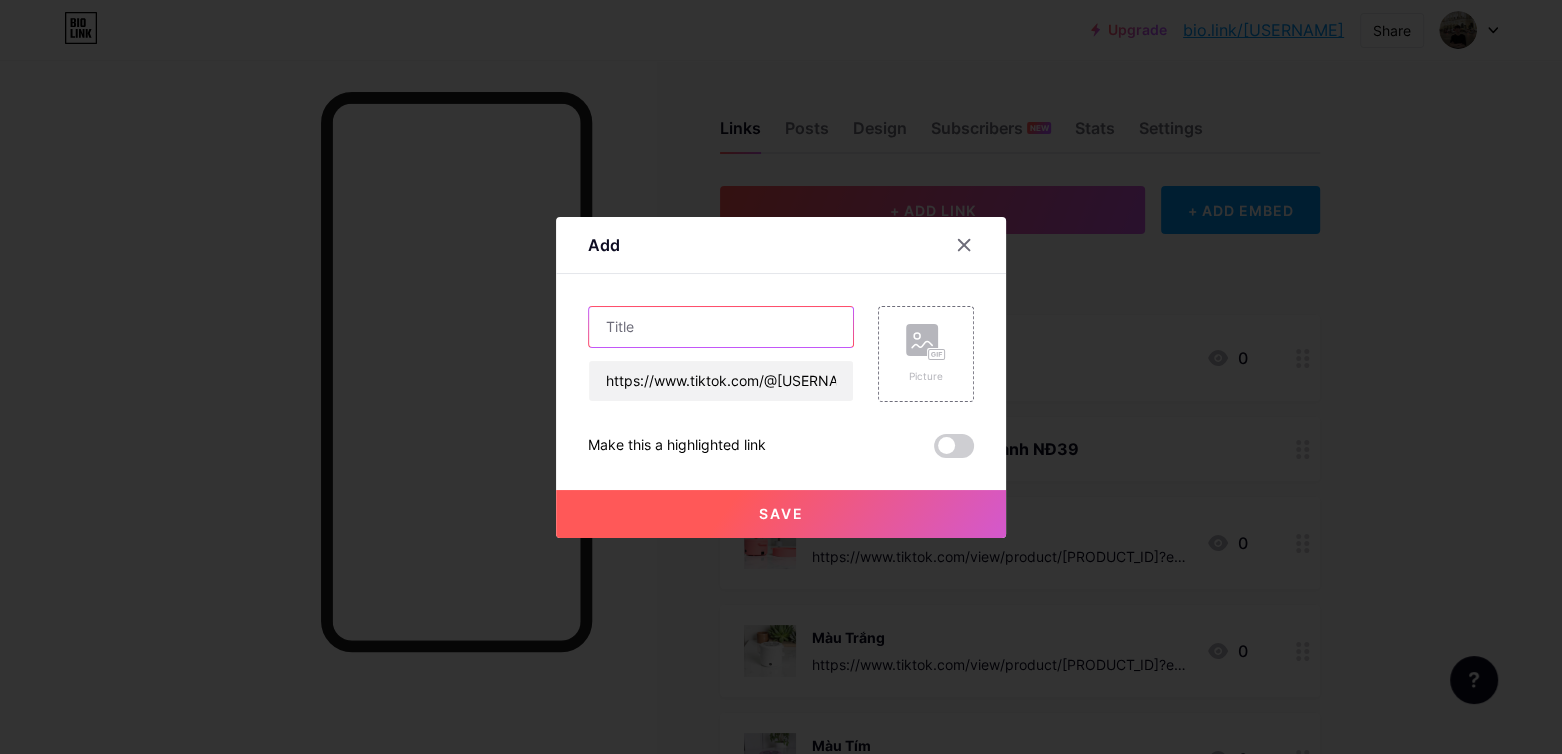 click at bounding box center (721, 327) 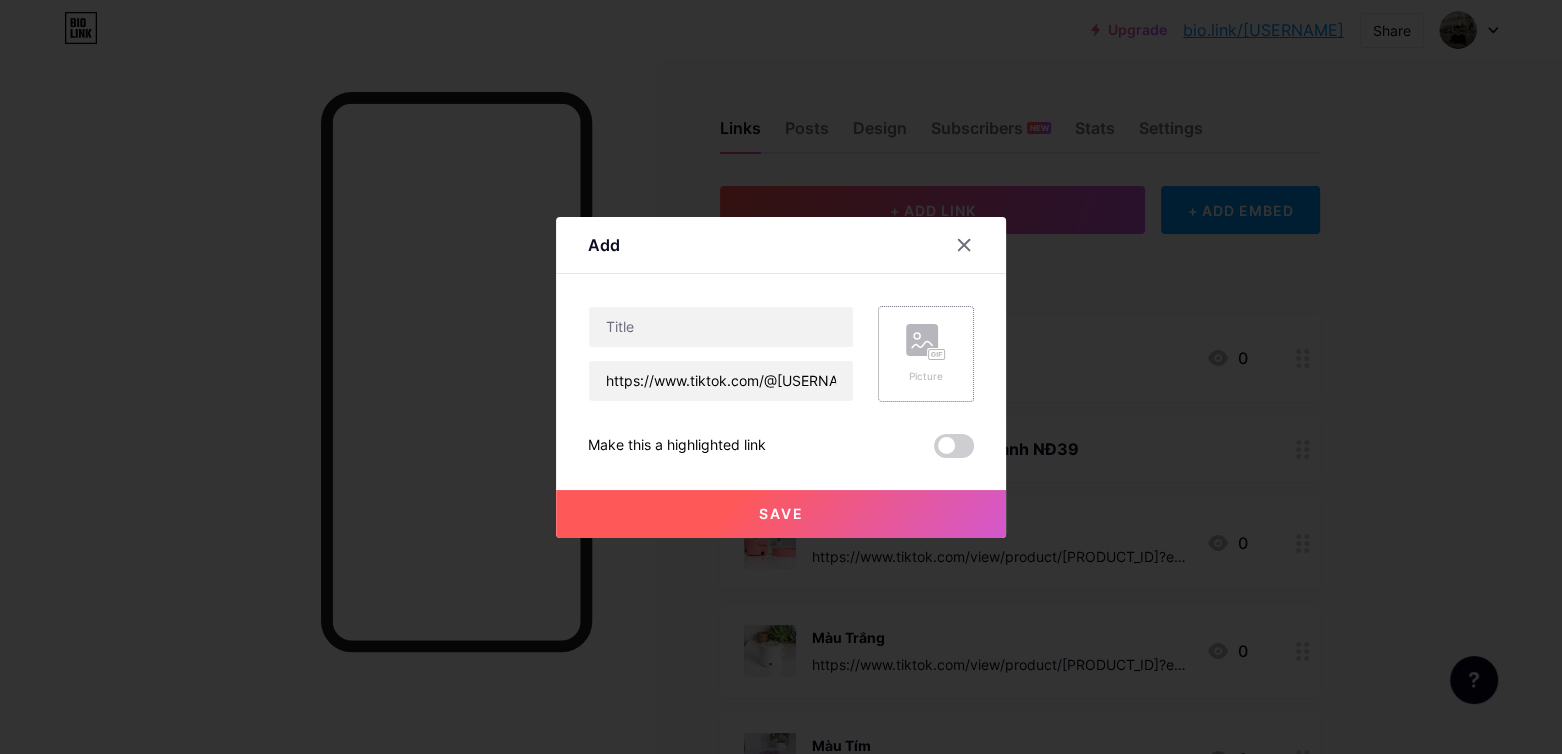 click on "Picture" at bounding box center [926, 354] 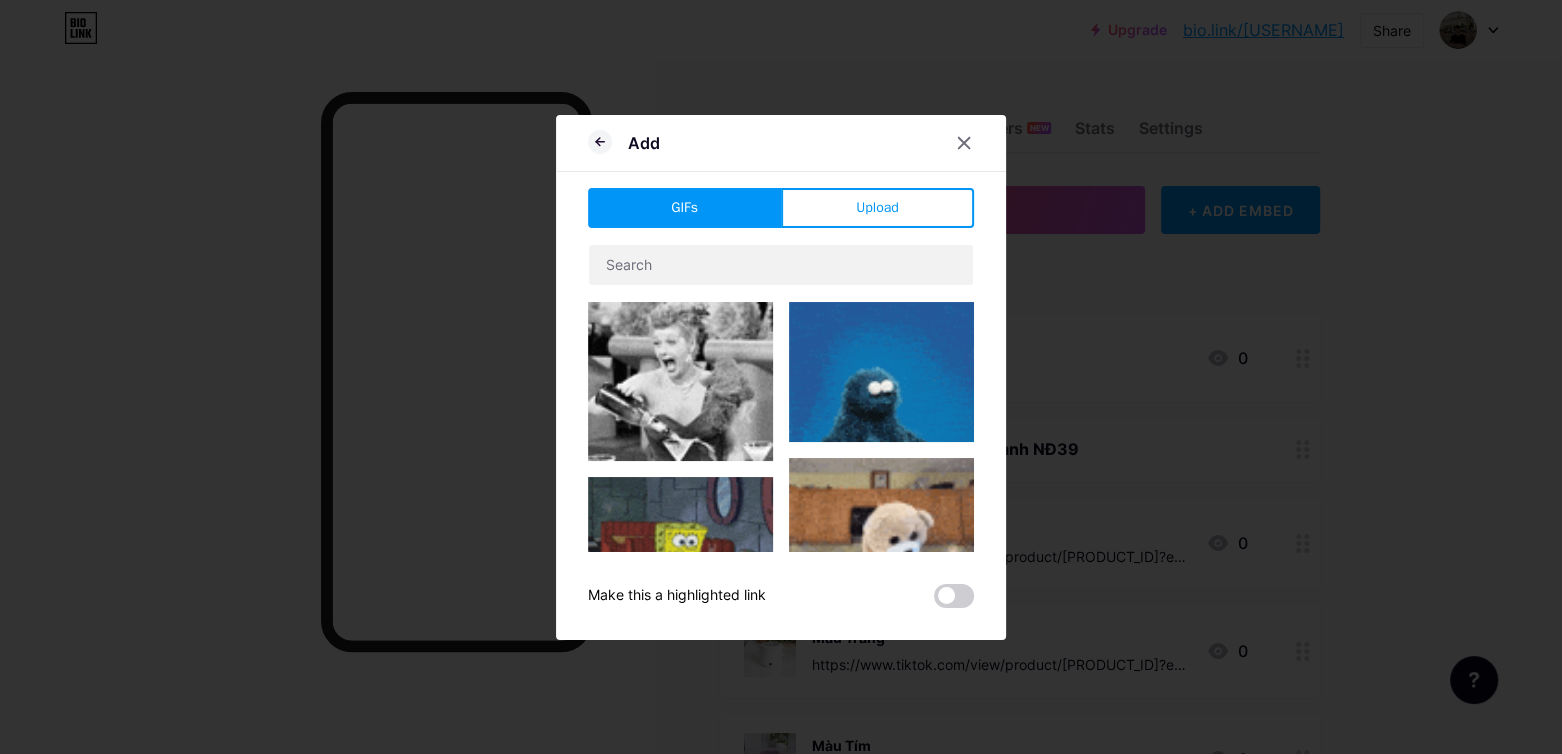 click on "Upload" at bounding box center [877, 208] 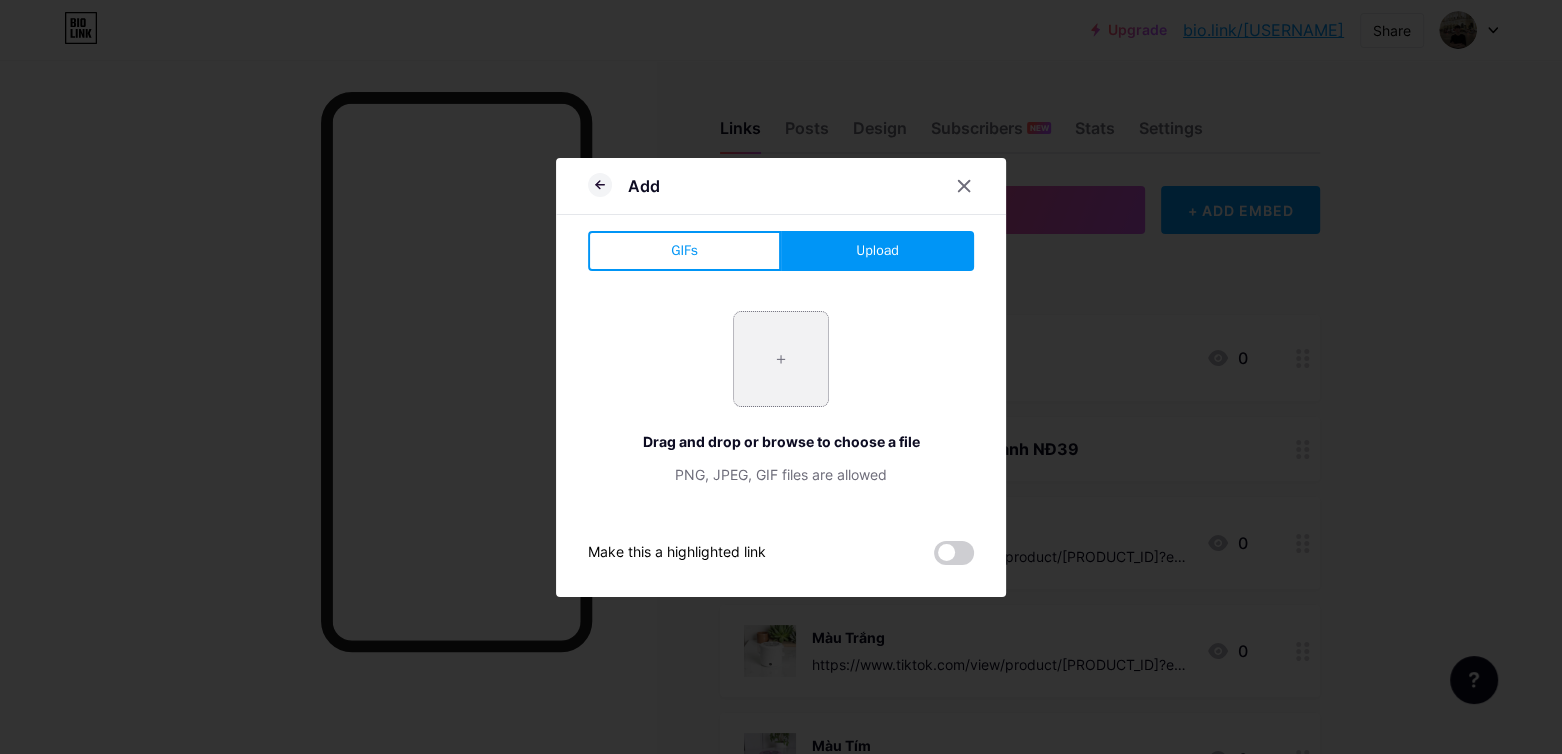 click at bounding box center [781, 359] 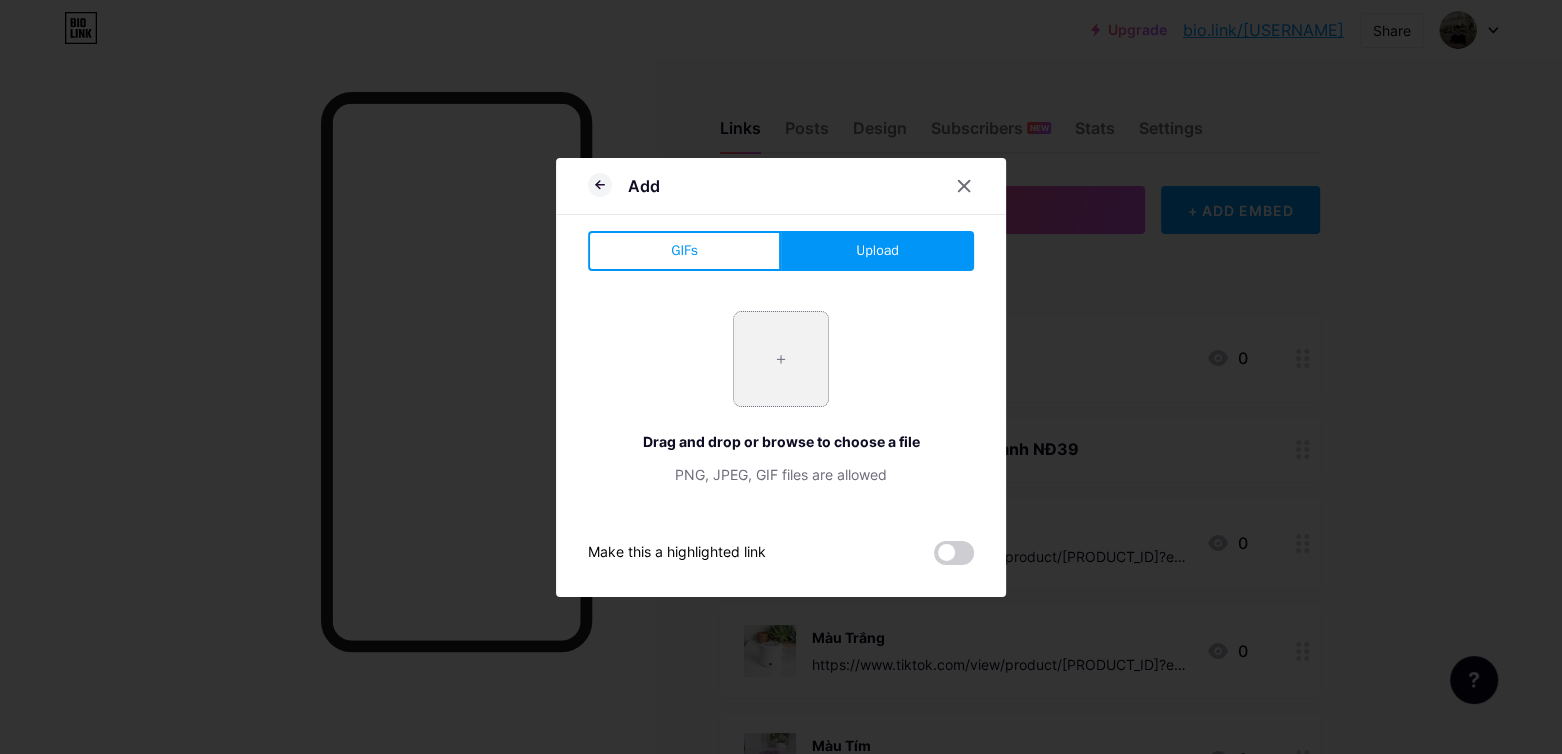 type on "C:\fakepath\[FILENAME].jpg" 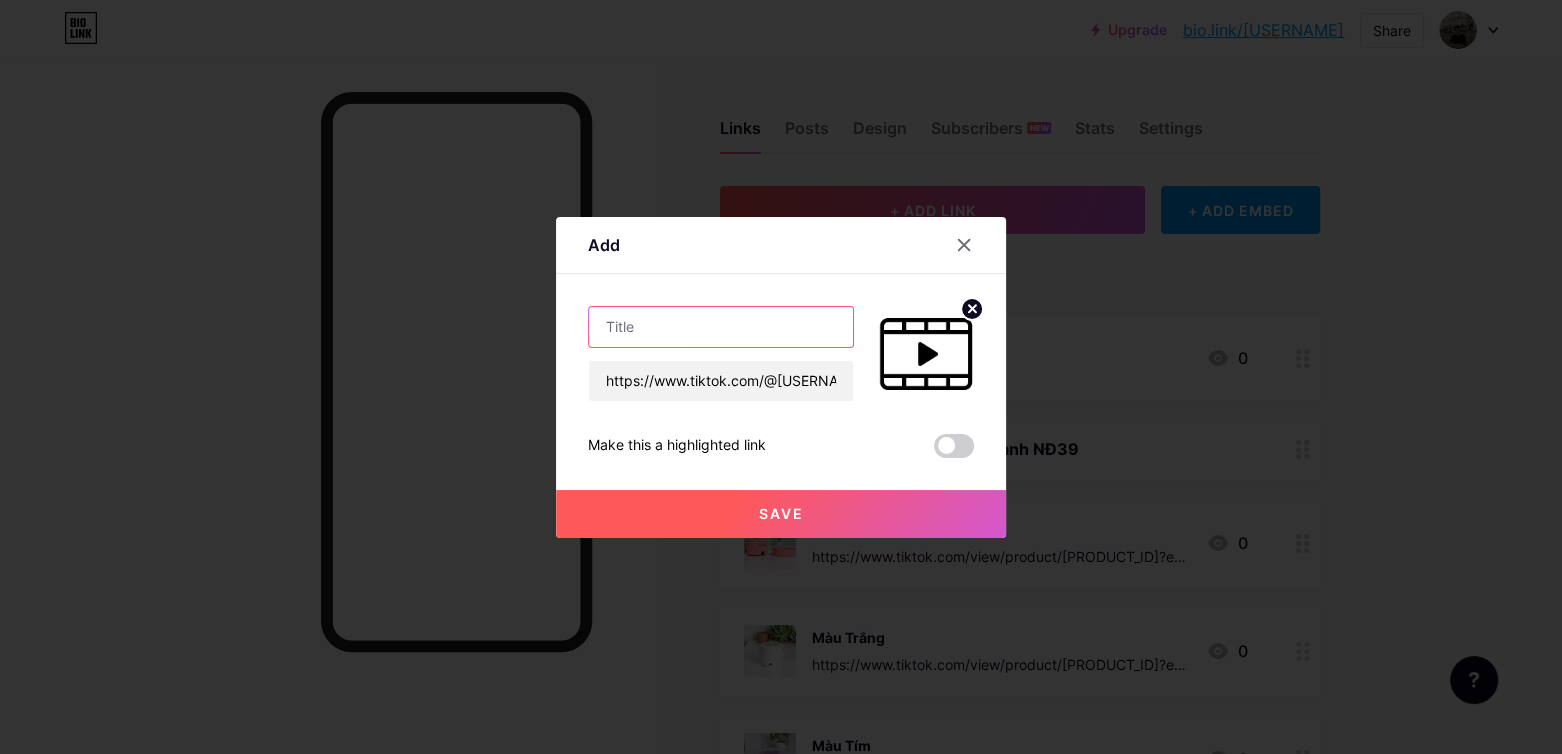 click at bounding box center [721, 327] 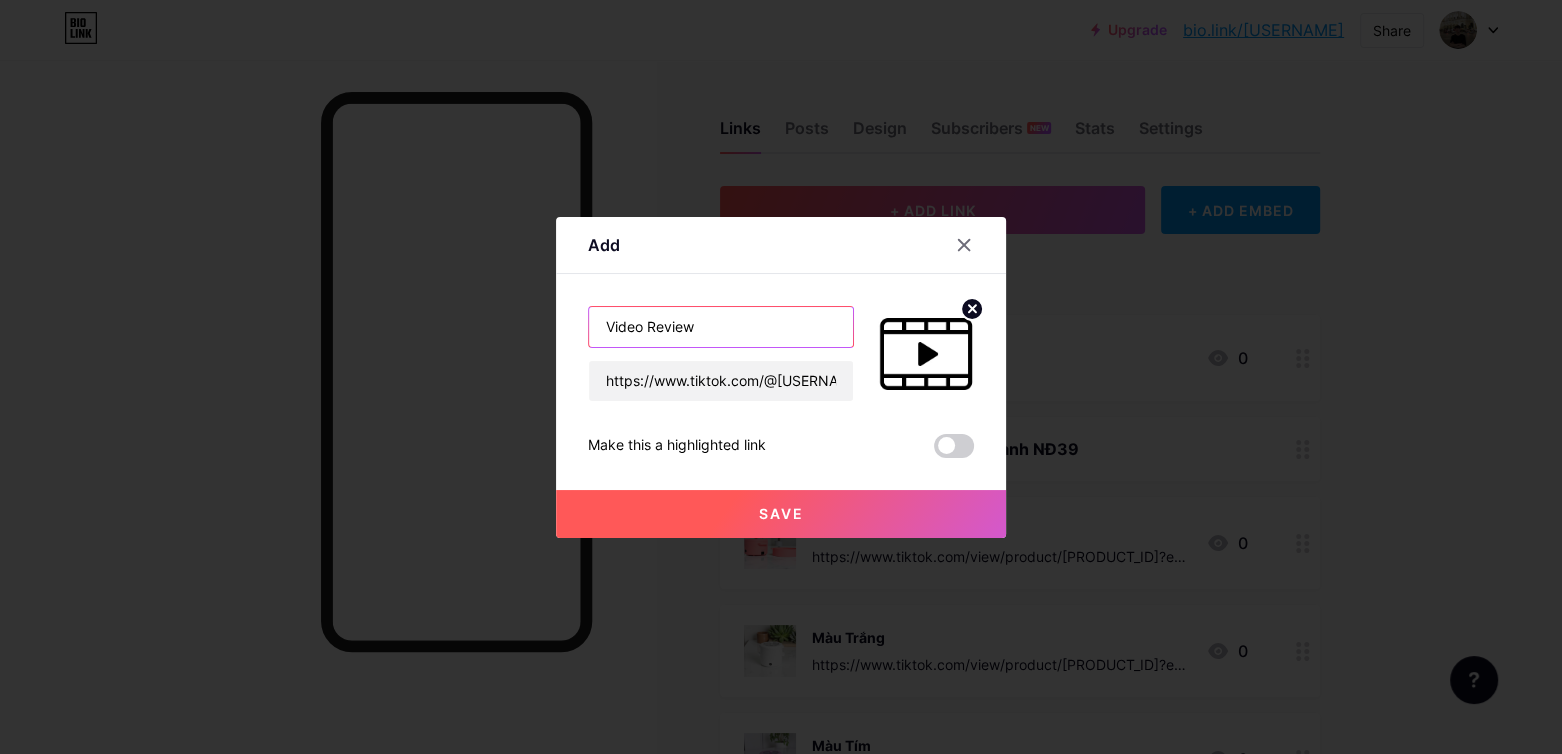 type on "Video Review" 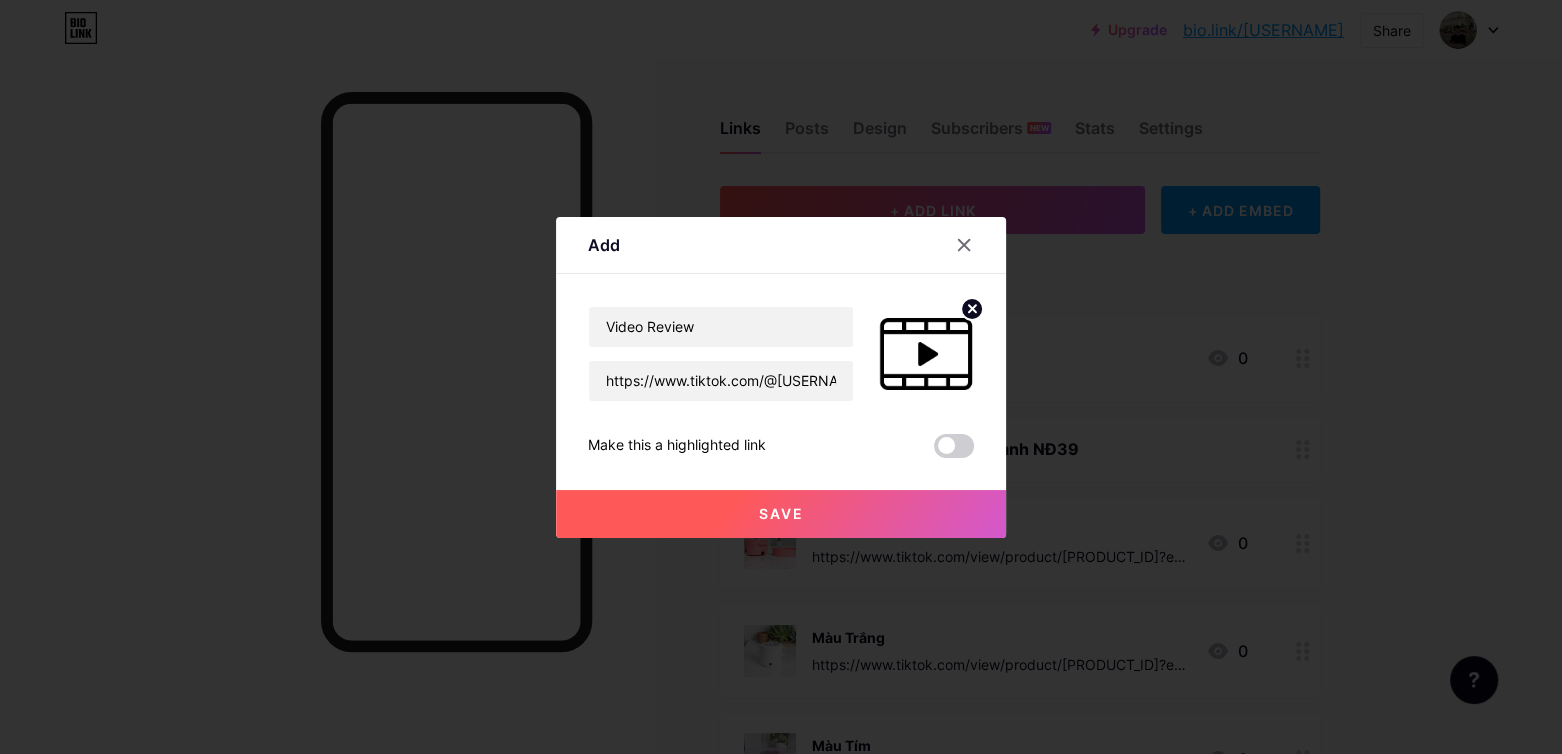 click on "Save" at bounding box center [781, 513] 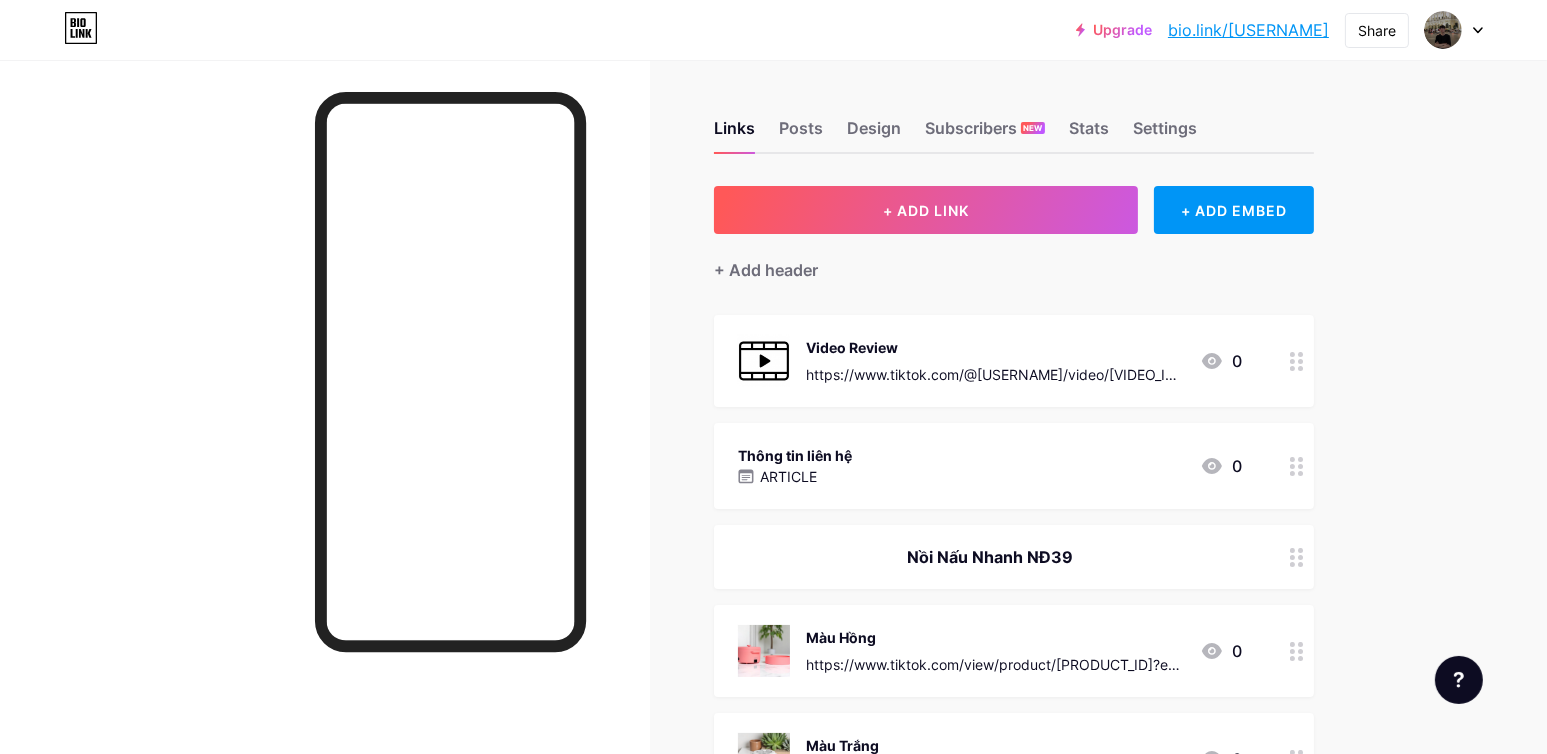 scroll, scrollTop: 100, scrollLeft: 0, axis: vertical 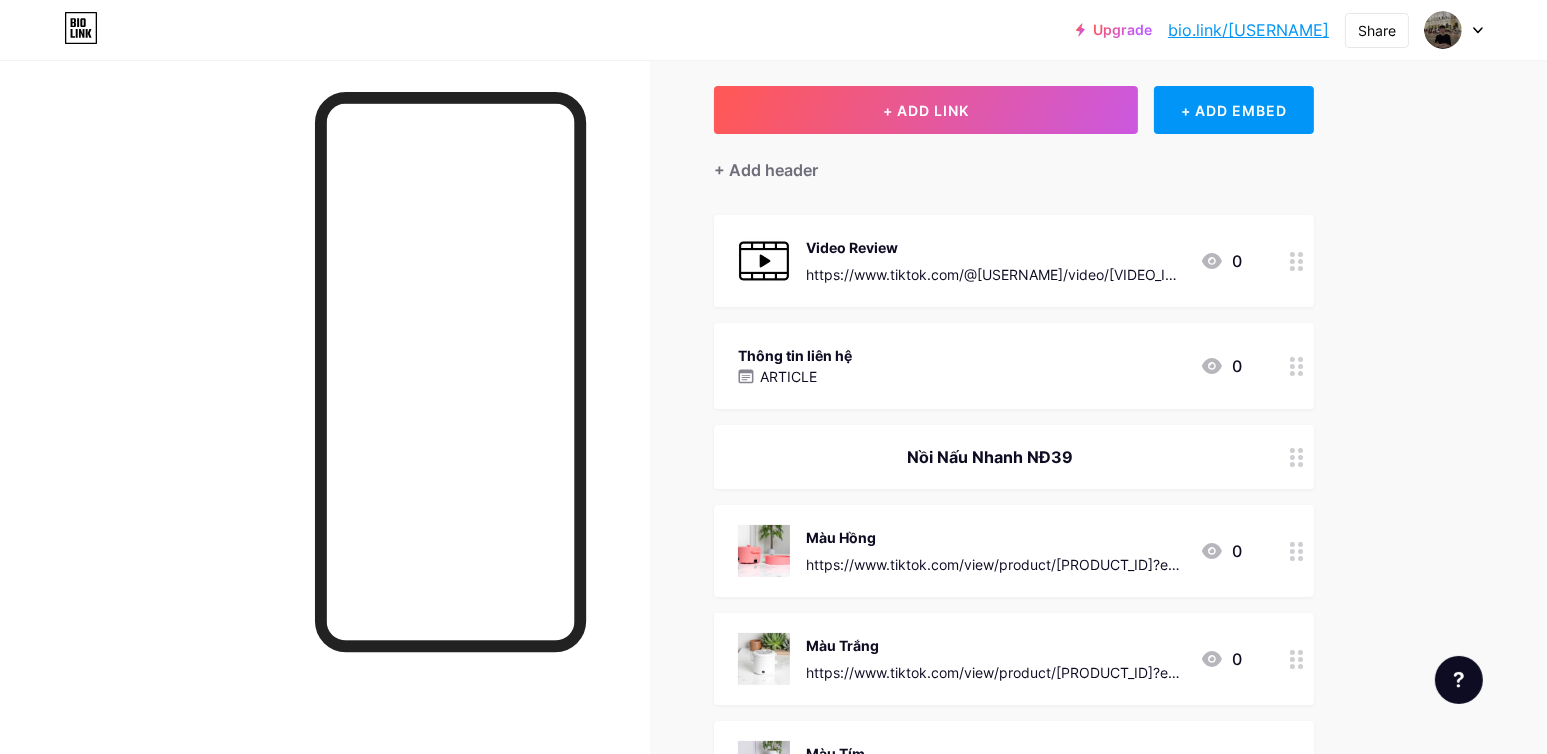 type 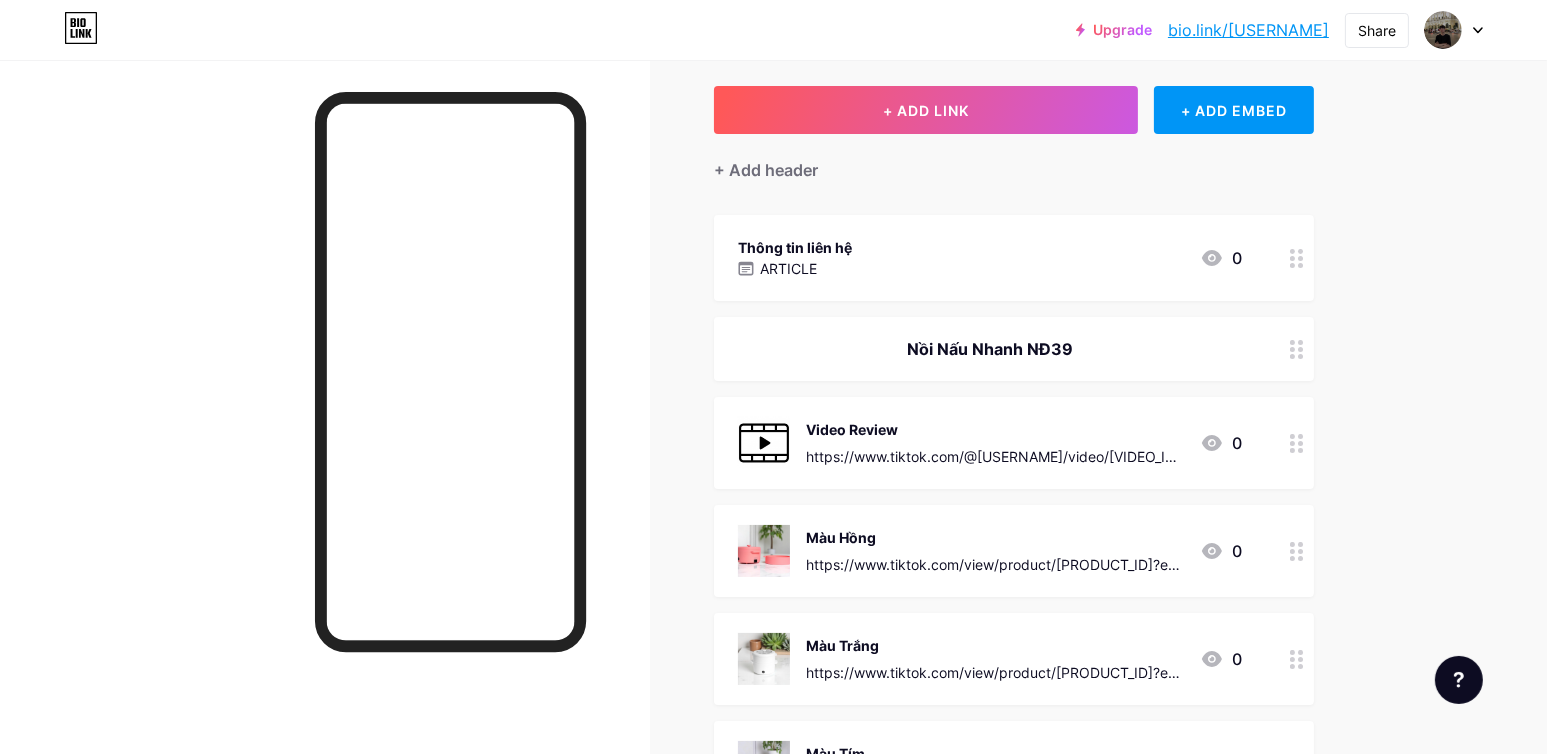 scroll, scrollTop: 300, scrollLeft: 0, axis: vertical 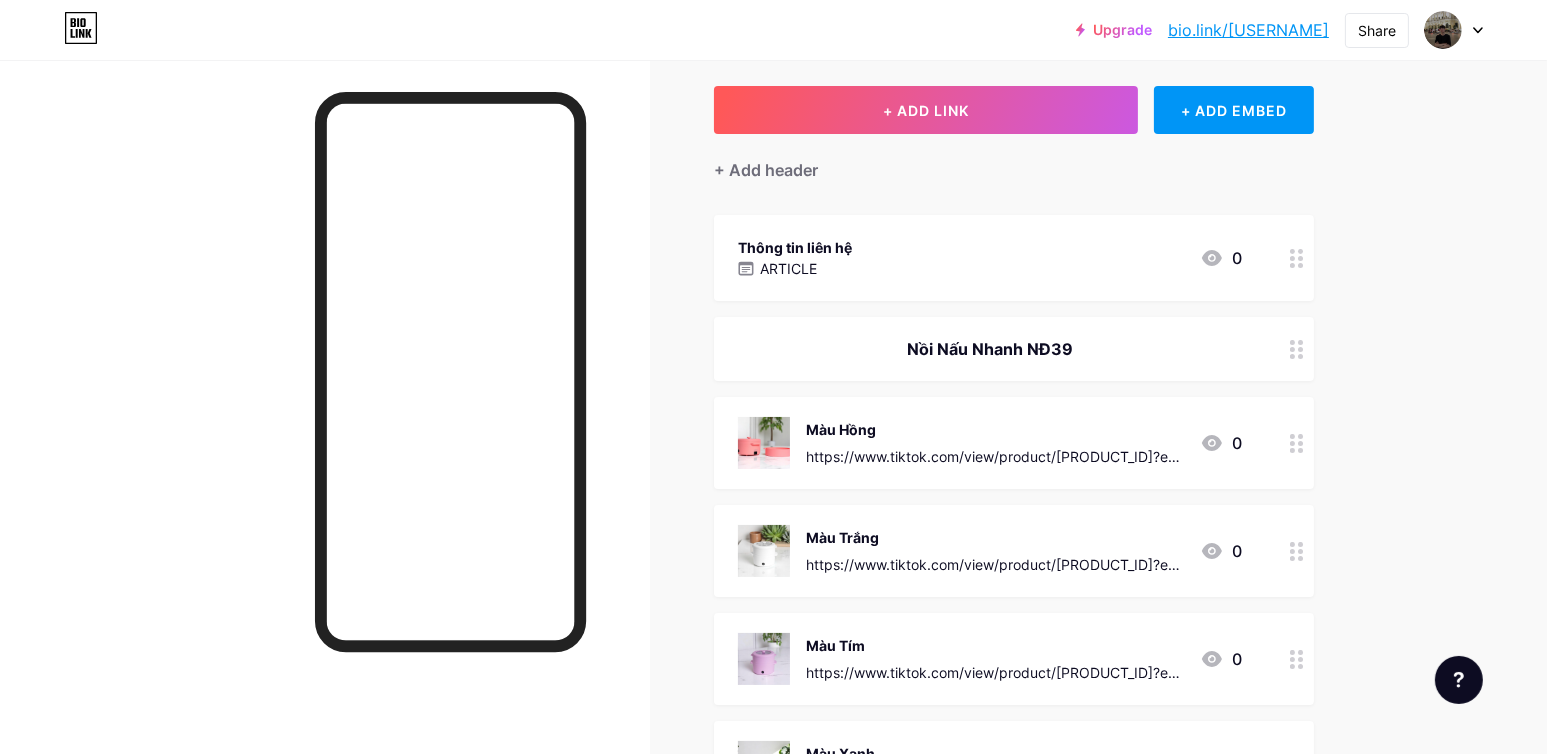 click on "Nồi Nấu Nhanh NĐ39" at bounding box center (990, 349) 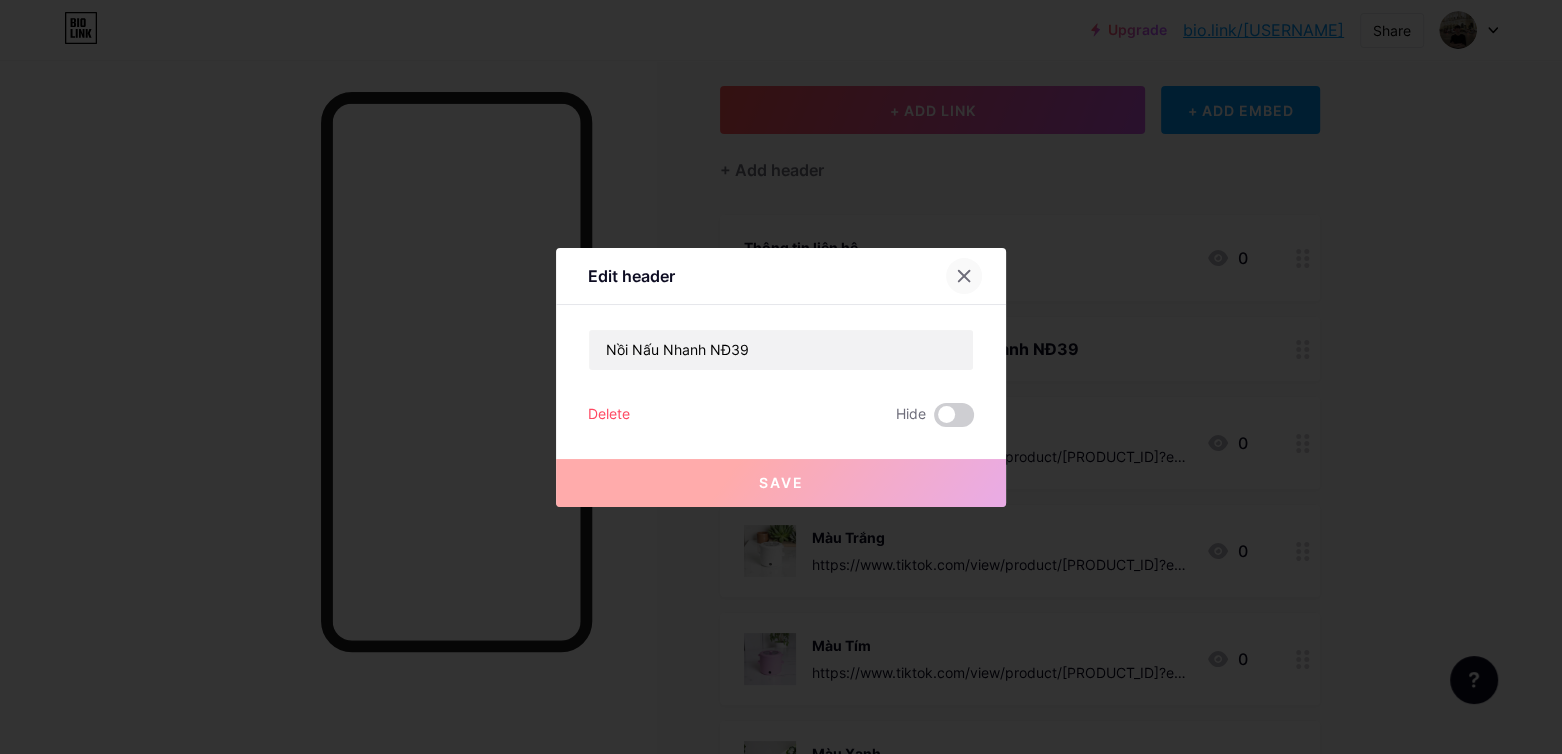 click at bounding box center [964, 276] 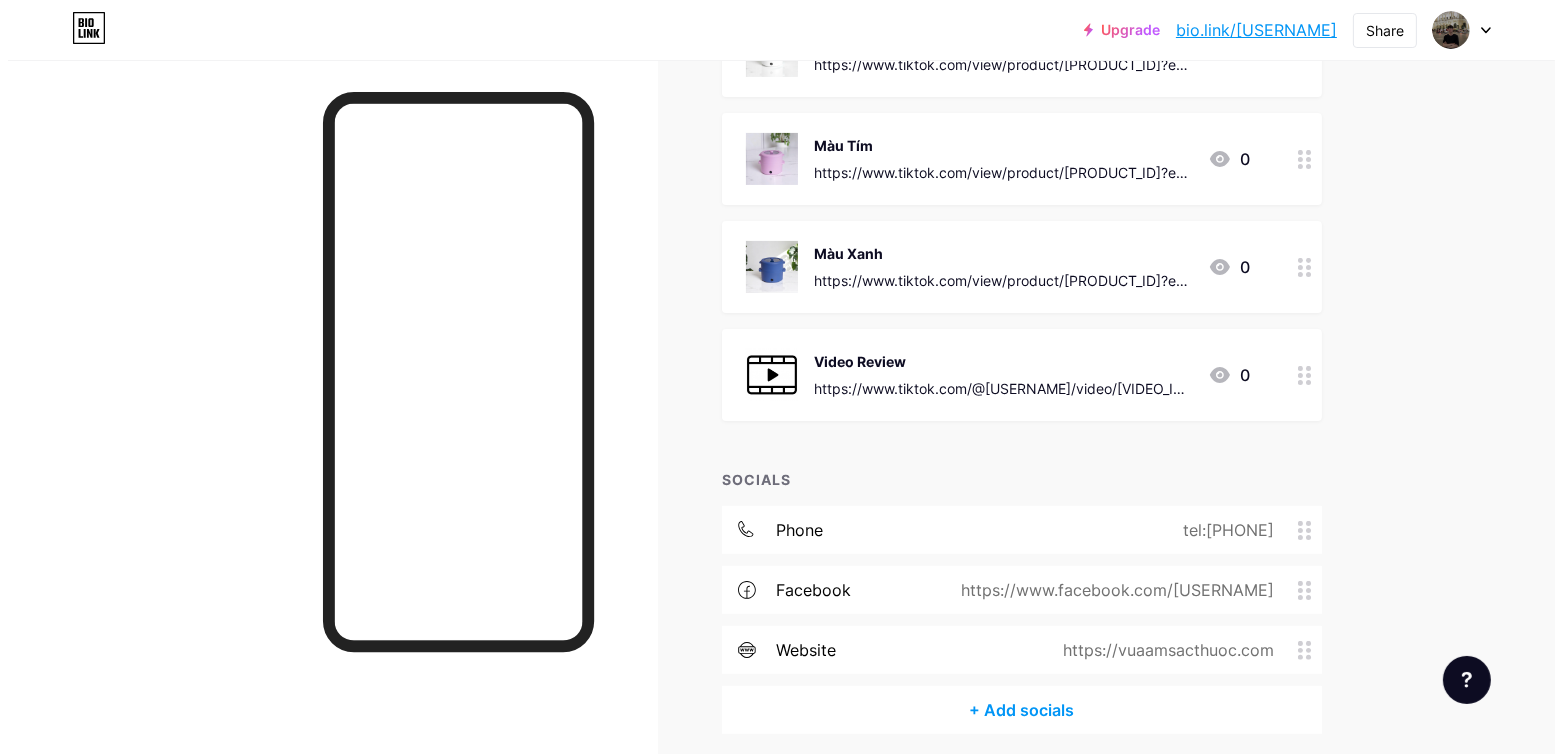 scroll, scrollTop: 678, scrollLeft: 0, axis: vertical 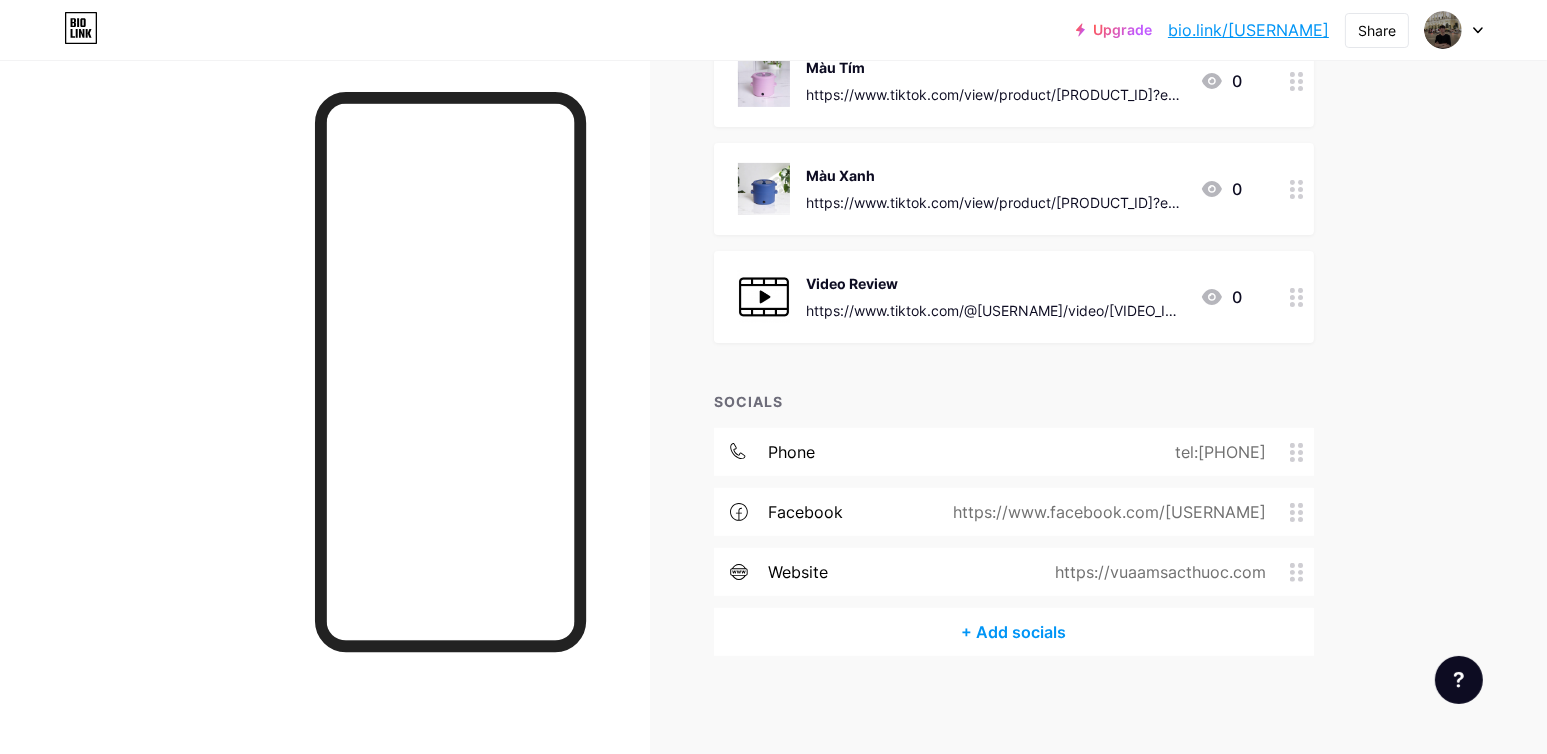 click on "https://www.facebook.com/[USERNAME]" at bounding box center [1105, 512] 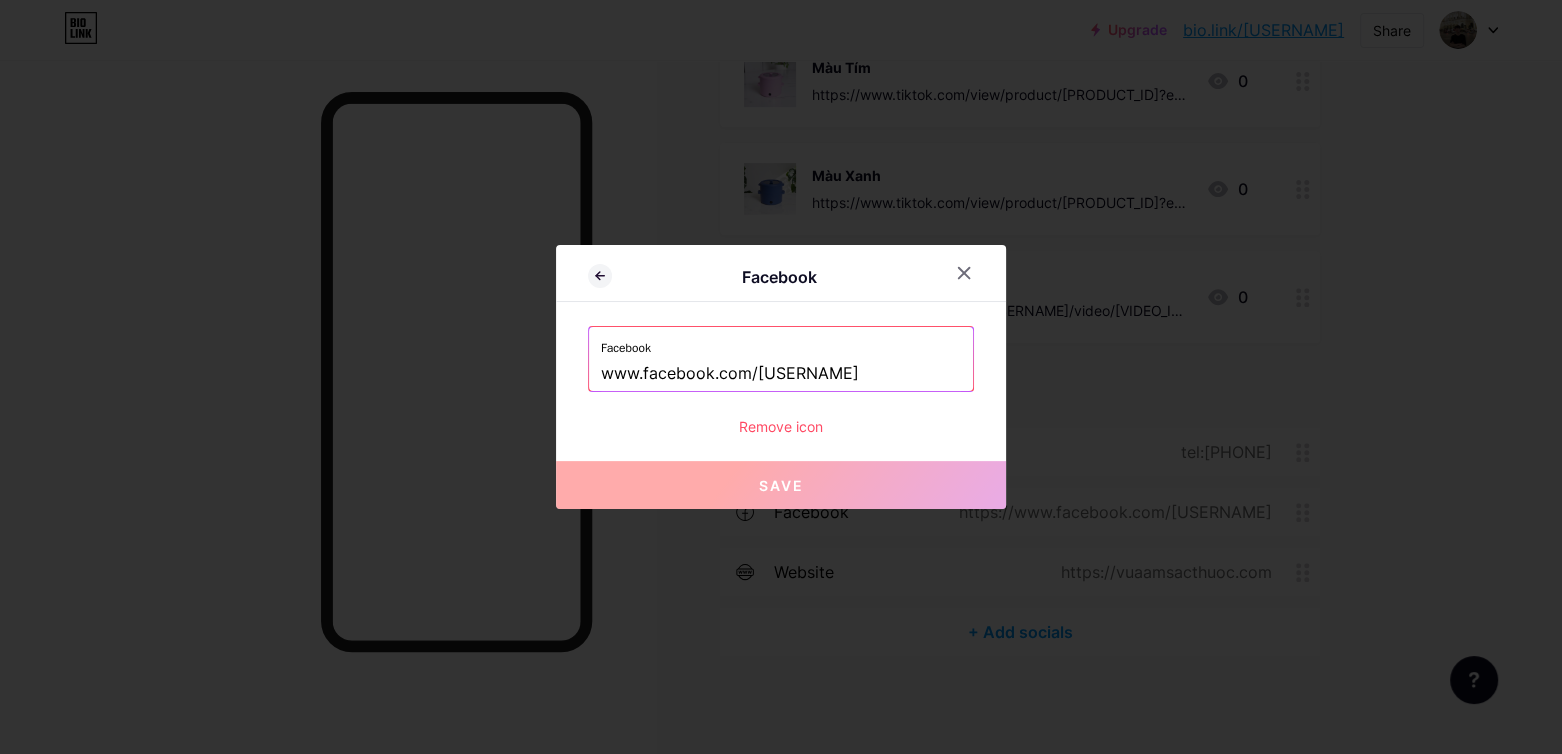 click on "Facebook" at bounding box center (781, 342) 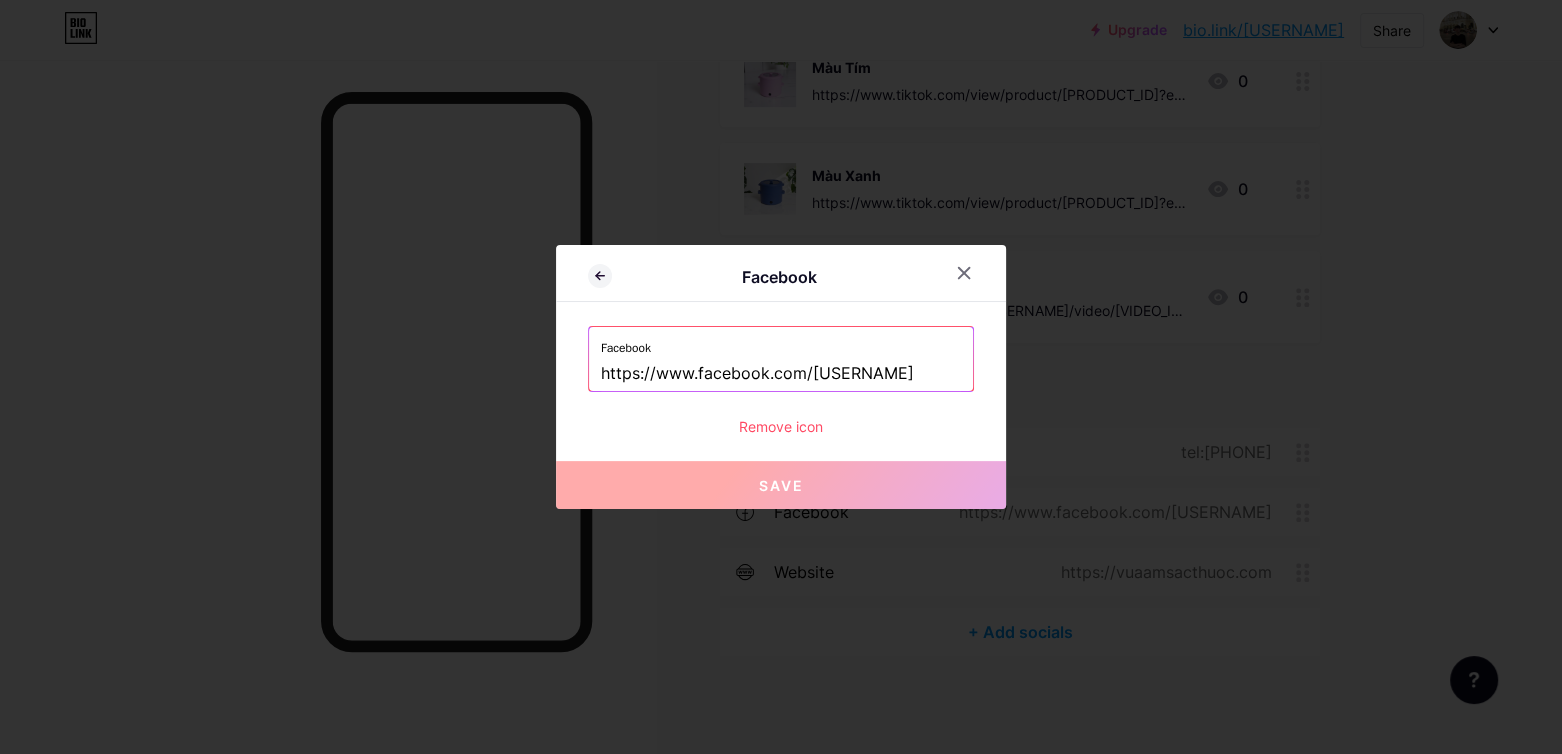 scroll, scrollTop: 0, scrollLeft: 8, axis: horizontal 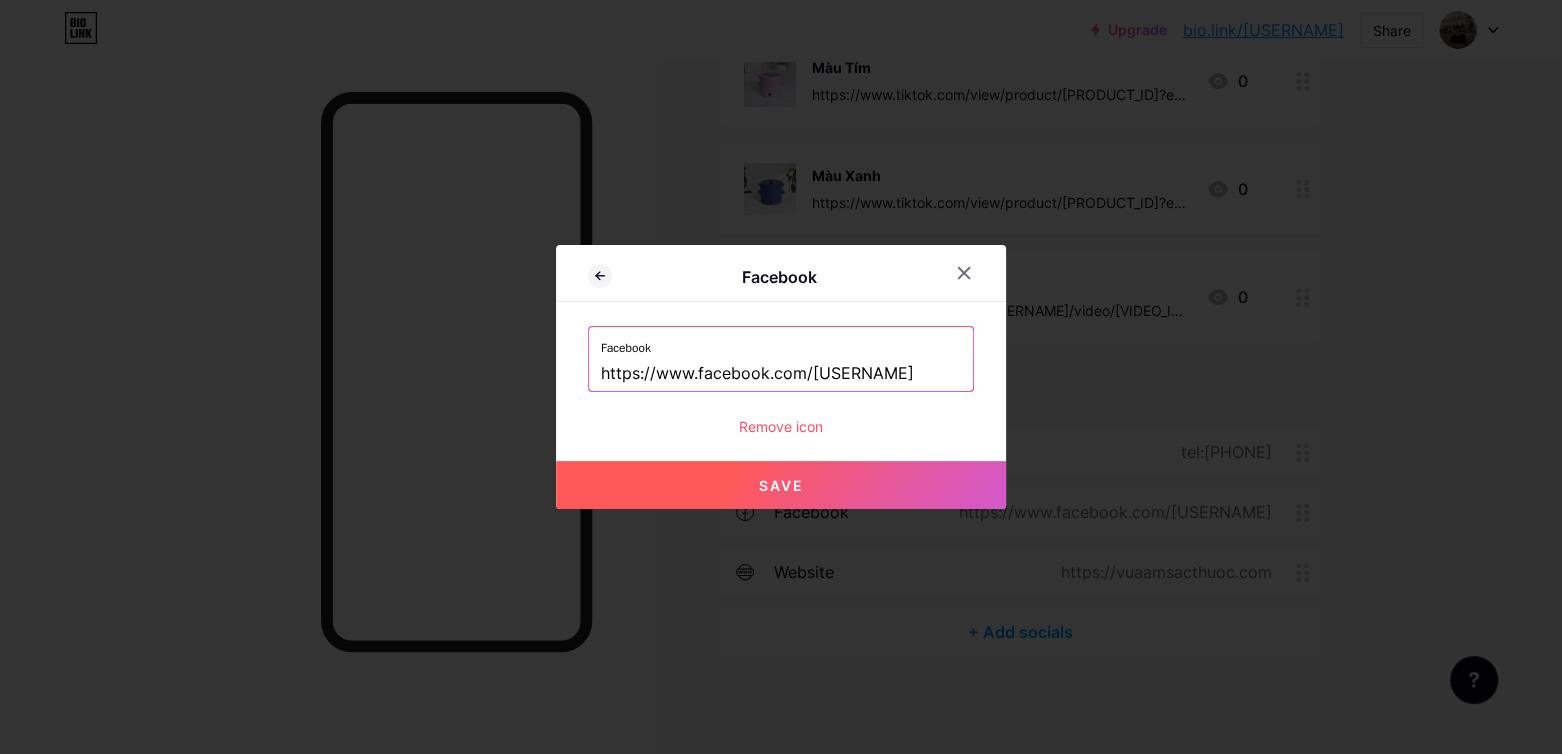 type on "https://www.facebook.com/shopphongtienonline" 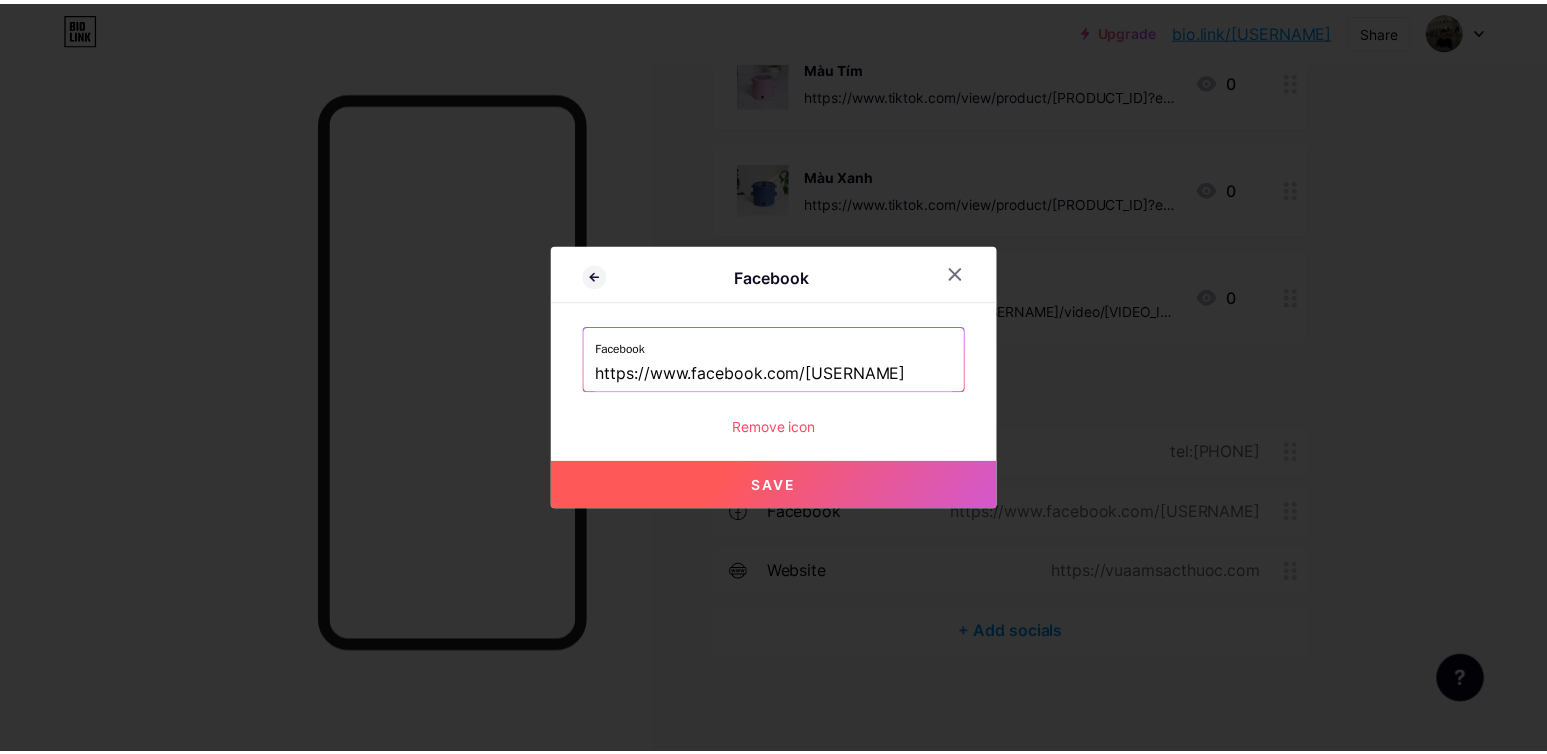 scroll, scrollTop: 0, scrollLeft: 0, axis: both 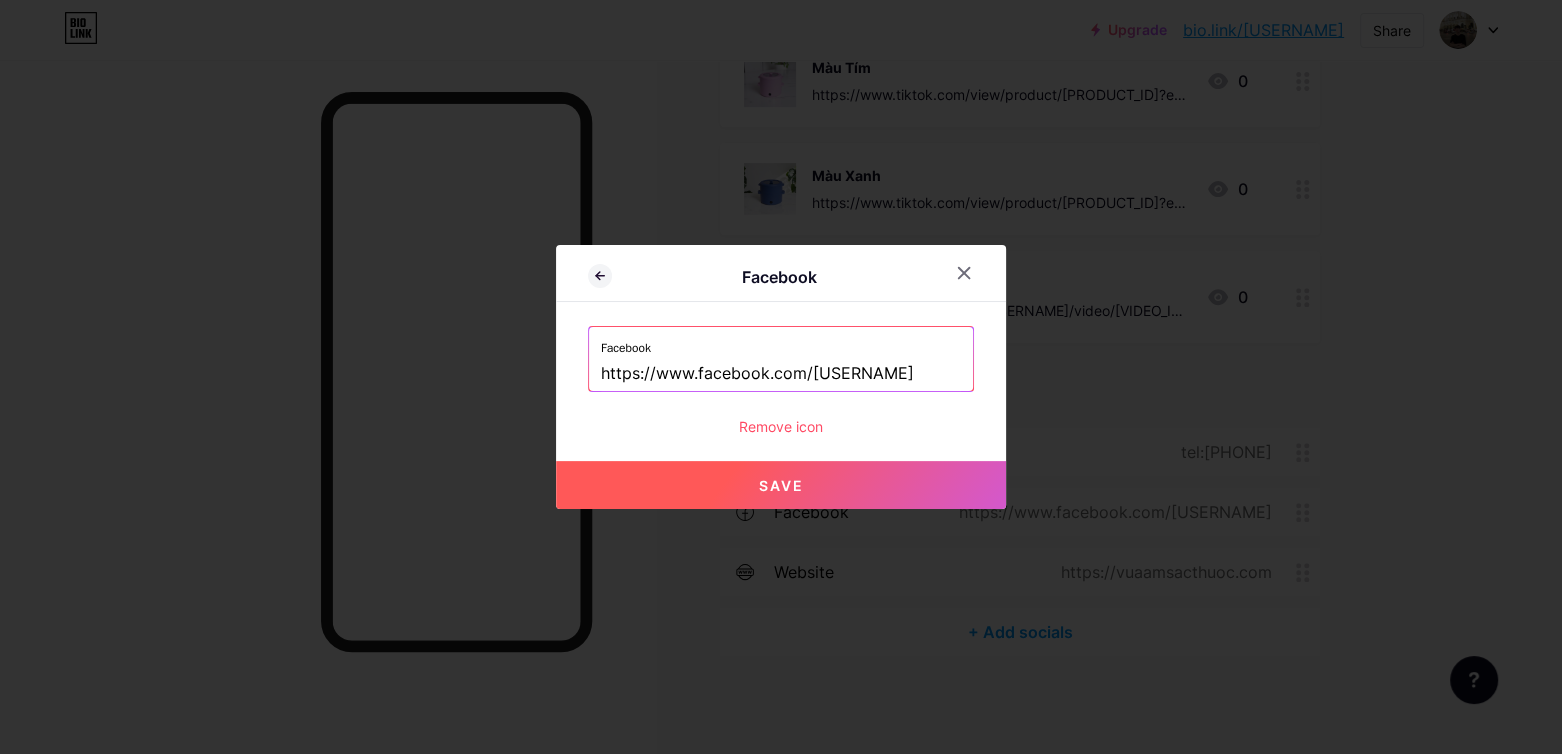 click on "Save" at bounding box center (781, 485) 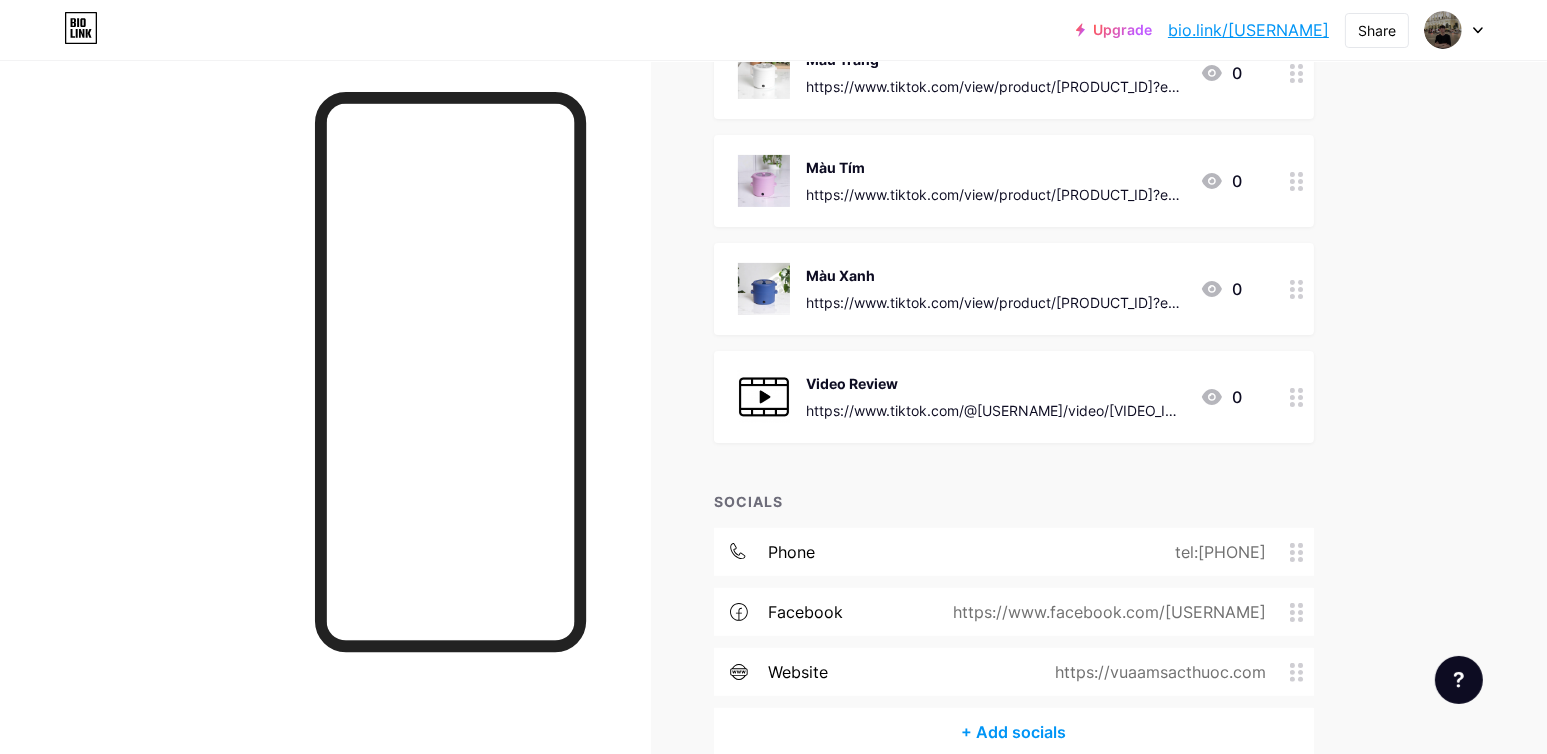 scroll, scrollTop: 678, scrollLeft: 0, axis: vertical 